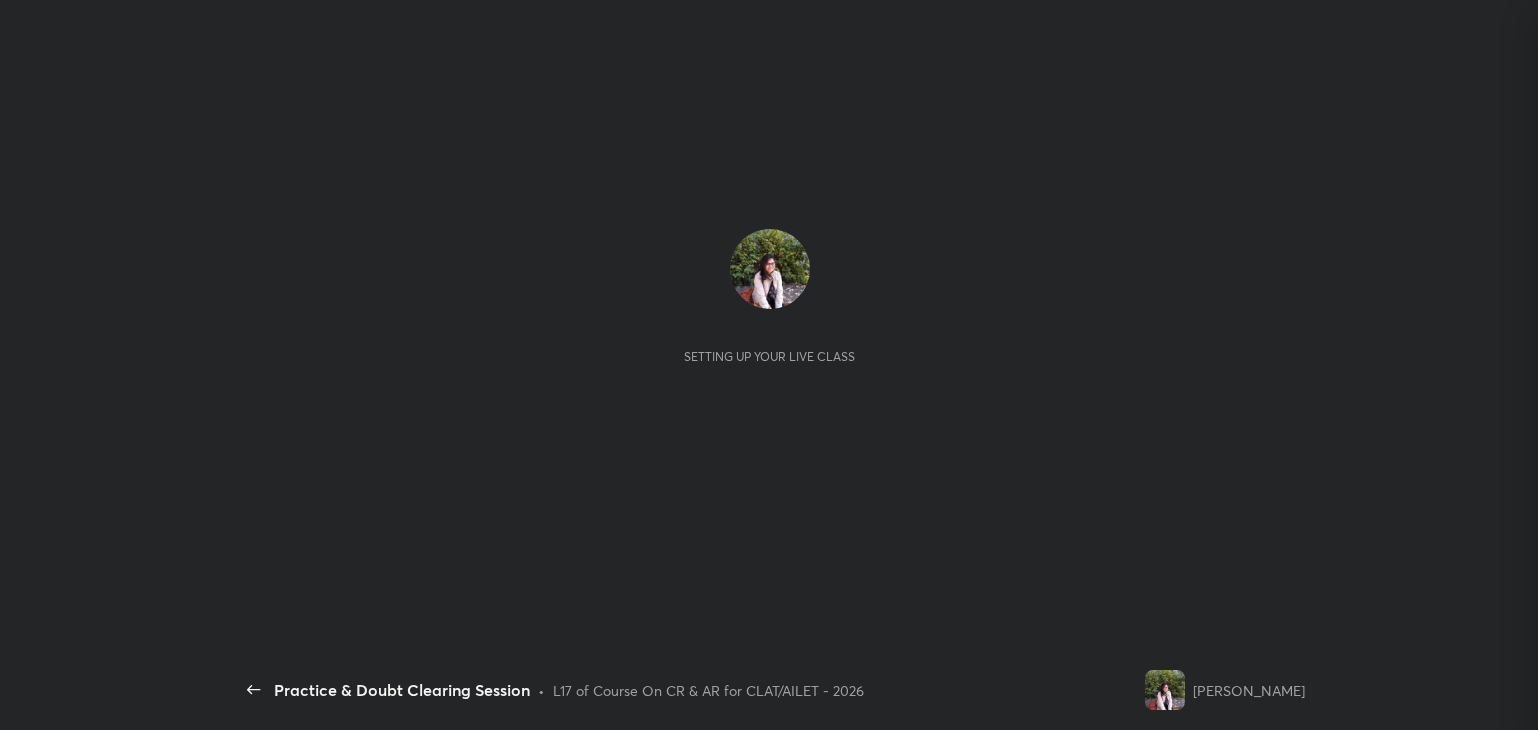 scroll, scrollTop: 0, scrollLeft: 0, axis: both 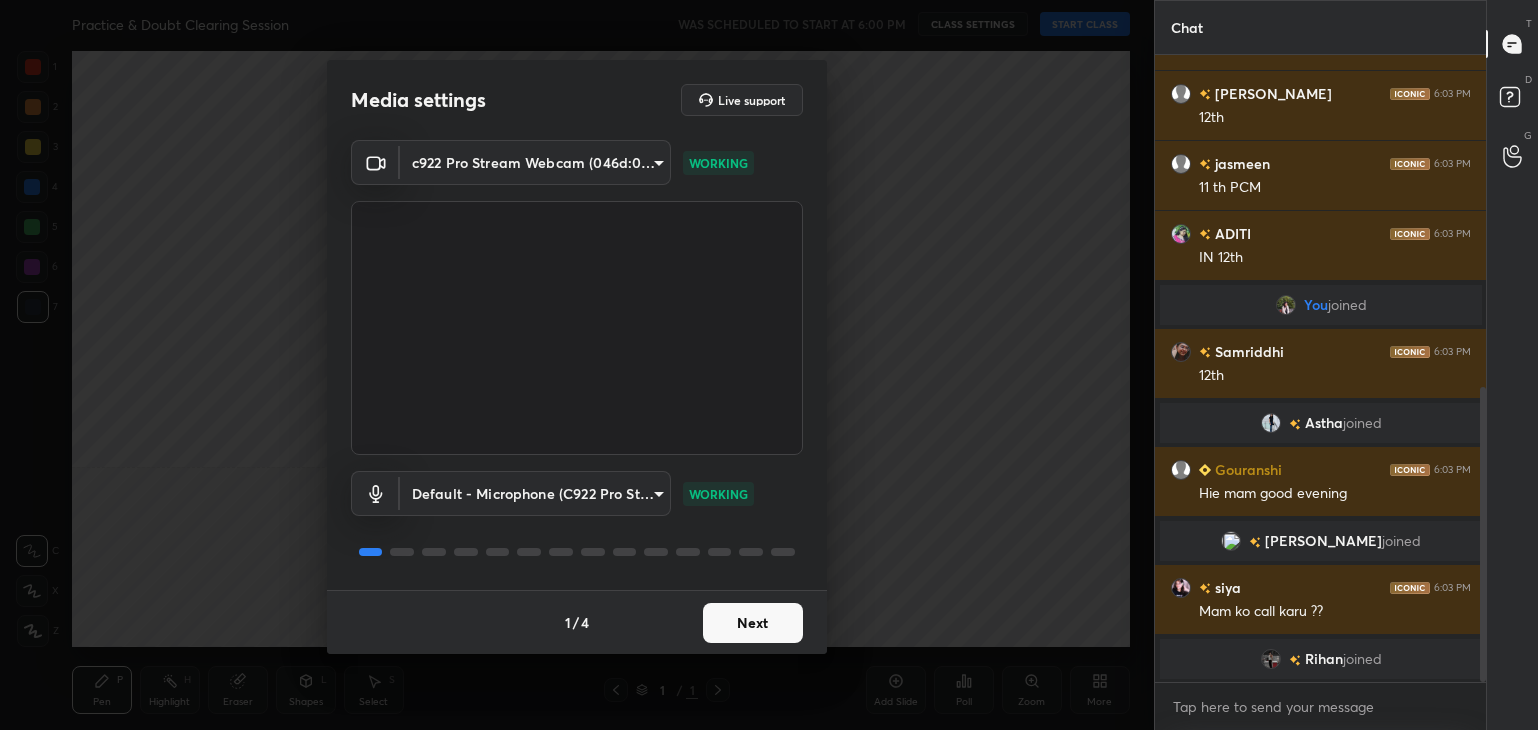 click on "Next" at bounding box center [753, 623] 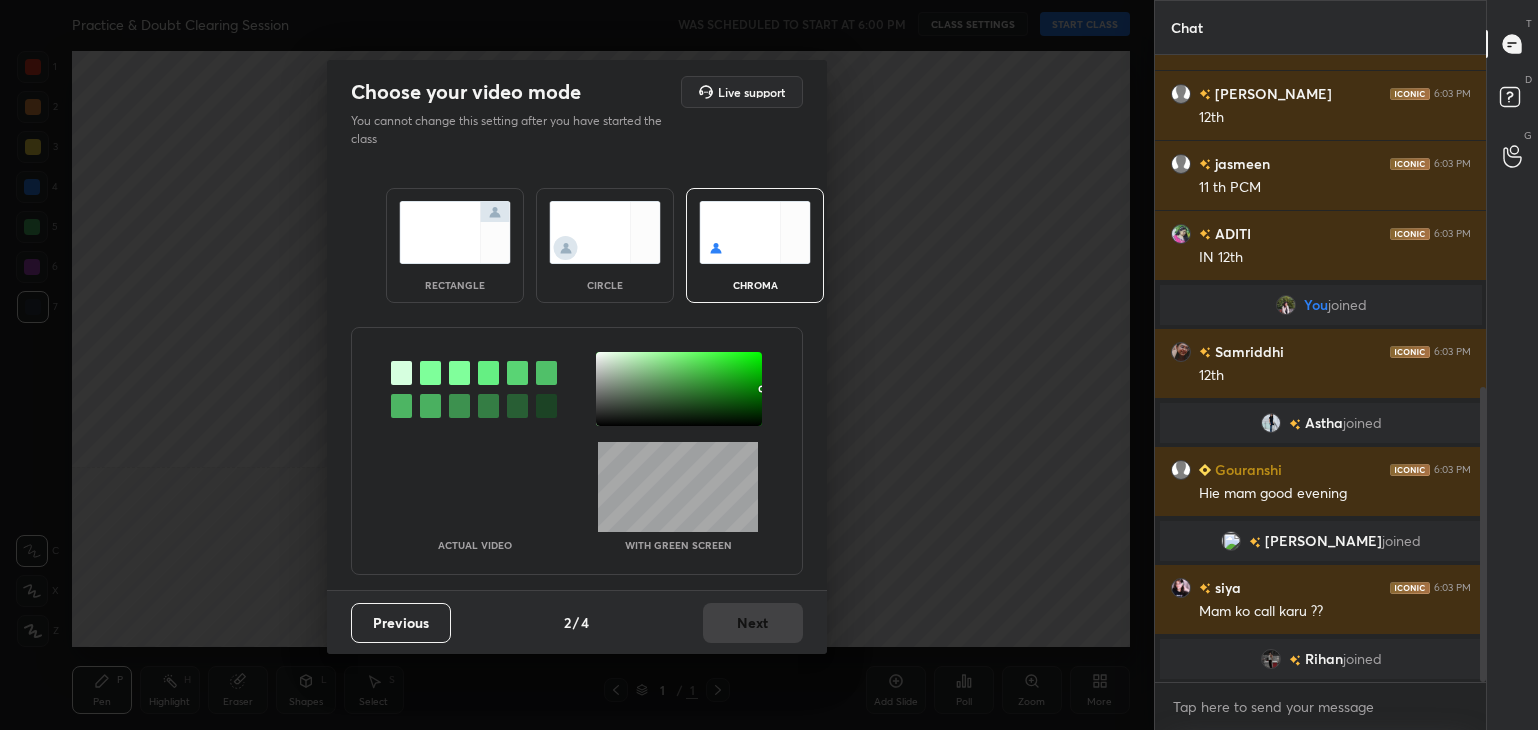 click at bounding box center [605, 232] 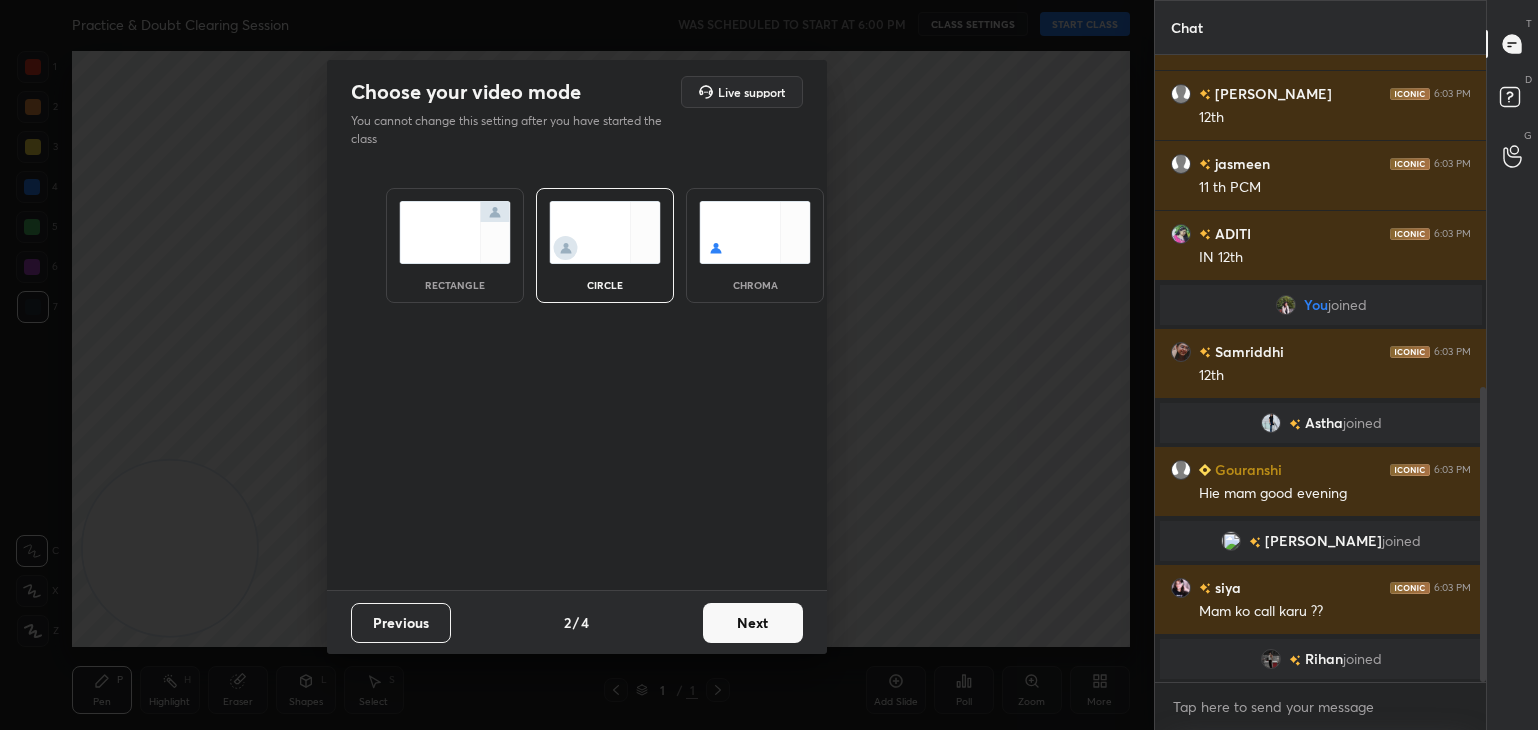 scroll, scrollTop: 776, scrollLeft: 0, axis: vertical 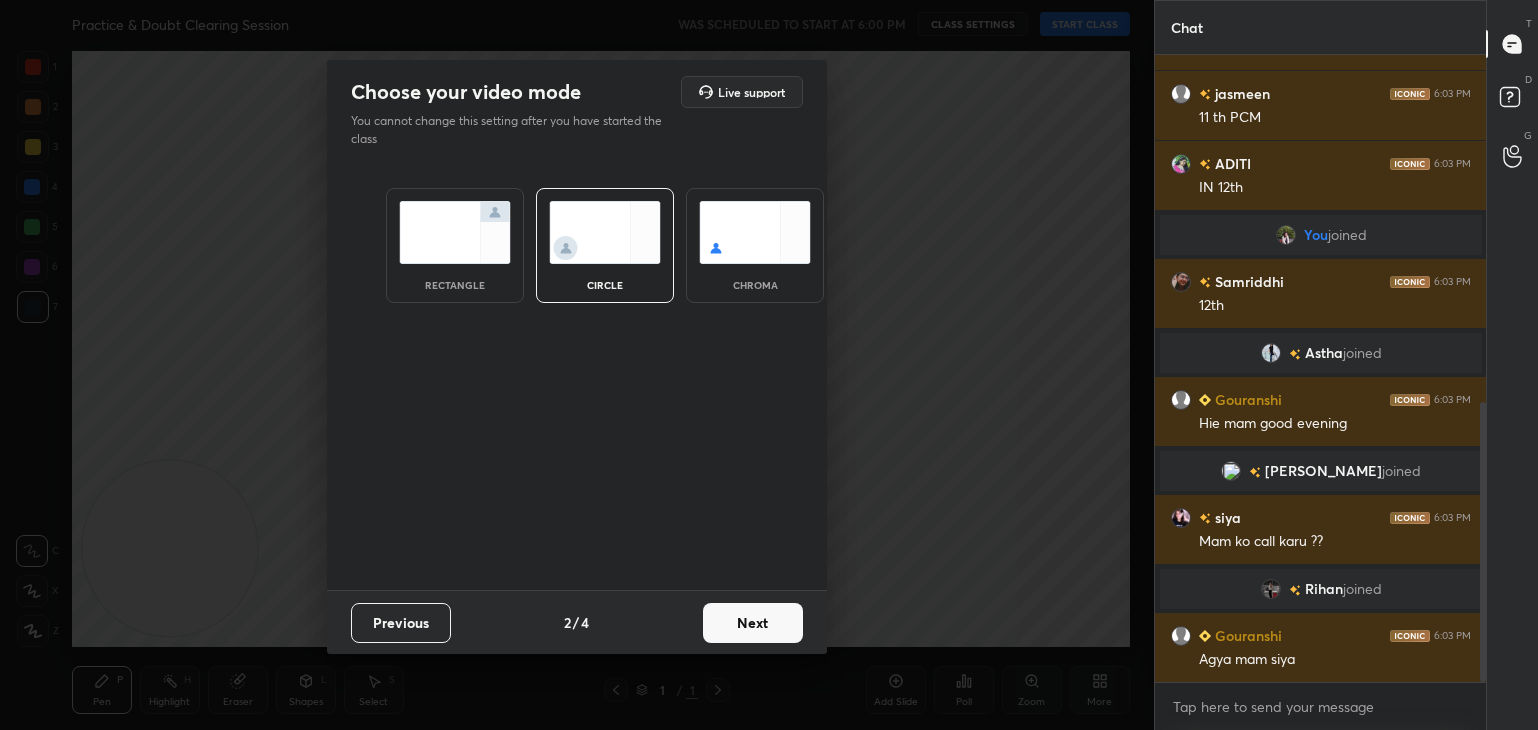 click on "Next" at bounding box center [753, 623] 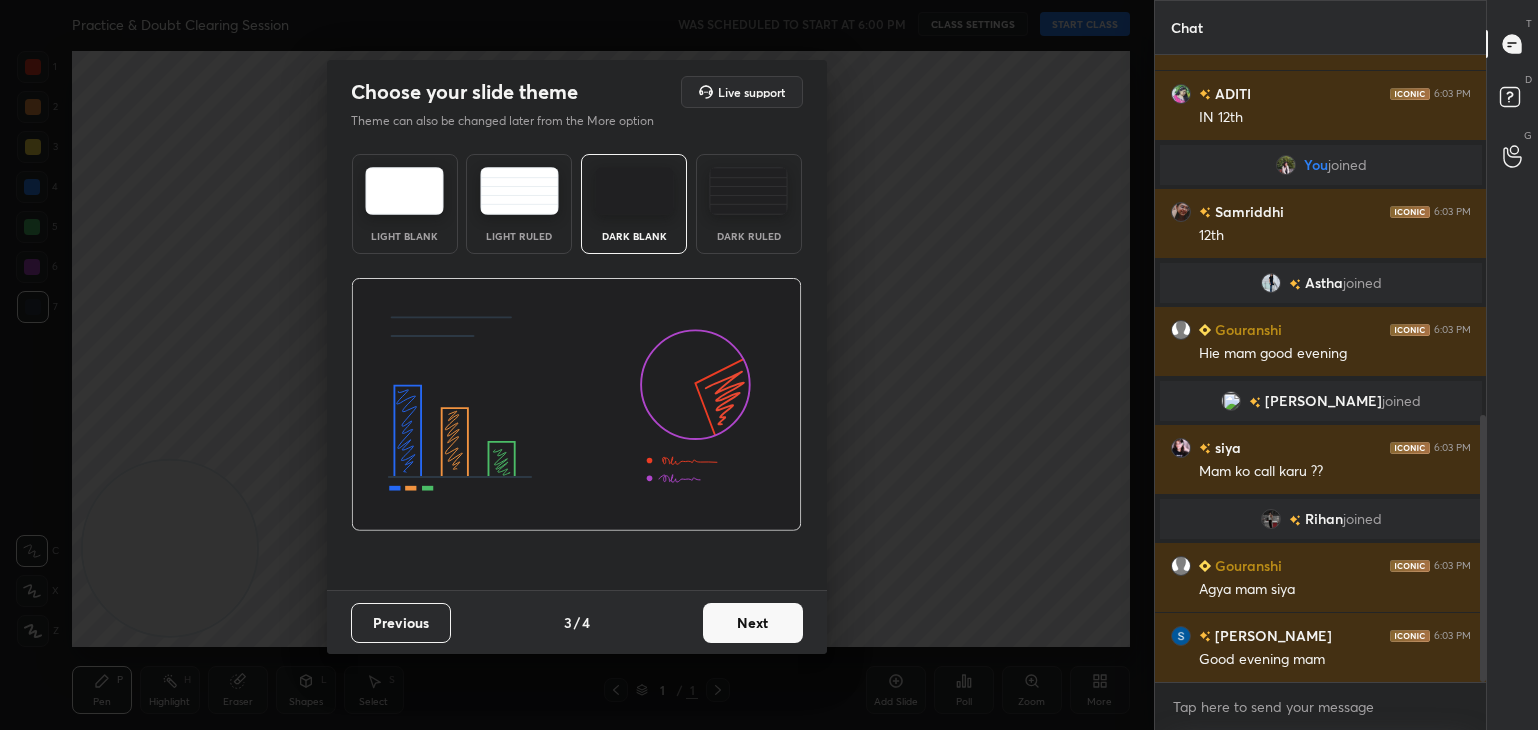 scroll, scrollTop: 916, scrollLeft: 0, axis: vertical 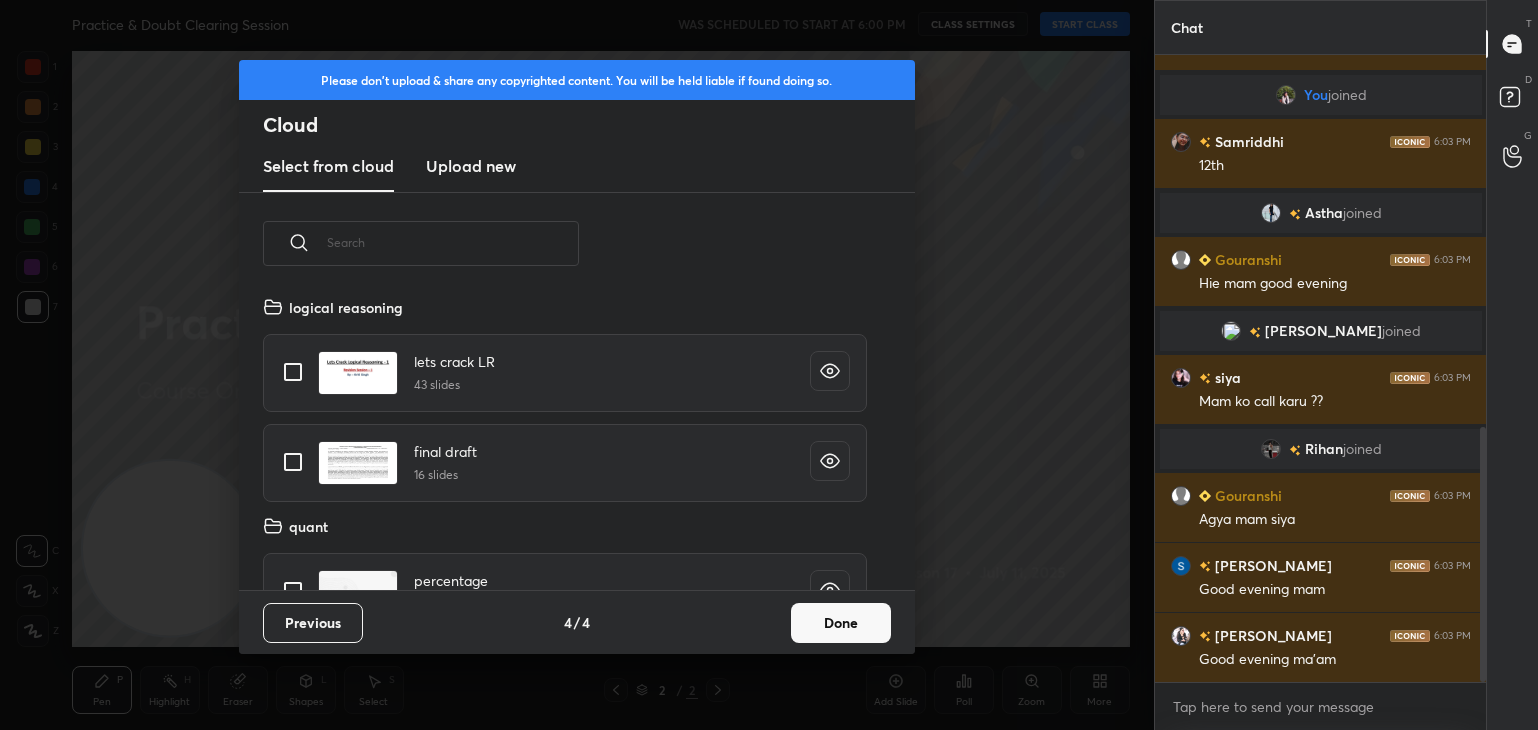 click on "Done" at bounding box center [841, 623] 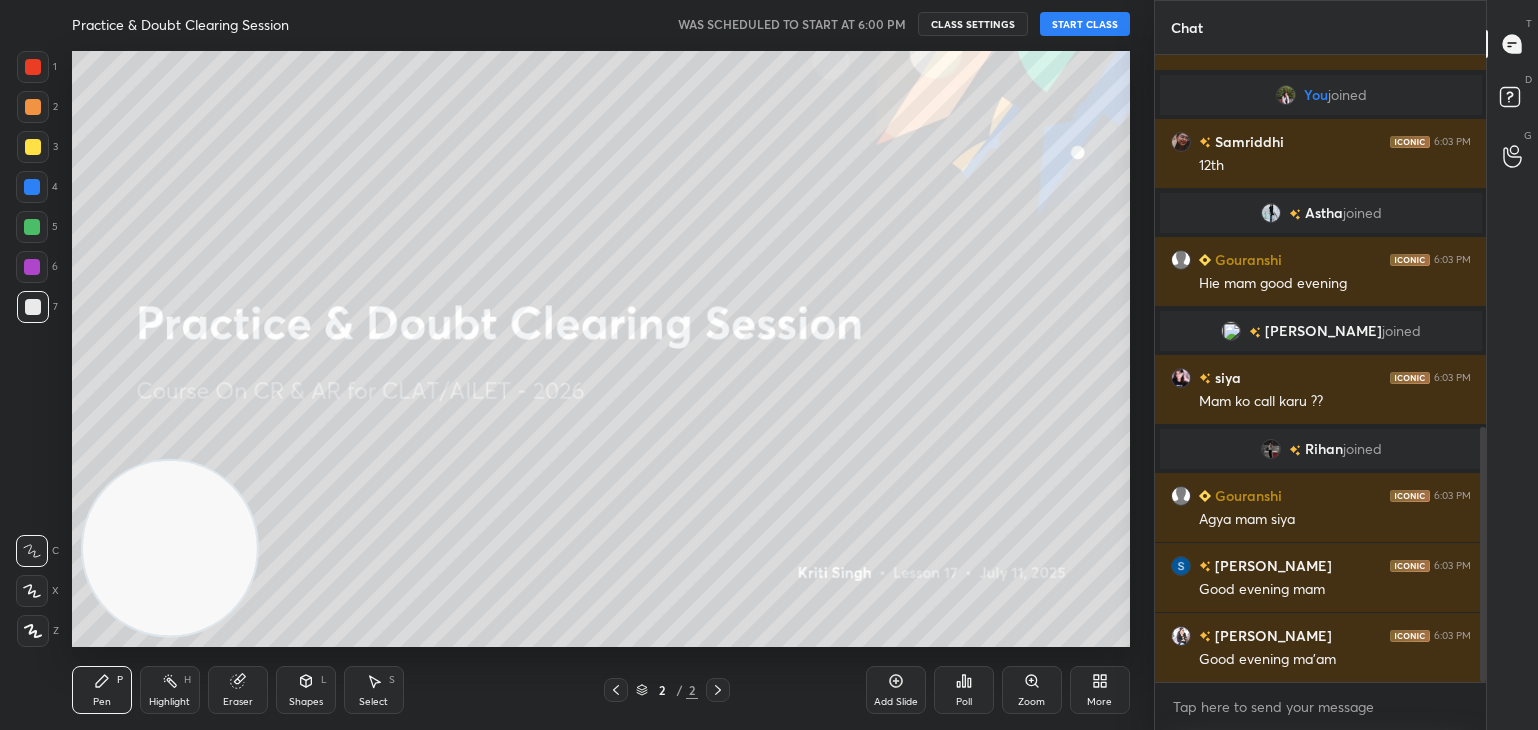 scroll, scrollTop: 986, scrollLeft: 0, axis: vertical 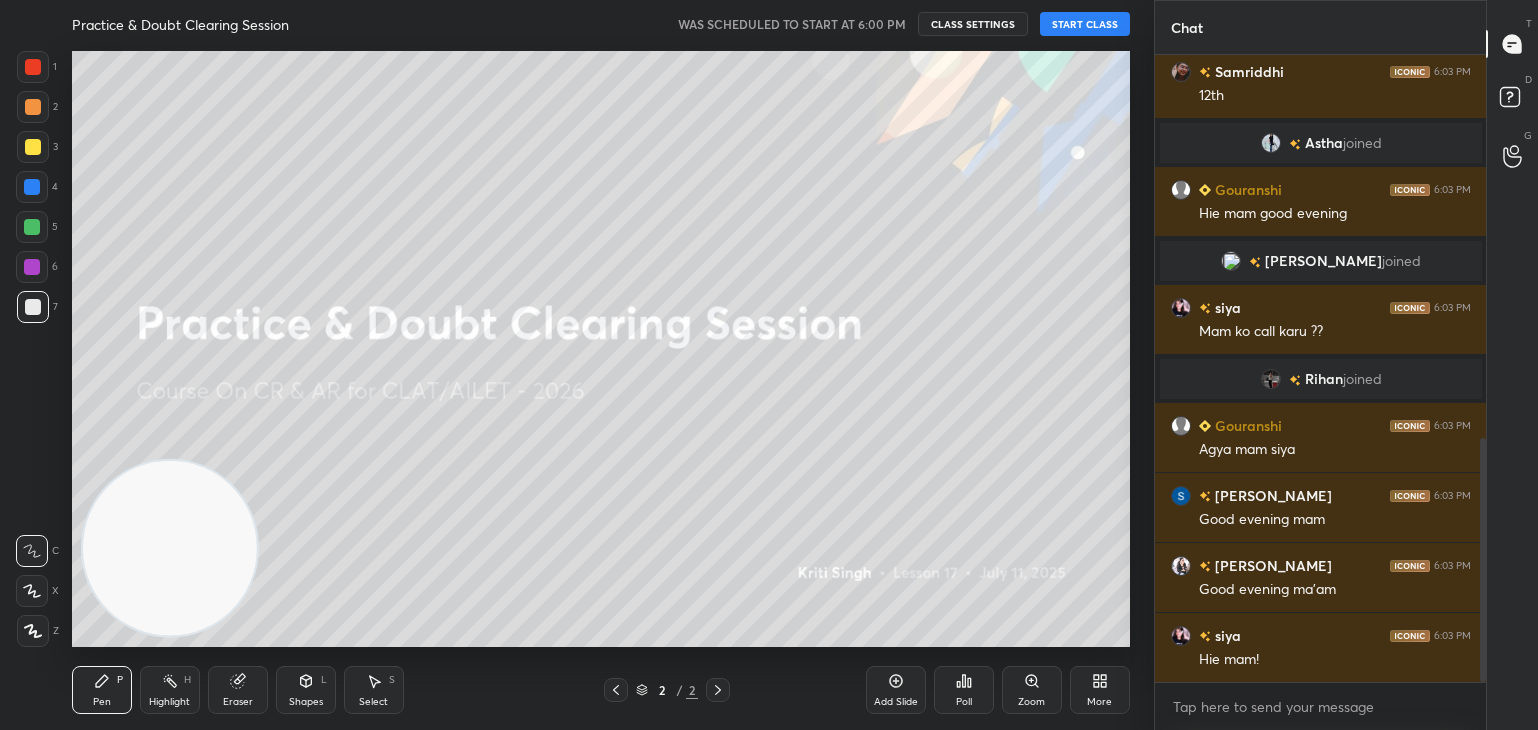 click on "START CLASS" at bounding box center [1085, 24] 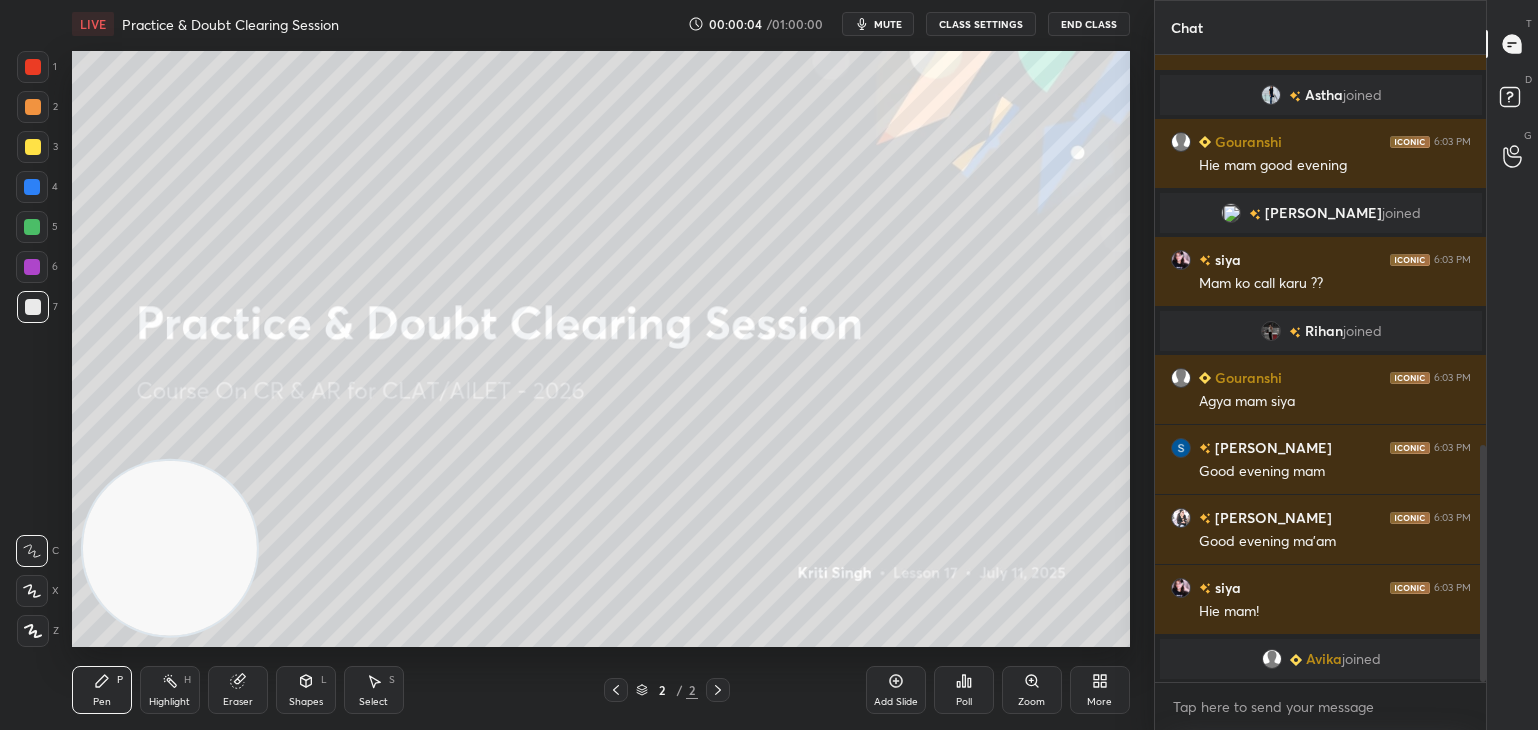 scroll, scrollTop: 1084, scrollLeft: 0, axis: vertical 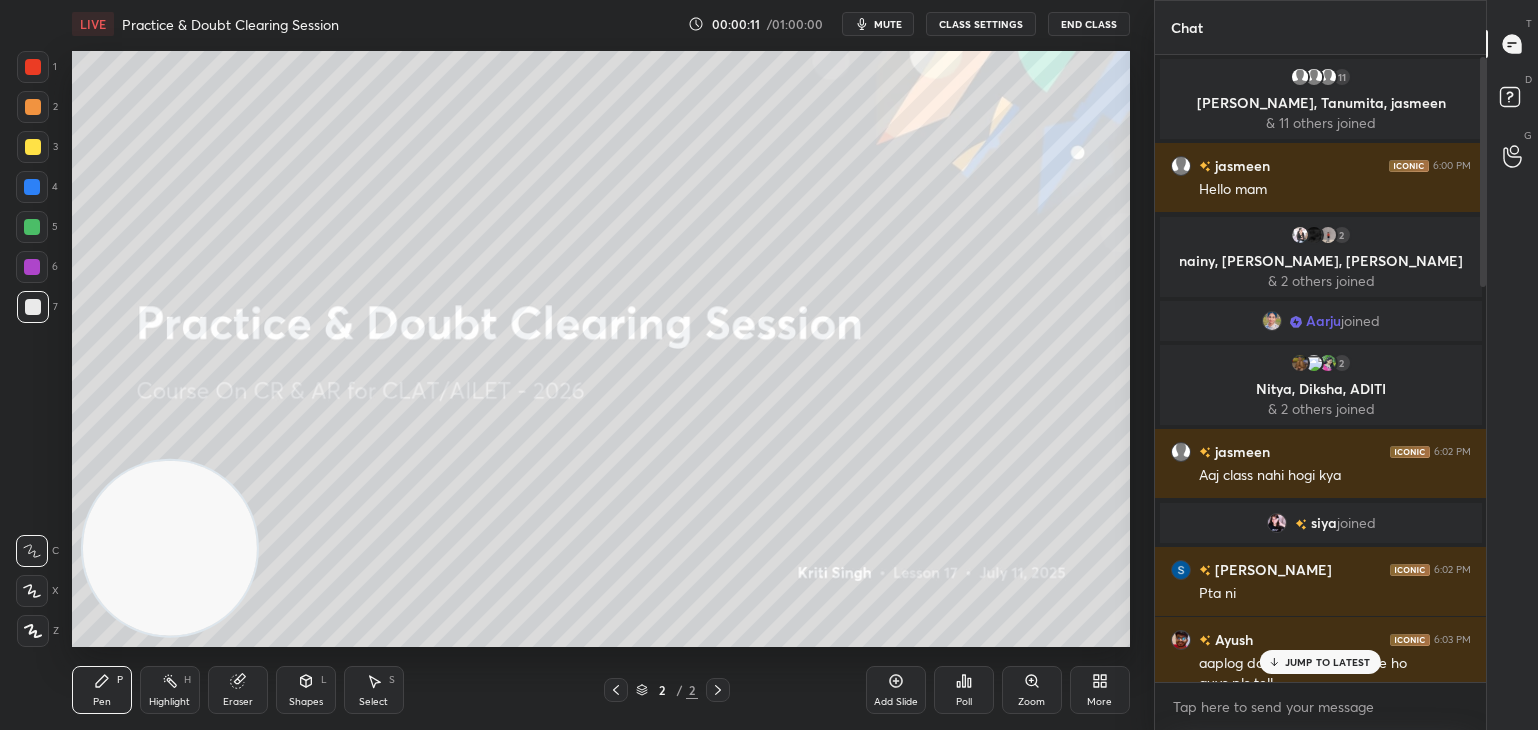 drag, startPoint x: 1484, startPoint y: 619, endPoint x: 1536, endPoint y: 161, distance: 460.9425 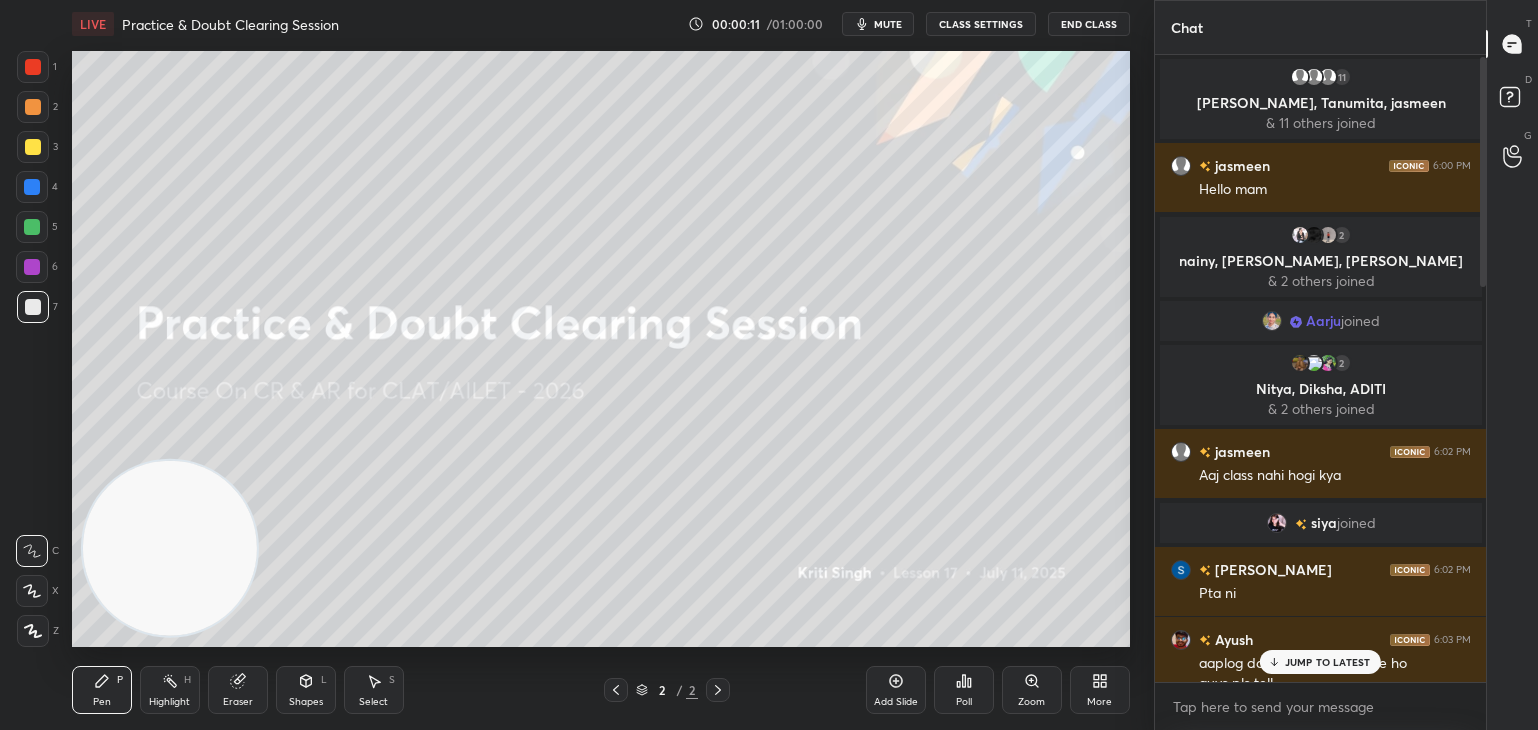 click on "Chat 11 [PERSON_NAME], [PERSON_NAME], [PERSON_NAME] &  11 others  joined jasmeen 6:00 PM Hello mam 2 nainy, [PERSON_NAME], [PERSON_NAME] &  2 others  joined [PERSON_NAME]  joined 2 Nitya, [PERSON_NAME], [PERSON_NAME] &  2 others  joined jasmeen 6:02 PM Aaj class nahi hogi kya siya  joined [PERSON_NAME] 6:02 PM Pta ni [PERSON_NAME] 6:03 PM aaplog dopper ho ya 12th me ho guys pls tell [PERSON_NAME] 6:03 PM 12th JUMP TO LATEST Enable hand raising Enable raise hand to speak to learners. Once enabled, chat will be turned off temporarily. Enable x   Doubts asked by learners will show up here NEW DOUBTS ASKED No one has raised a hand yet Can't raise hand Looks like educator just invited you to speak. Please wait before you can raise your hand again. Got it T Messages (T) D Doubts (D) G Raise Hand (G)" at bounding box center (1346, 365) 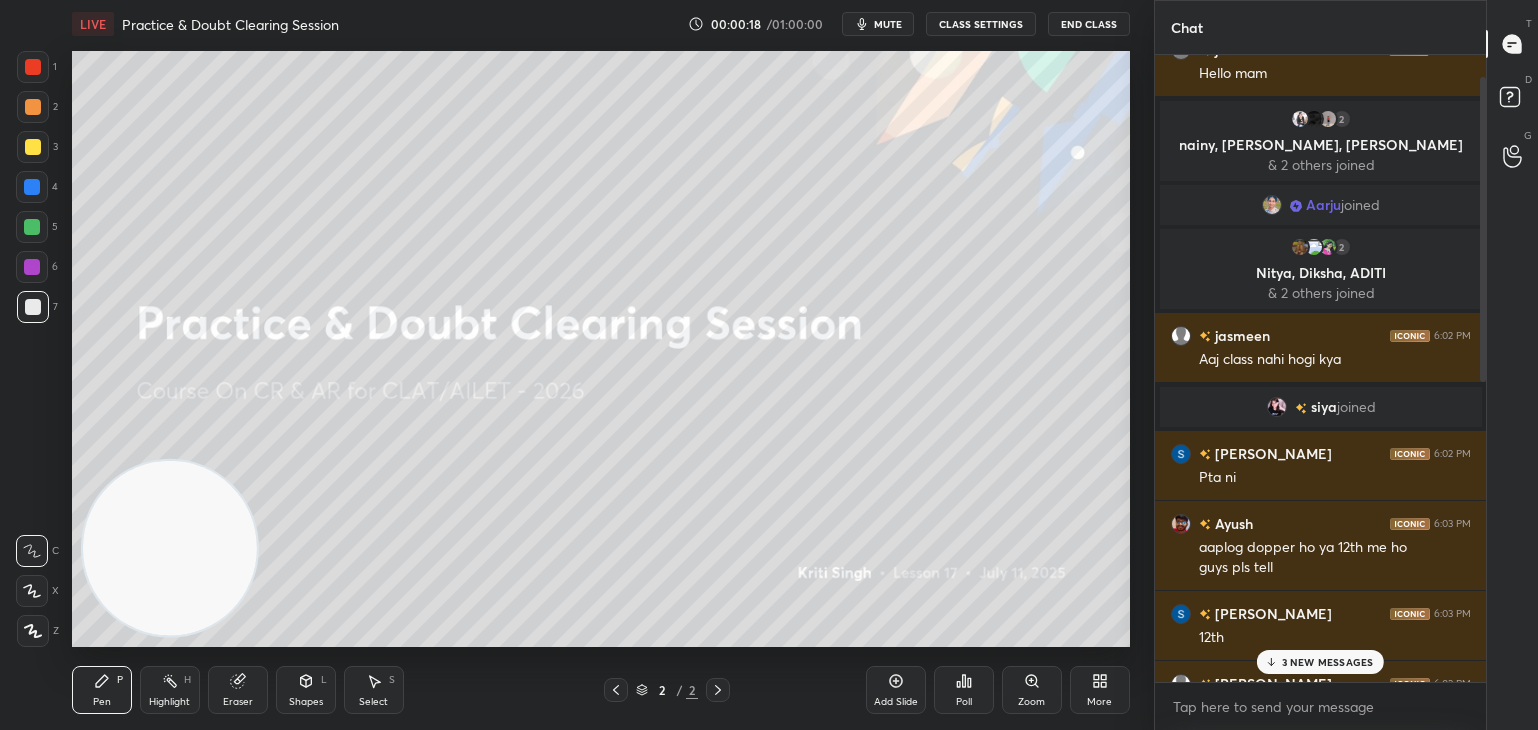 scroll 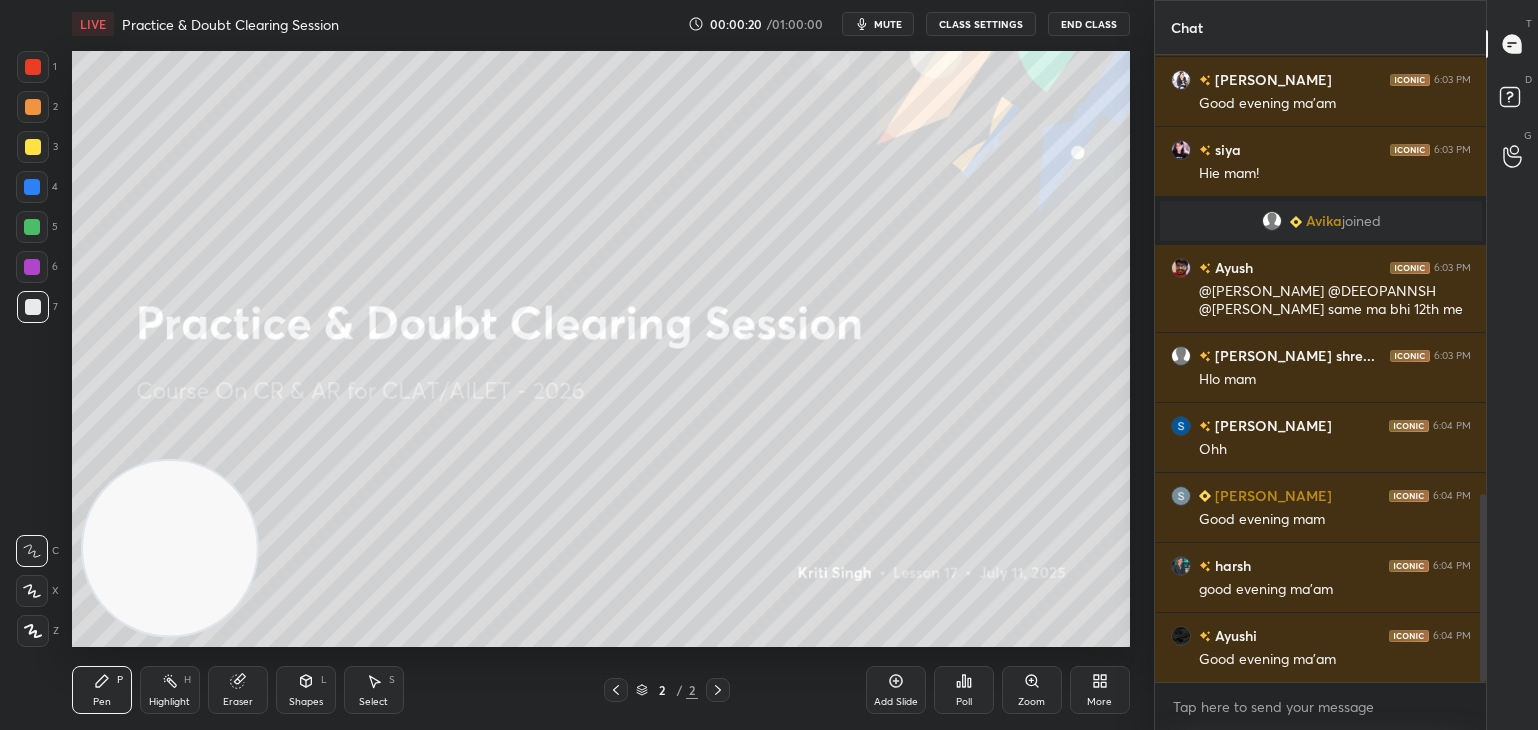 drag, startPoint x: 1484, startPoint y: 281, endPoint x: 1484, endPoint y: 776, distance: 495 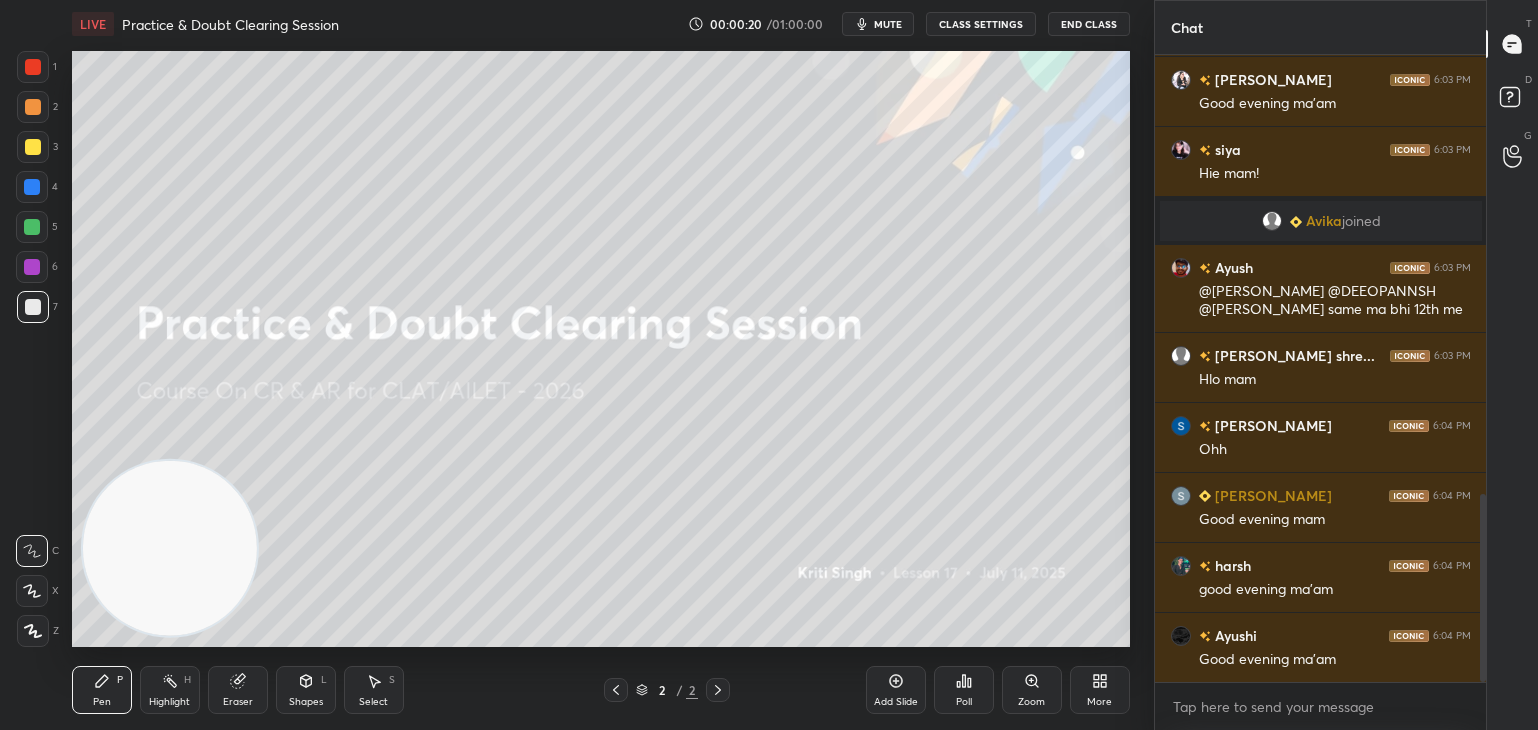 click on "1 2 3 4 5 6 7 C X Z C X Z E E Erase all   H H LIVE Practice & Doubt Clearing Session 00:00:20 /  01:00:00 mute CLASS SETTINGS End Class Setting up your live class Poll for   secs No correct answer Start poll Back Practice & Doubt Clearing Session • L17 of Course On CR & AR for CLAT/AILET - 2026 [PERSON_NAME] Pen P Highlight H Eraser Shapes L Select S 2 / 2 Add Slide Poll Zoom More Chat Gouranshi 6:03 PM Agya mam siya [PERSON_NAME] 6:03 PM Good evening mam [PERSON_NAME] 6:03 PM Good evening ma'am siya 6:03 PM Hie mam! [PERSON_NAME]  joined [PERSON_NAME] 6:03 PM @[PERSON_NAME] @DEEOPANNSH @[PERSON_NAME] same ma bhi 12th me [PERSON_NAME] shre... 6:03 PM Hlo mam [PERSON_NAME] 6:04 PM [PERSON_NAME] 6:04 PM Good evening mam harsh 6:04 PM good evening ma'am [PERSON_NAME] 6:04 PM Good evening ma'am JUMP TO LATEST Enable hand raising Enable raise hand to speak to learners. Once enabled, chat will be turned off temporarily. Enable x   Doubts asked by learners will show up here NEW DOUBTS ASKED No one has raised a hand yet Can't raise hand Got it T Messages (T) D Doubts (D) G ​" at bounding box center [769, 0] 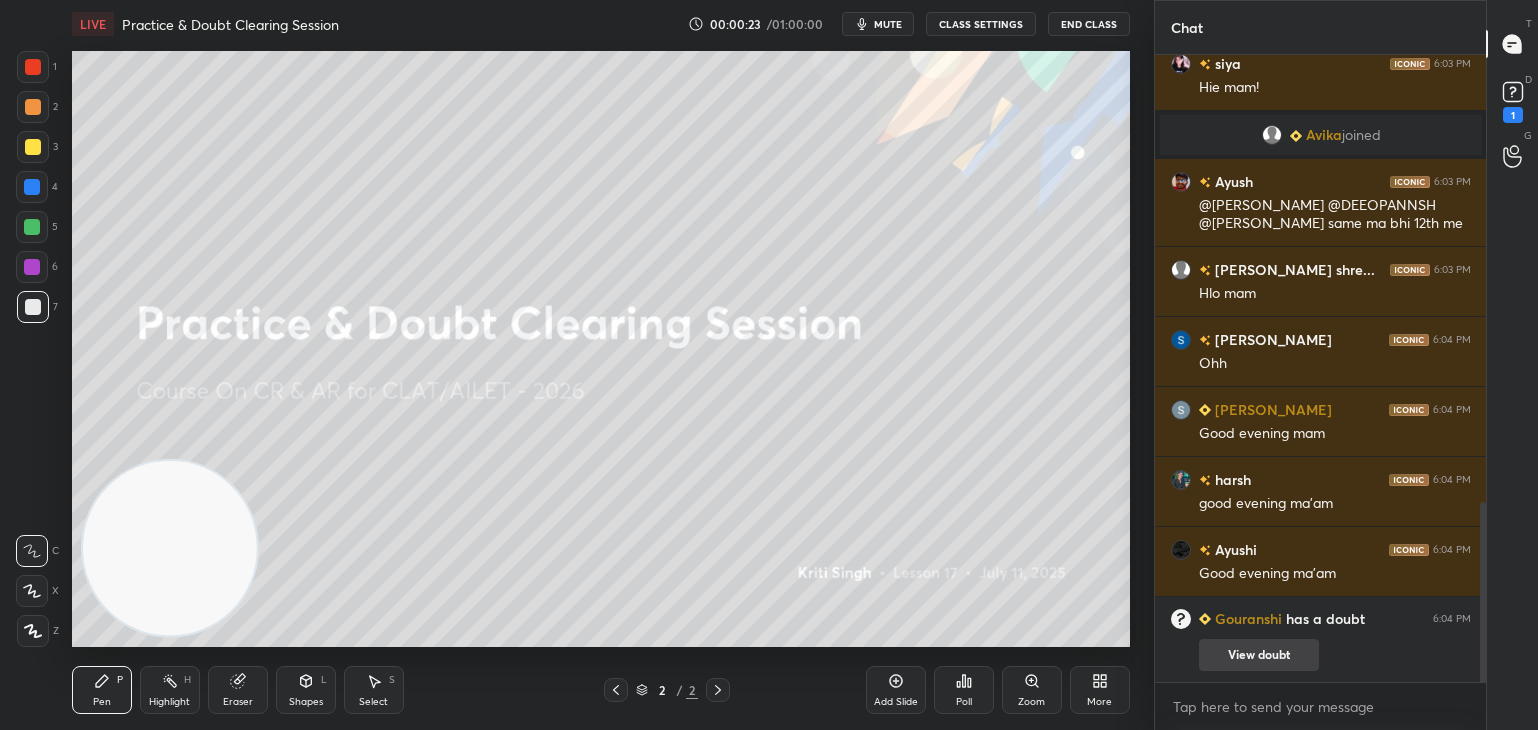click on "View doubt" at bounding box center (1259, 655) 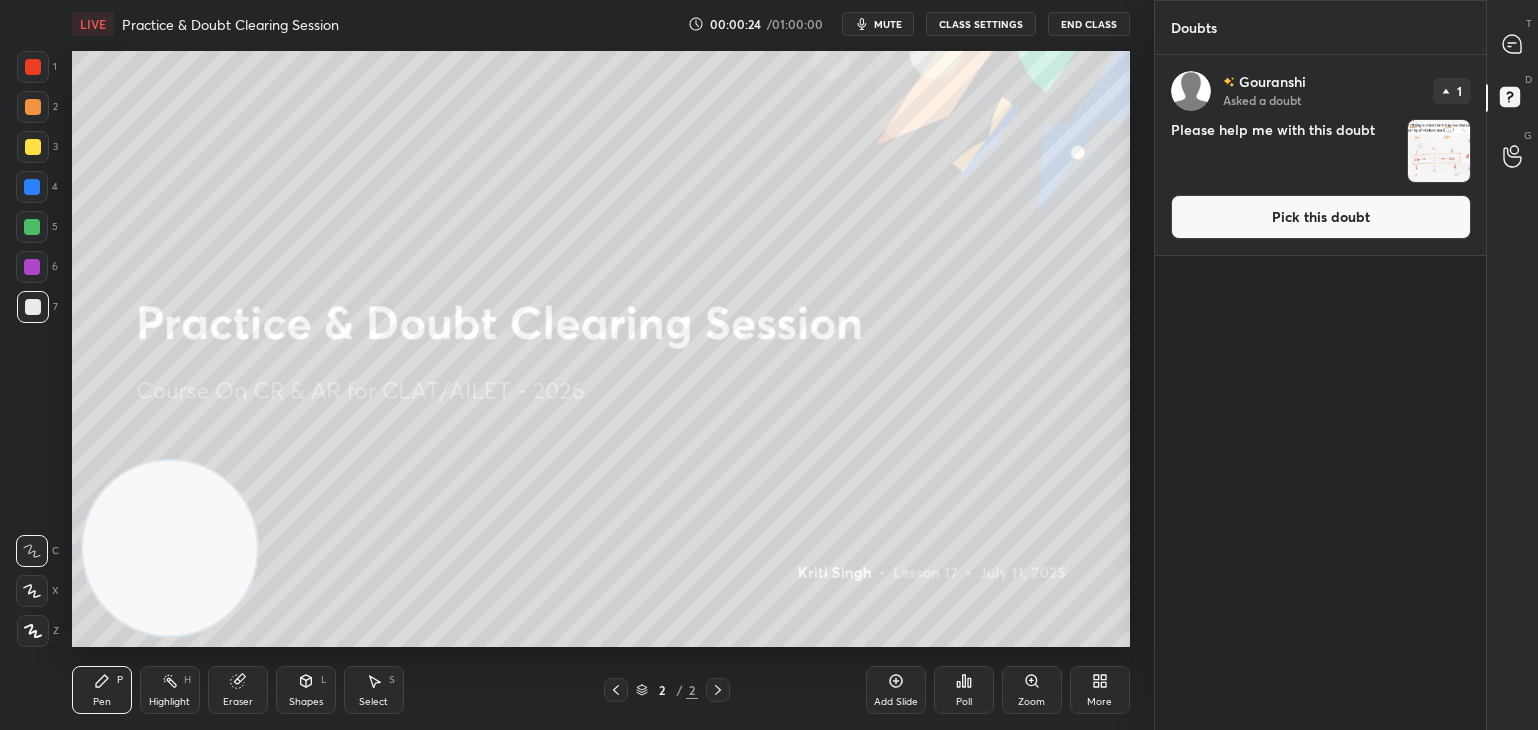 click on "Pick this doubt" at bounding box center [1321, 217] 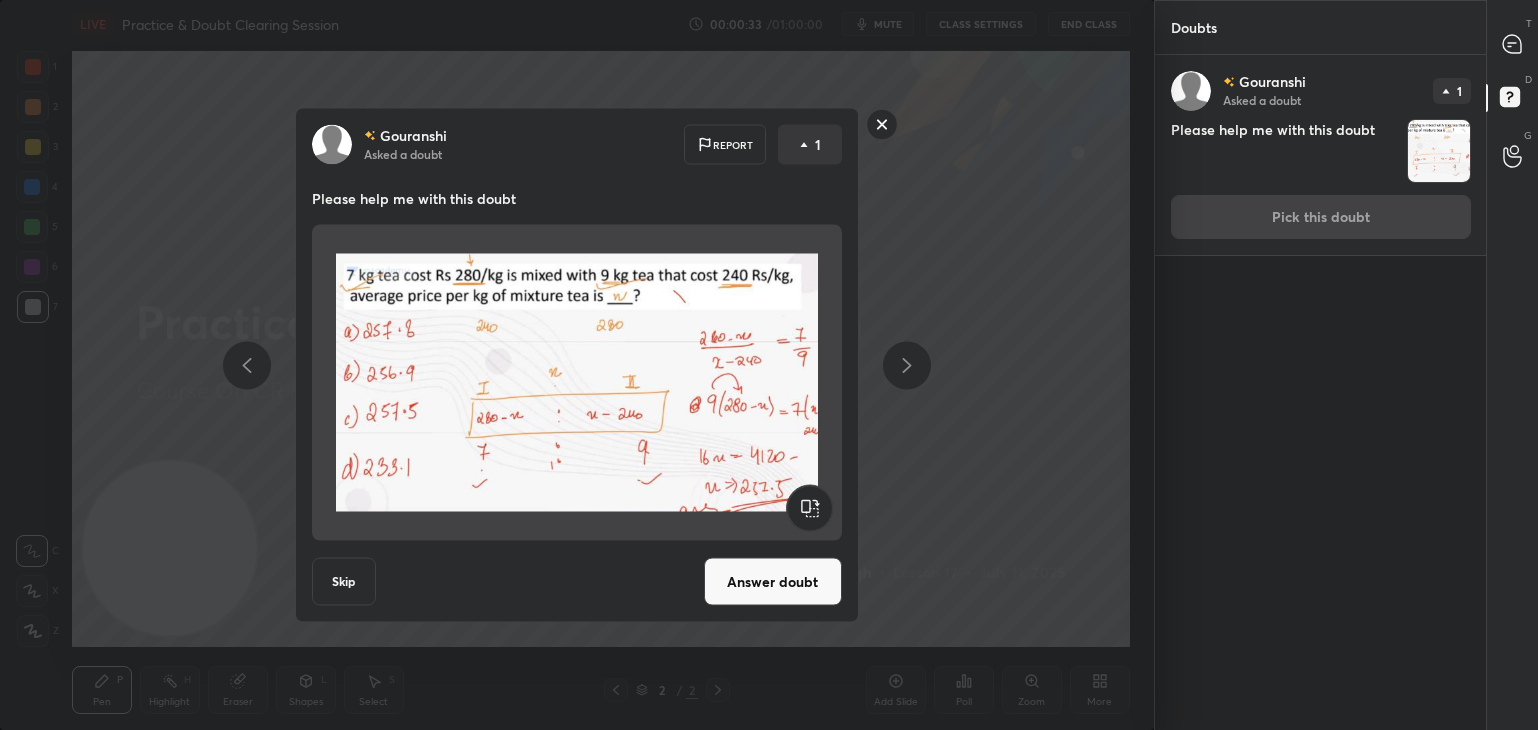 click 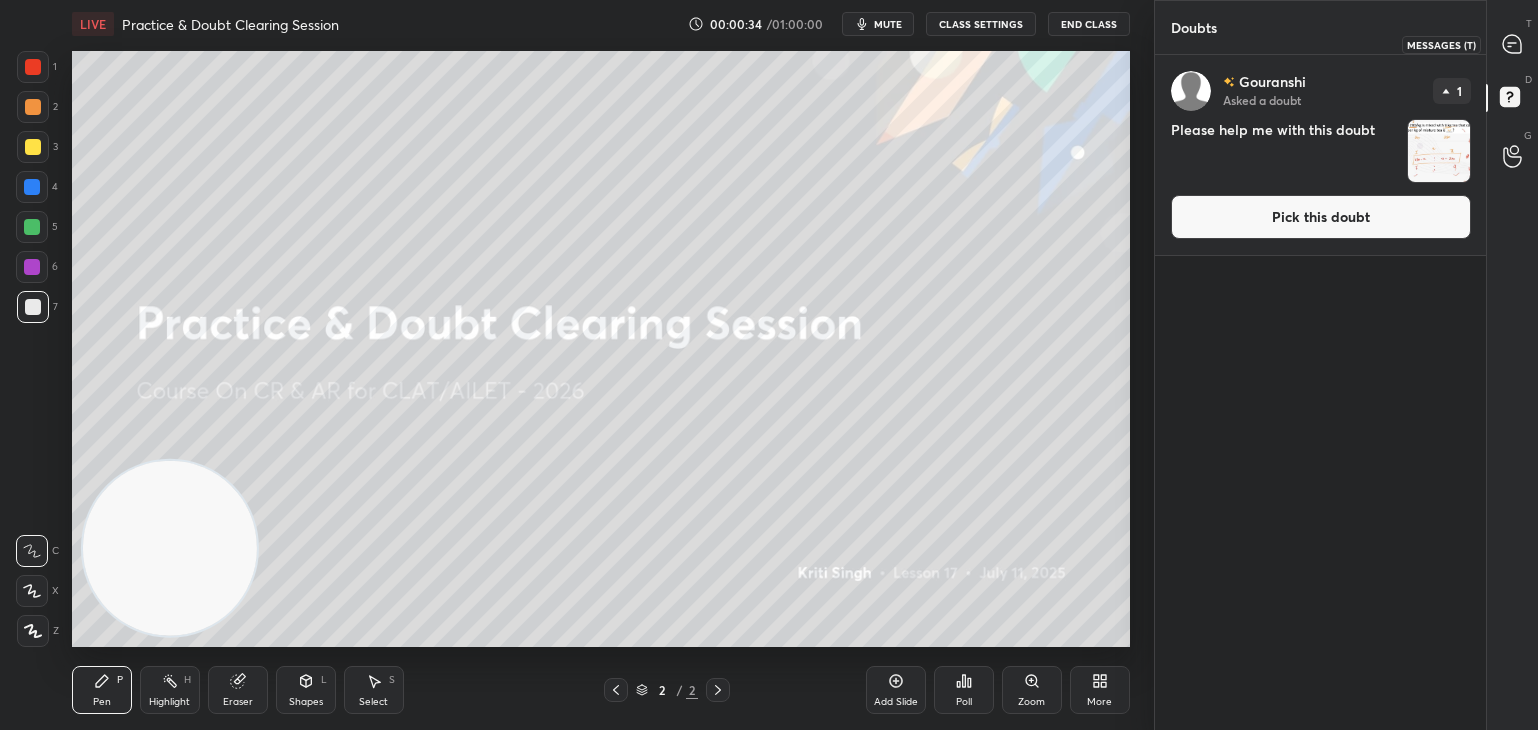 click at bounding box center [1513, 44] 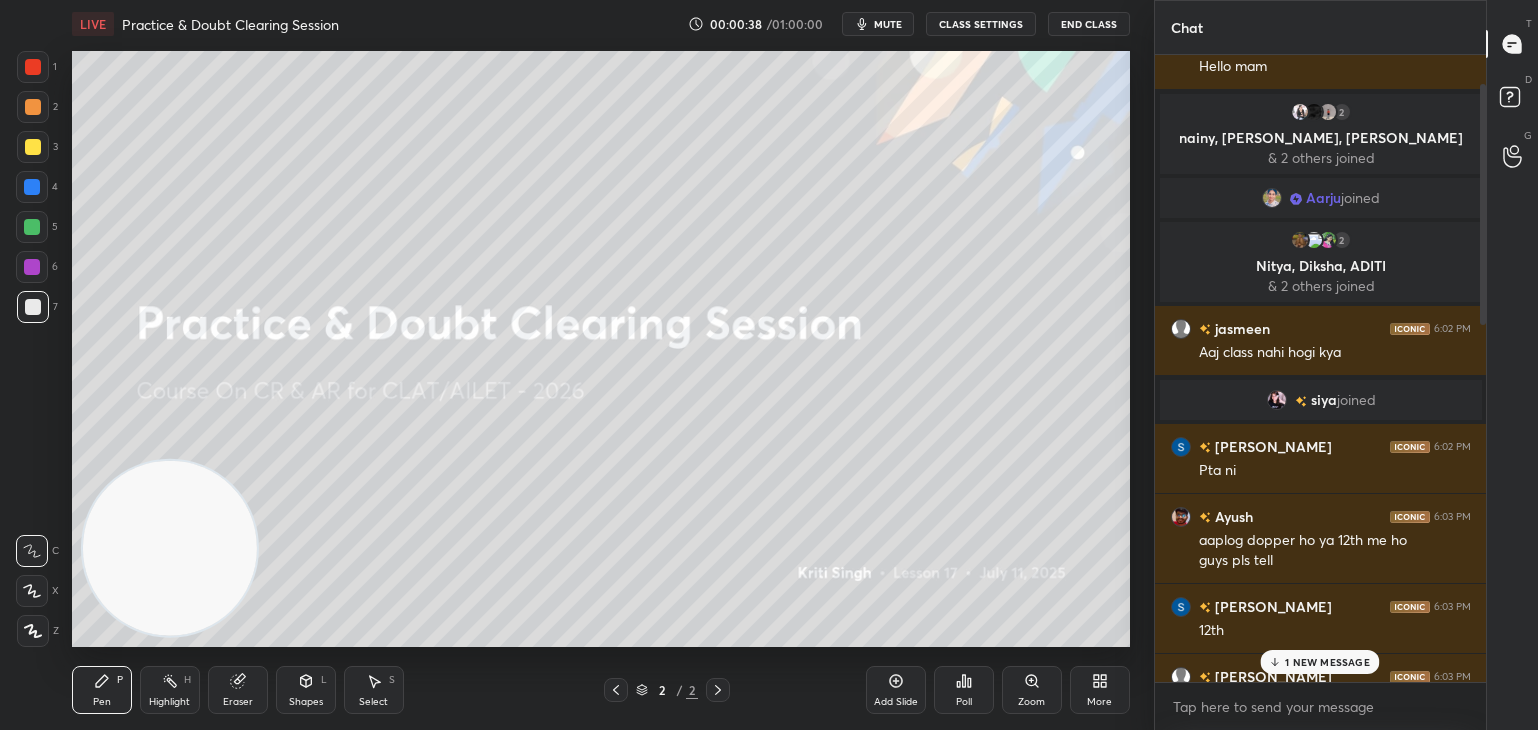 scroll, scrollTop: 32, scrollLeft: 0, axis: vertical 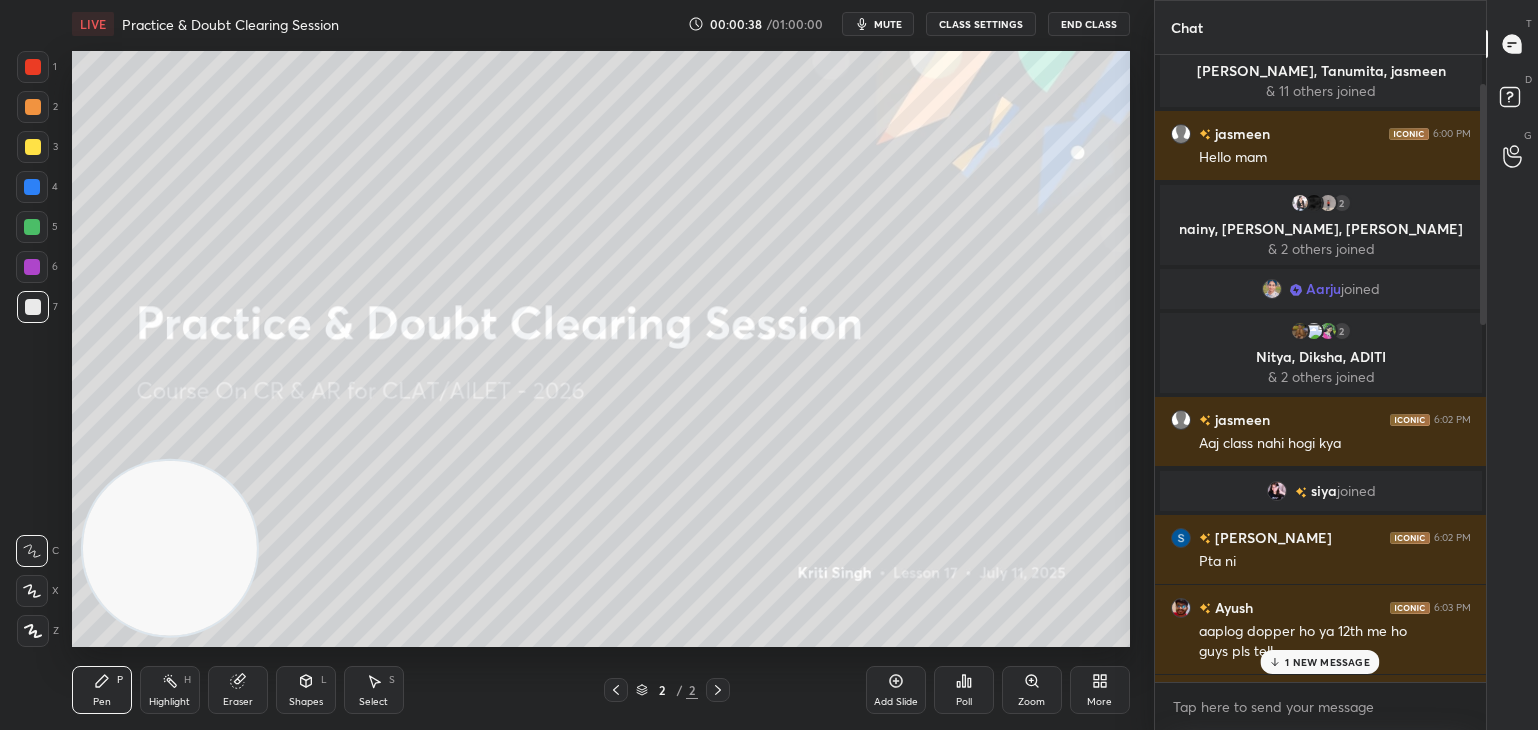 drag, startPoint x: 1480, startPoint y: 662, endPoint x: 1470, endPoint y: -87, distance: 749.0668 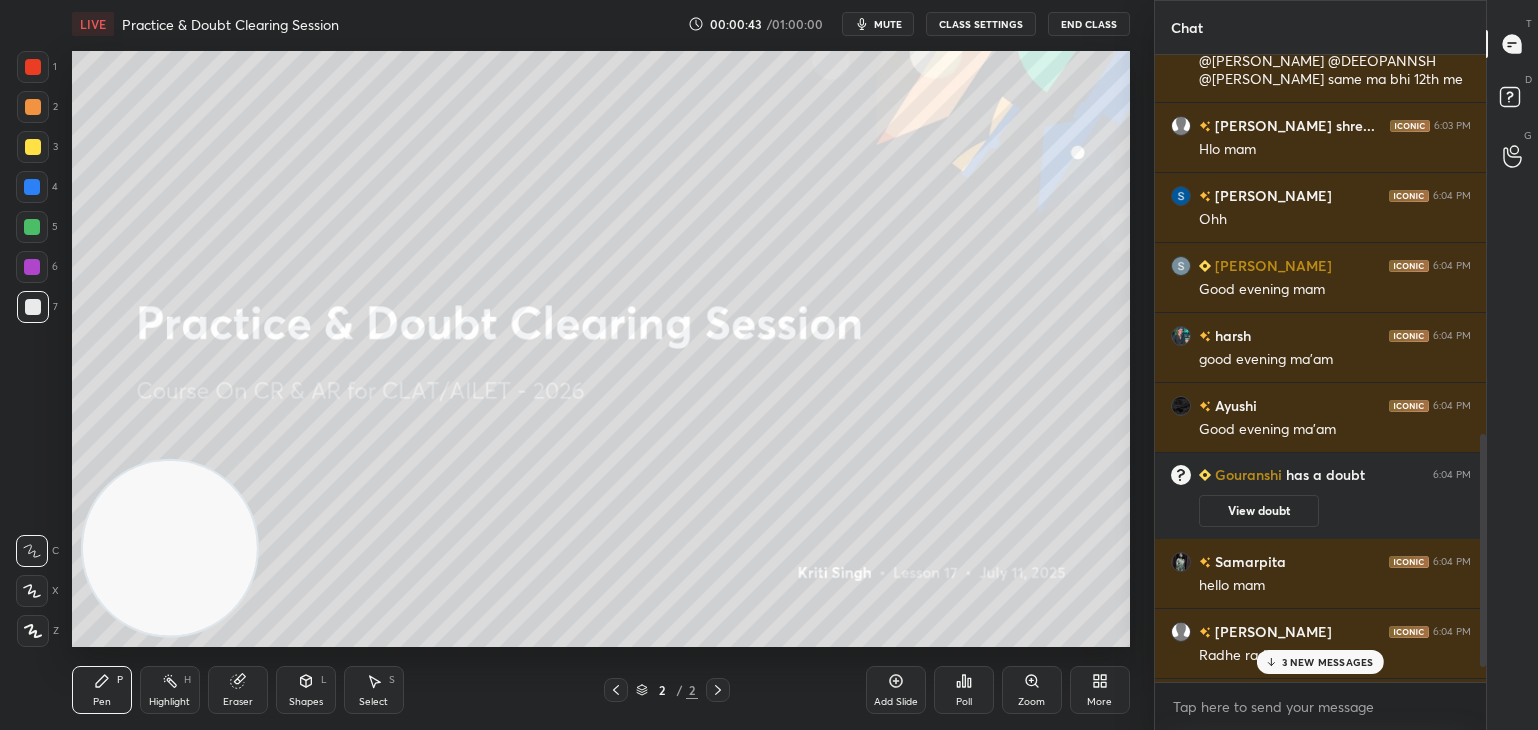 drag, startPoint x: 1485, startPoint y: 147, endPoint x: 1444, endPoint y: 774, distance: 628.33905 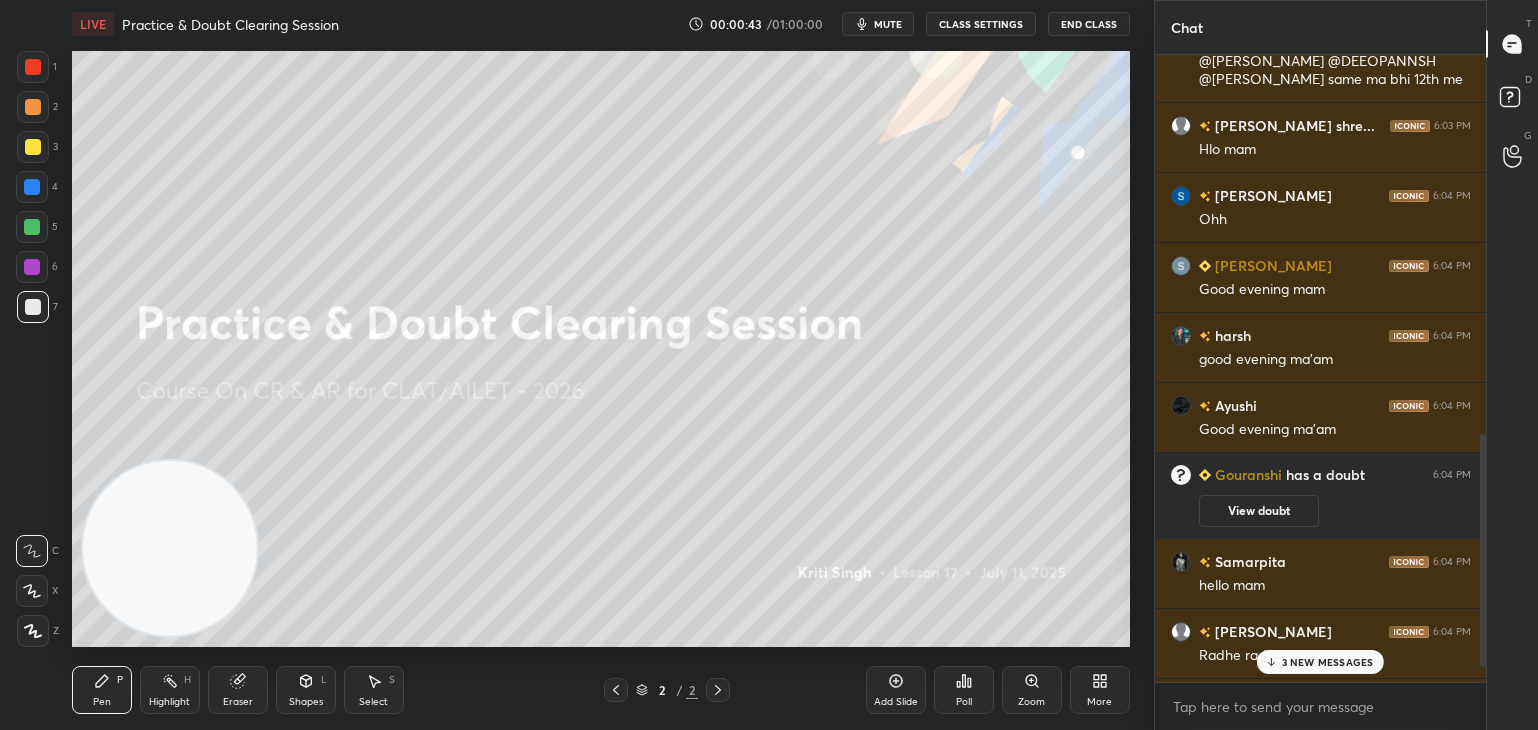 click on "1 2 3 4 5 6 7 C X Z C X Z E E Erase all   H H LIVE Practice & Doubt Clearing Session 00:00:43 /  01:00:00 mute CLASS SETTINGS End Class Setting up your live class Poll for   secs No correct answer Start poll Back Practice & Doubt Clearing Session • L17 of Course On CR & AR for CLAT/AILET - 2026 [PERSON_NAME] Pen P Highlight H Eraser Shapes L Select S 2 / 2 Add Slide Poll Zoom More Chat [PERSON_NAME]  joined [PERSON_NAME] 6:03 PM @[PERSON_NAME] @DEEOPANNSH @[PERSON_NAME] same ma bhi 12th me [PERSON_NAME] shre... 6:03 PM Hlo mam [PERSON_NAME] 6:04 PM Ohh [PERSON_NAME] 6:04 PM Good evening mam harsh 6:04 PM good evening ma'am [PERSON_NAME] 6:04 PM Good evening ma'am Gouranshi   has a doubt 6:04 PM View doubt [PERSON_NAME] 6:04 PM hello mam [PERSON_NAME] 6:04 PM Radhe radhe mam [PERSON_NAME] 6:04 PM Good evening mam [PERSON_NAME] 6:04 PM hello mam can u also take qt doubts [PERSON_NAME] 6:04 PM maam Nitya 6:04 PM i'm a dropper ADITI 6:04 PM Hello mam!! harsh 6:04 PM mam psg honge na [PERSON_NAME] 6:04 PM statement based ka quest5on puchu 3 NEW MESSAGES Enable hand raising Enable x   Gouranshi 1 Got it T" at bounding box center [769, 0] 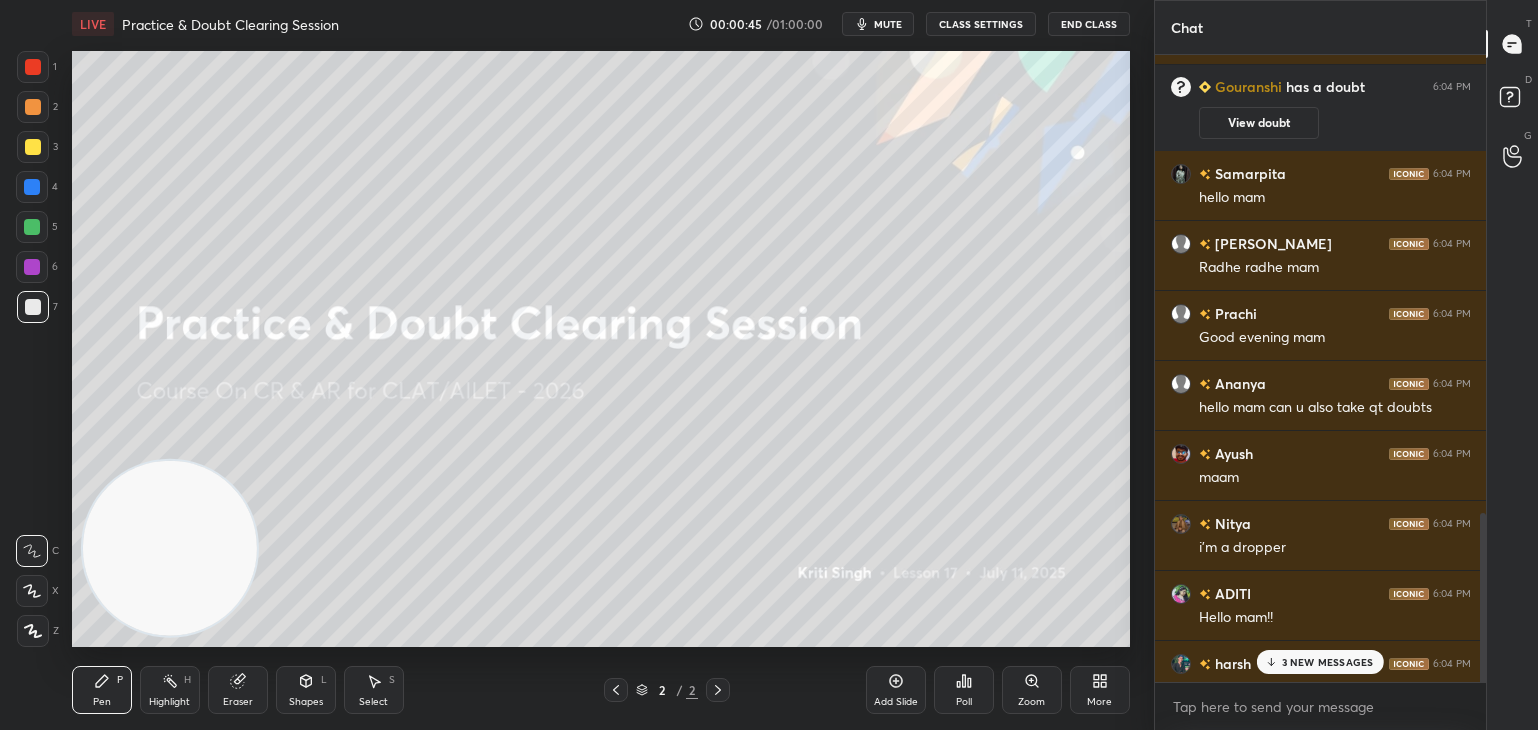 scroll, scrollTop: 2188, scrollLeft: 0, axis: vertical 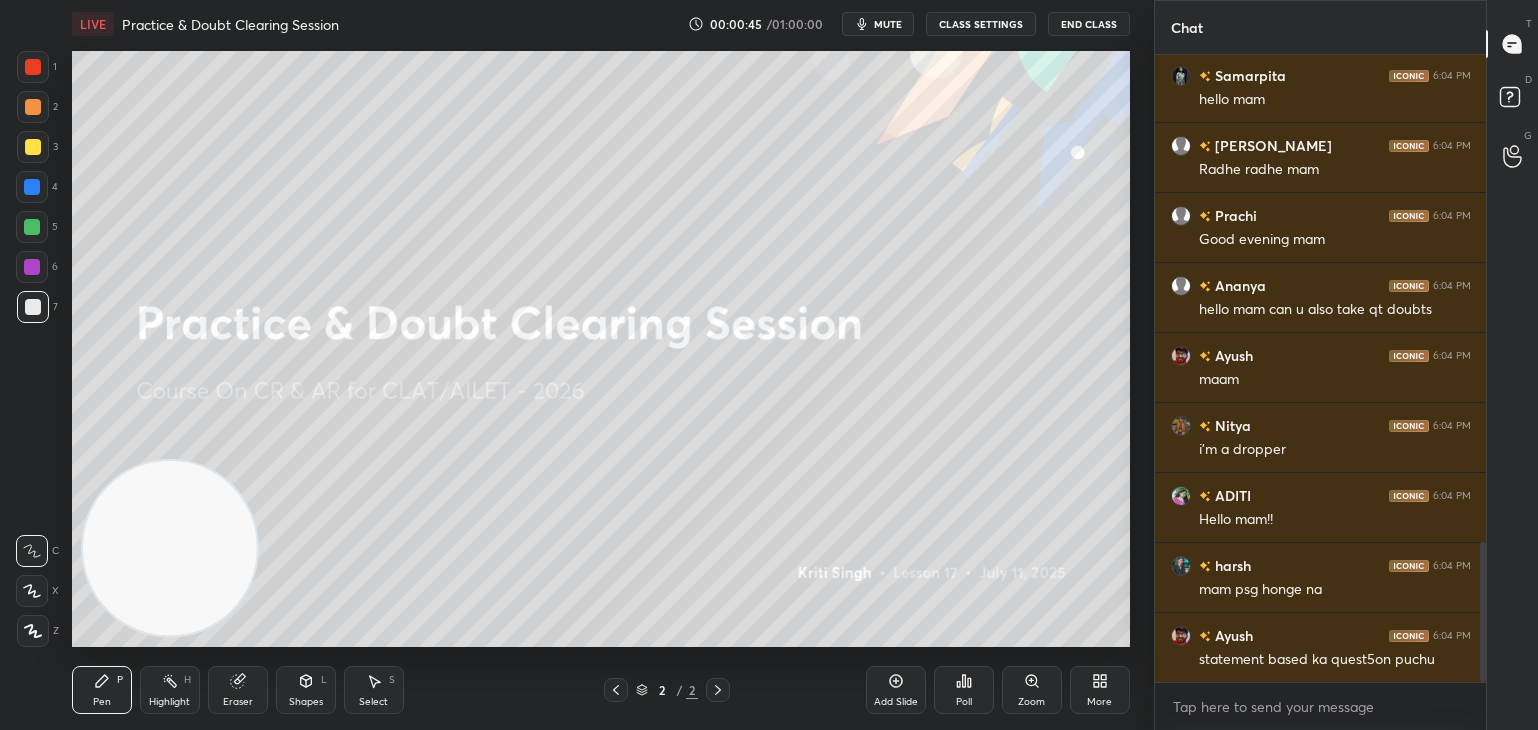 drag, startPoint x: 1481, startPoint y: 470, endPoint x: 1457, endPoint y: 764, distance: 294.97797 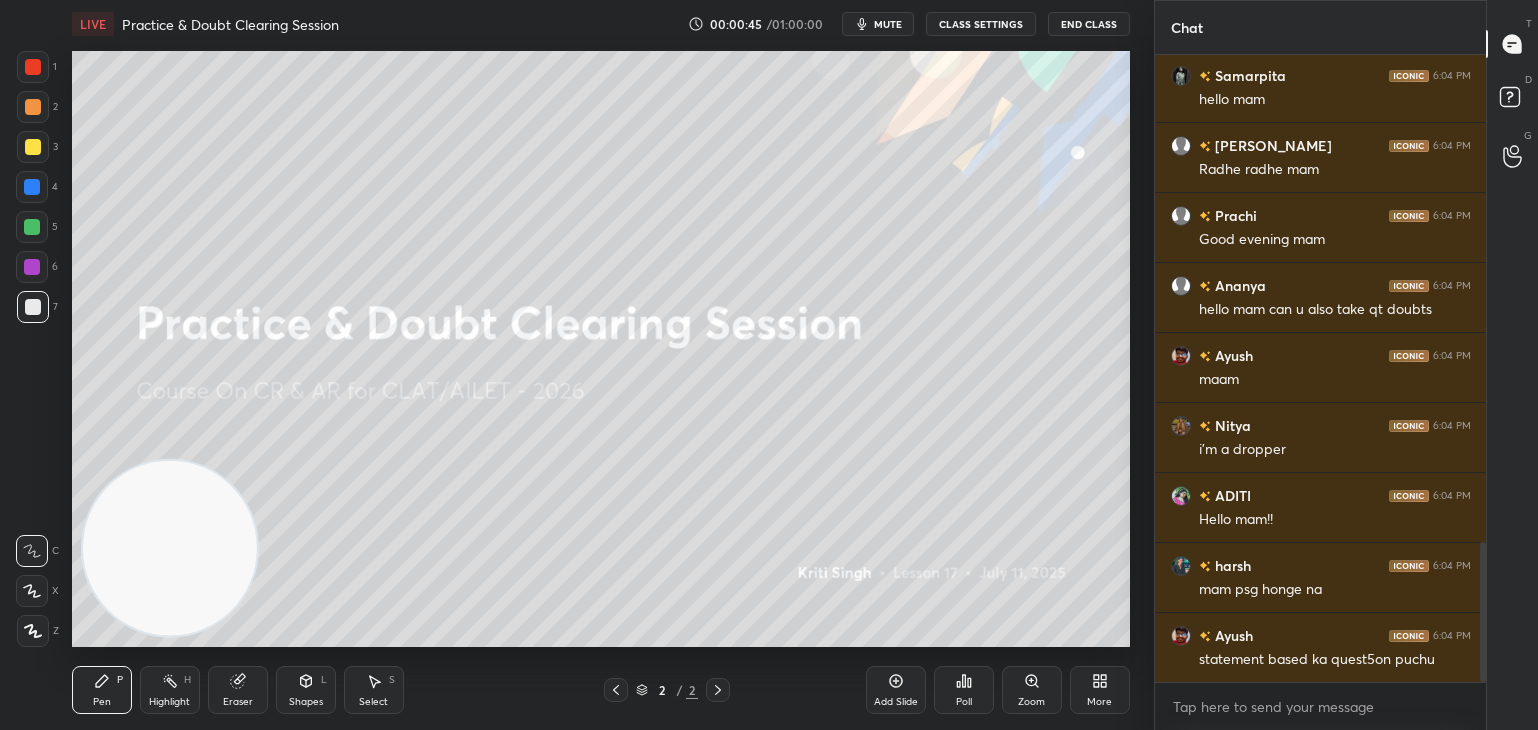 click on "1 2 3 4 5 6 7 C X Z C X Z E E Erase all   H H LIVE Practice & Doubt Clearing Session 00:00:45 /  01:00:00 mute CLASS SETTINGS End Class Setting up your live class Poll for   secs No correct answer Start poll Back Practice & Doubt Clearing Session • L17 of Course On CR & AR for CLAT/AILET - 2026 [PERSON_NAME] Pen P Highlight H Eraser Shapes L Select S 2 / 2 Add Slide Poll Zoom More Chat Gouranshi   has a doubt 6:04 PM View doubt [PERSON_NAME] 6:04 PM hello mam [PERSON_NAME] 6:04 PM Radhe radhe mam [PERSON_NAME] 6:04 PM Good evening mam [PERSON_NAME] 6:04 PM hello mam can u also take qt doubts [PERSON_NAME] 6:04 PM maam Nitya 6:04 PM i'm a dropper ADITI 6:04 PM Hello mam!! harsh 6:04 PM mam psg honge na [PERSON_NAME] 6:04 PM statement based ka quest5on puchu JUMP TO LATEST Enable hand raising Enable raise hand to speak to learners. Once enabled, chat will be turned off temporarily. Enable x   [PERSON_NAME] Asked a doubt 1 Please help me with this doubt Pick this doubt NEW DOUBTS ASKED No one has raised a hand yet Can't raise hand Got it T Messages (T)" at bounding box center (769, 0) 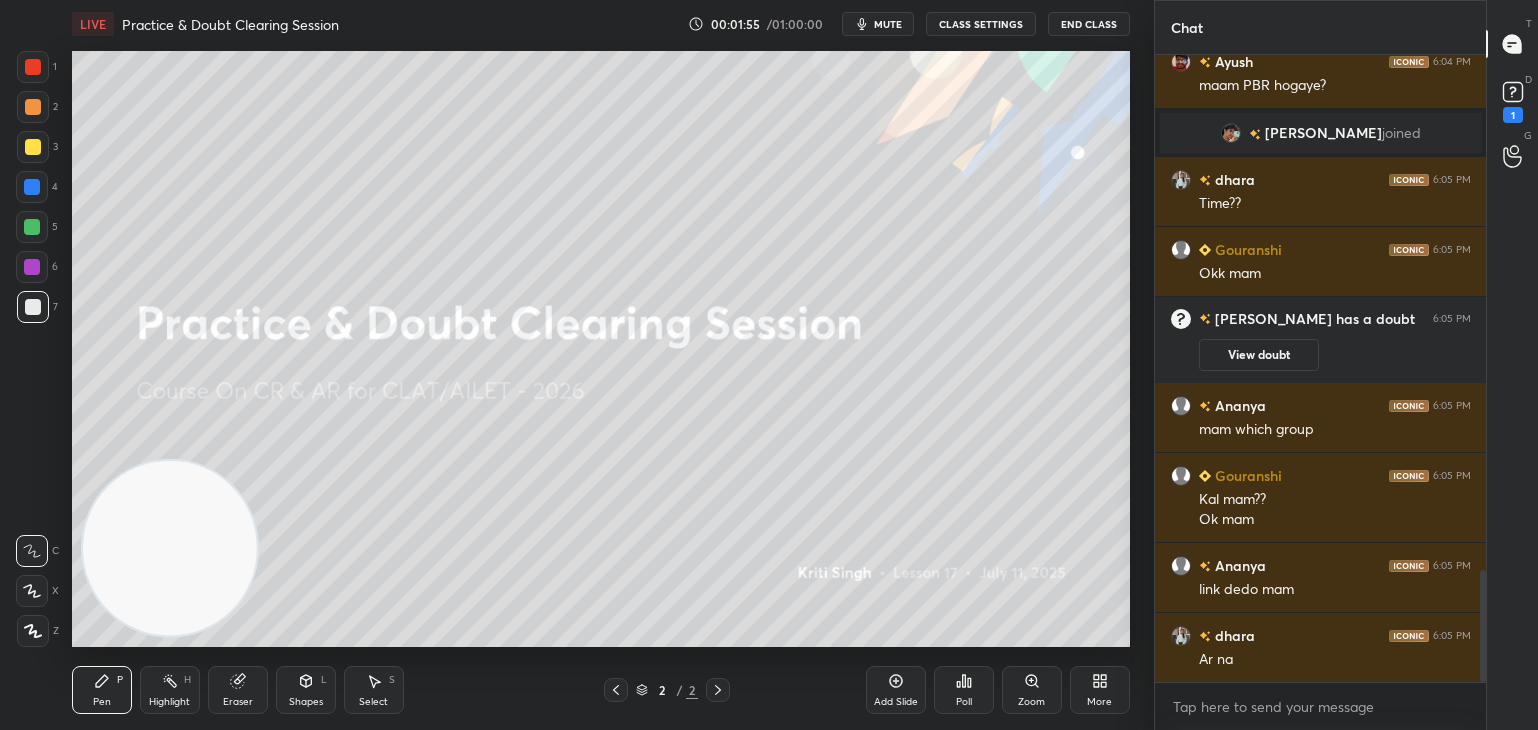 scroll, scrollTop: 2882, scrollLeft: 0, axis: vertical 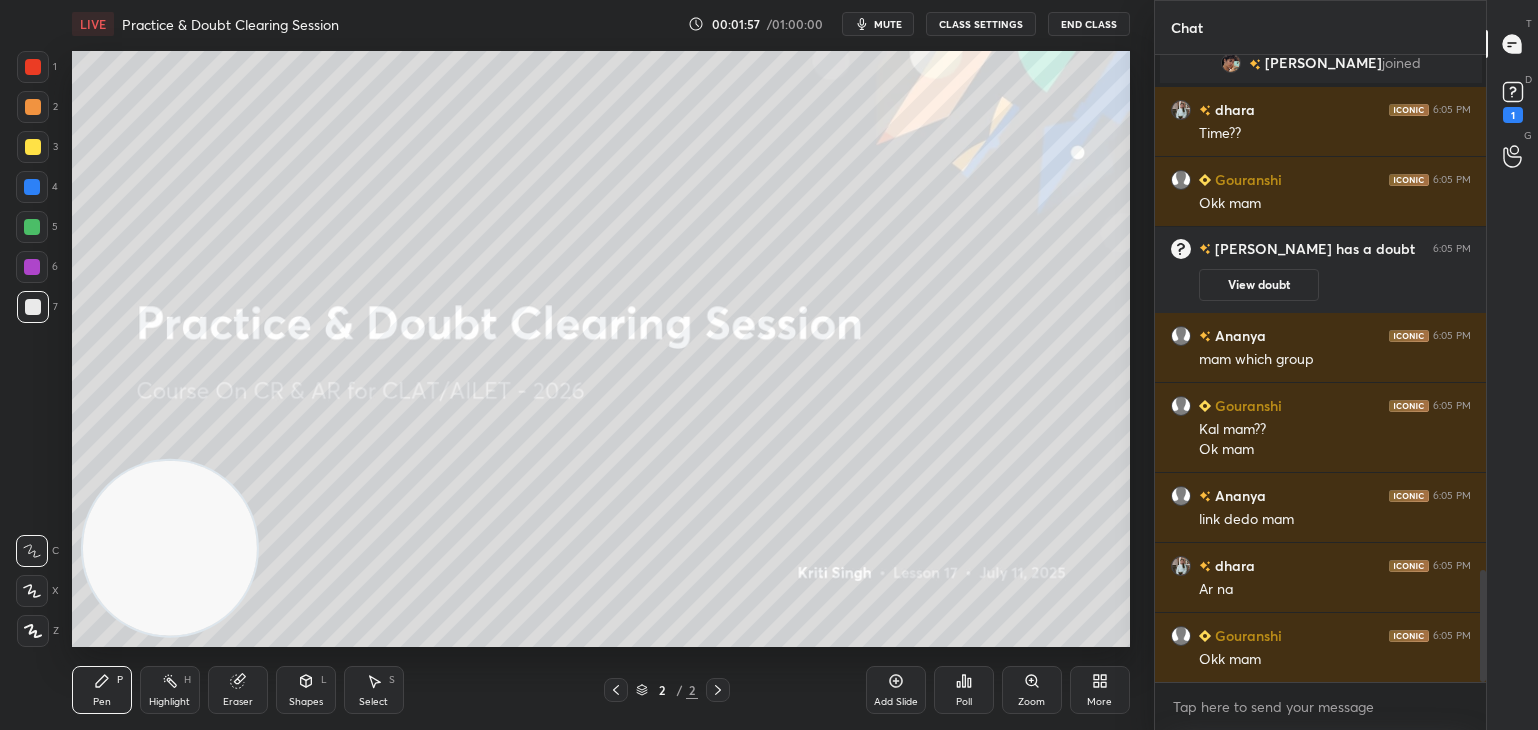 click 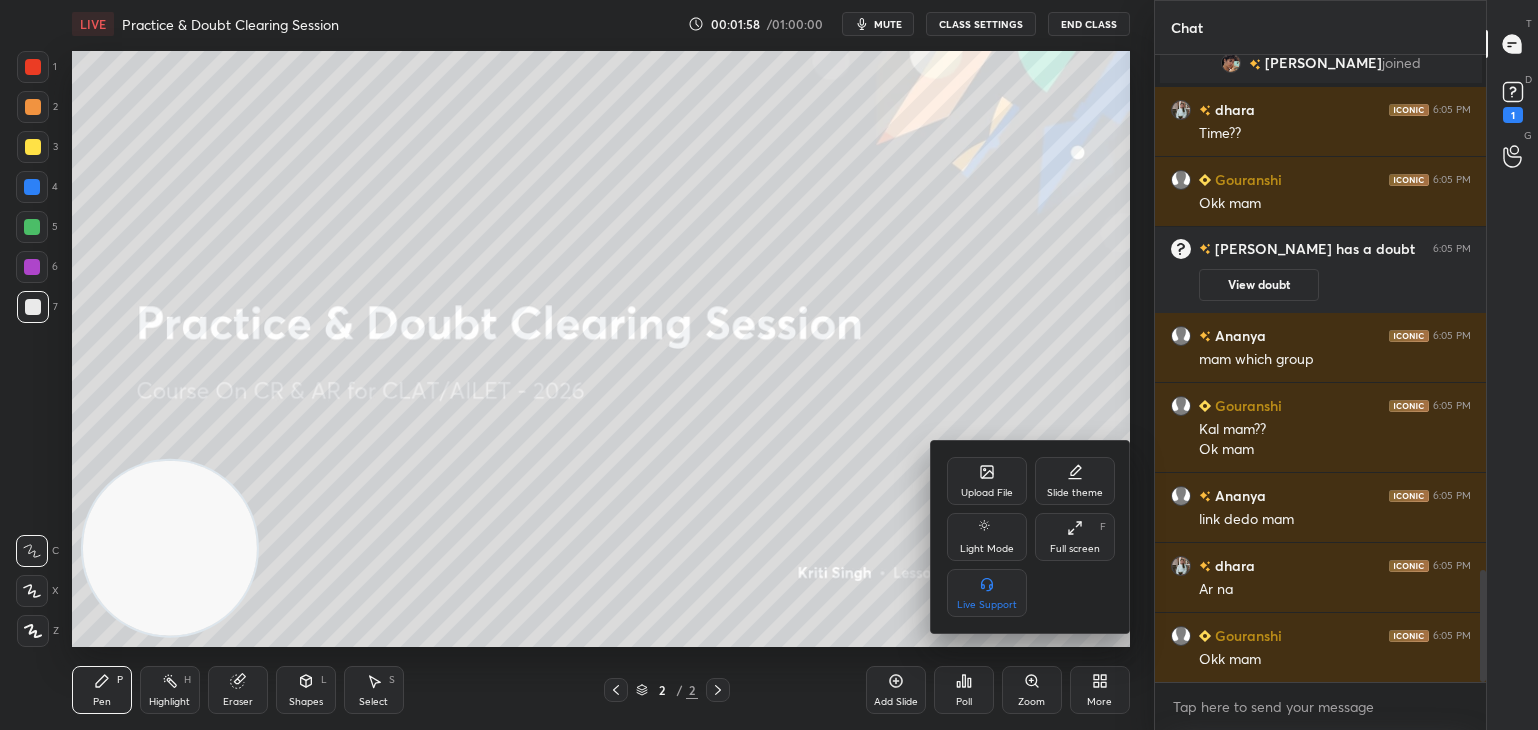 click 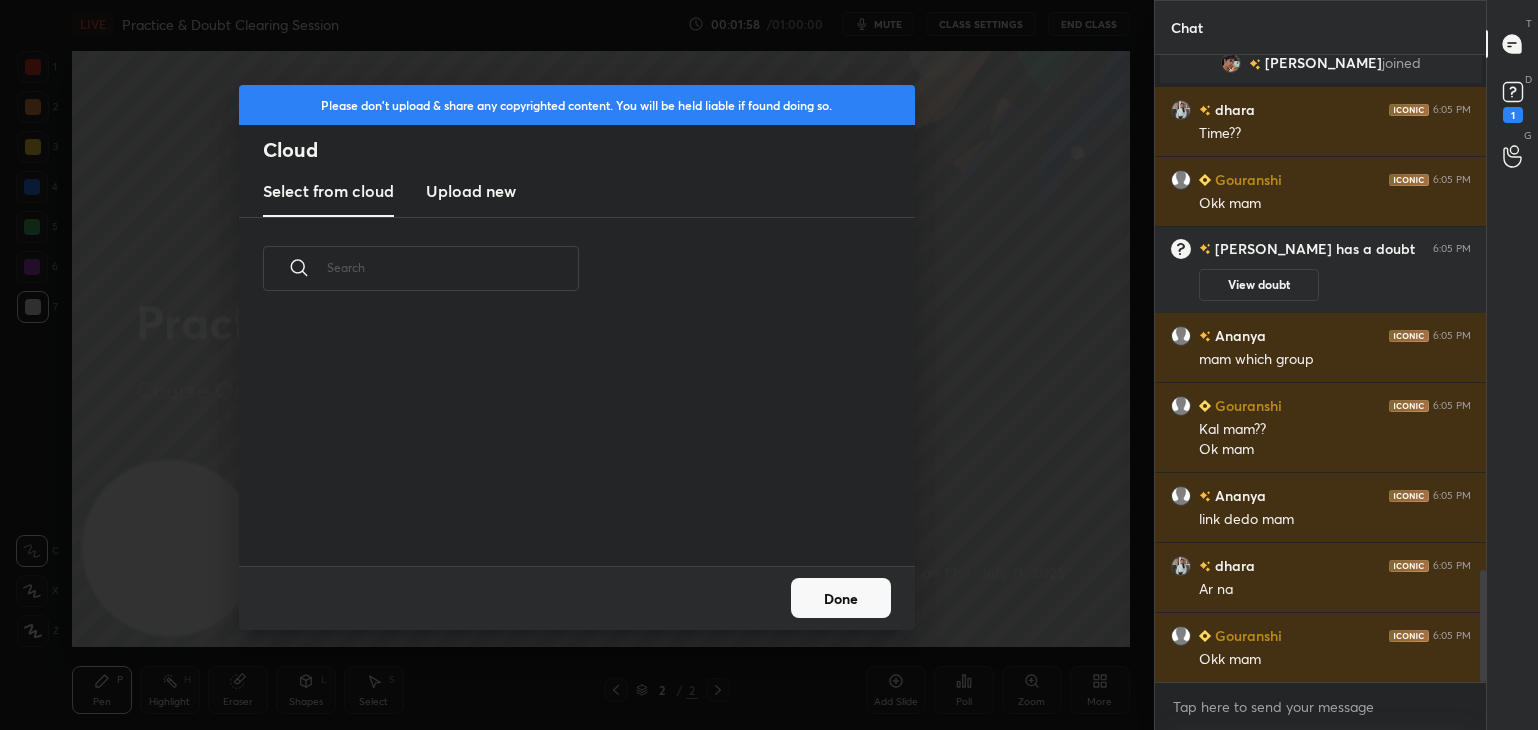 scroll, scrollTop: 5, scrollLeft: 10, axis: both 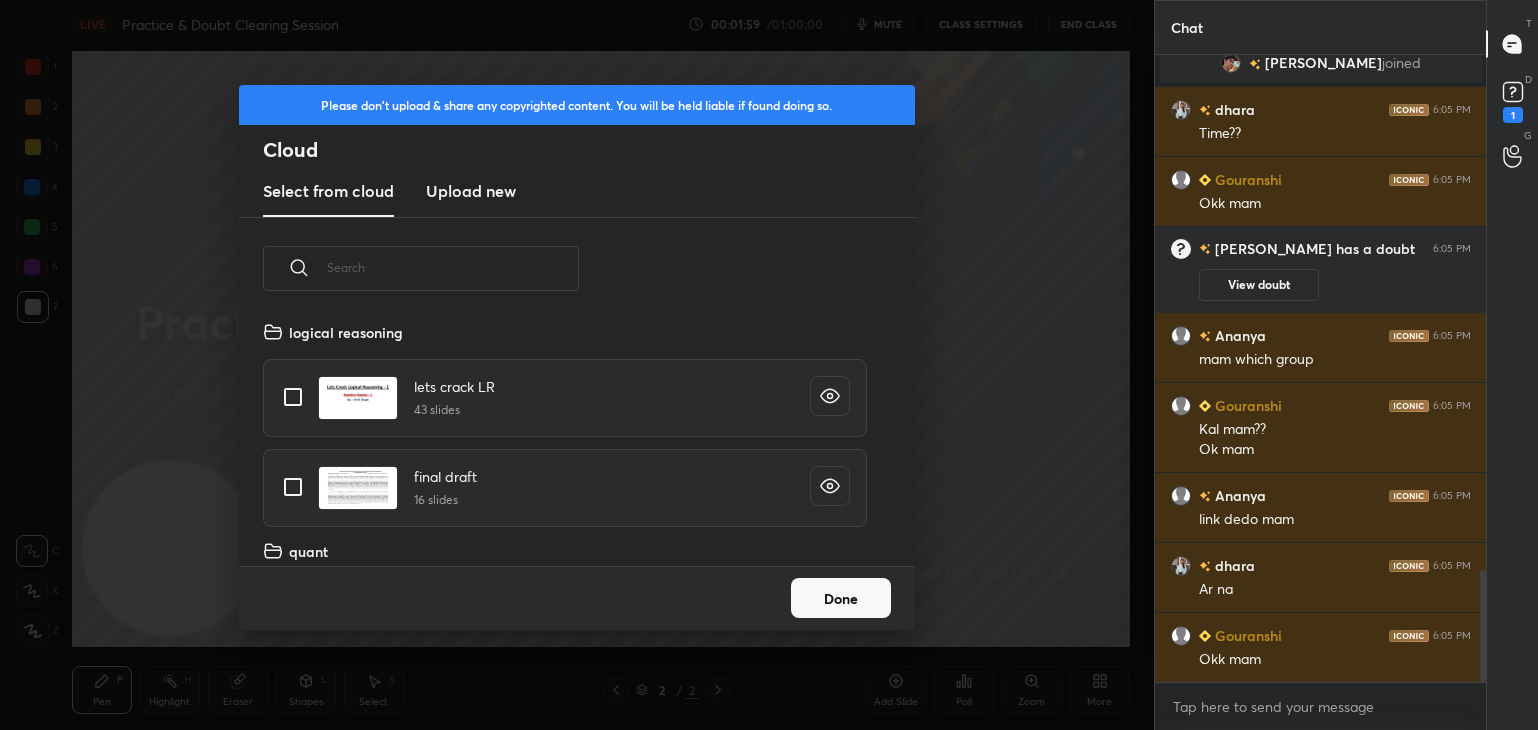 click on "Upload new" at bounding box center (471, 191) 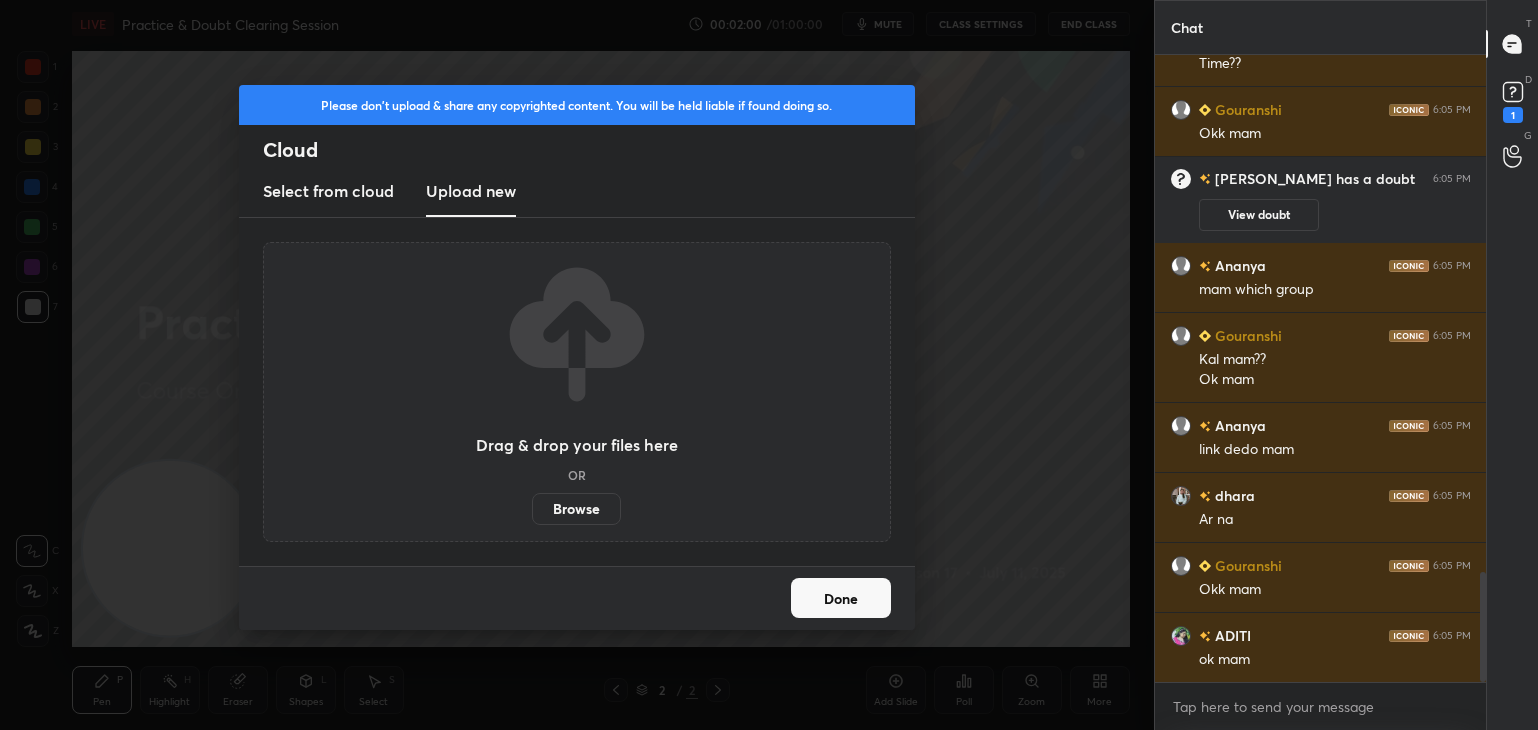 click on "Browse" at bounding box center [576, 509] 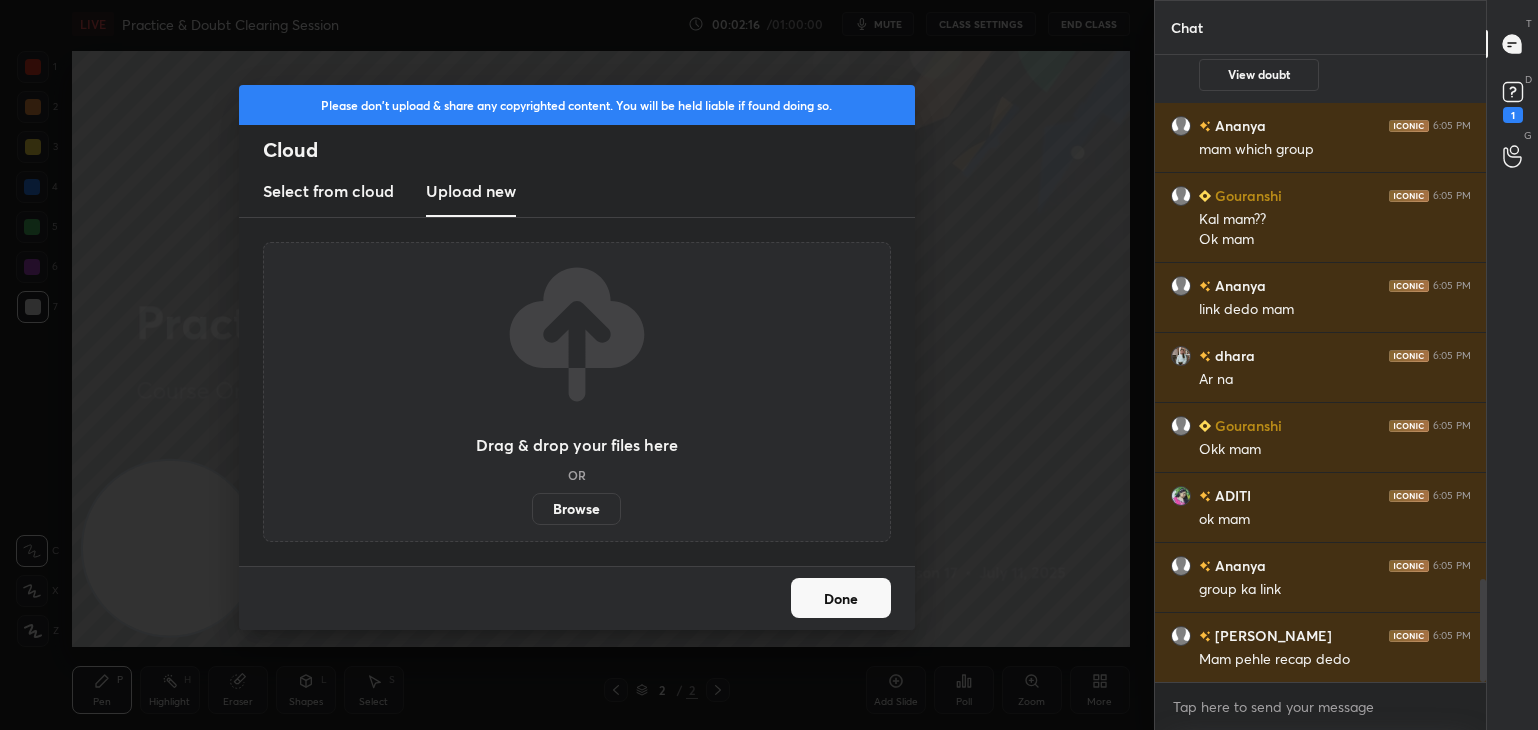 scroll, scrollTop: 3180, scrollLeft: 0, axis: vertical 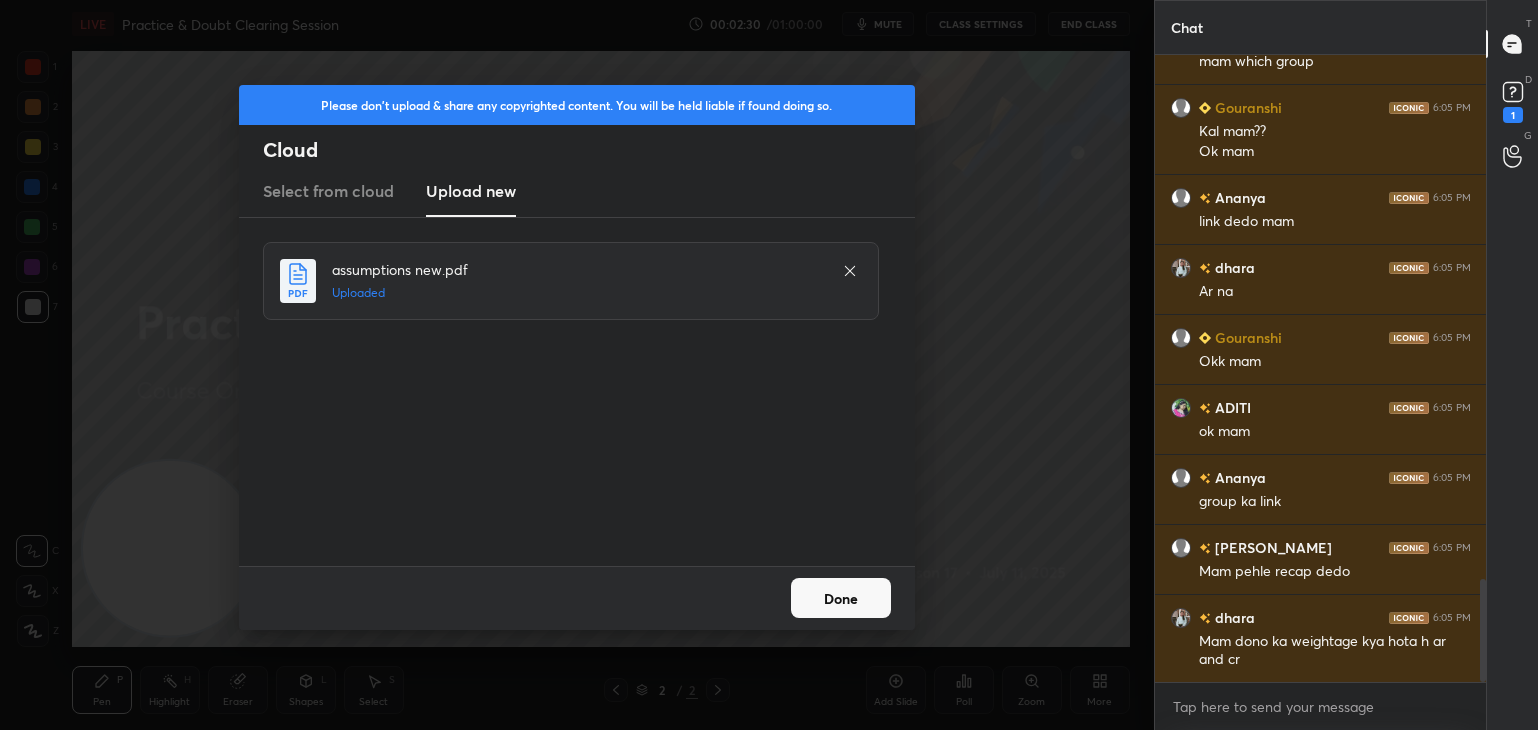click on "Done" at bounding box center [841, 598] 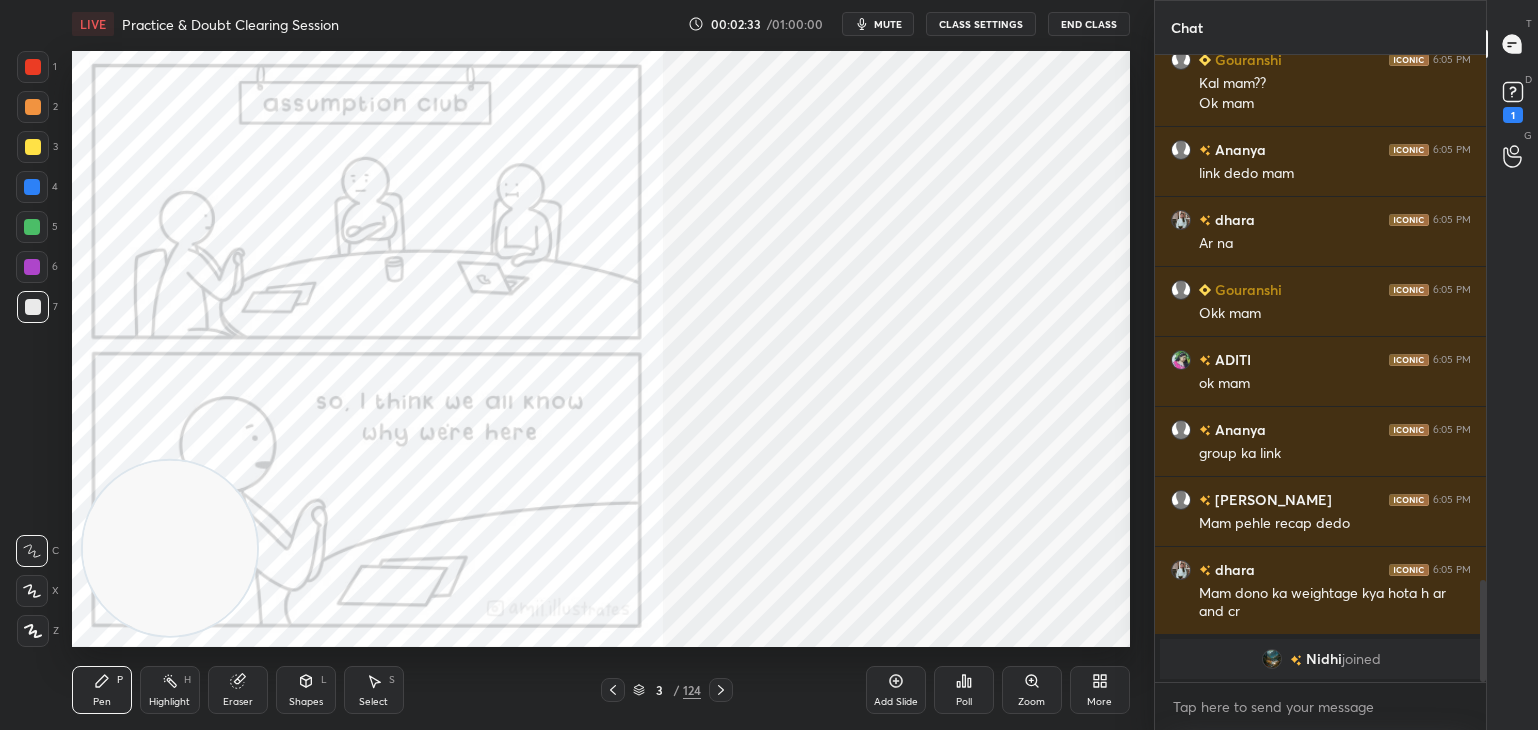 click 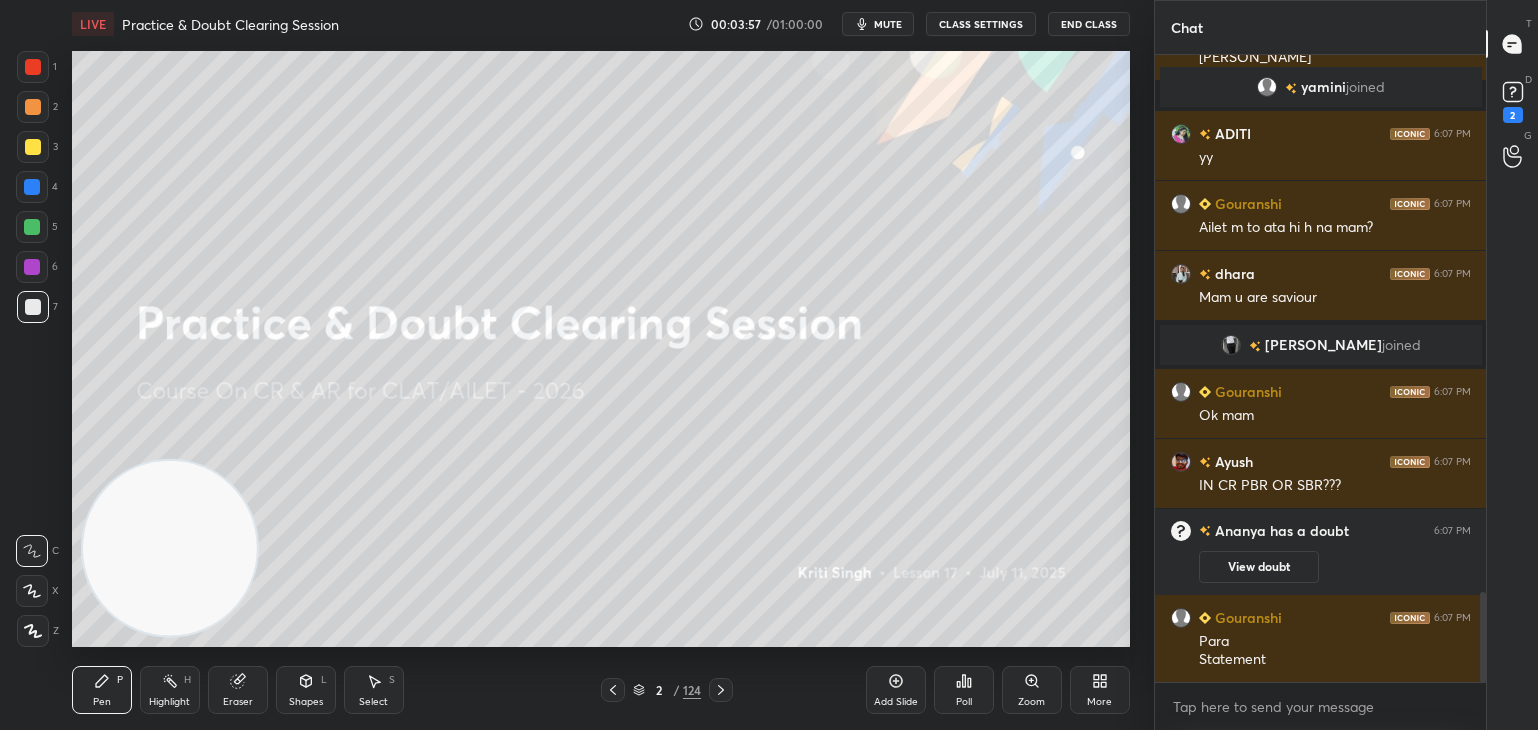 scroll, scrollTop: 3748, scrollLeft: 0, axis: vertical 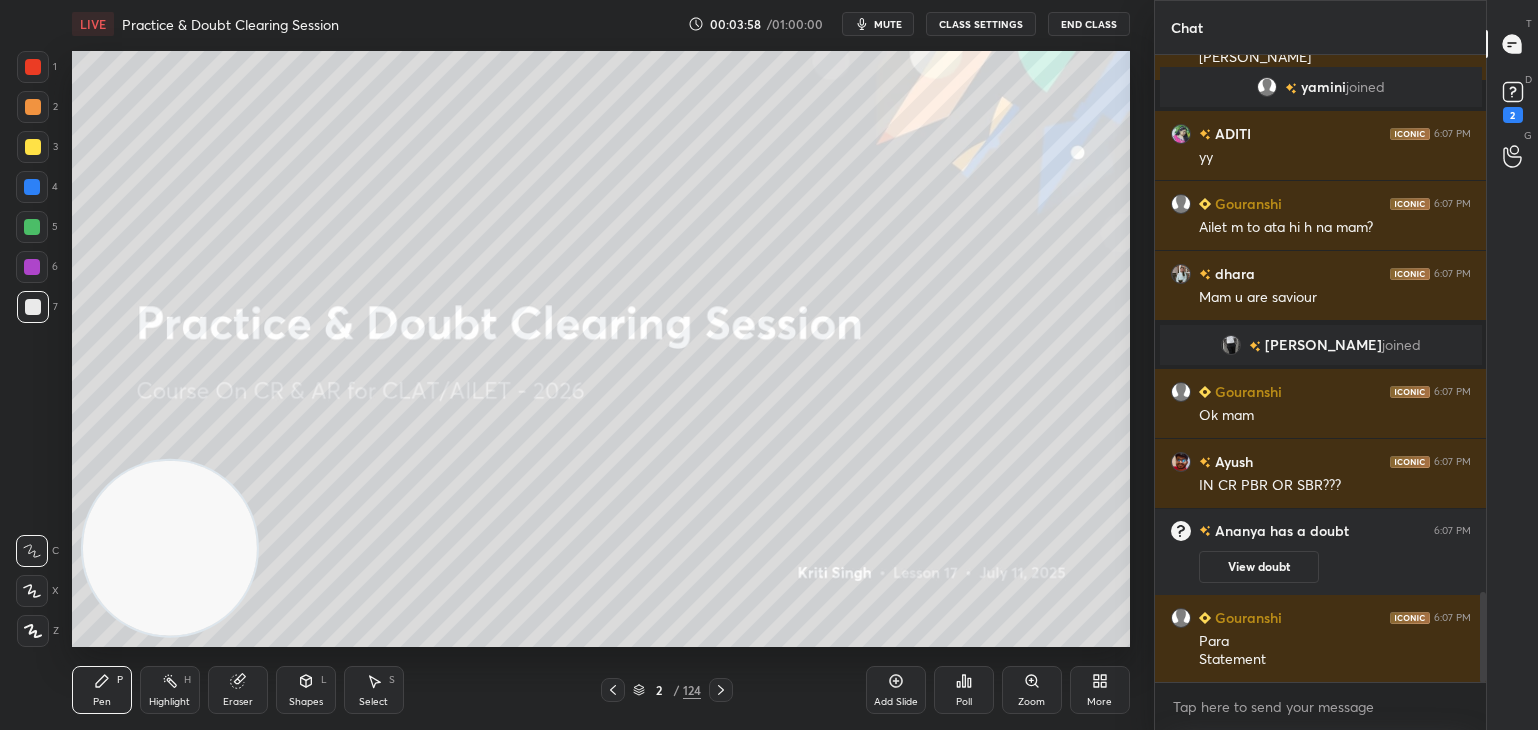 click 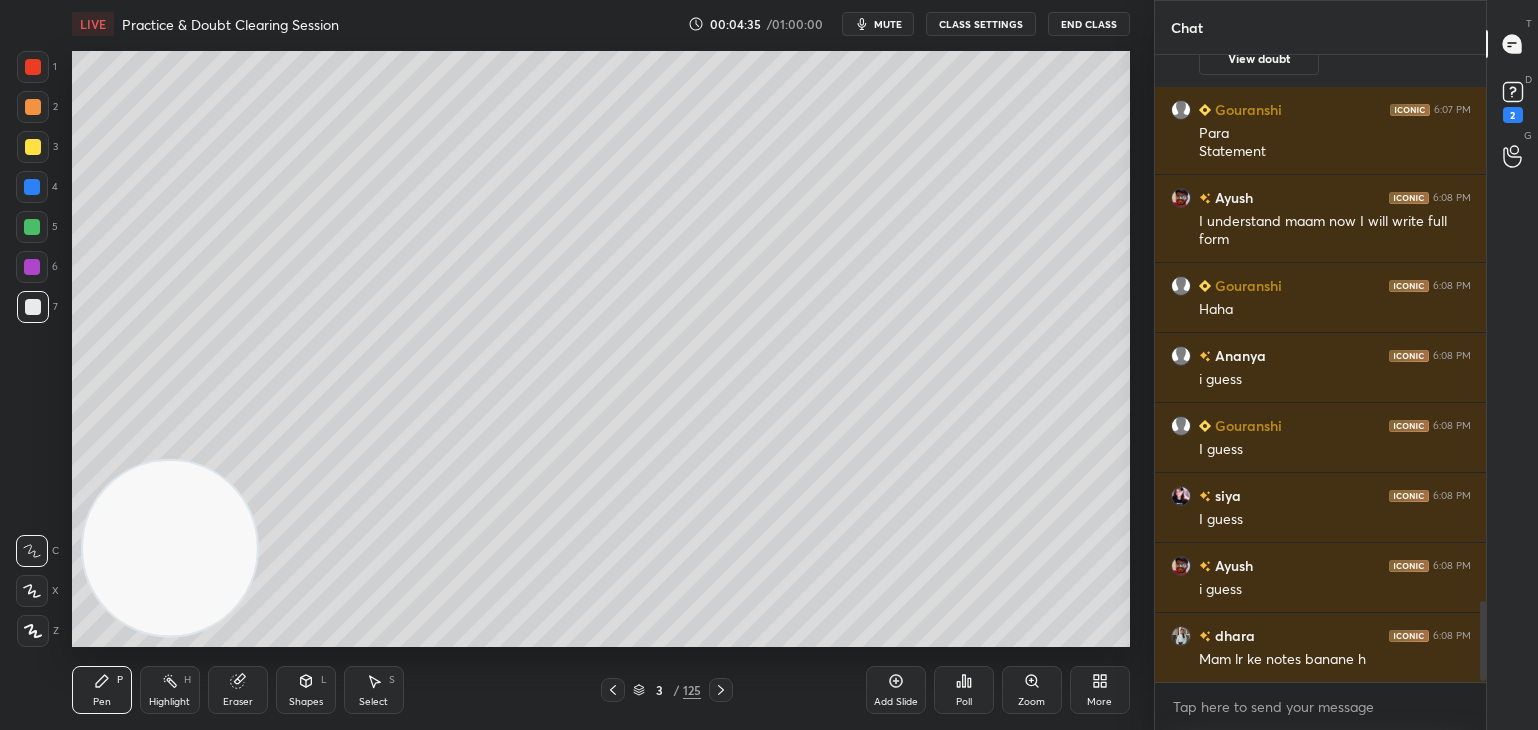 scroll, scrollTop: 4326, scrollLeft: 0, axis: vertical 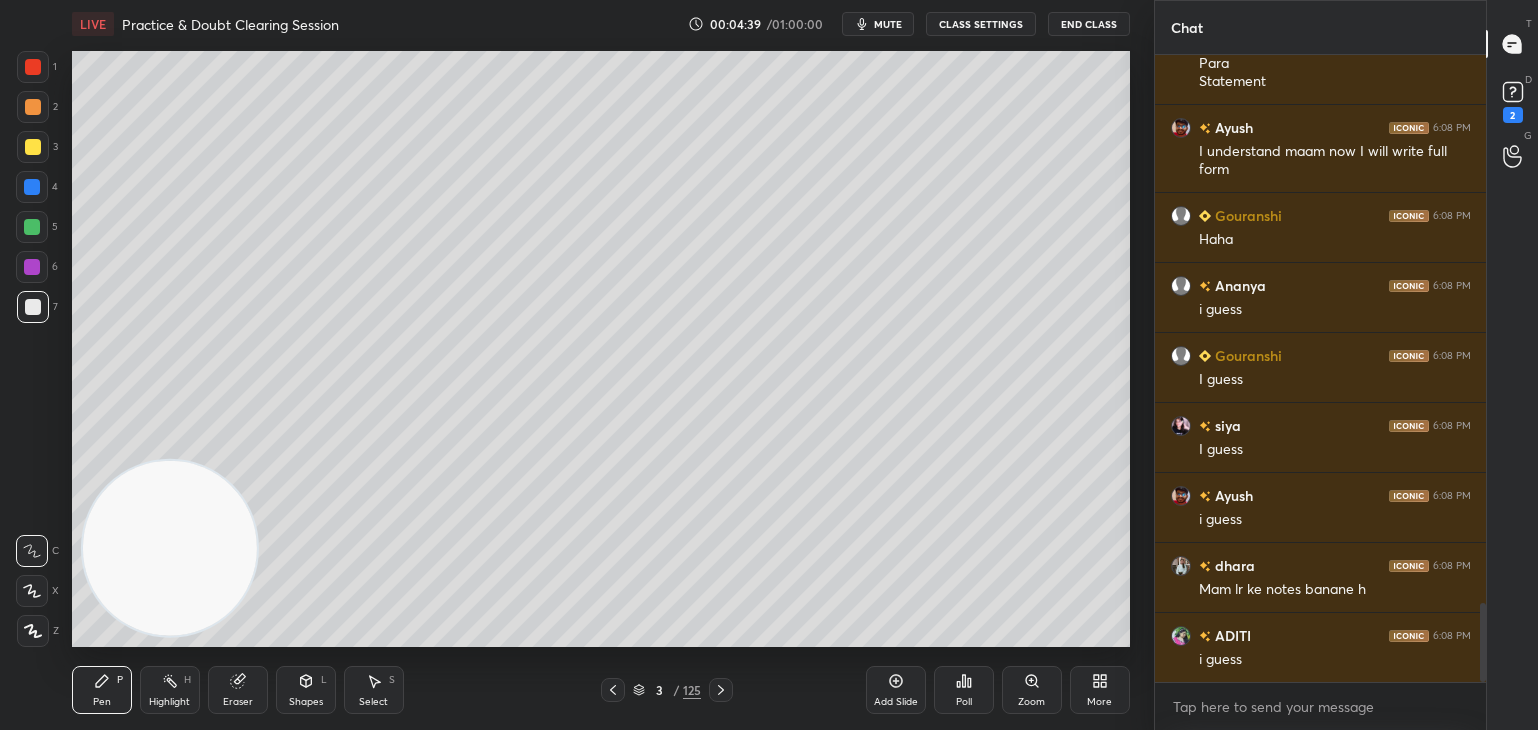 click 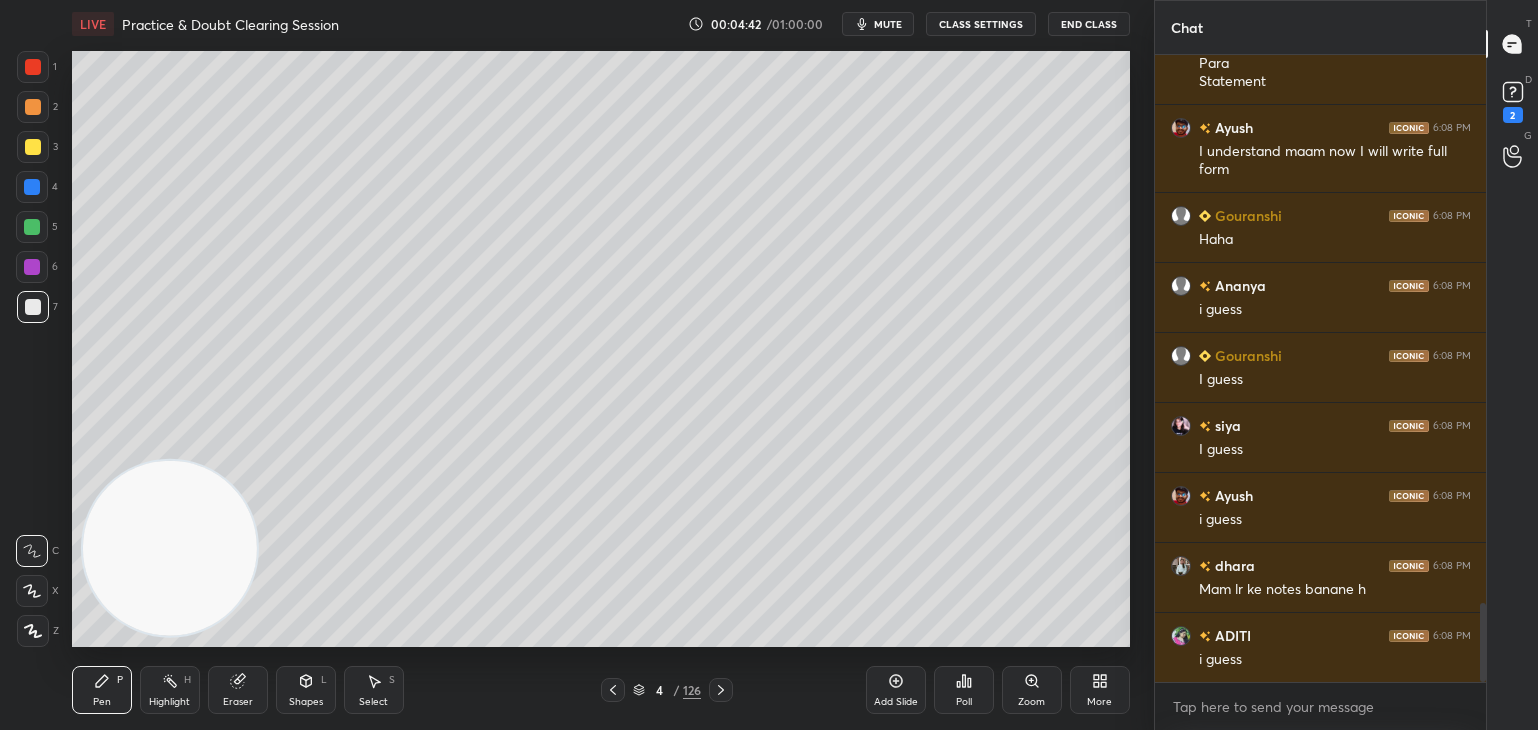 click at bounding box center [33, 147] 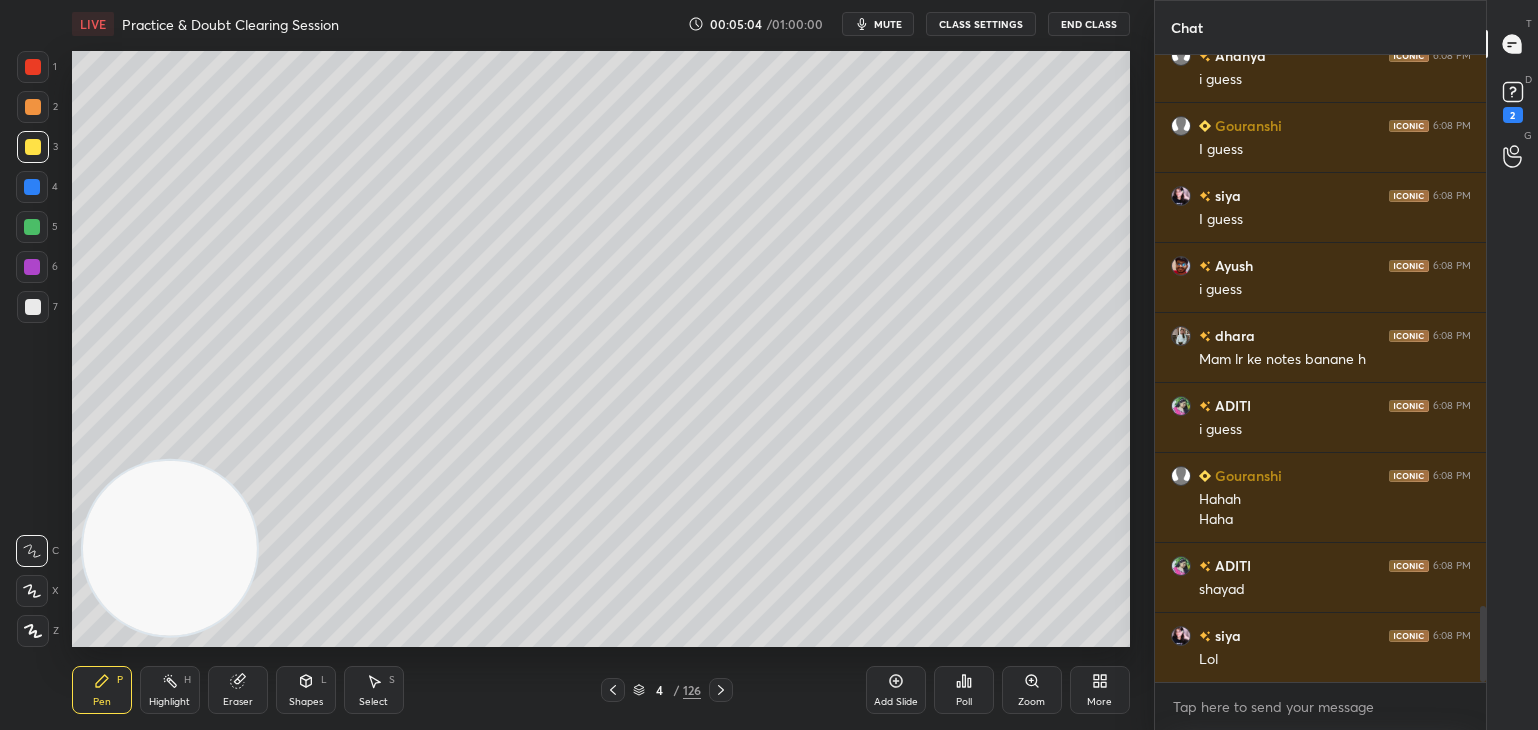 scroll, scrollTop: 4626, scrollLeft: 0, axis: vertical 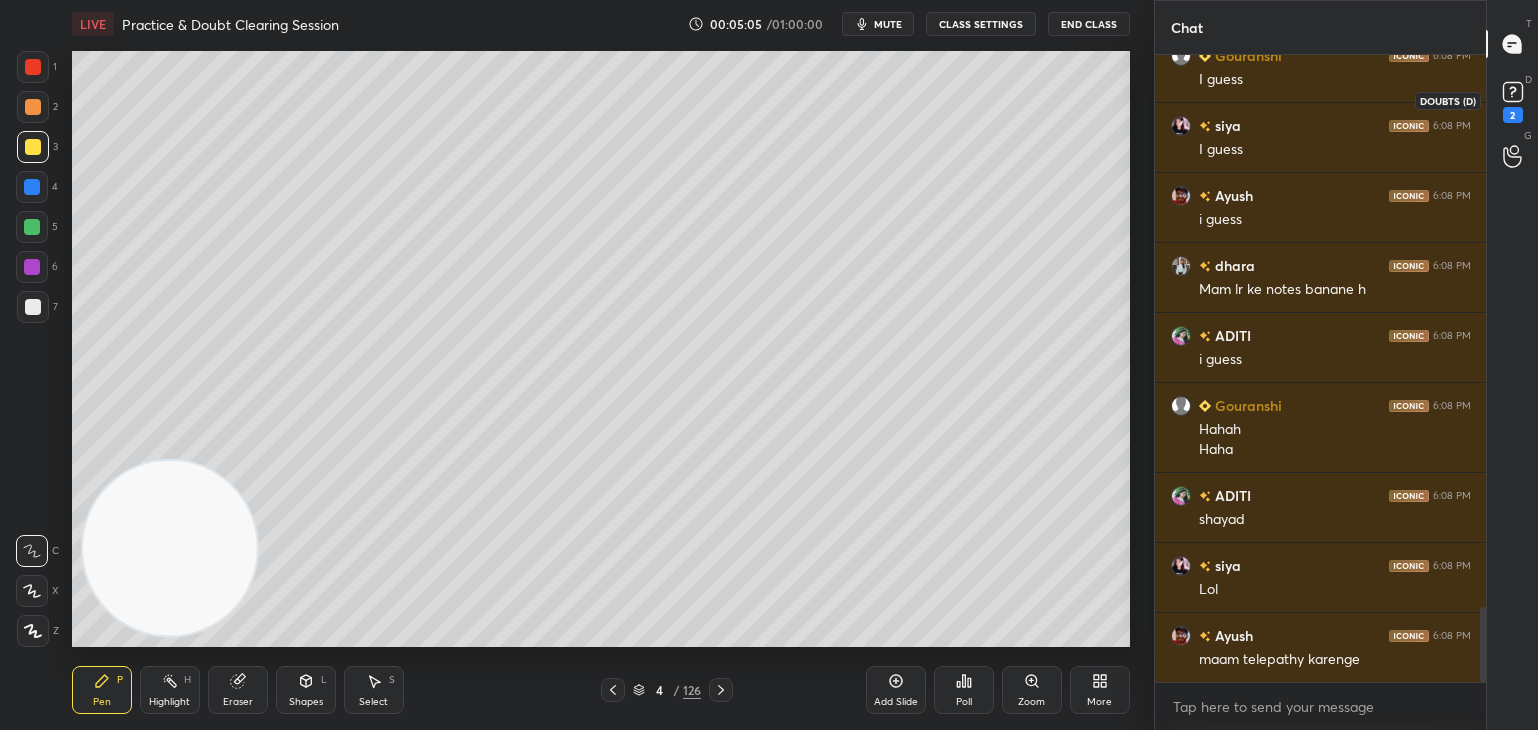 click 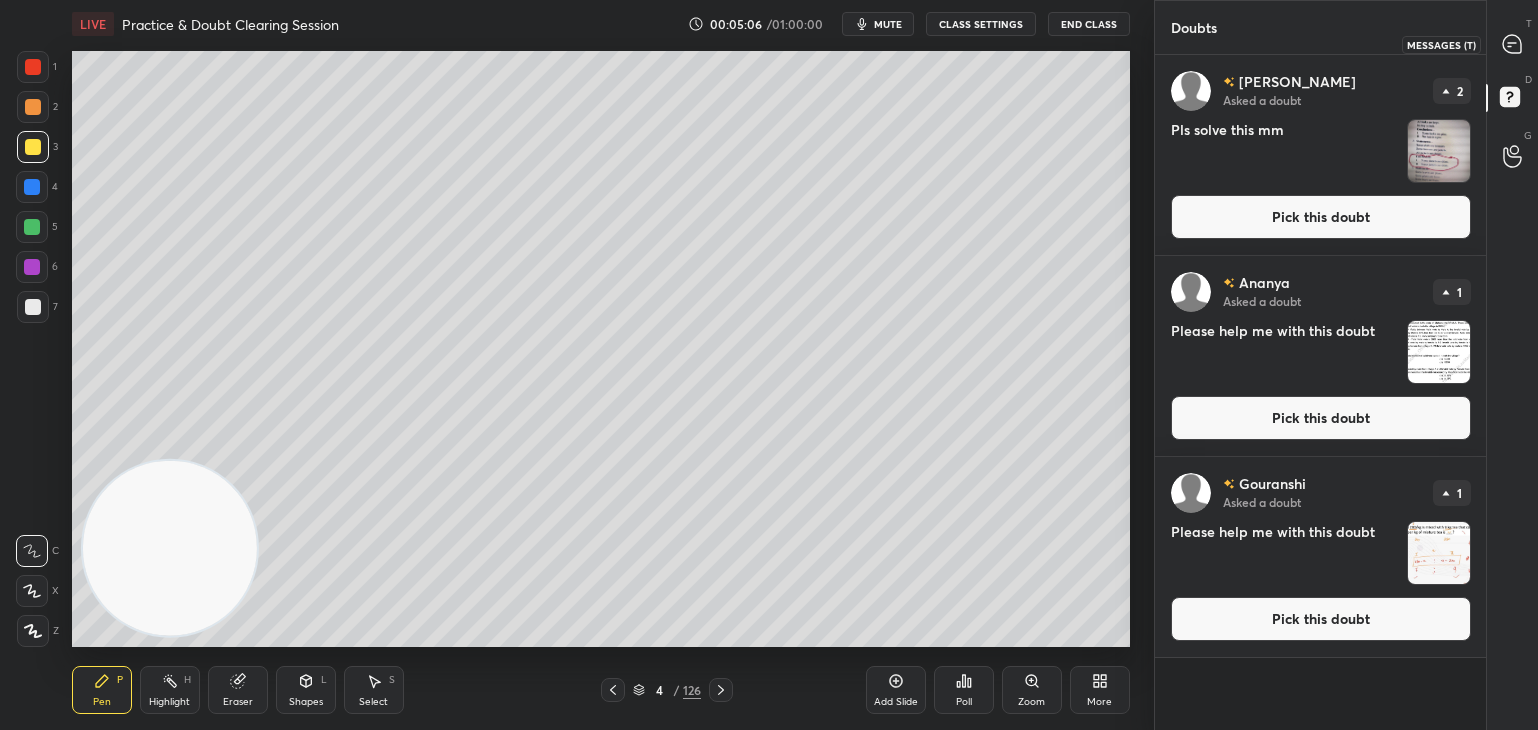 click 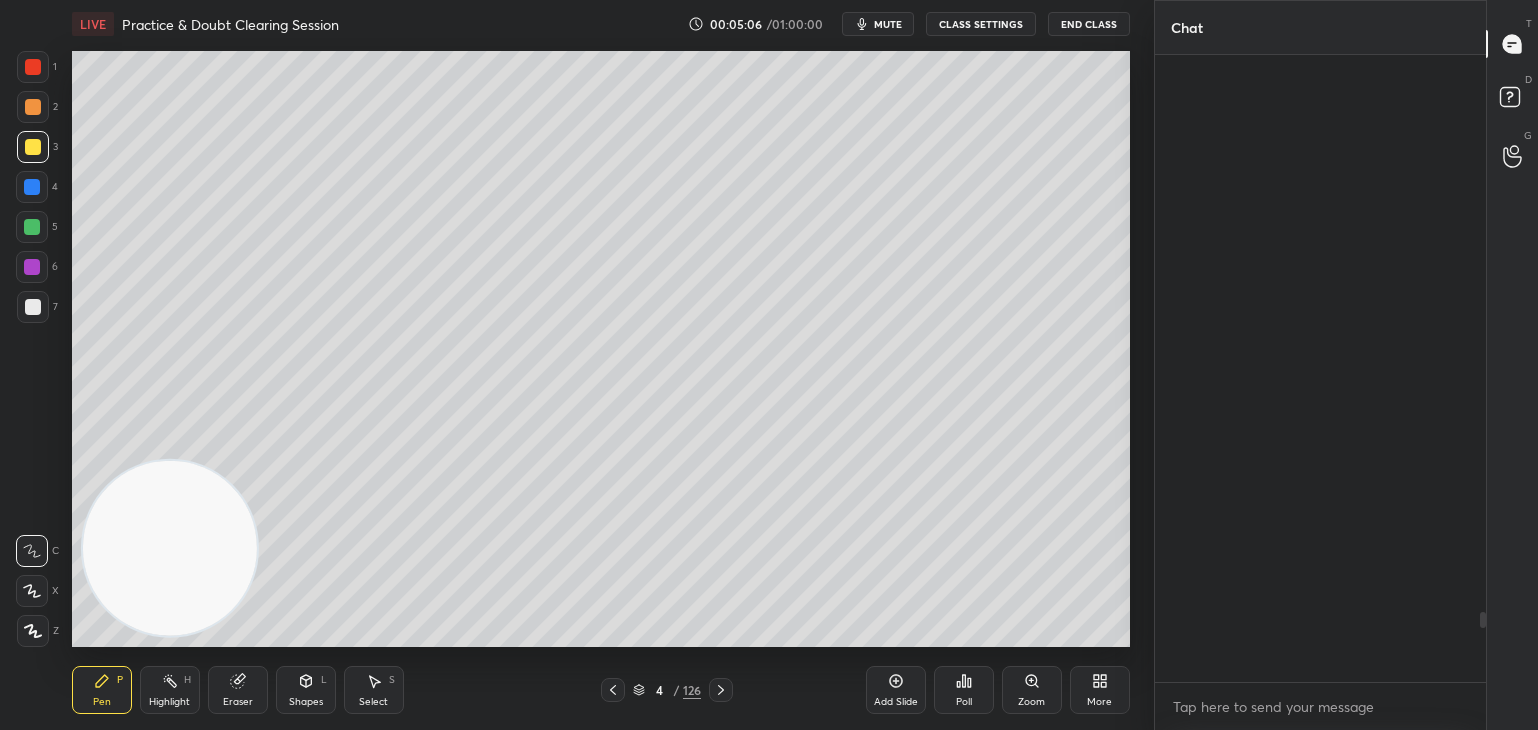 scroll, scrollTop: 5020, scrollLeft: 0, axis: vertical 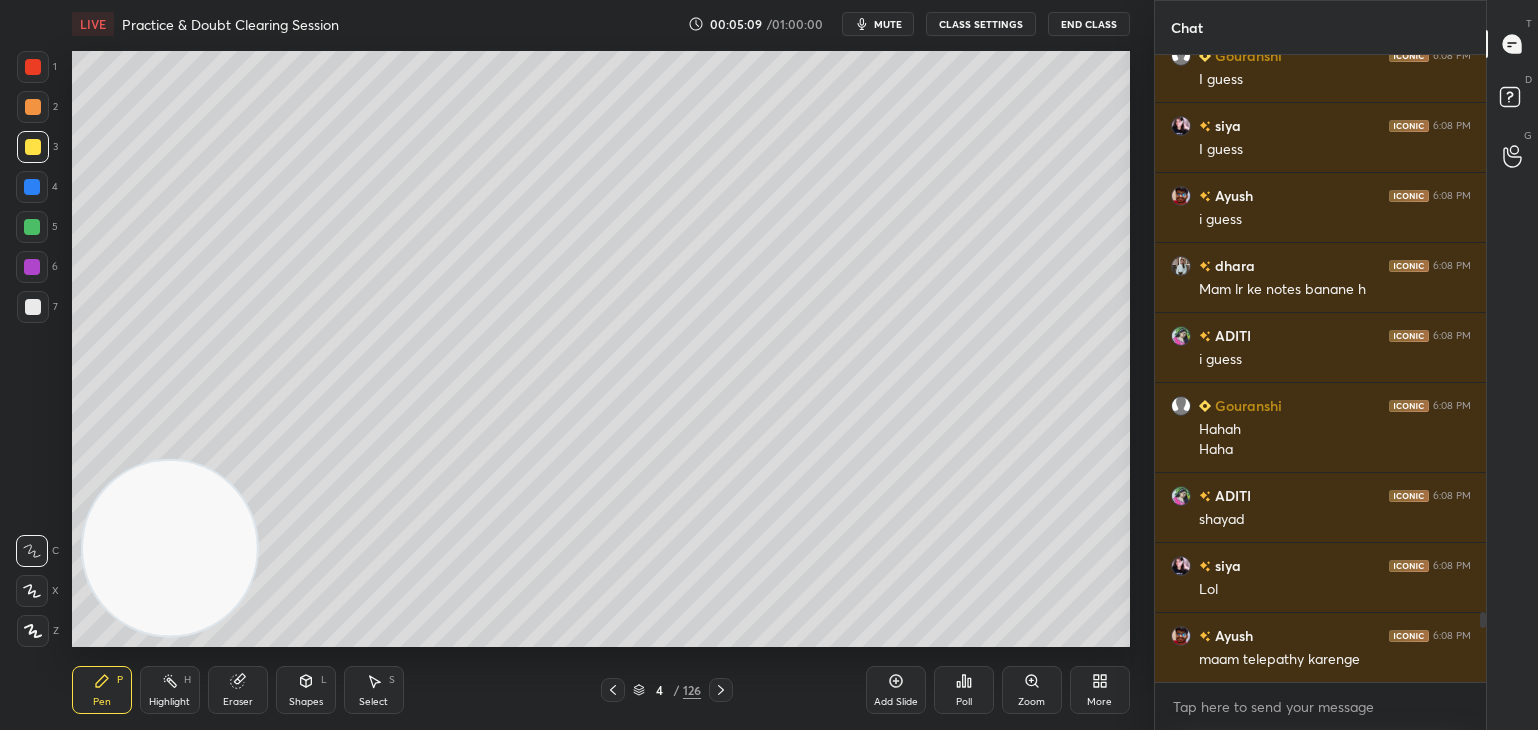 click 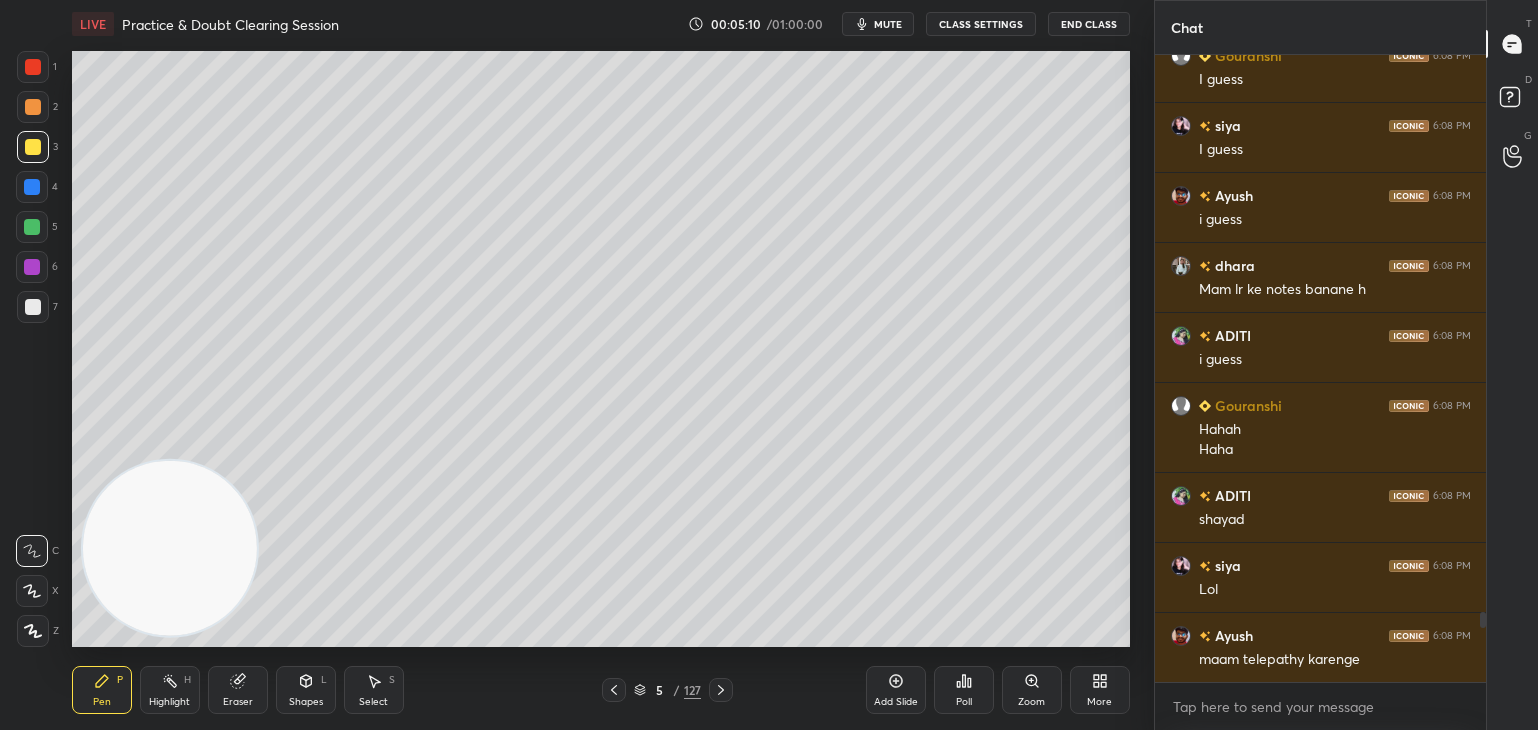 click on "7" at bounding box center [37, 311] 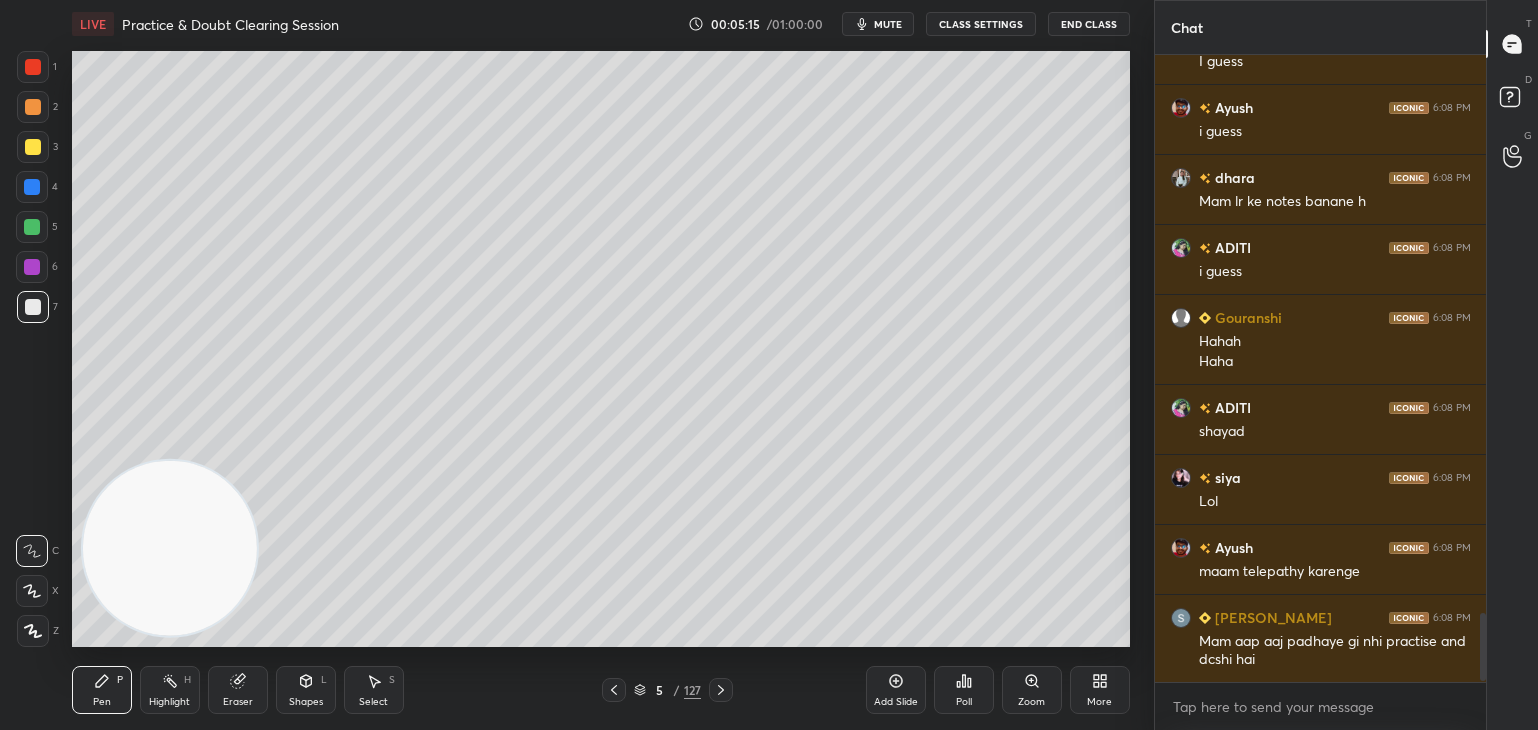 scroll, scrollTop: 5178, scrollLeft: 0, axis: vertical 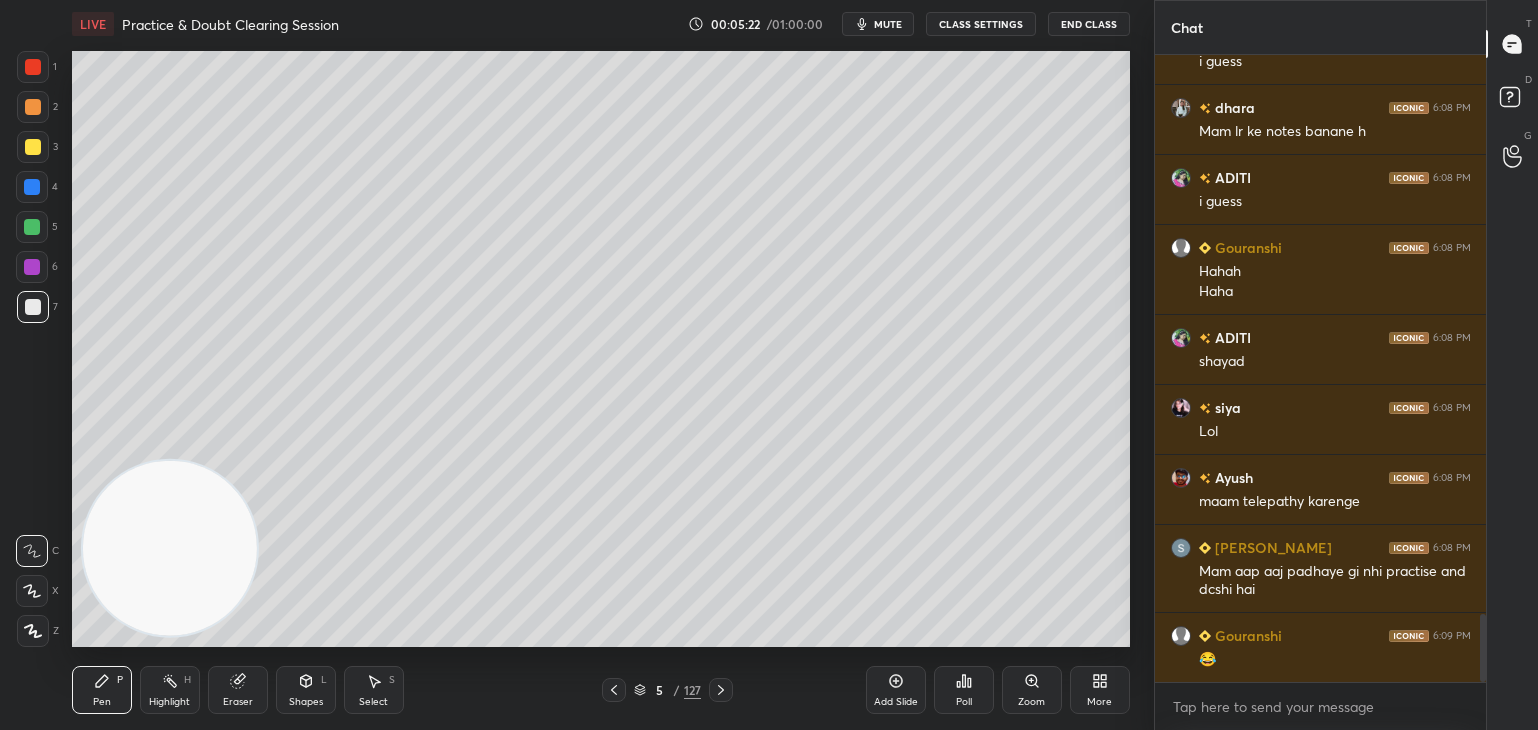 click 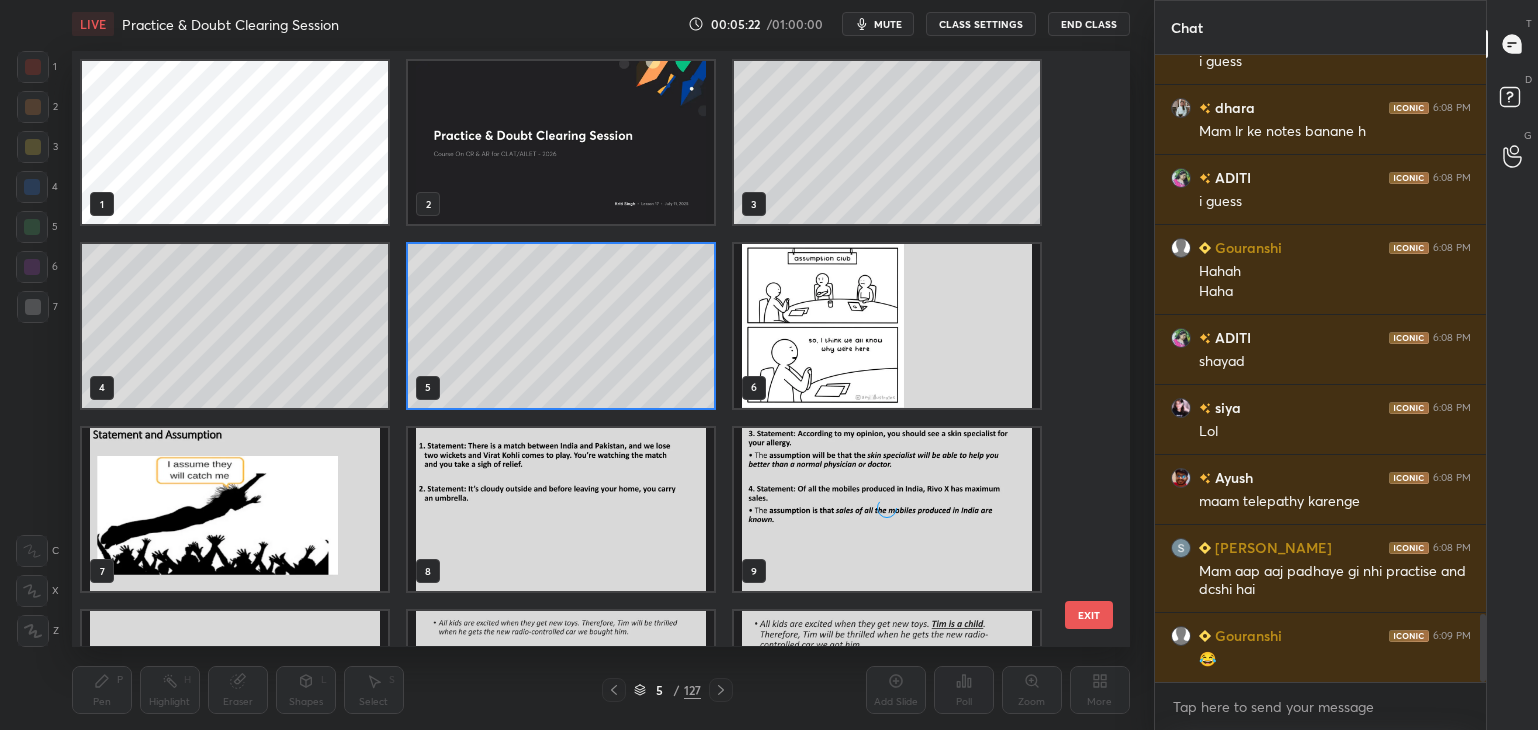 scroll, scrollTop: 6, scrollLeft: 11, axis: both 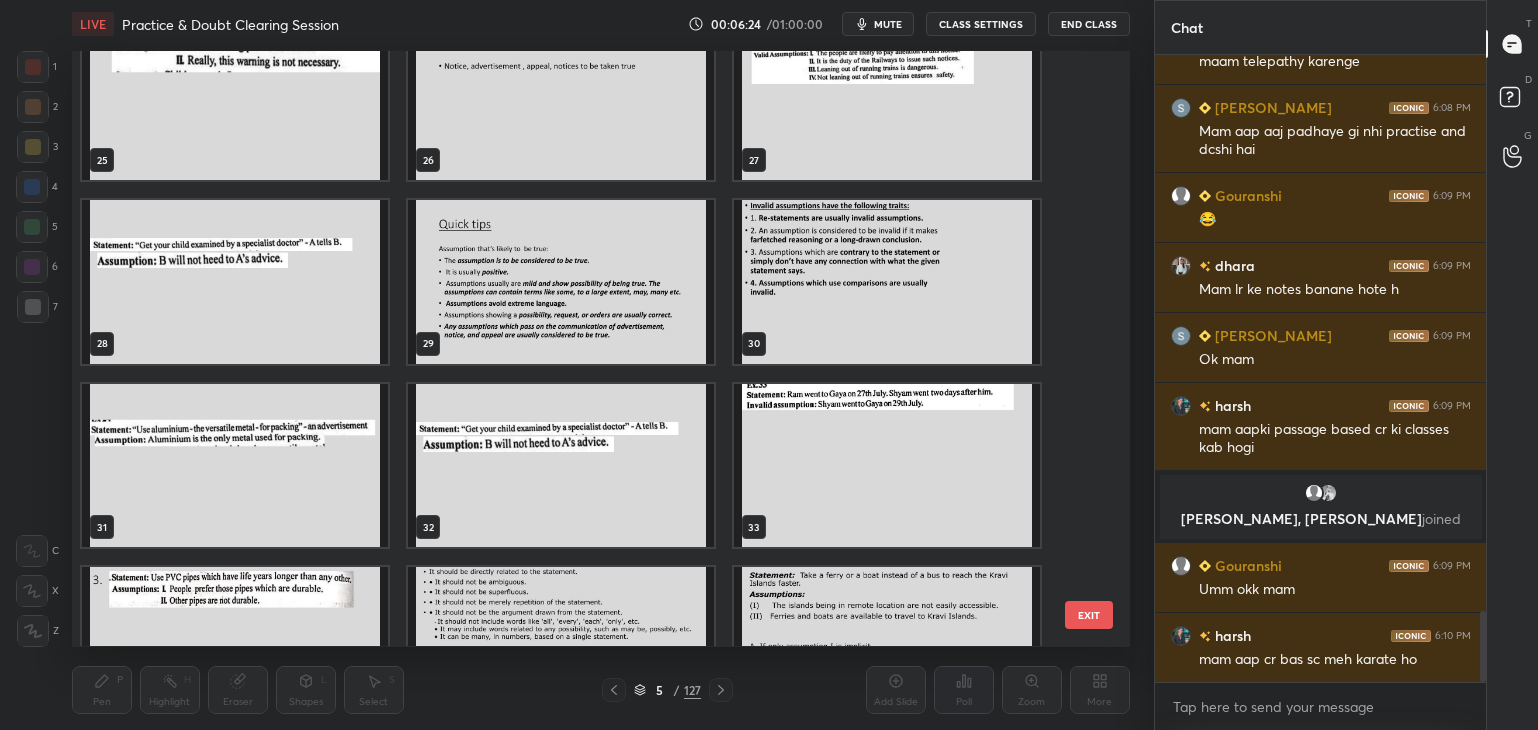 click at bounding box center (561, 282) 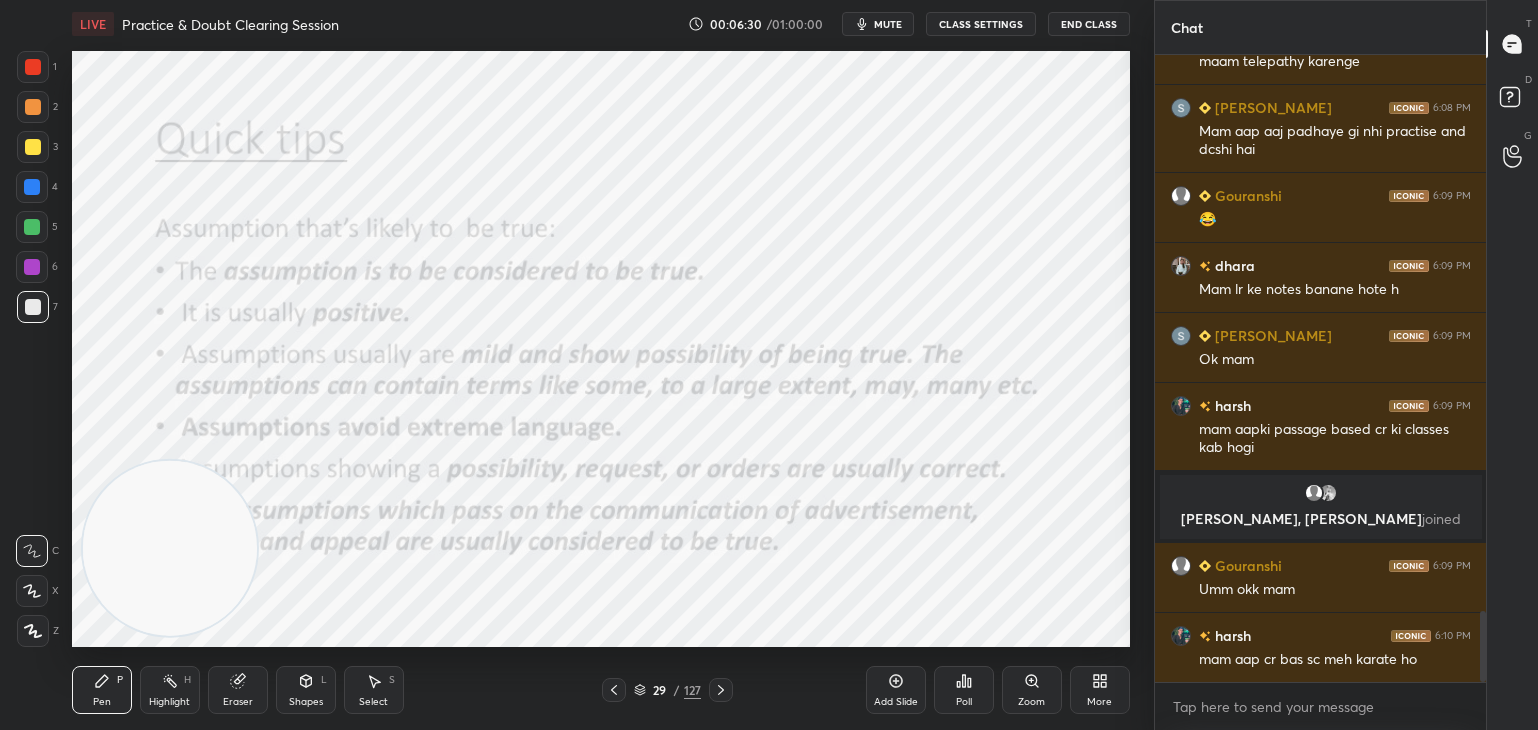 click at bounding box center [33, 67] 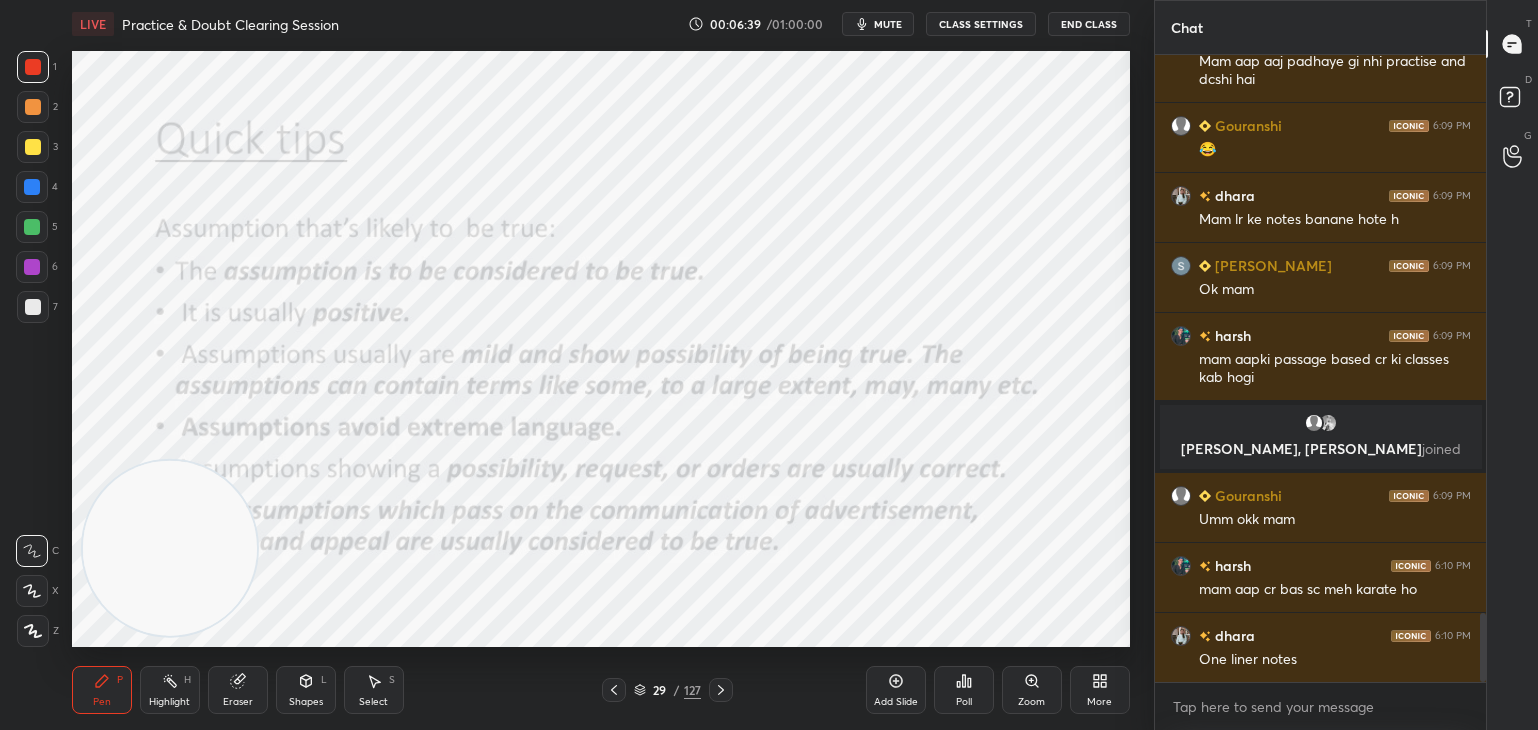 scroll, scrollTop: 5052, scrollLeft: 0, axis: vertical 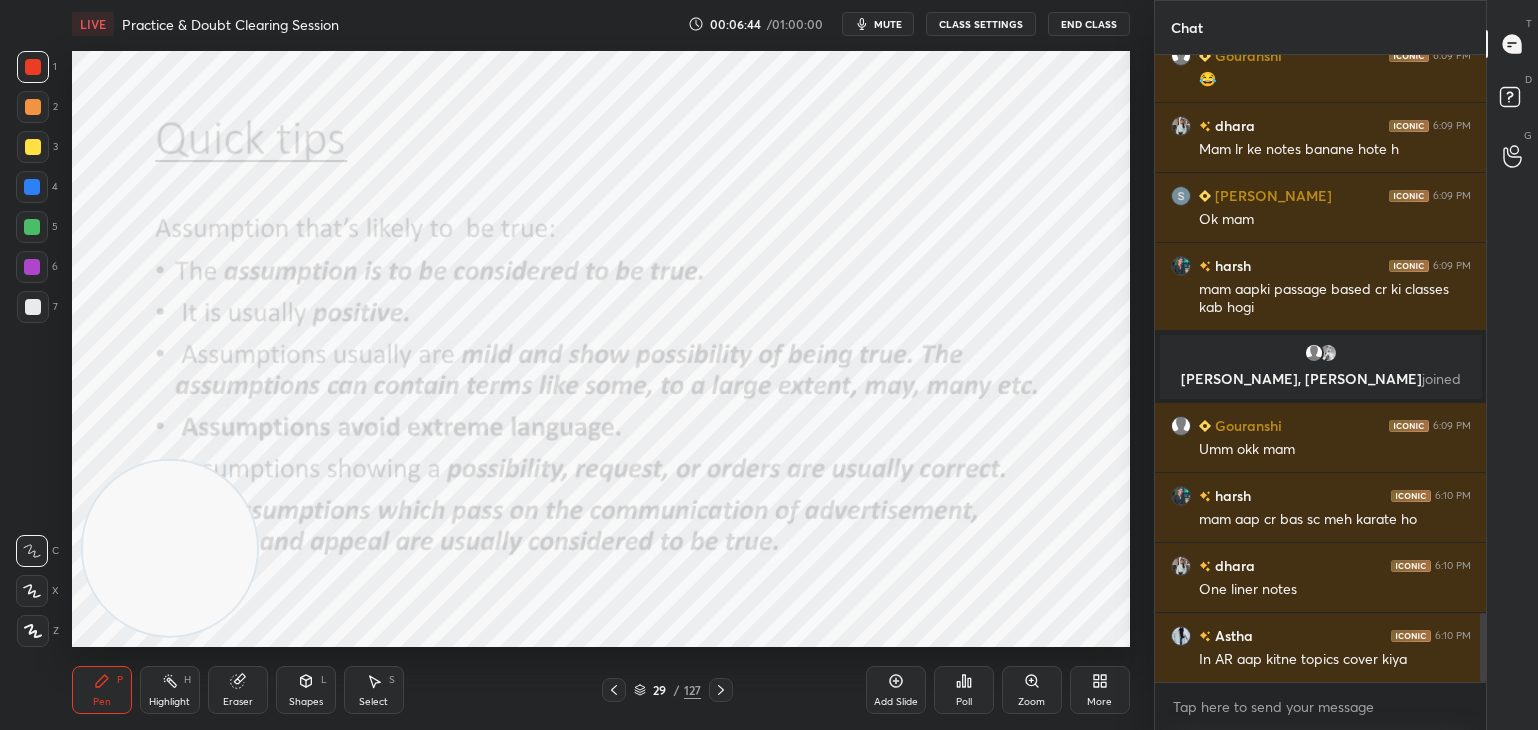 click at bounding box center (32, 591) 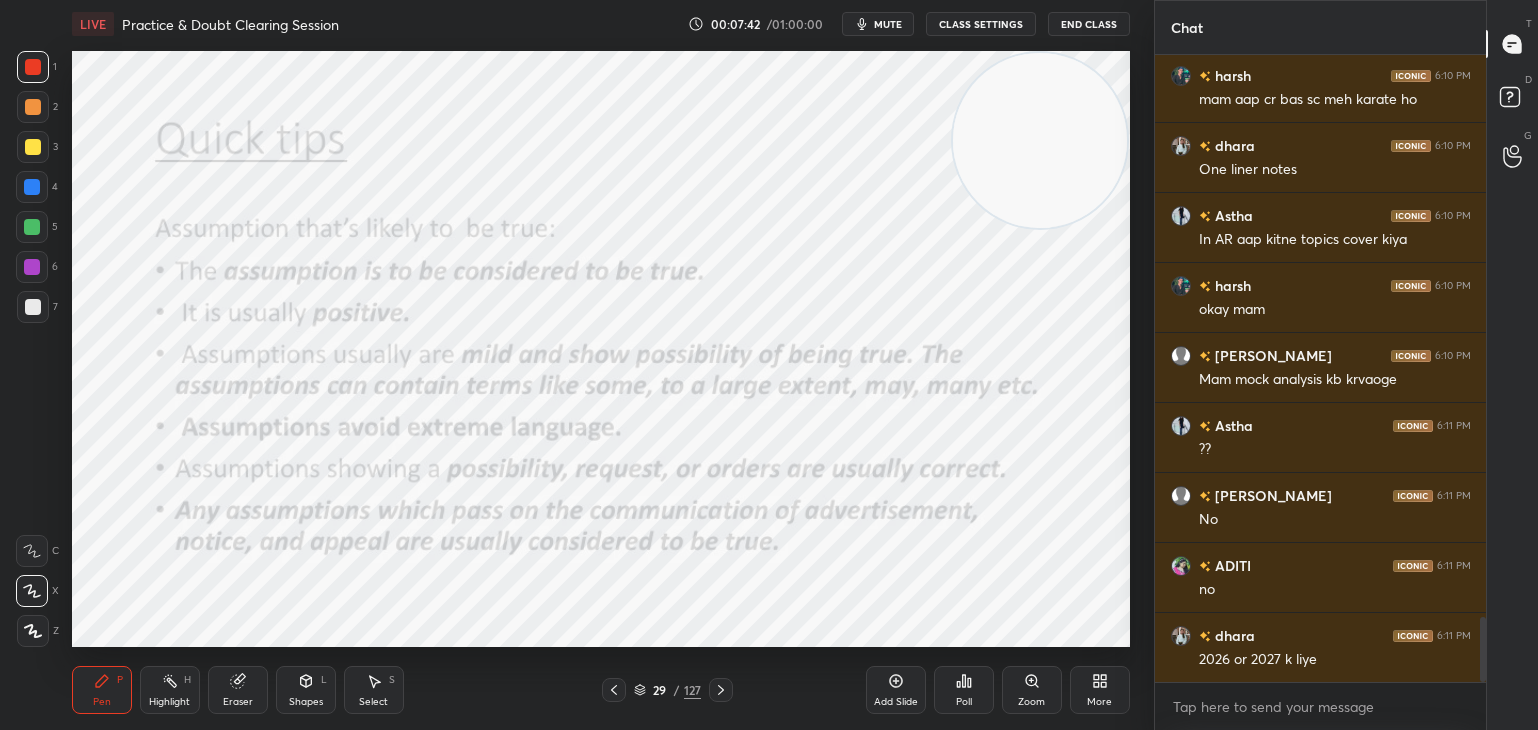 scroll, scrollTop: 5542, scrollLeft: 0, axis: vertical 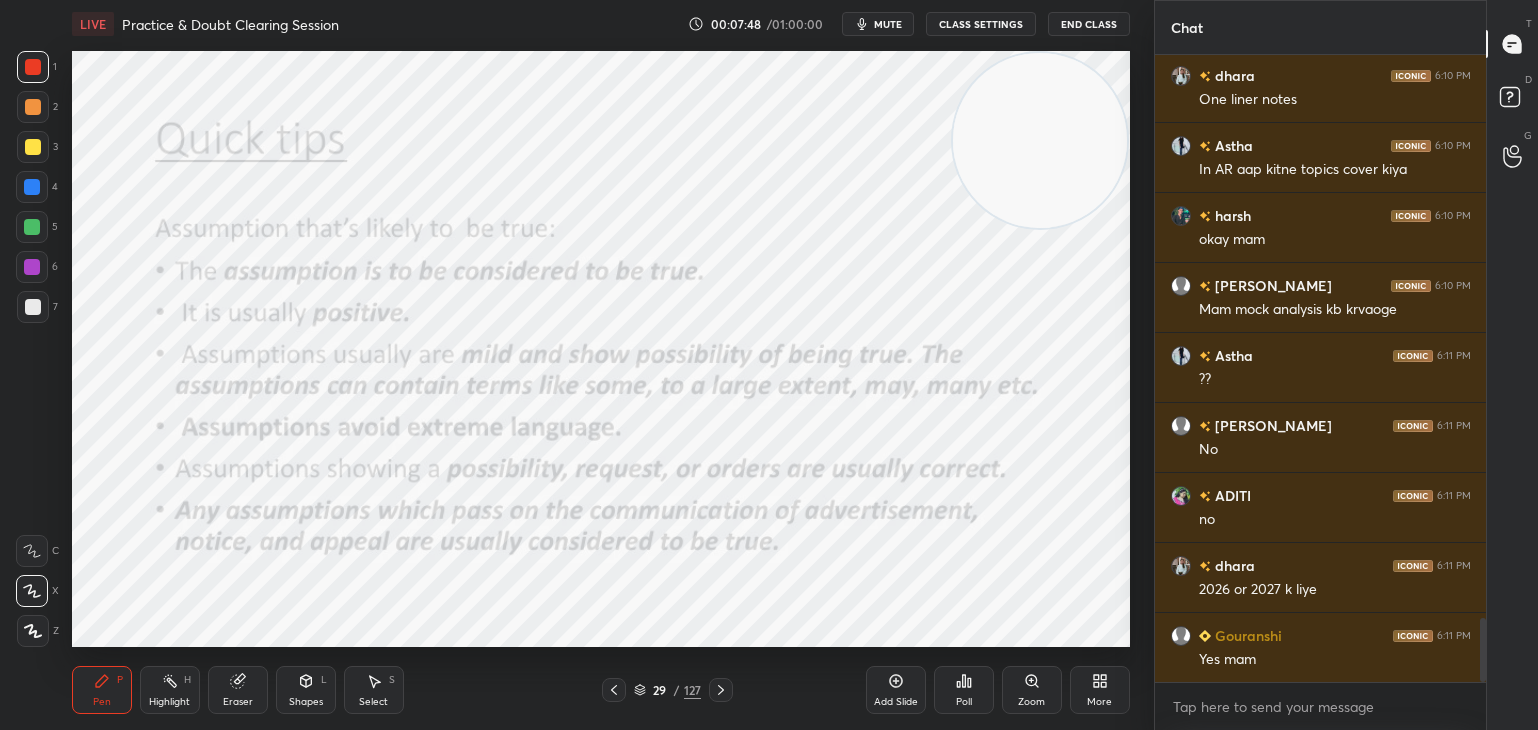 click 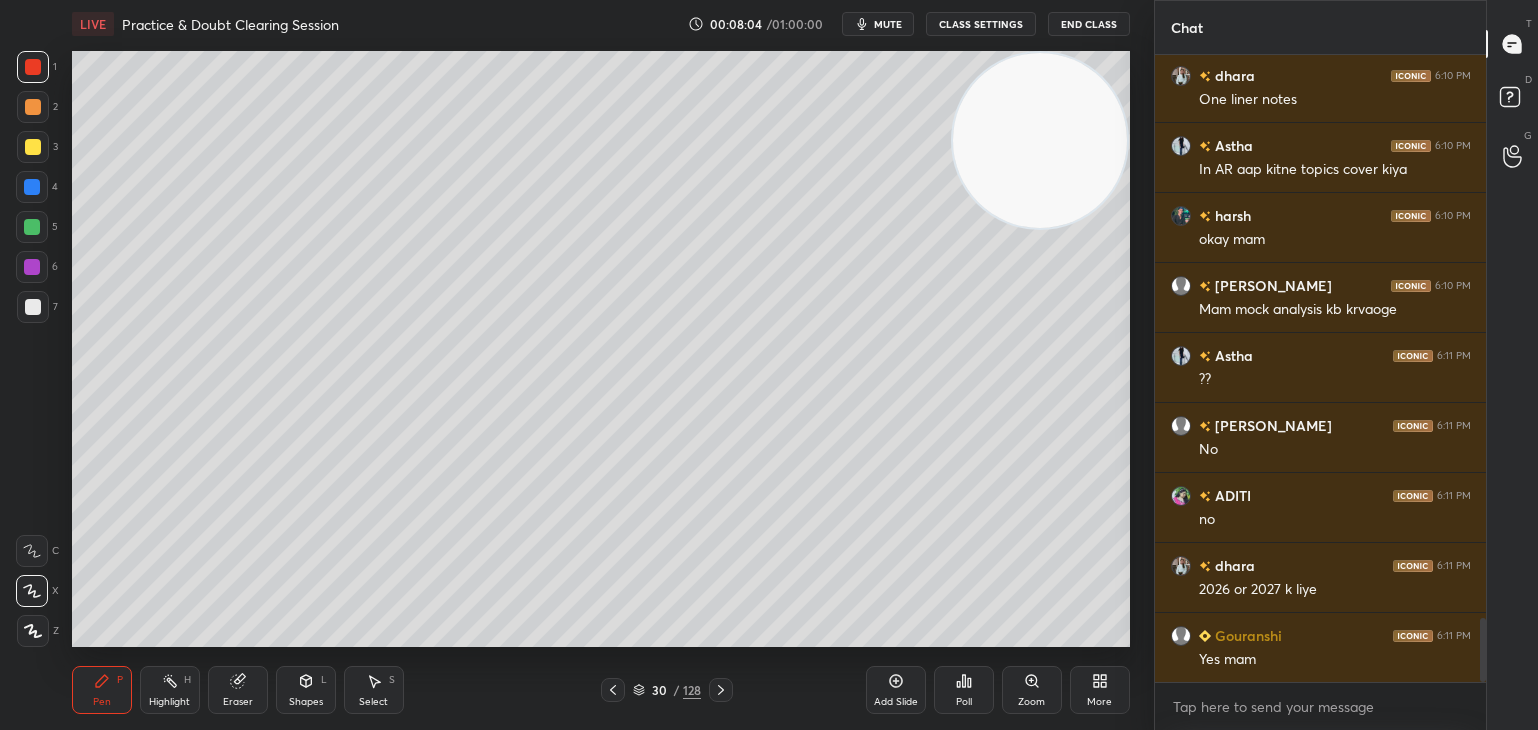 scroll, scrollTop: 5562, scrollLeft: 0, axis: vertical 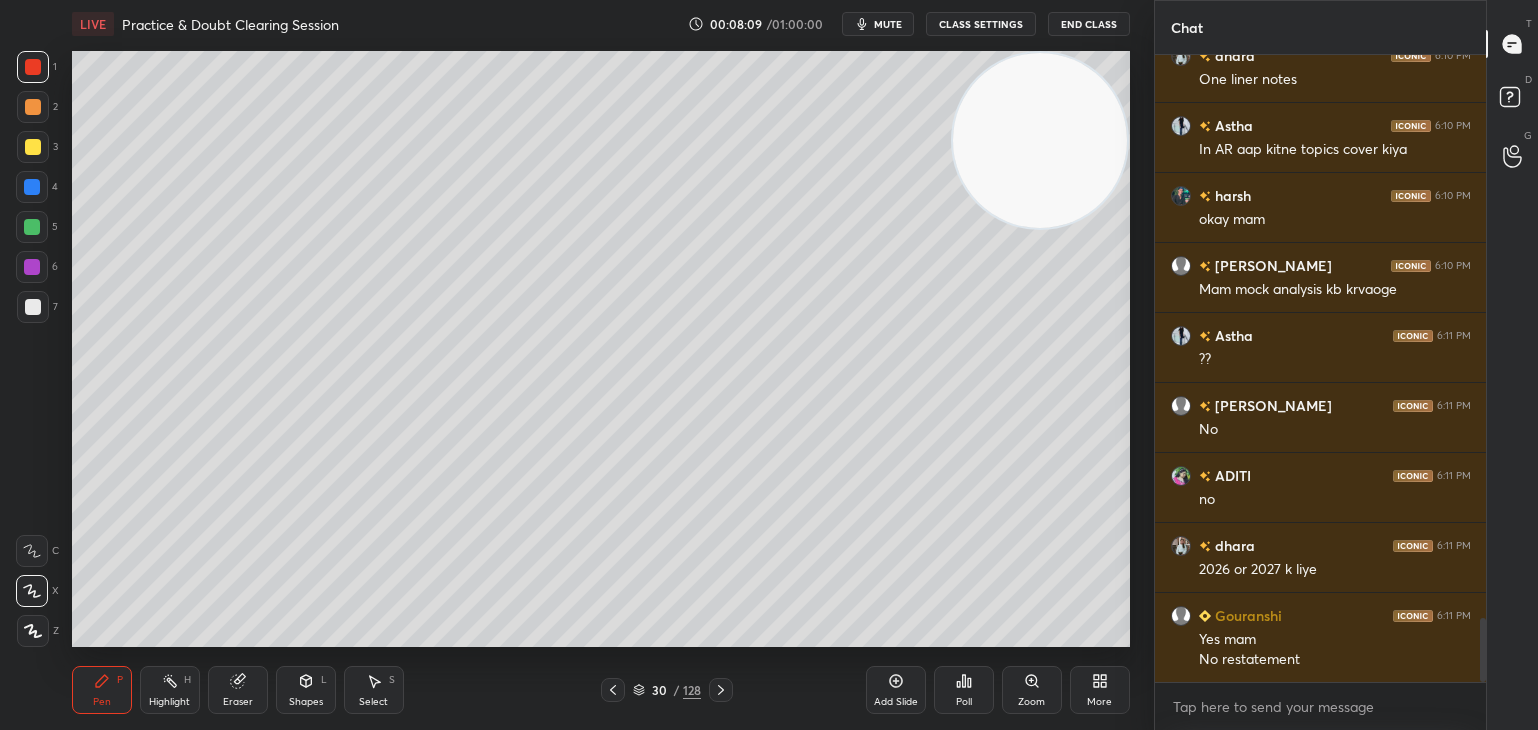 click 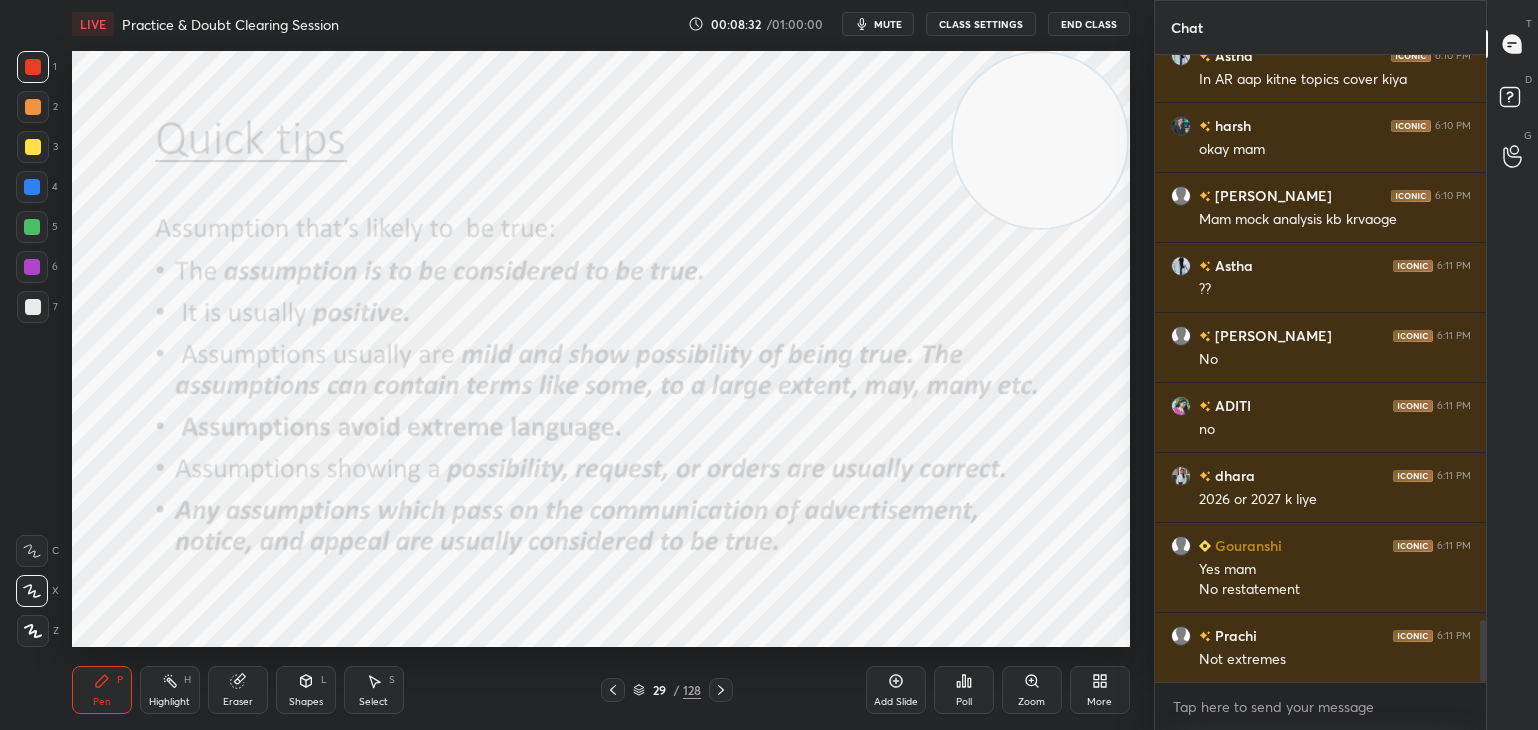 scroll, scrollTop: 5702, scrollLeft: 0, axis: vertical 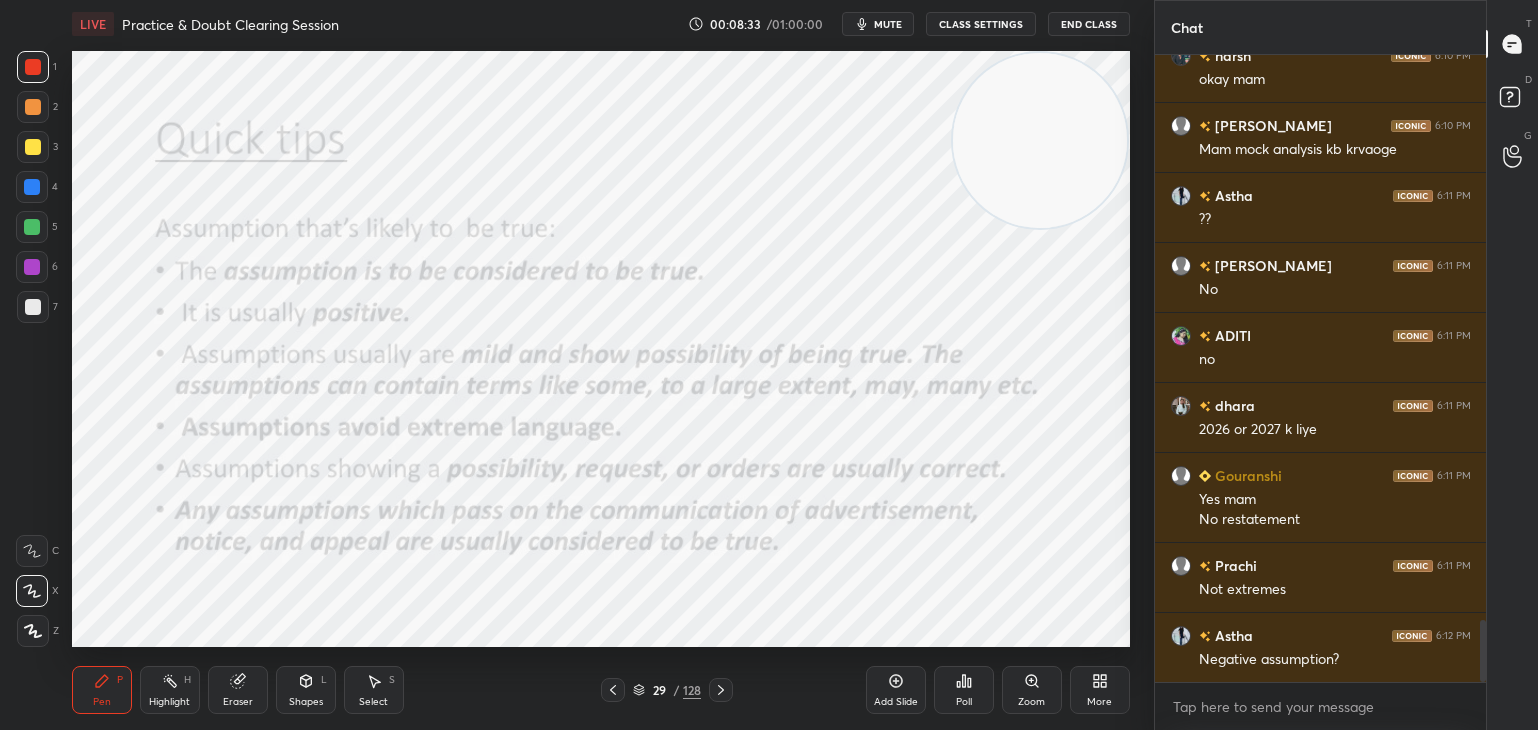 click 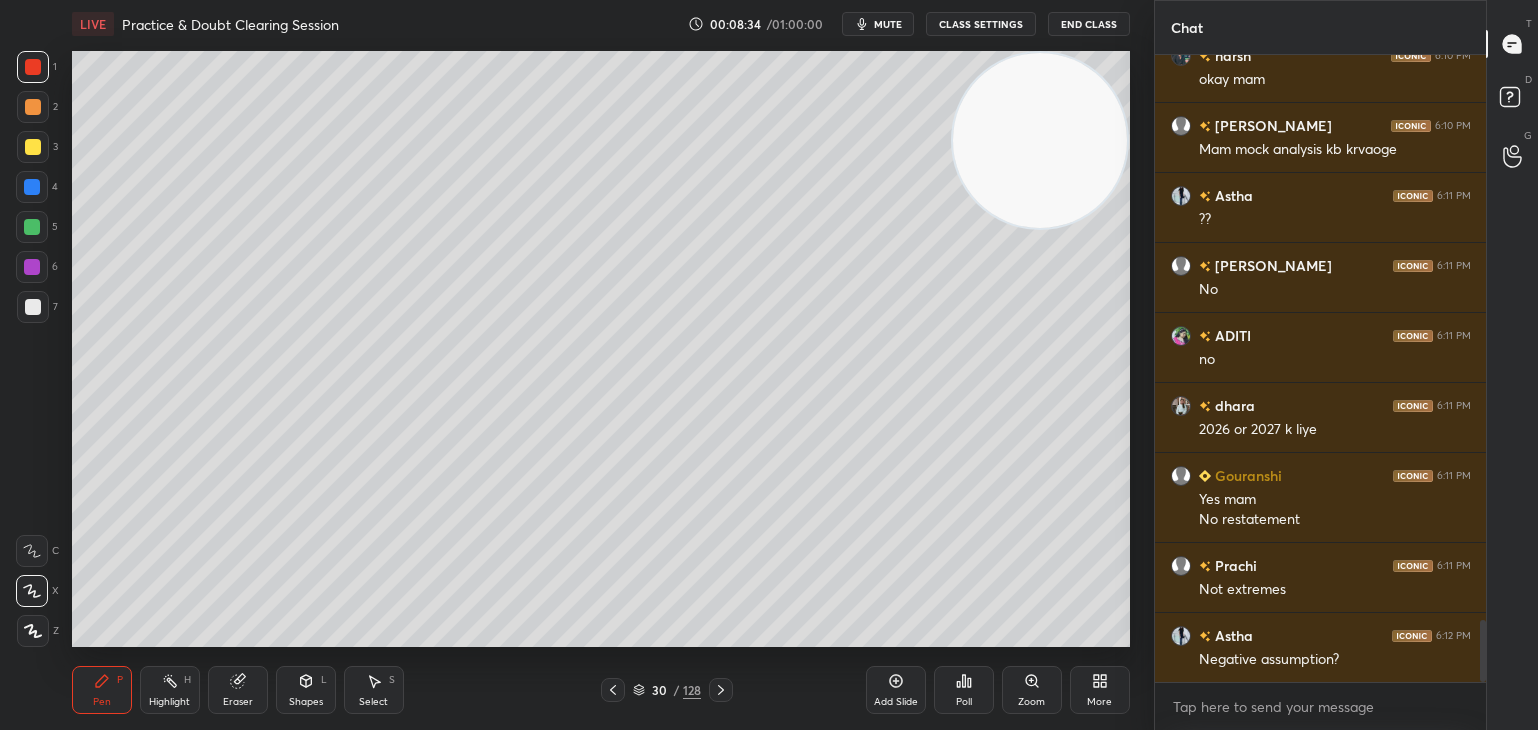 click 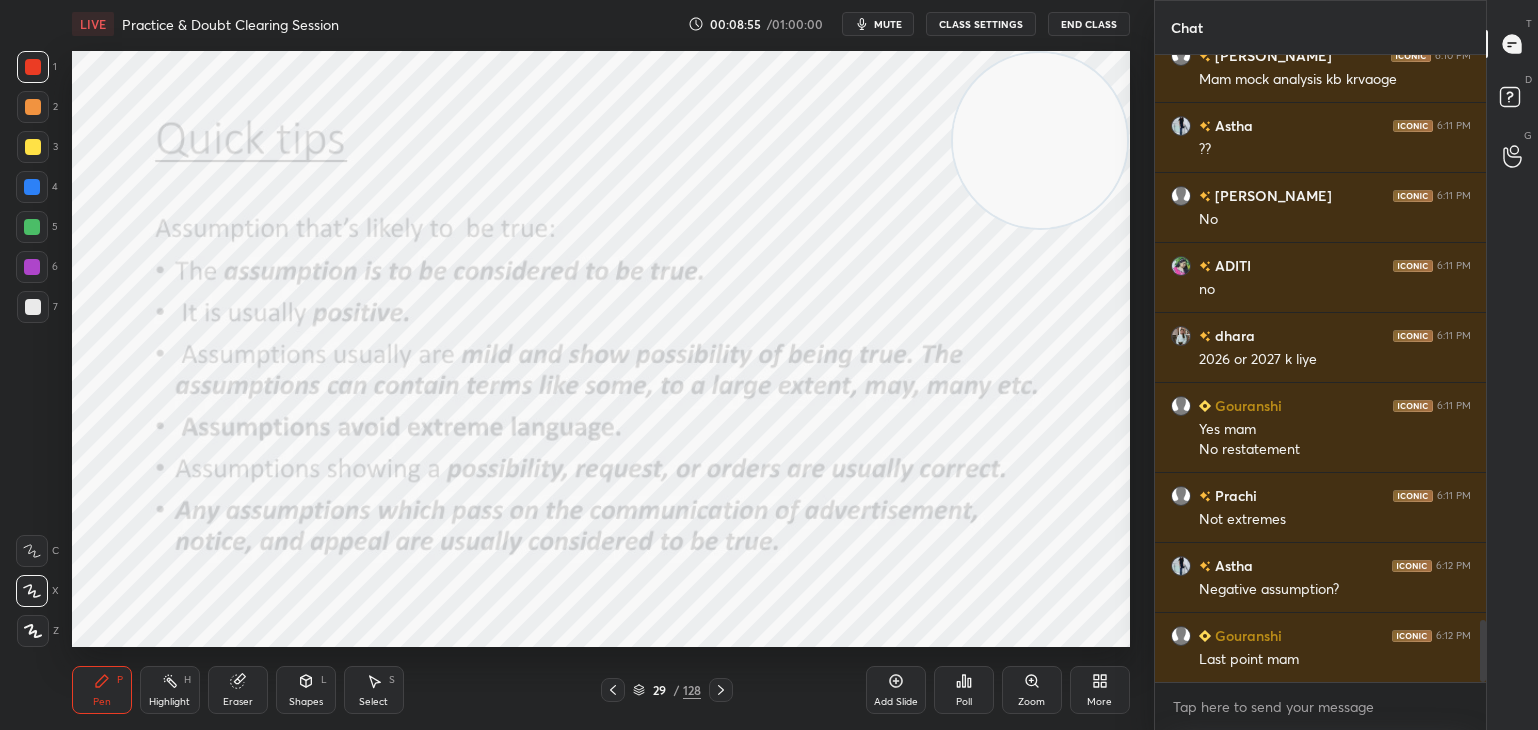 scroll, scrollTop: 5842, scrollLeft: 0, axis: vertical 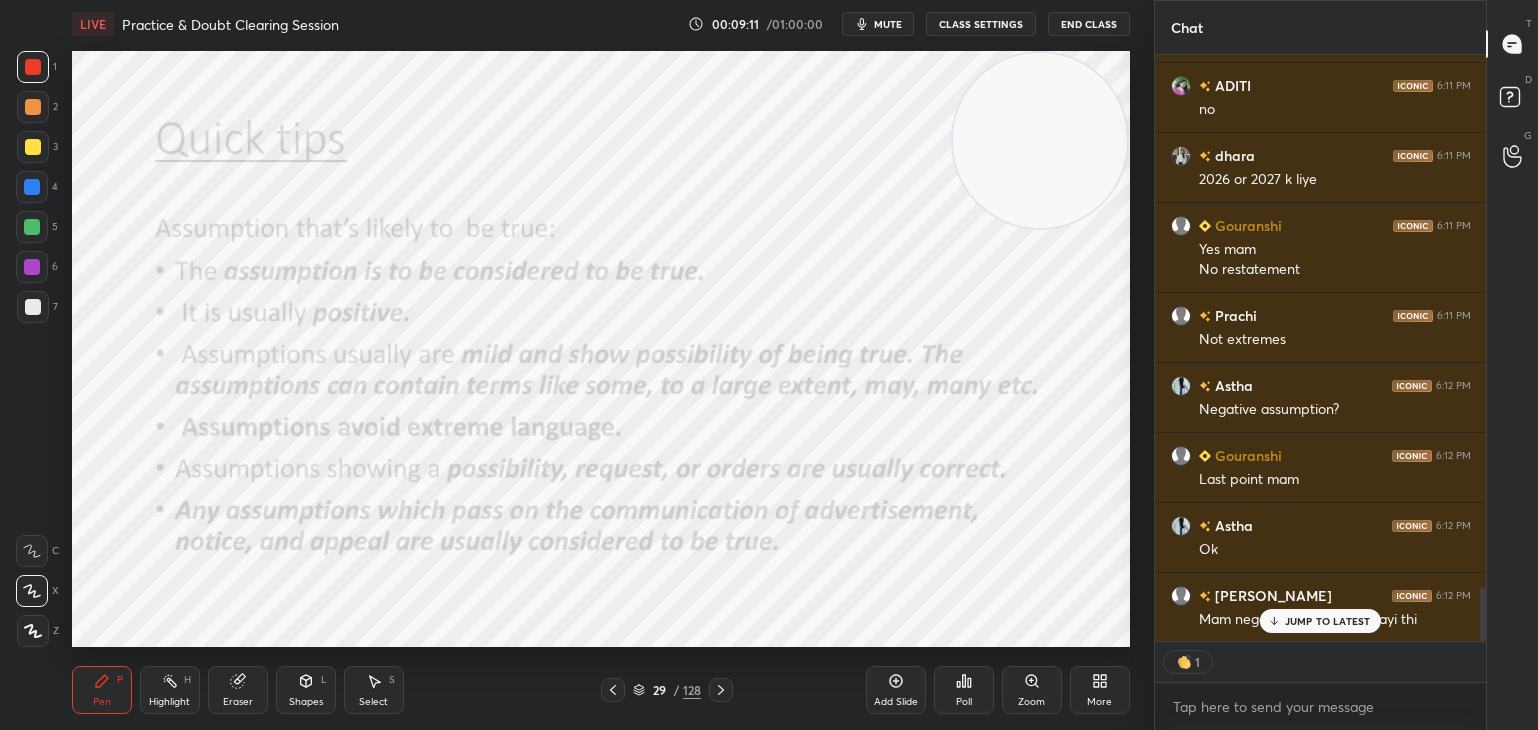 type on "x" 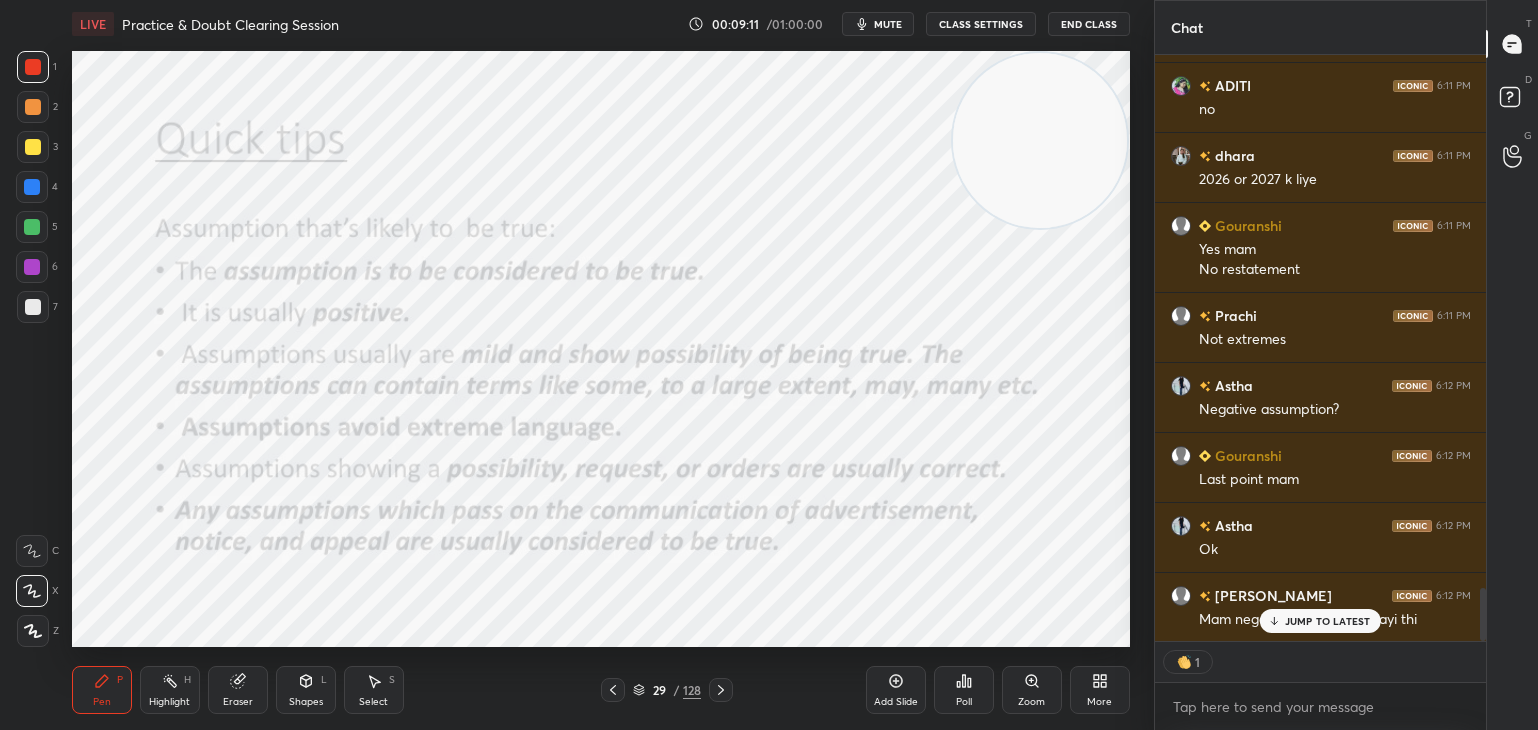 scroll, scrollTop: 6, scrollLeft: 6, axis: both 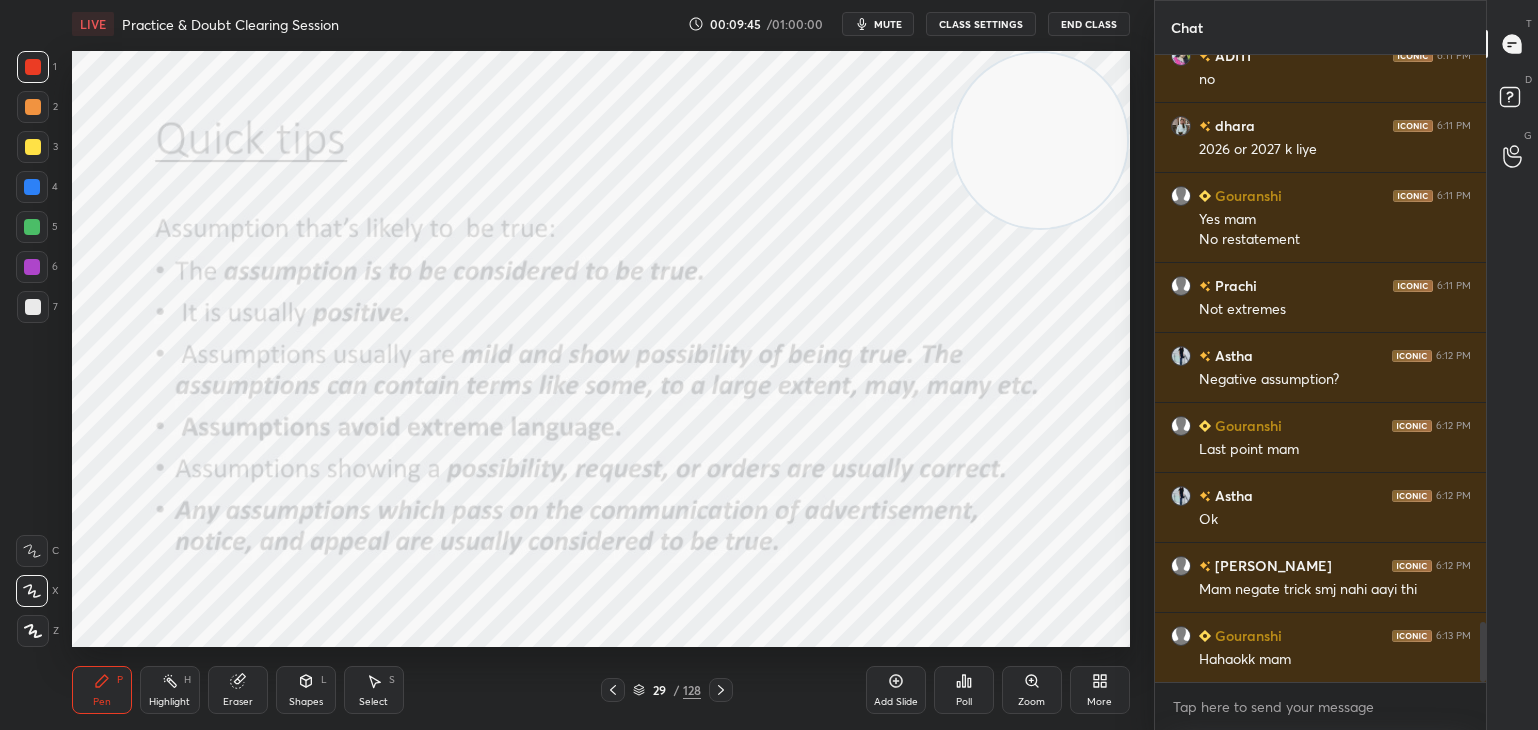 click 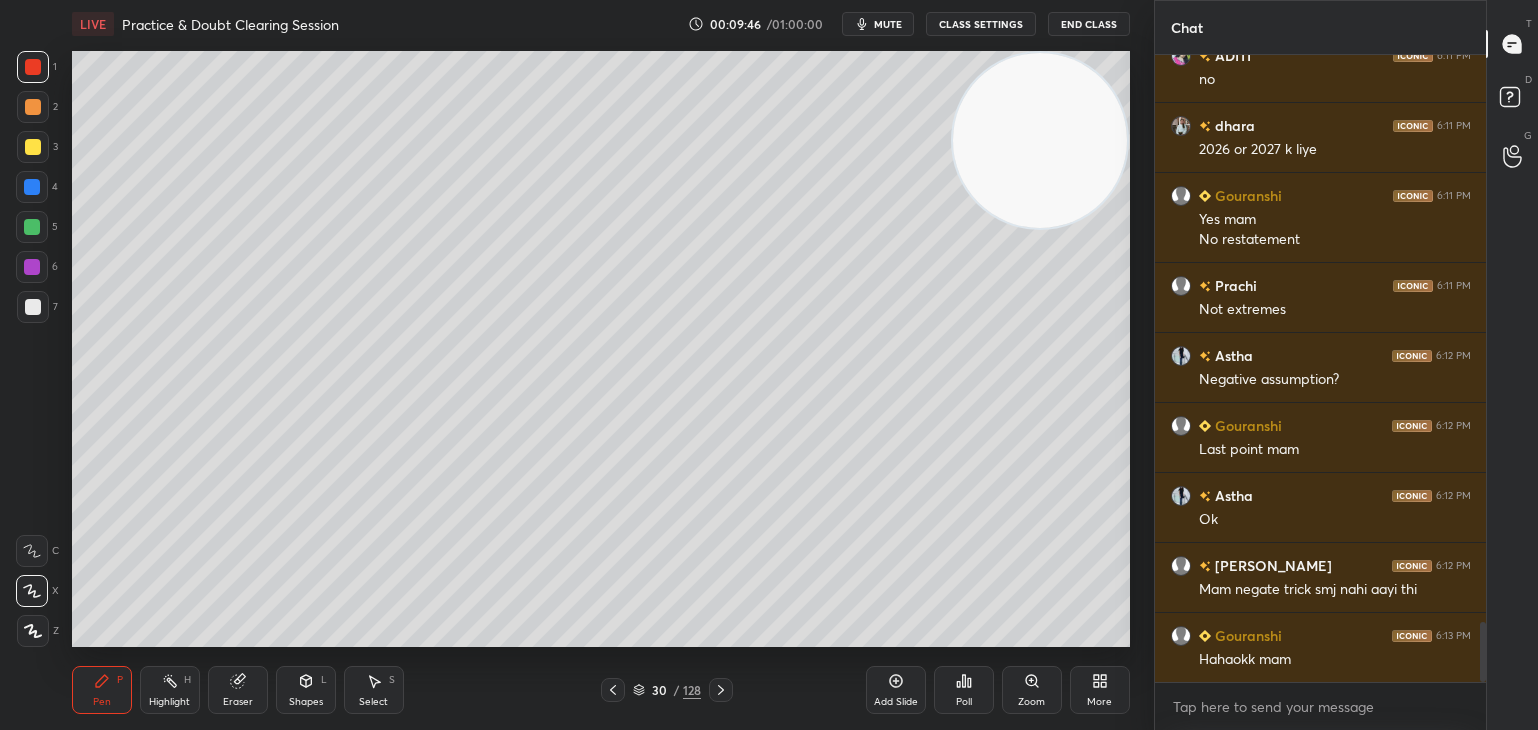 click on "30 / 128" at bounding box center [667, 690] 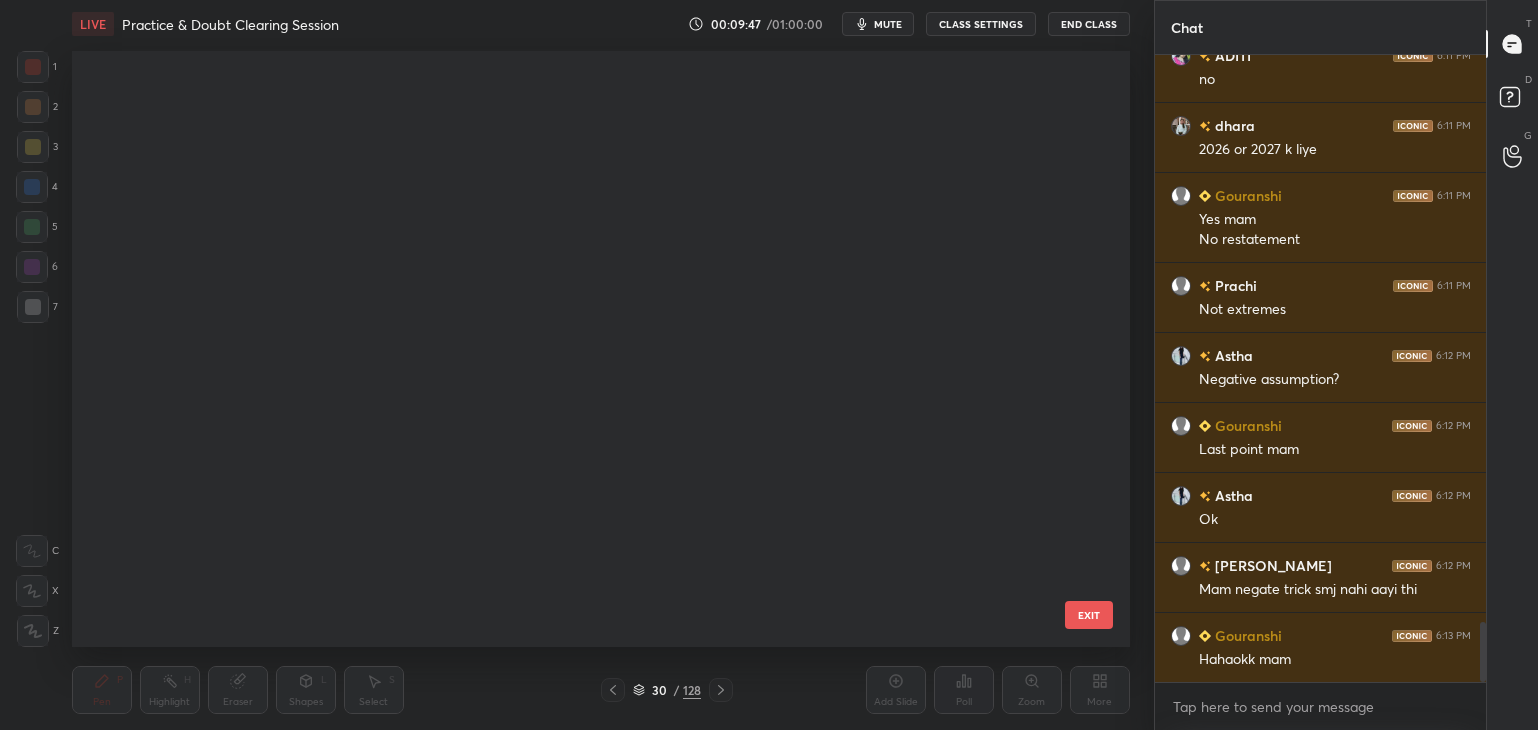scroll, scrollTop: 1238, scrollLeft: 0, axis: vertical 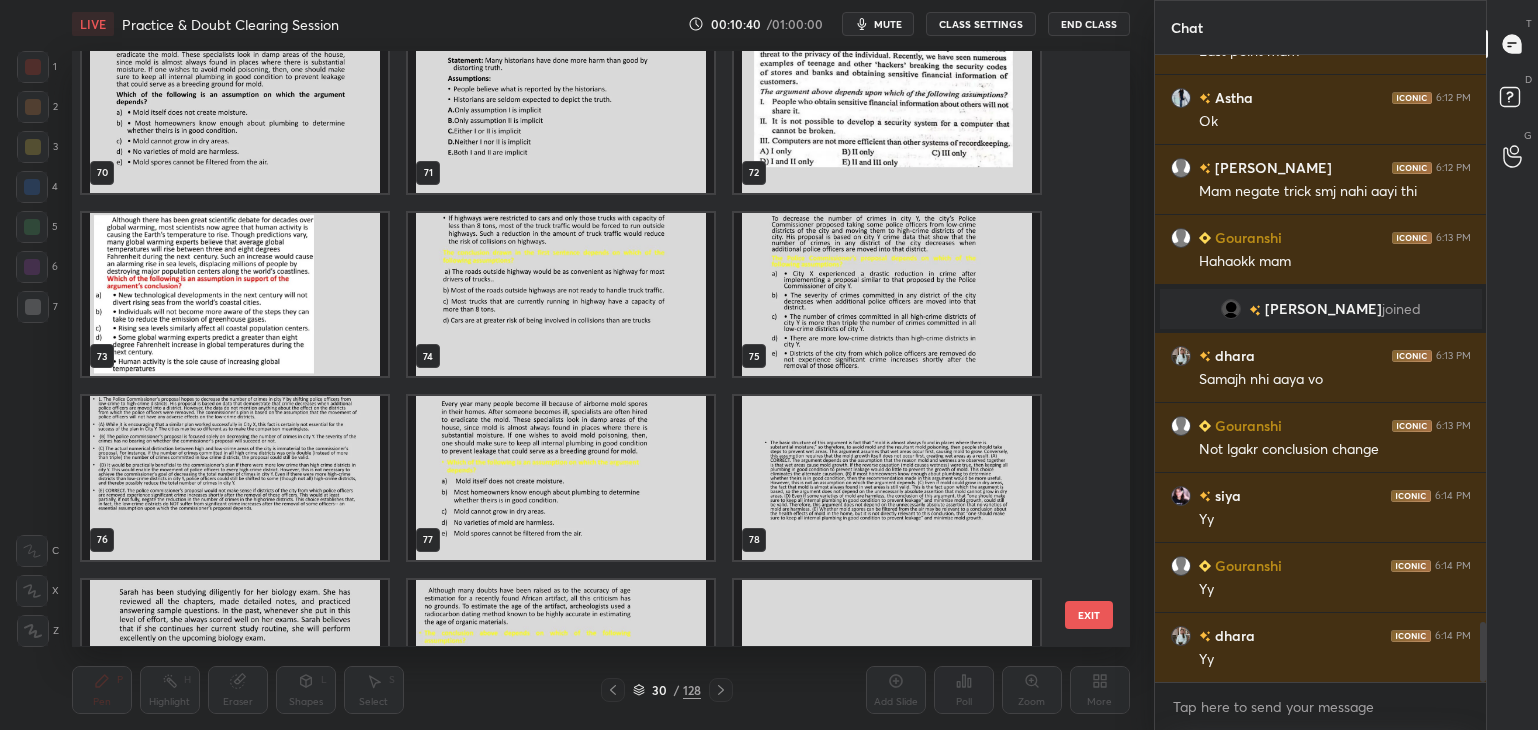click at bounding box center (561, 478) 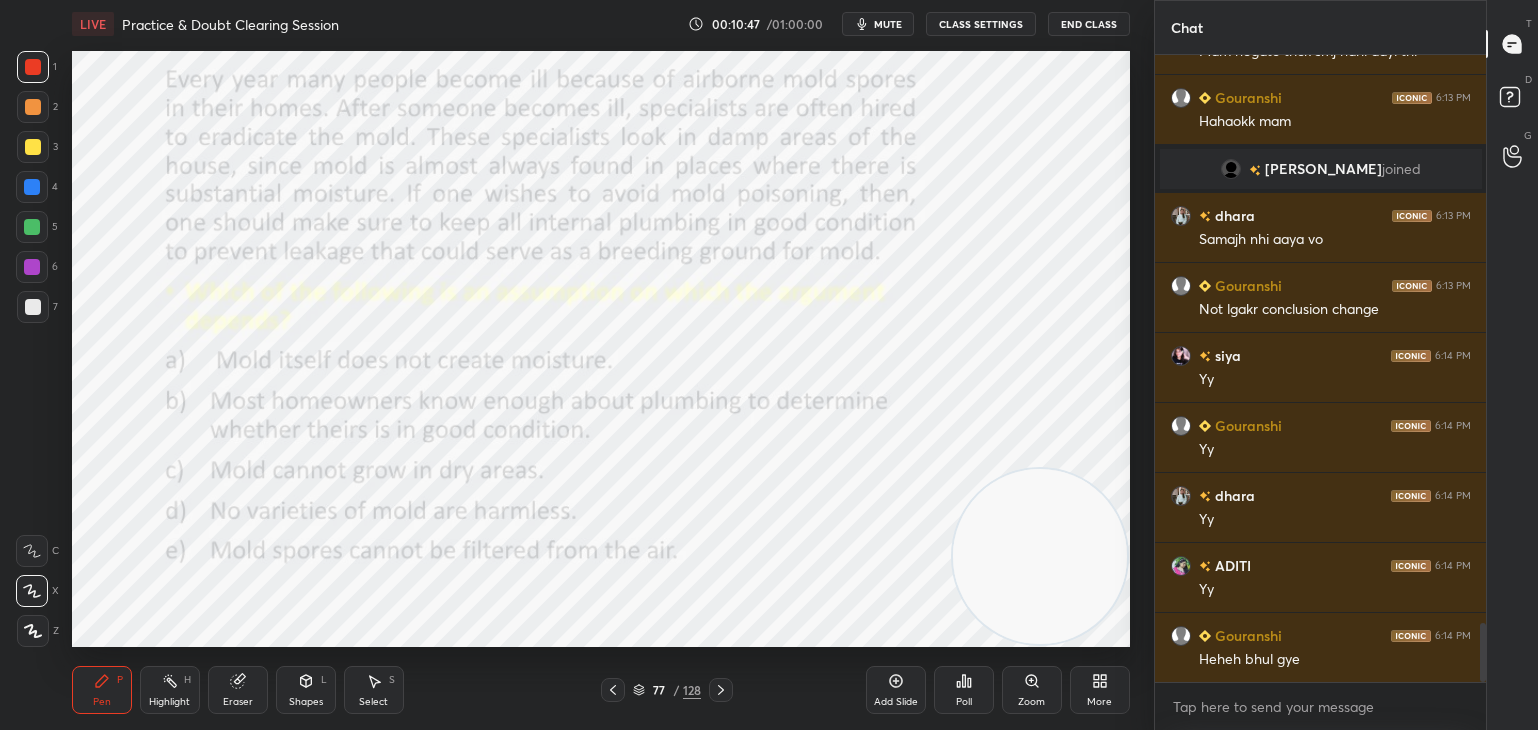 scroll, scrollTop: 6140, scrollLeft: 0, axis: vertical 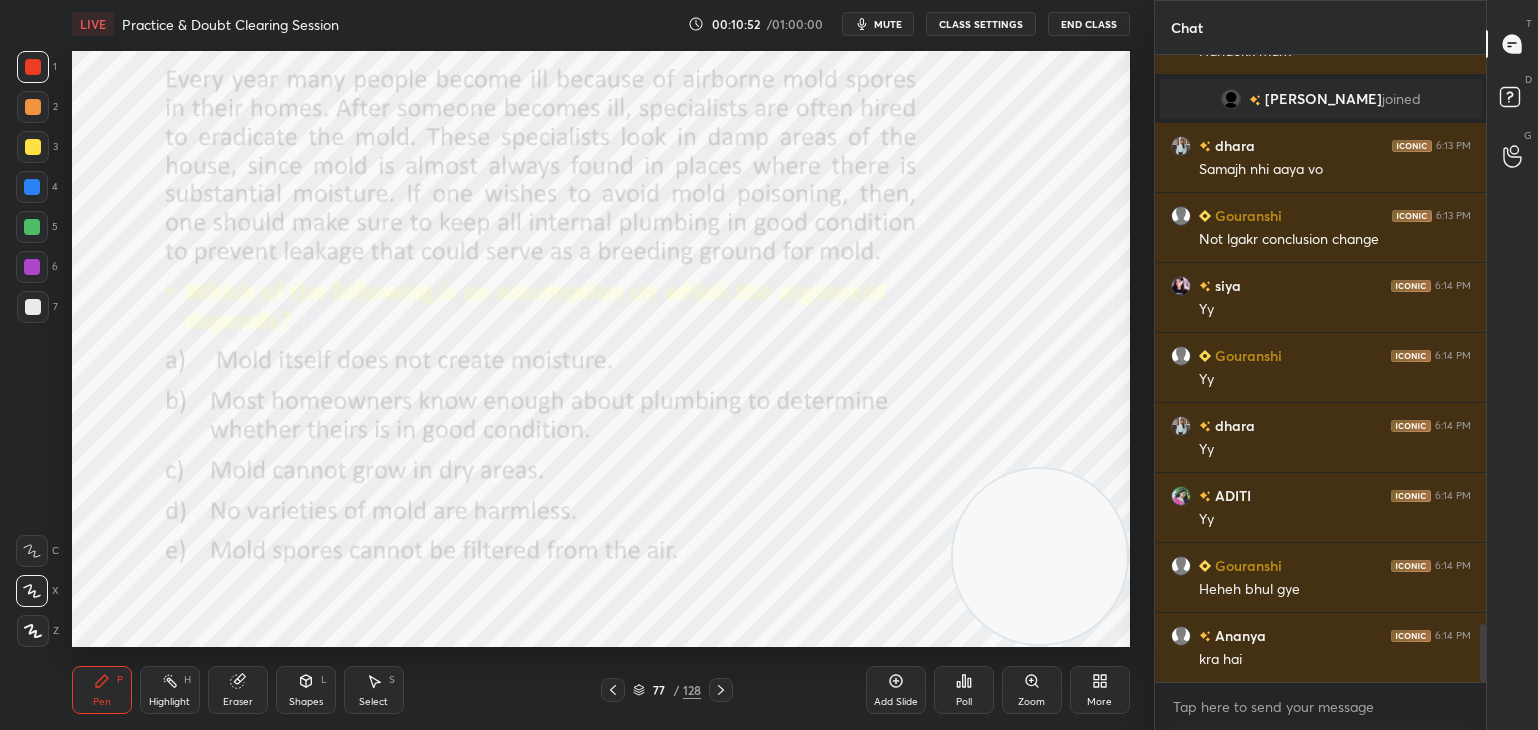 click at bounding box center [32, 187] 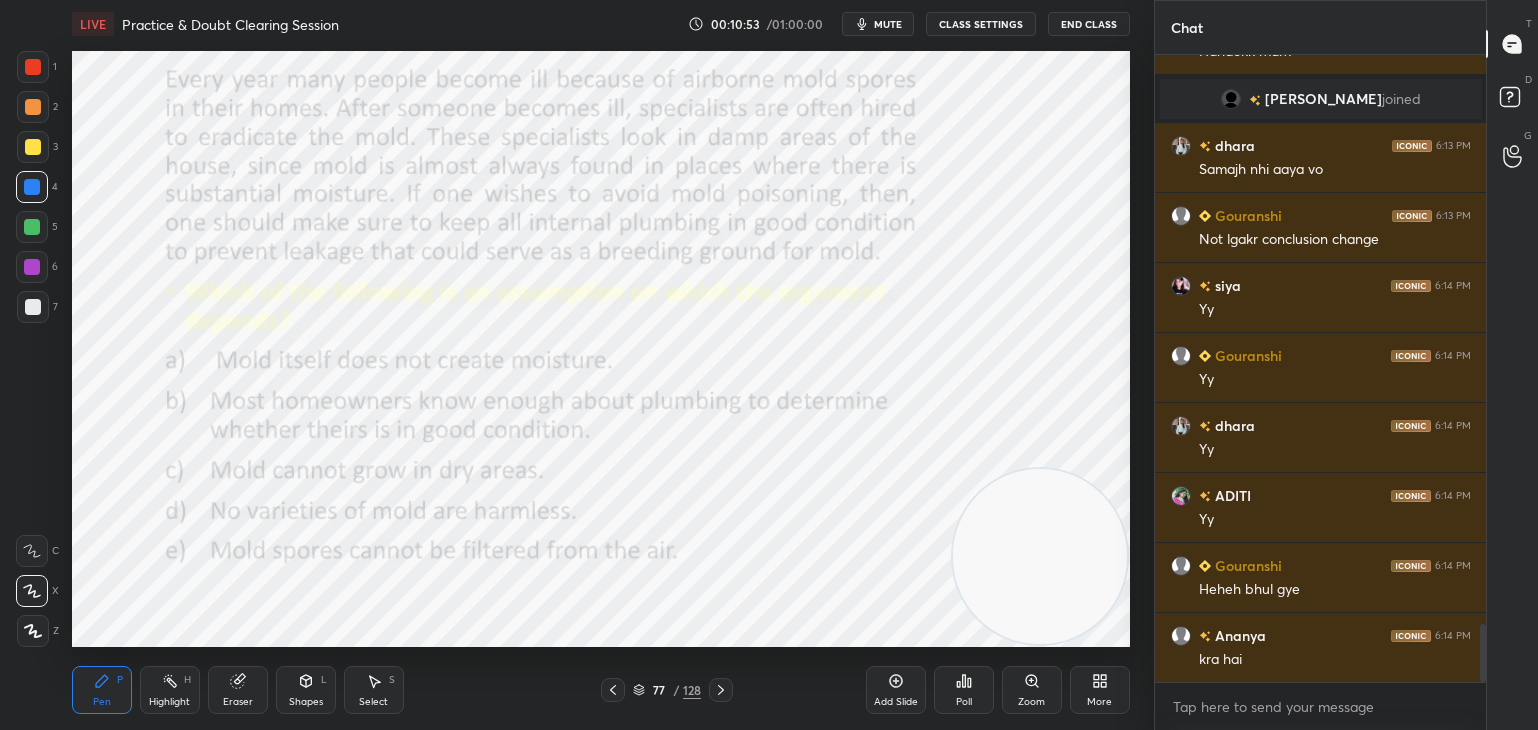 click at bounding box center [33, 67] 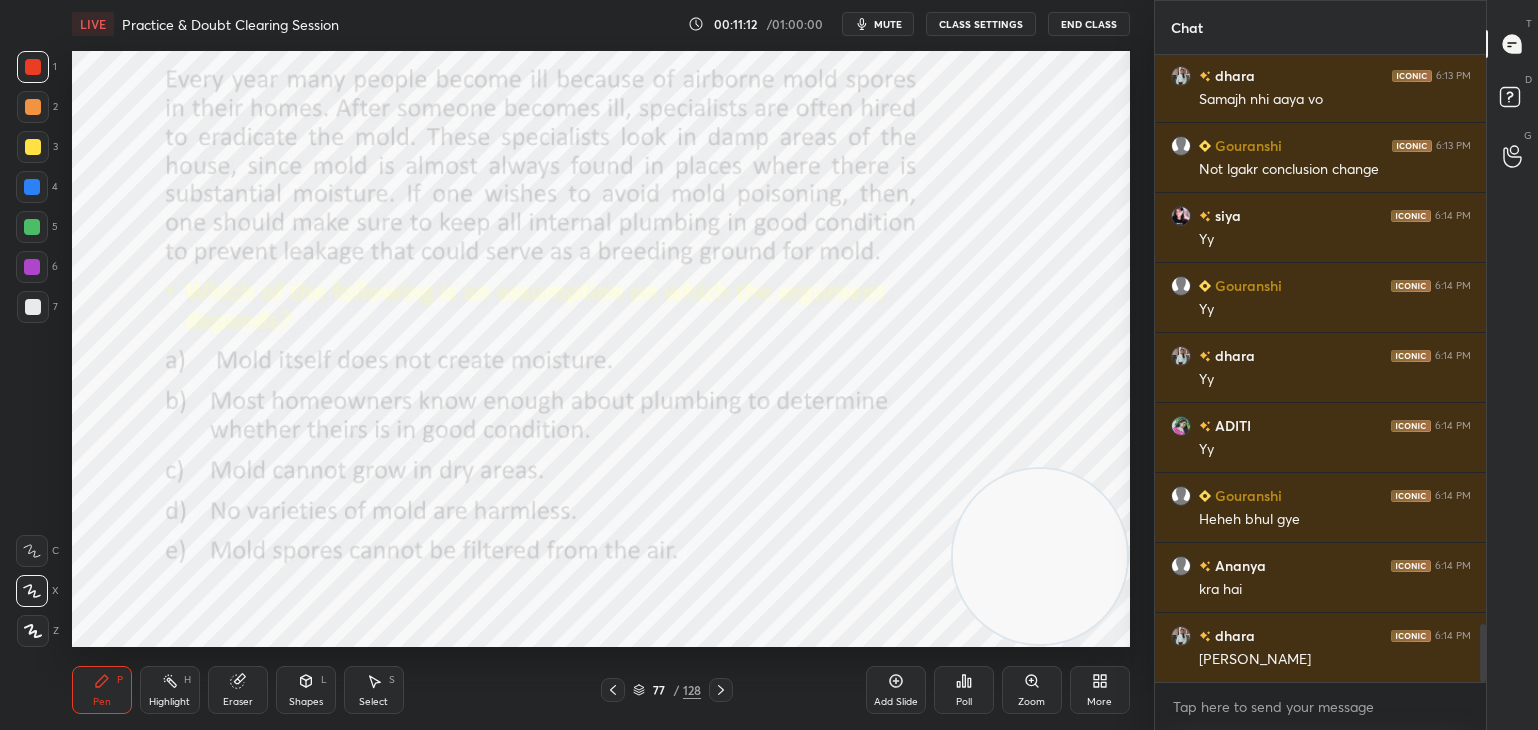 scroll, scrollTop: 6280, scrollLeft: 0, axis: vertical 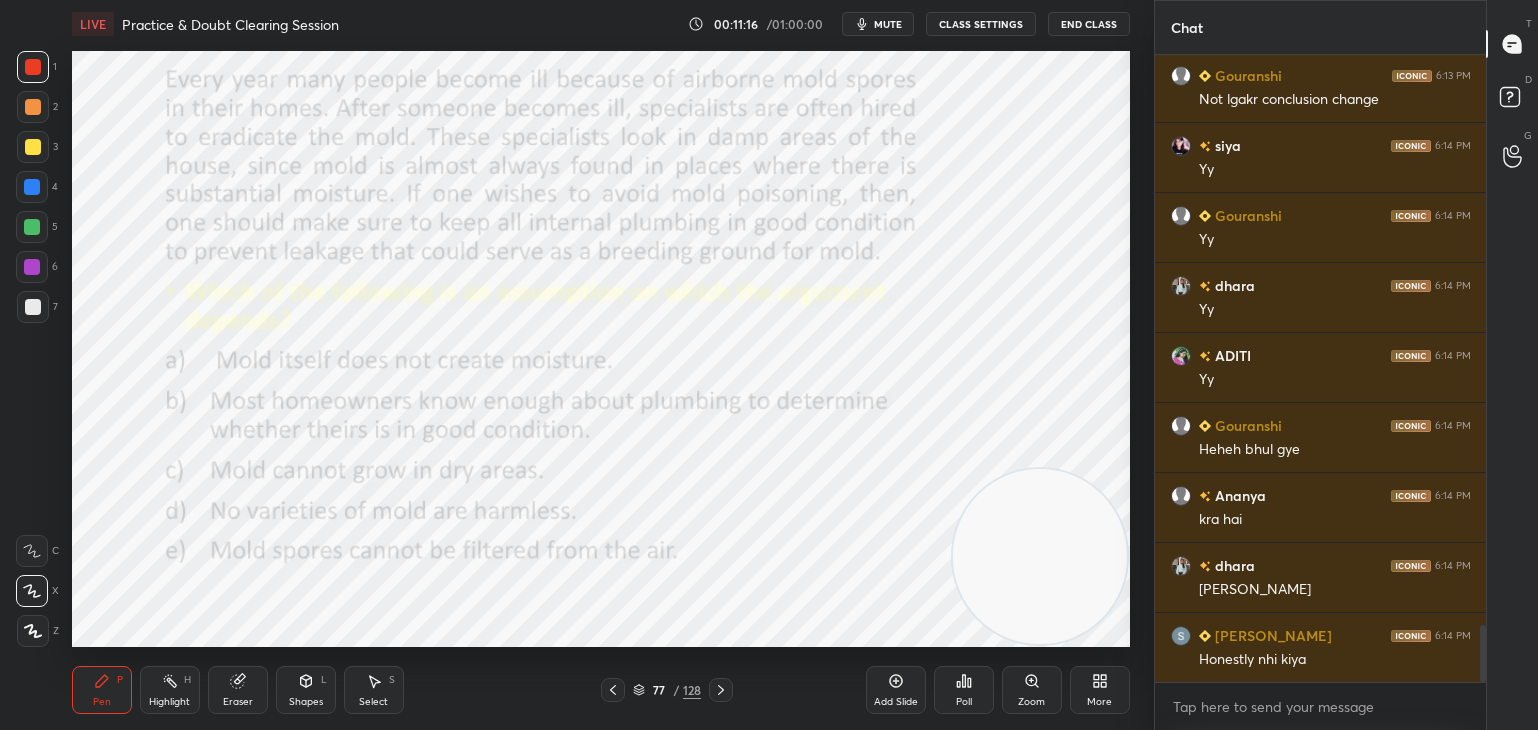 click at bounding box center [33, 67] 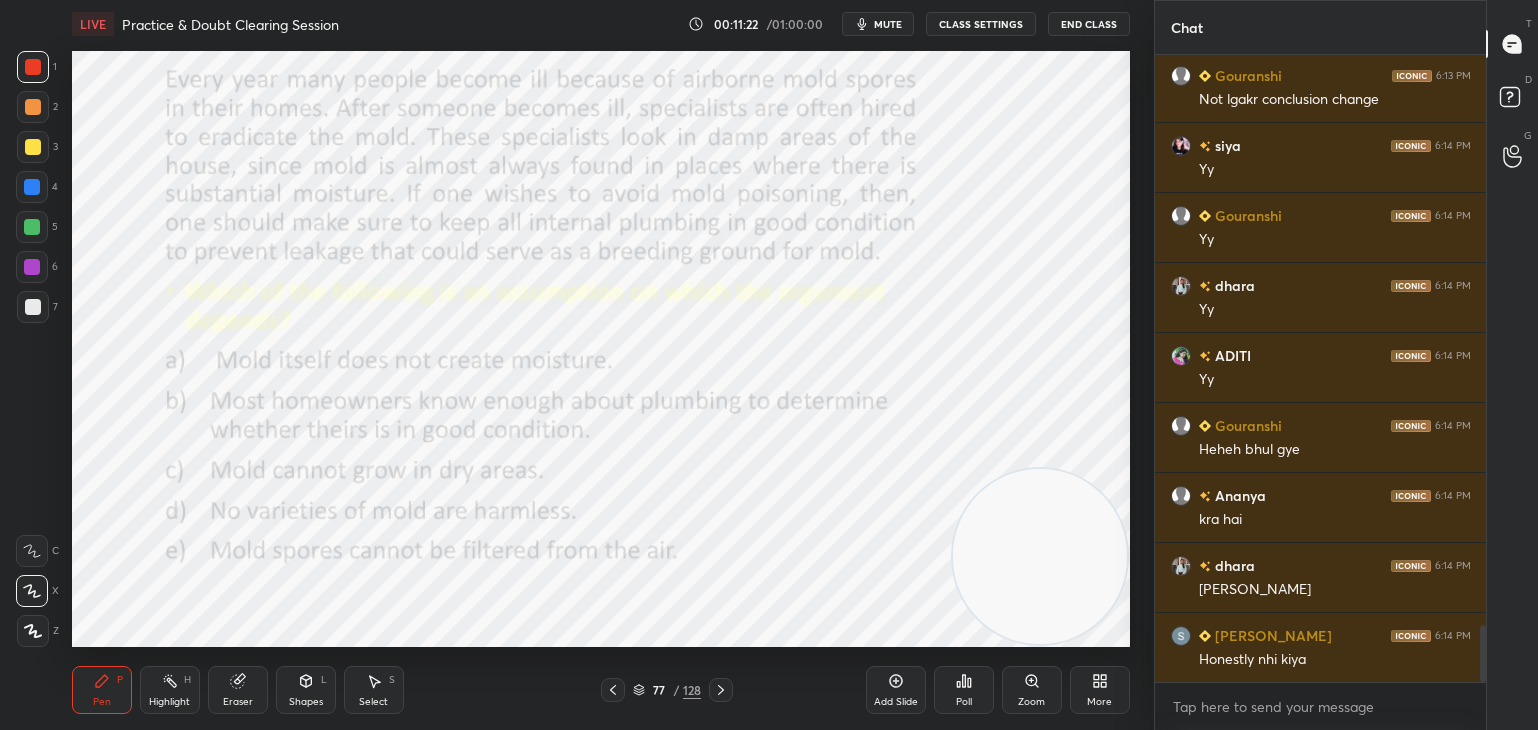 click on "mute" at bounding box center (888, 24) 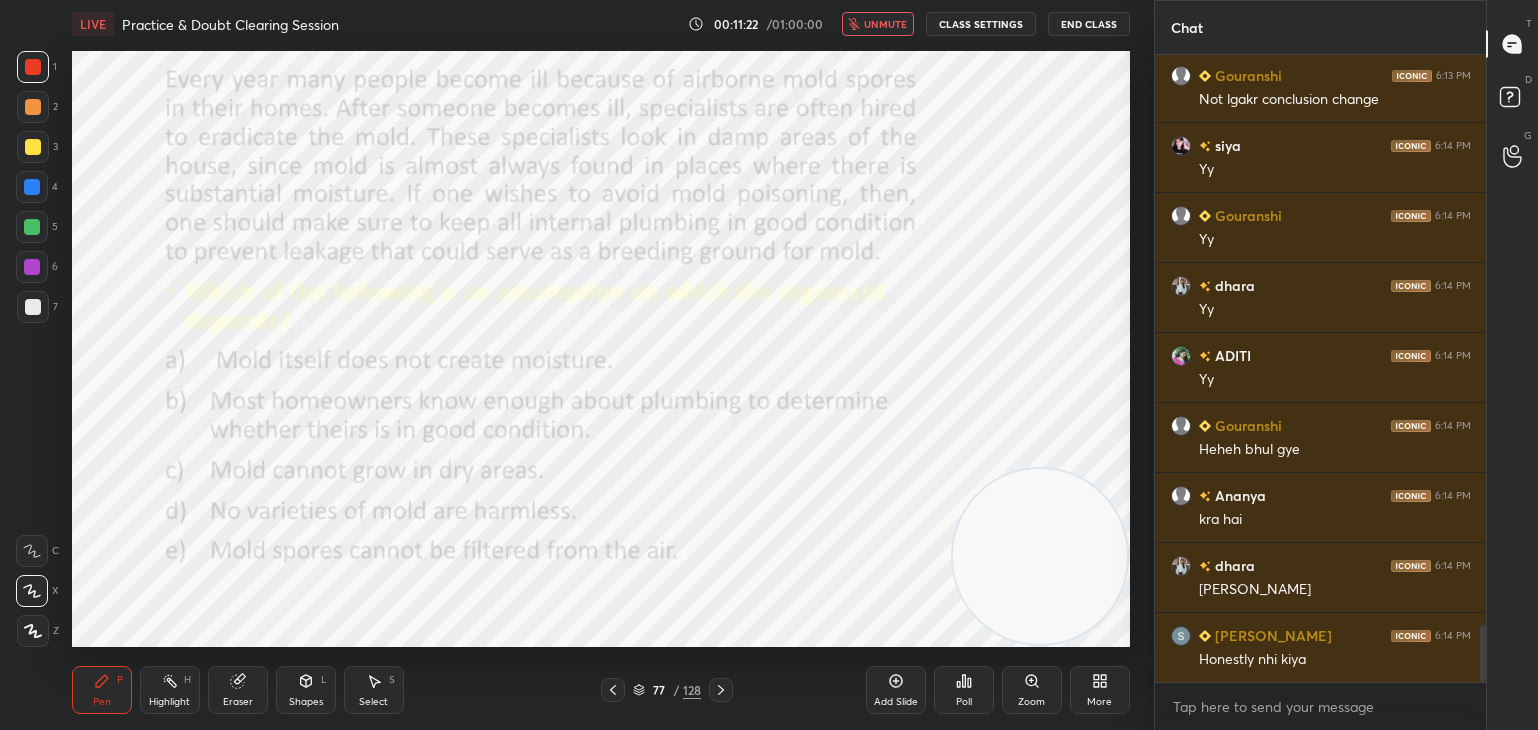 scroll, scrollTop: 6350, scrollLeft: 0, axis: vertical 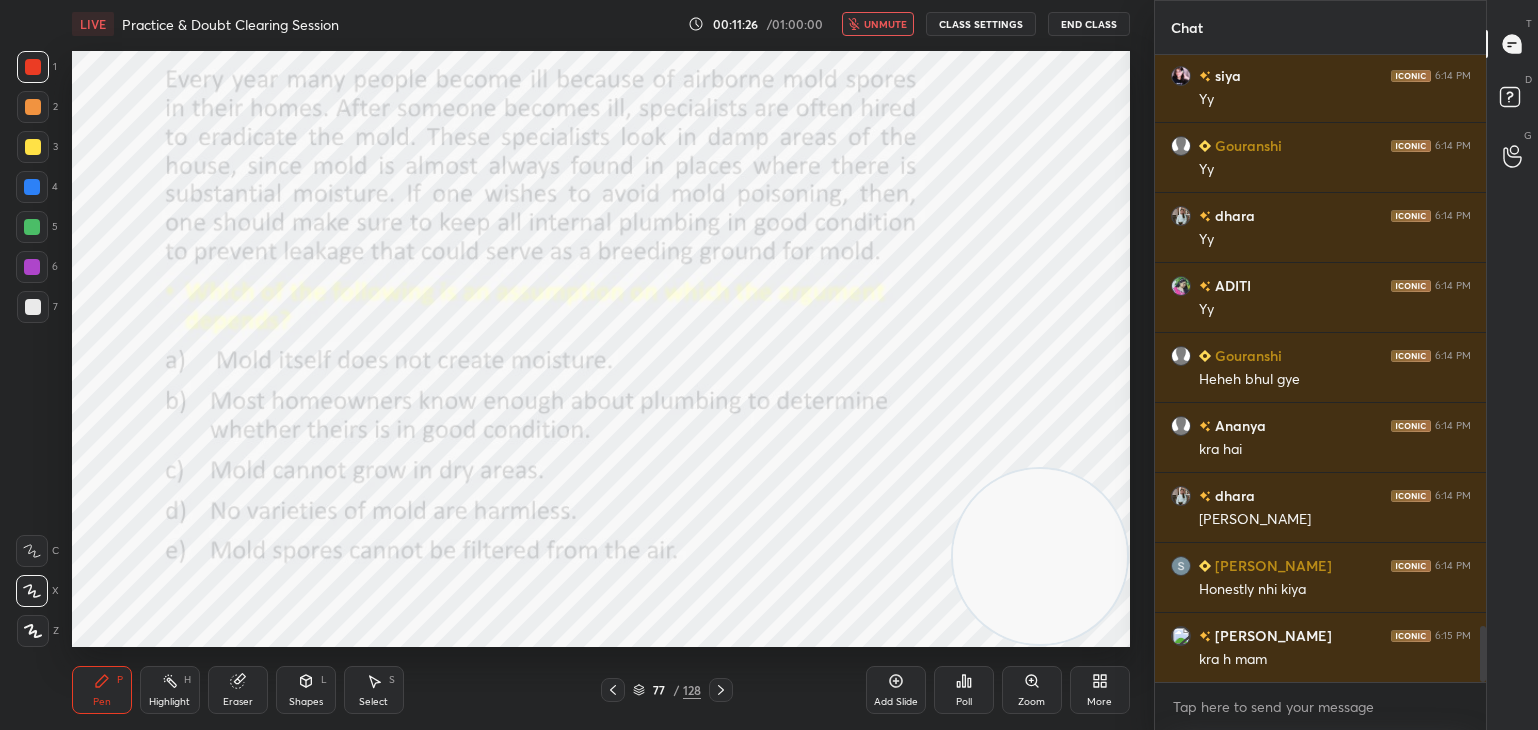 click on "unmute" at bounding box center (878, 24) 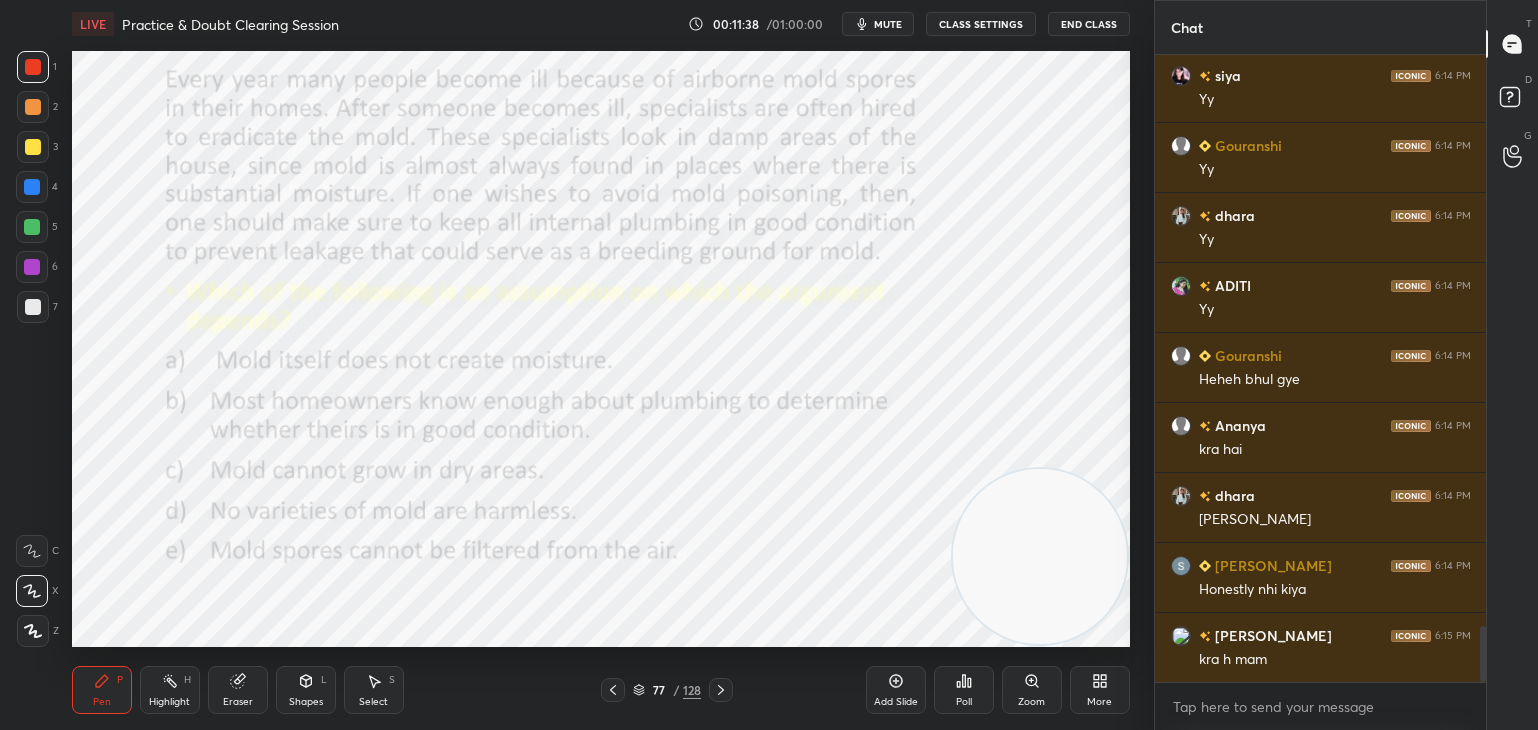 click on "mute" at bounding box center (888, 24) 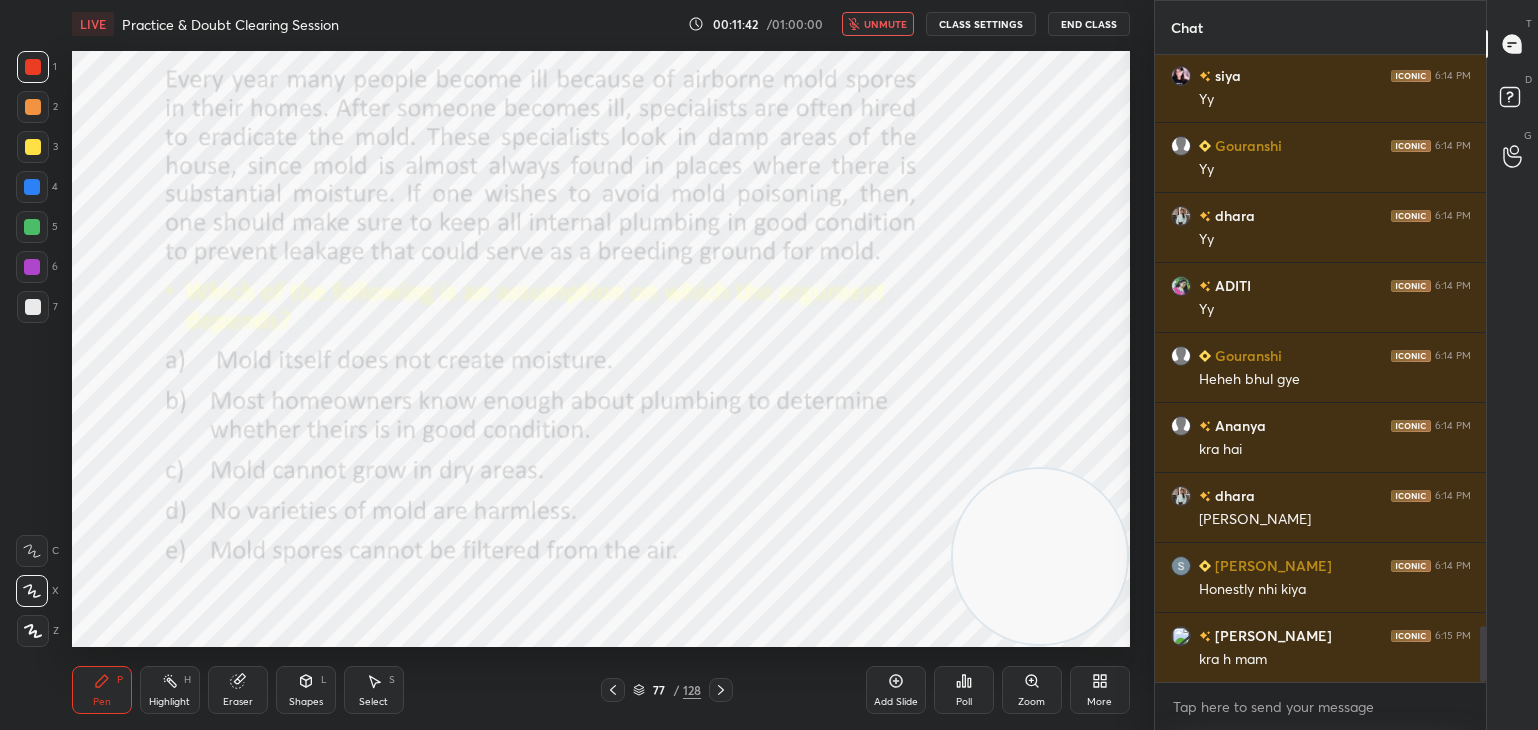 scroll, scrollTop: 6398, scrollLeft: 0, axis: vertical 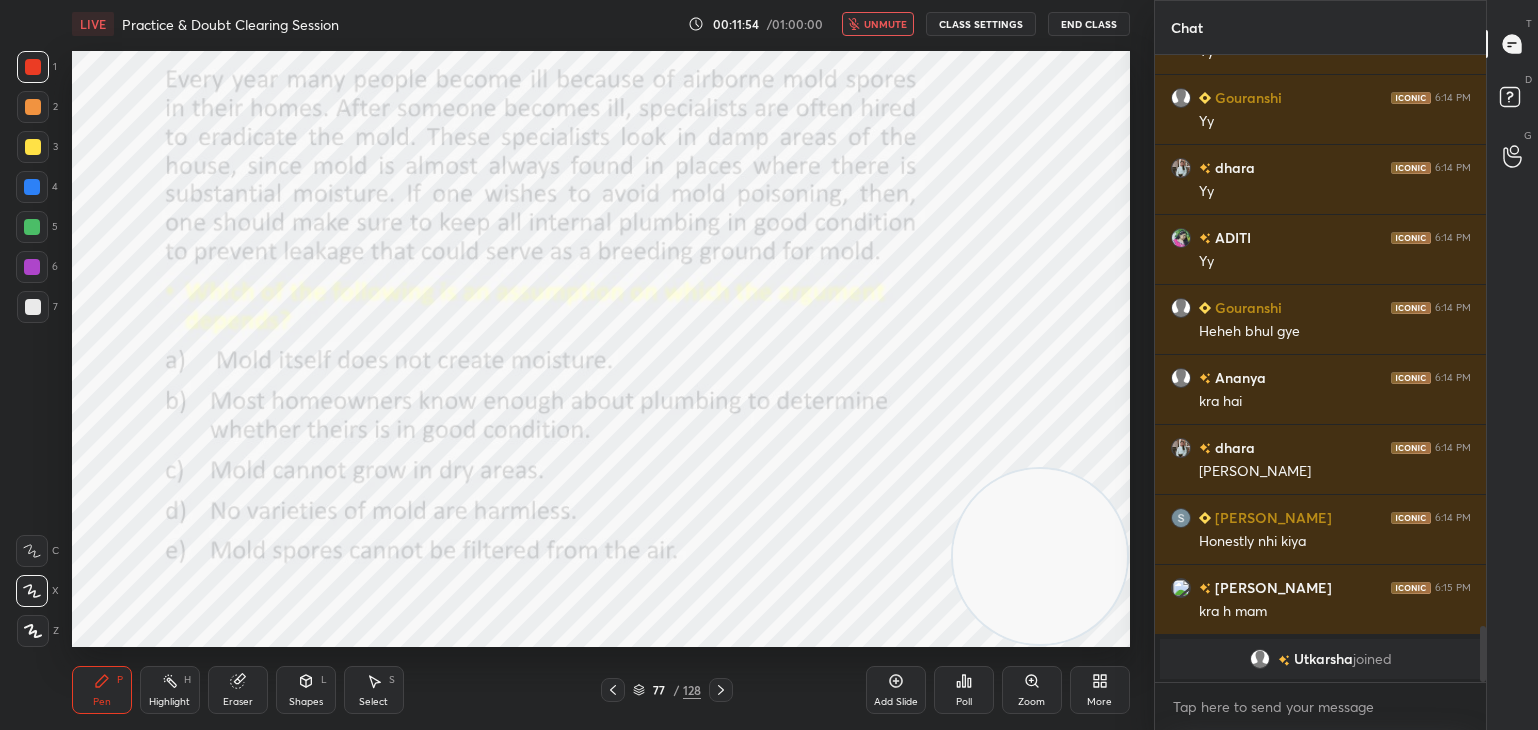 click on "unmute" at bounding box center [885, 24] 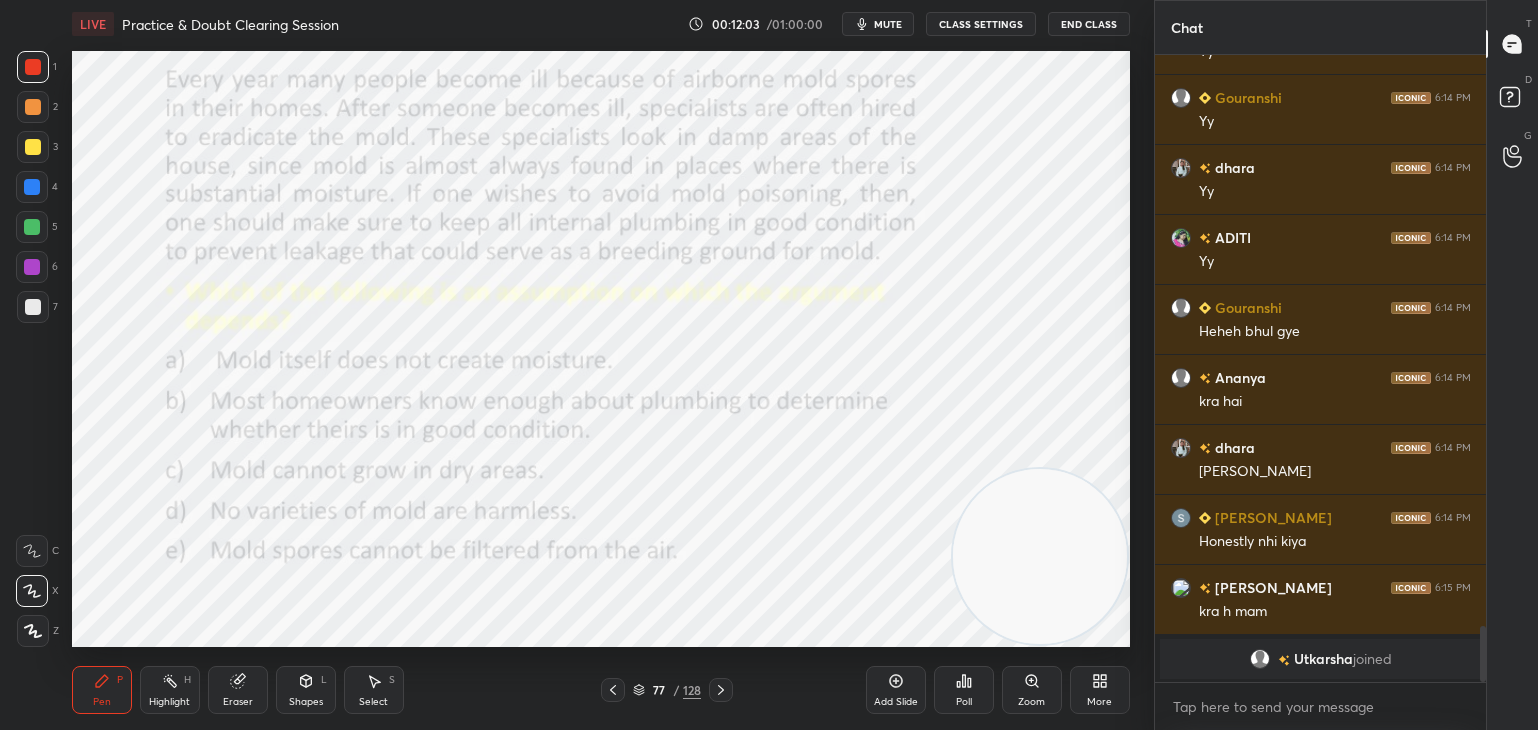 click on "mute" at bounding box center (878, 24) 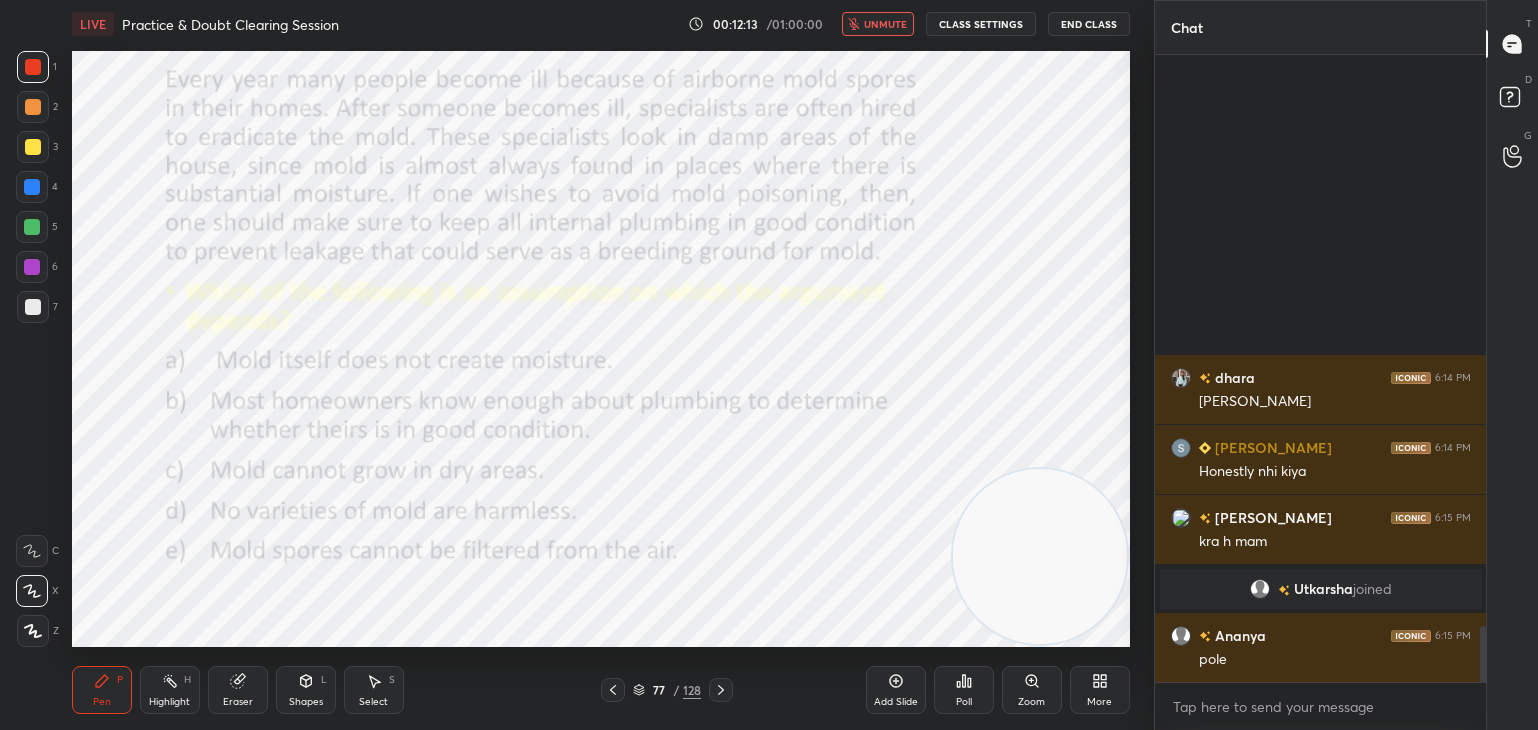 scroll, scrollTop: 6208, scrollLeft: 0, axis: vertical 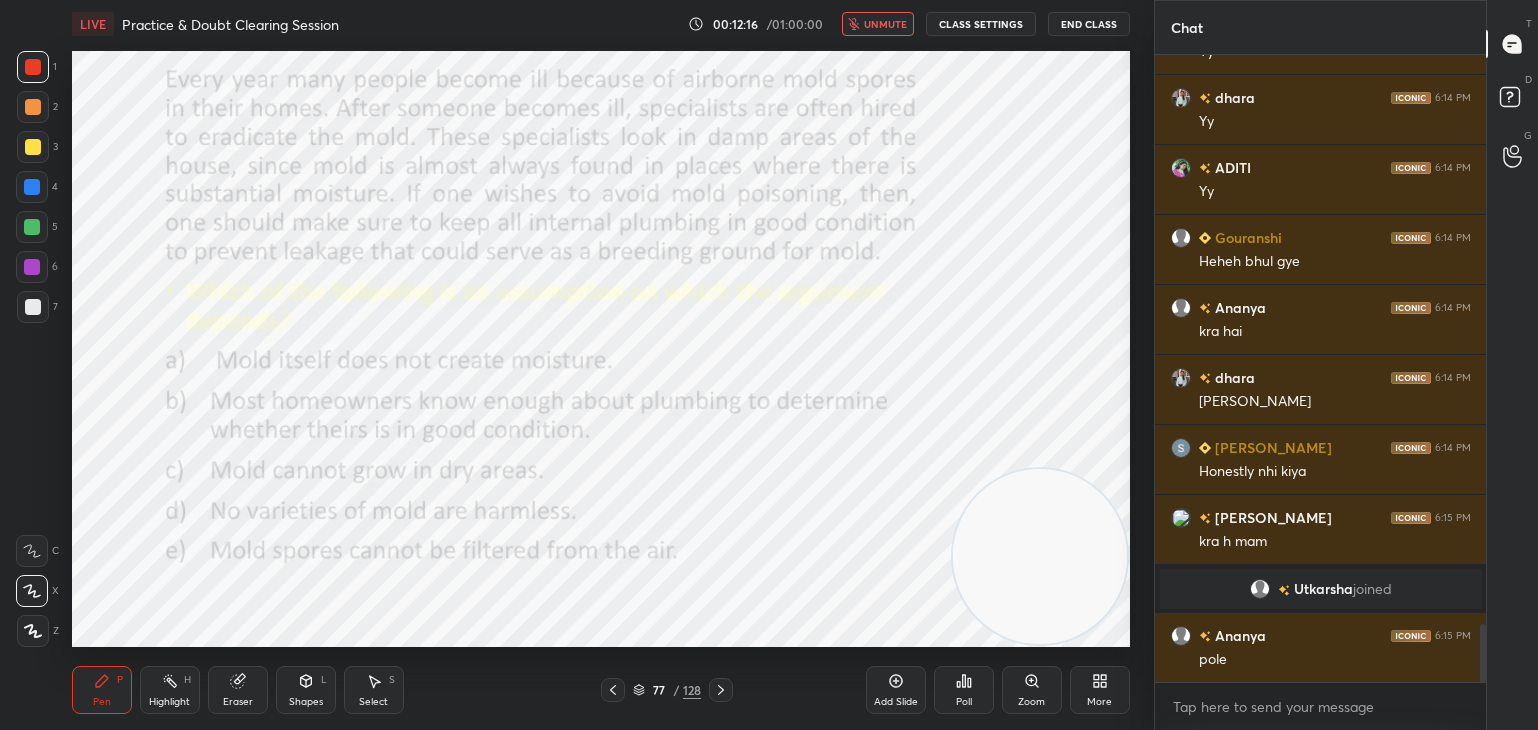 click on "unmute" at bounding box center (885, 24) 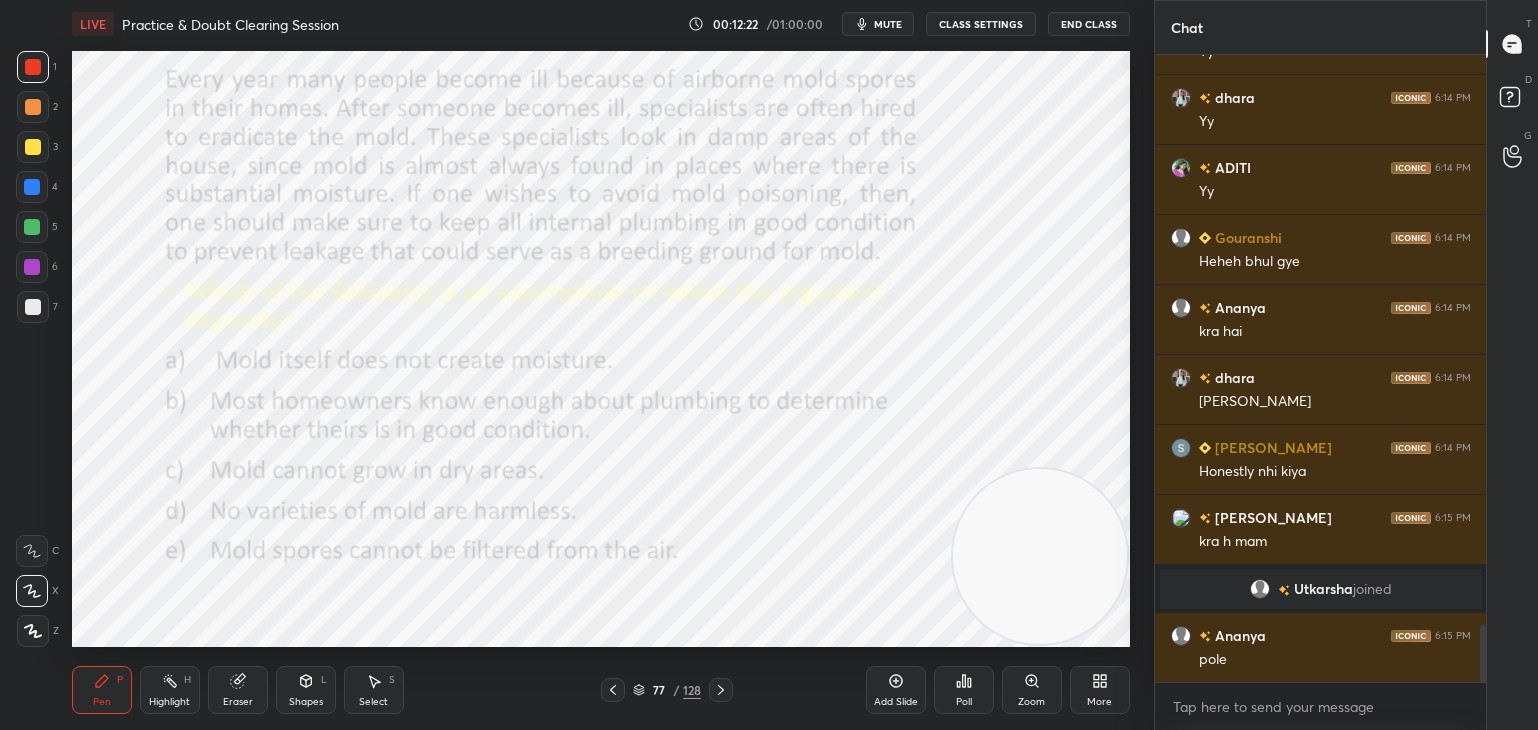 scroll, scrollTop: 6278, scrollLeft: 0, axis: vertical 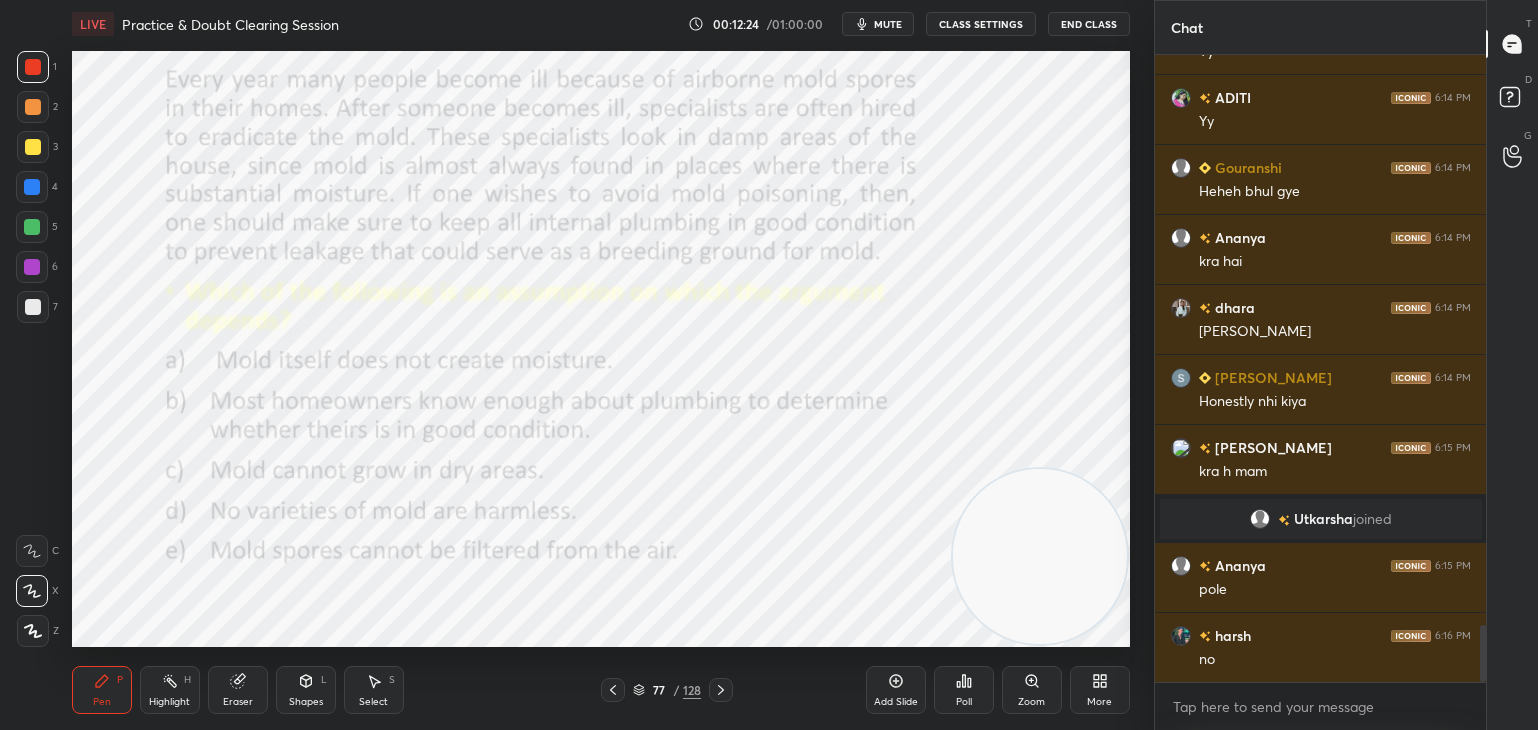click on "mute" at bounding box center [878, 24] 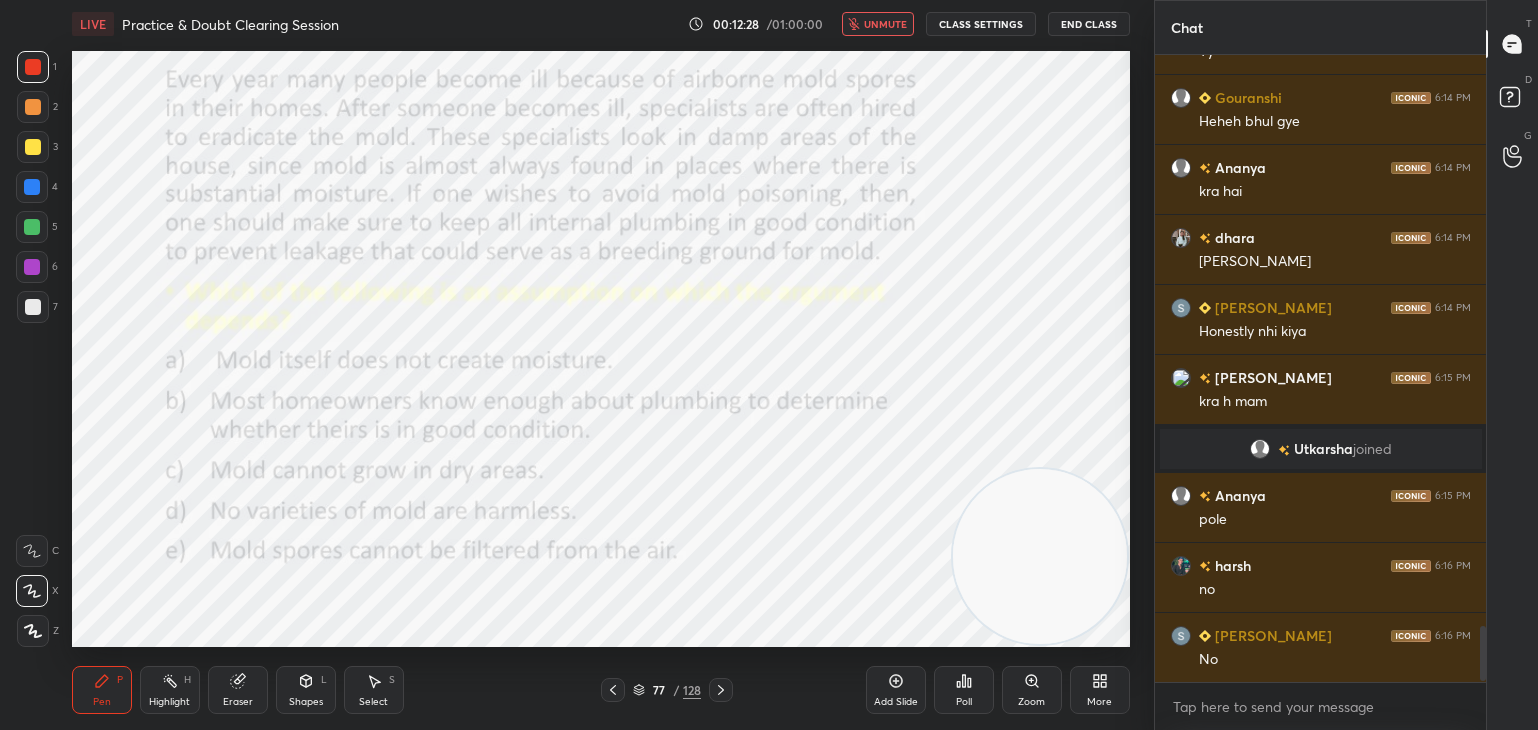 scroll, scrollTop: 6418, scrollLeft: 0, axis: vertical 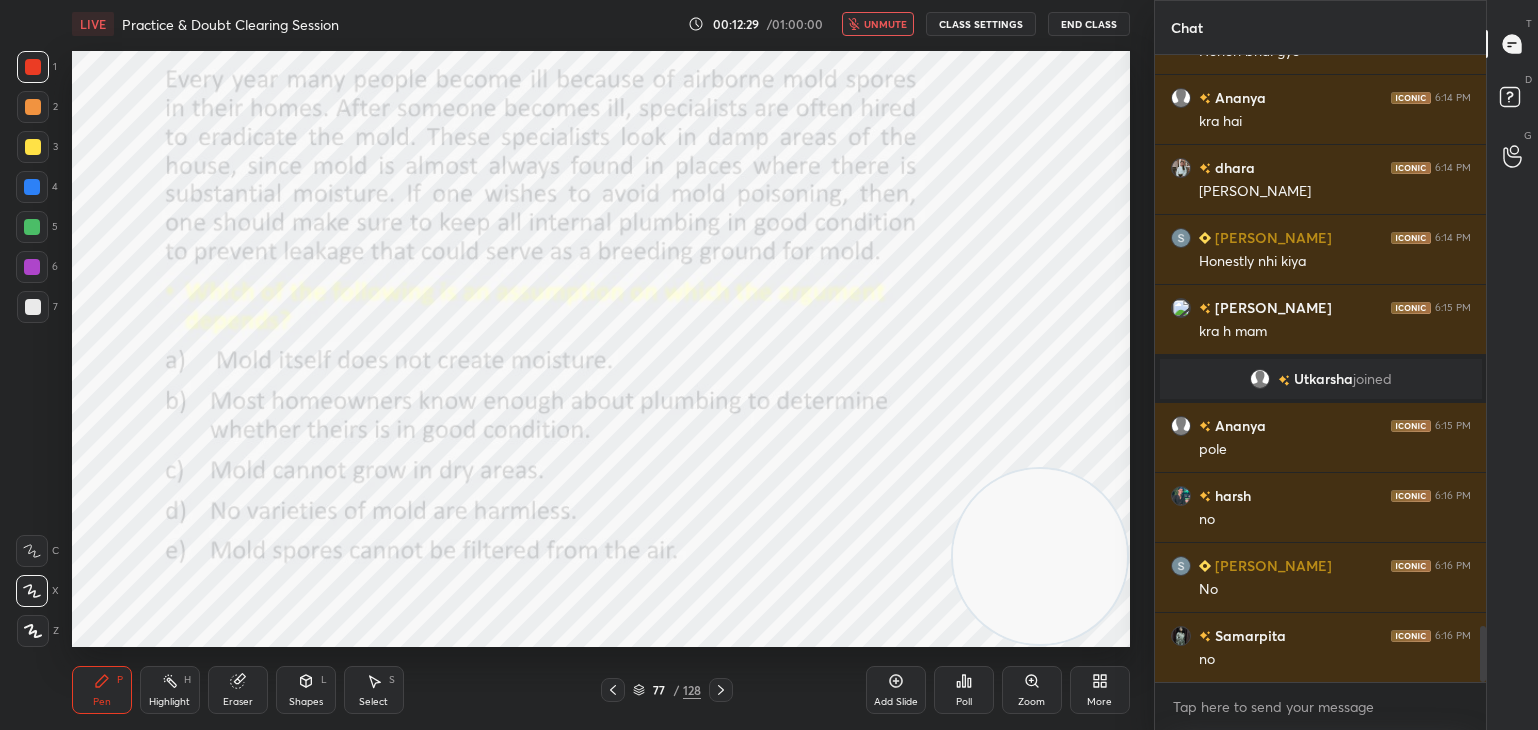 click on "unmute" at bounding box center [885, 24] 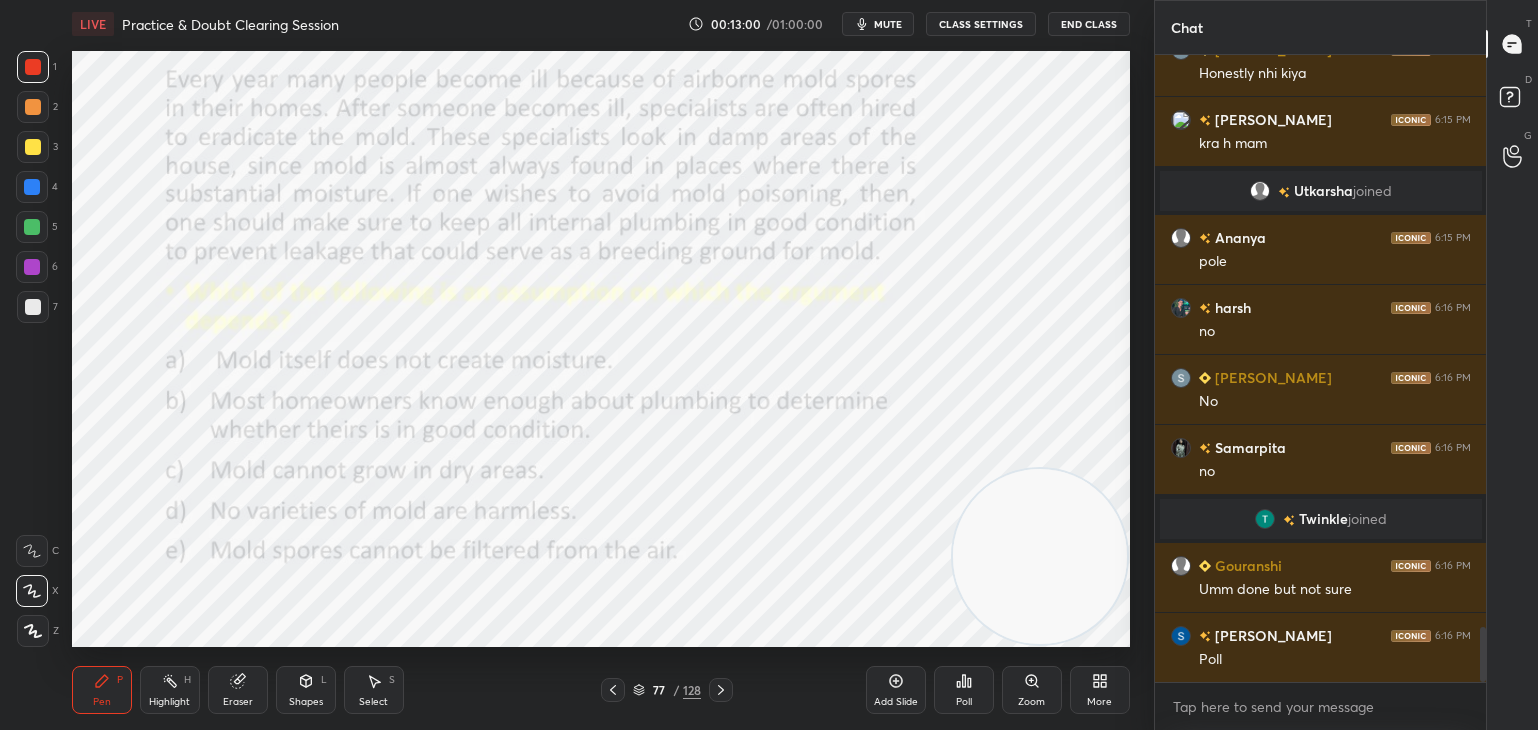 scroll, scrollTop: 6536, scrollLeft: 0, axis: vertical 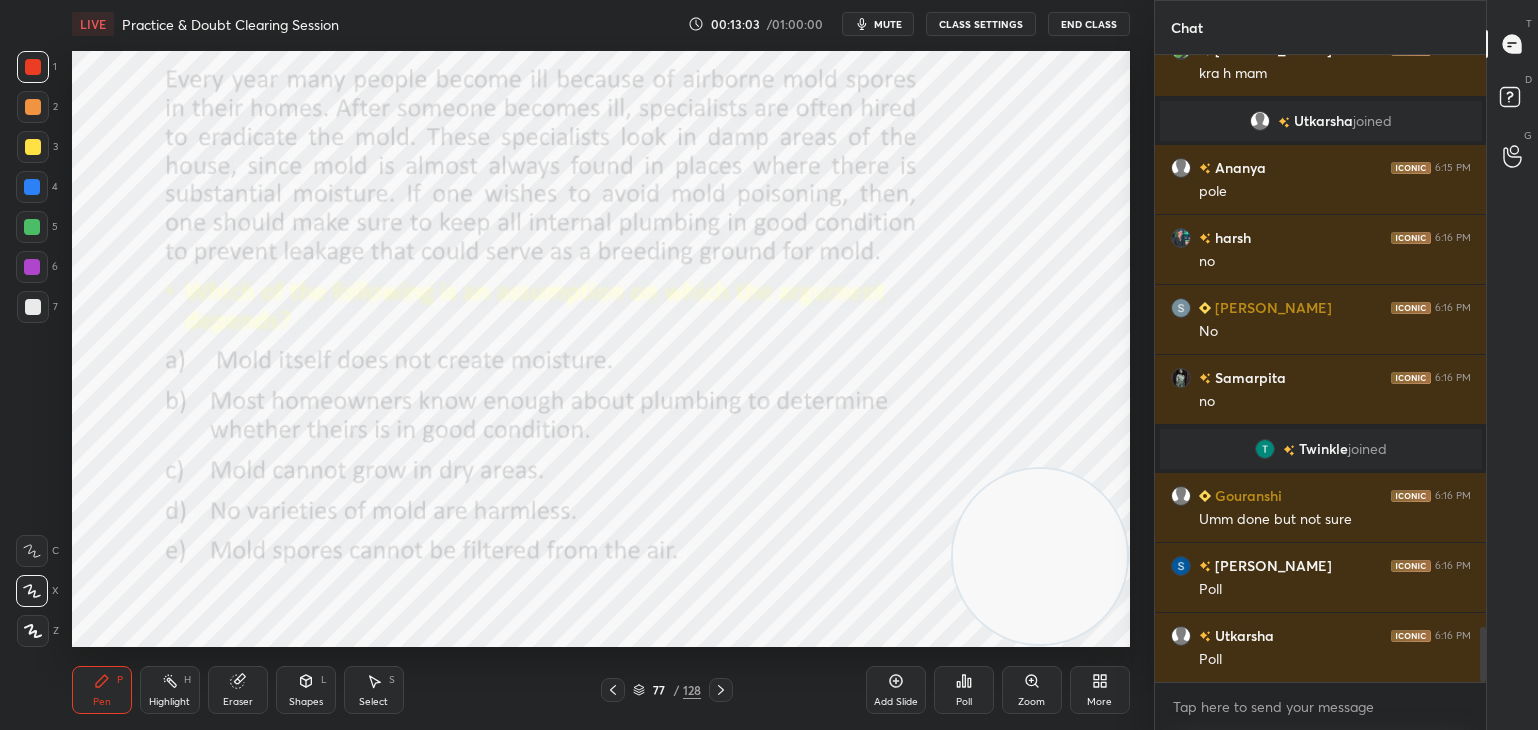 click on "Poll" at bounding box center [964, 702] 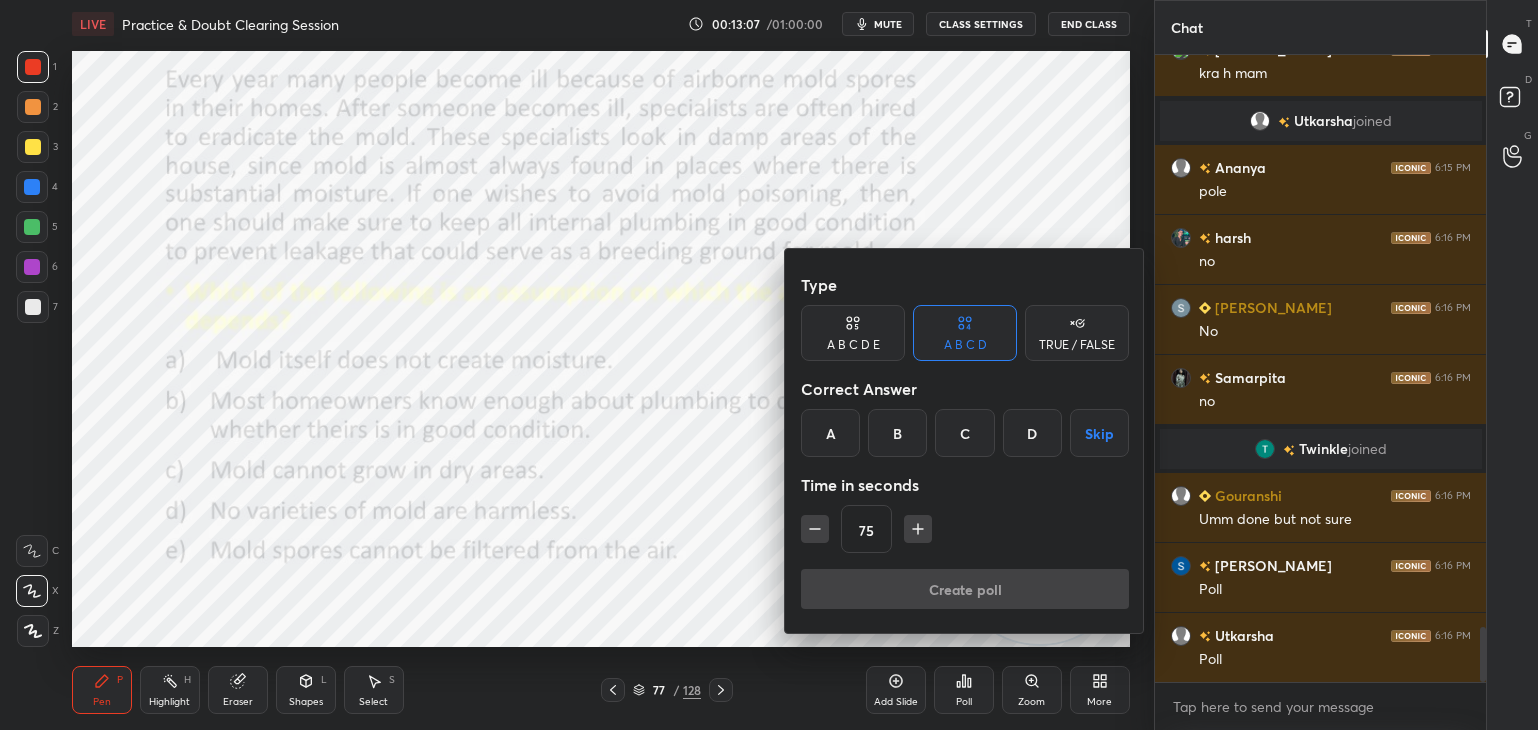 scroll, scrollTop: 6606, scrollLeft: 0, axis: vertical 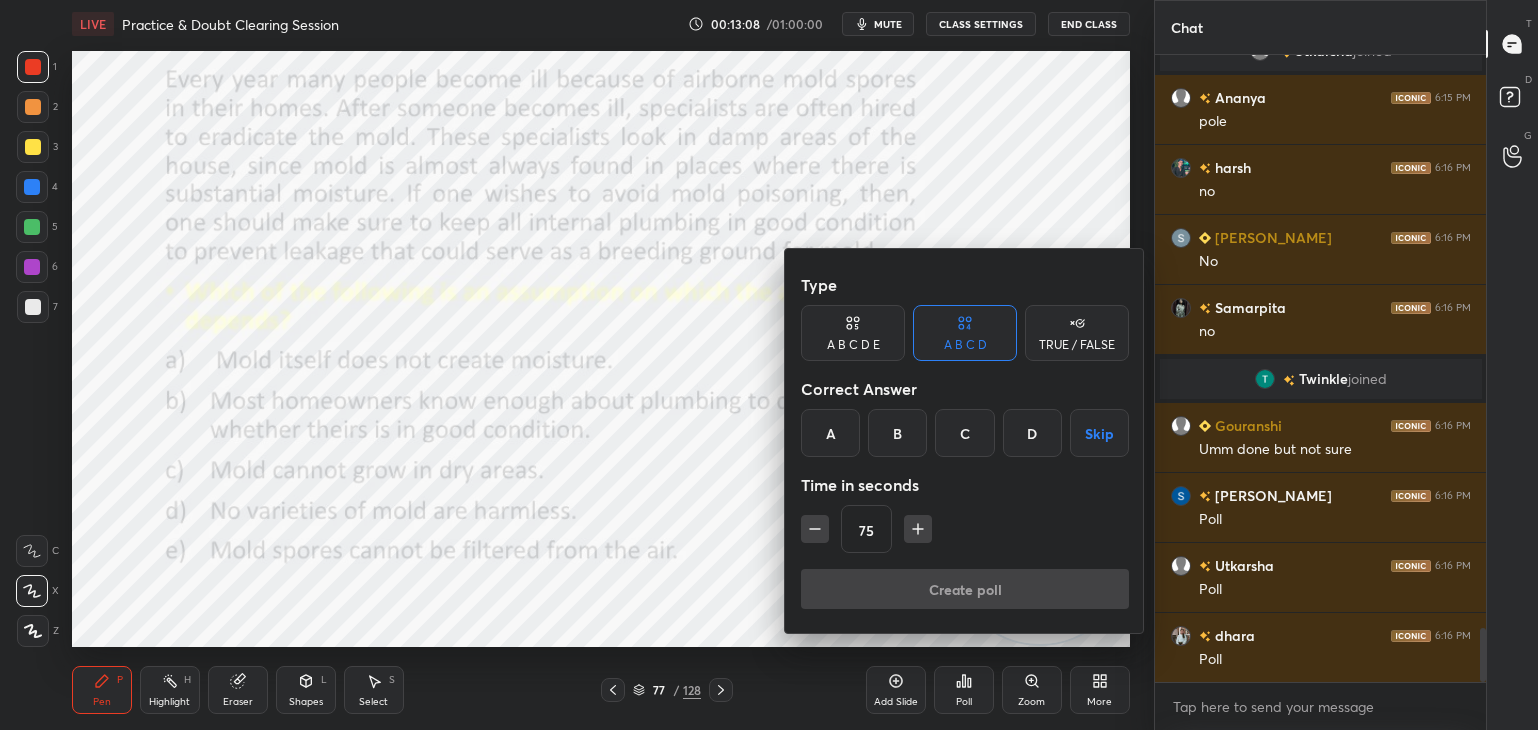 click on "A B C D E" at bounding box center (853, 345) 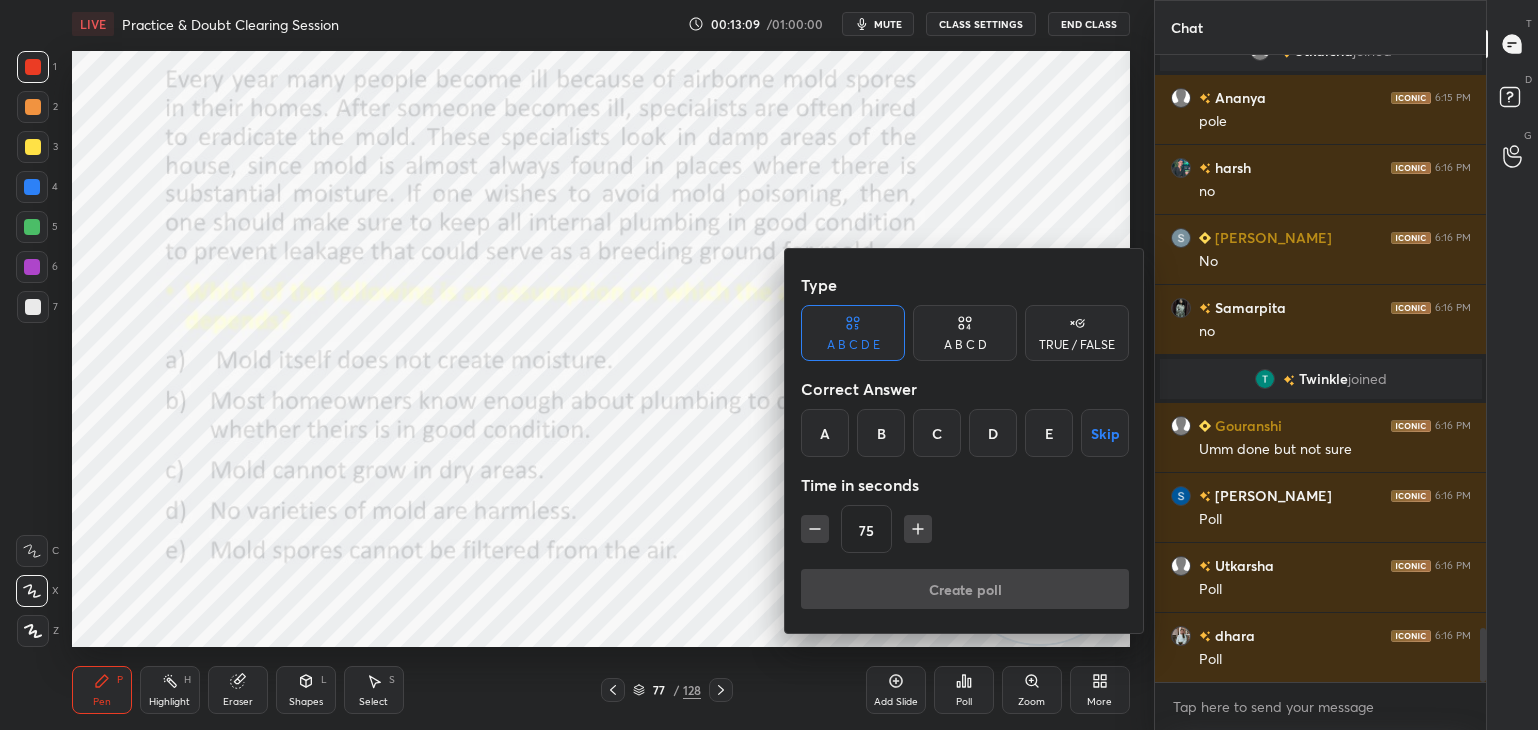 click on "A" at bounding box center (825, 433) 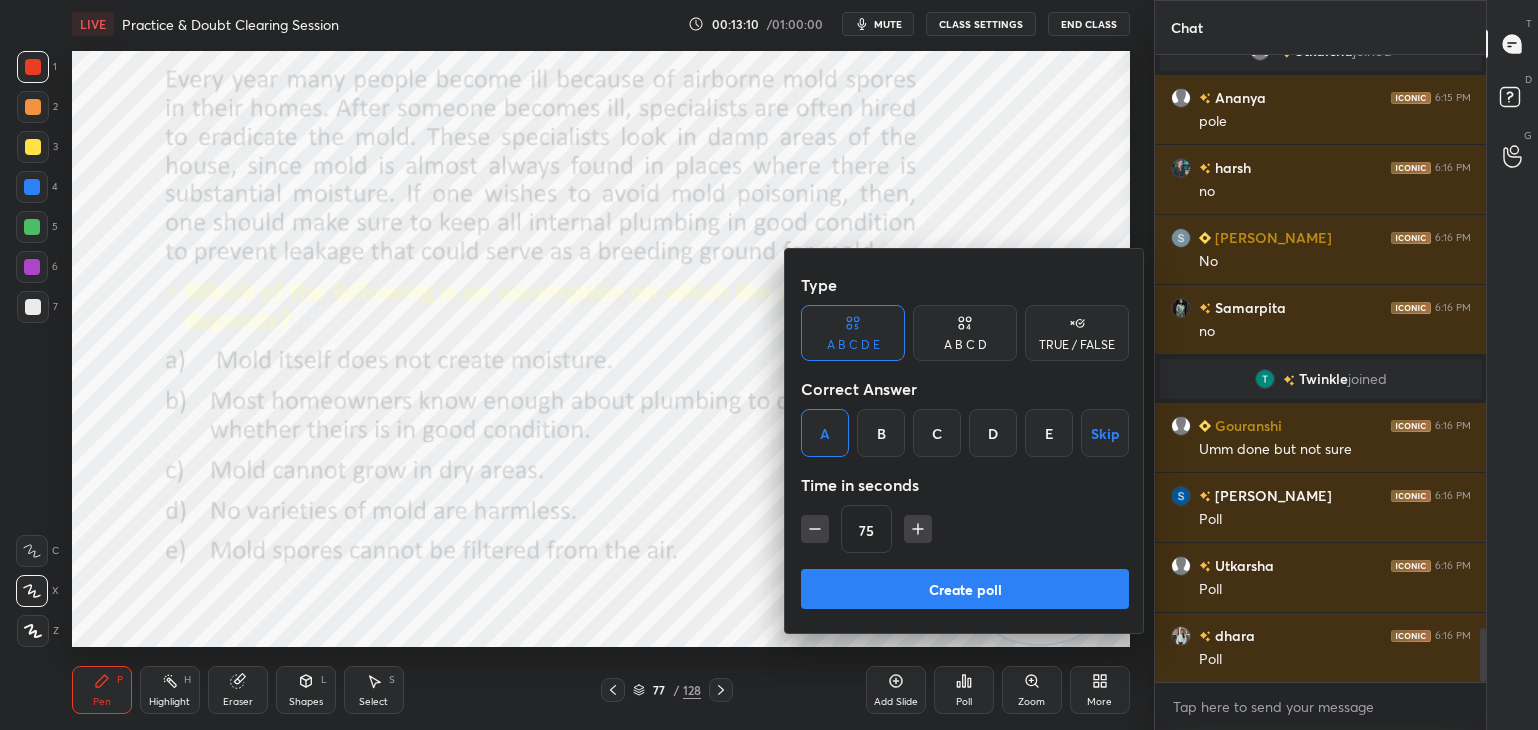 click 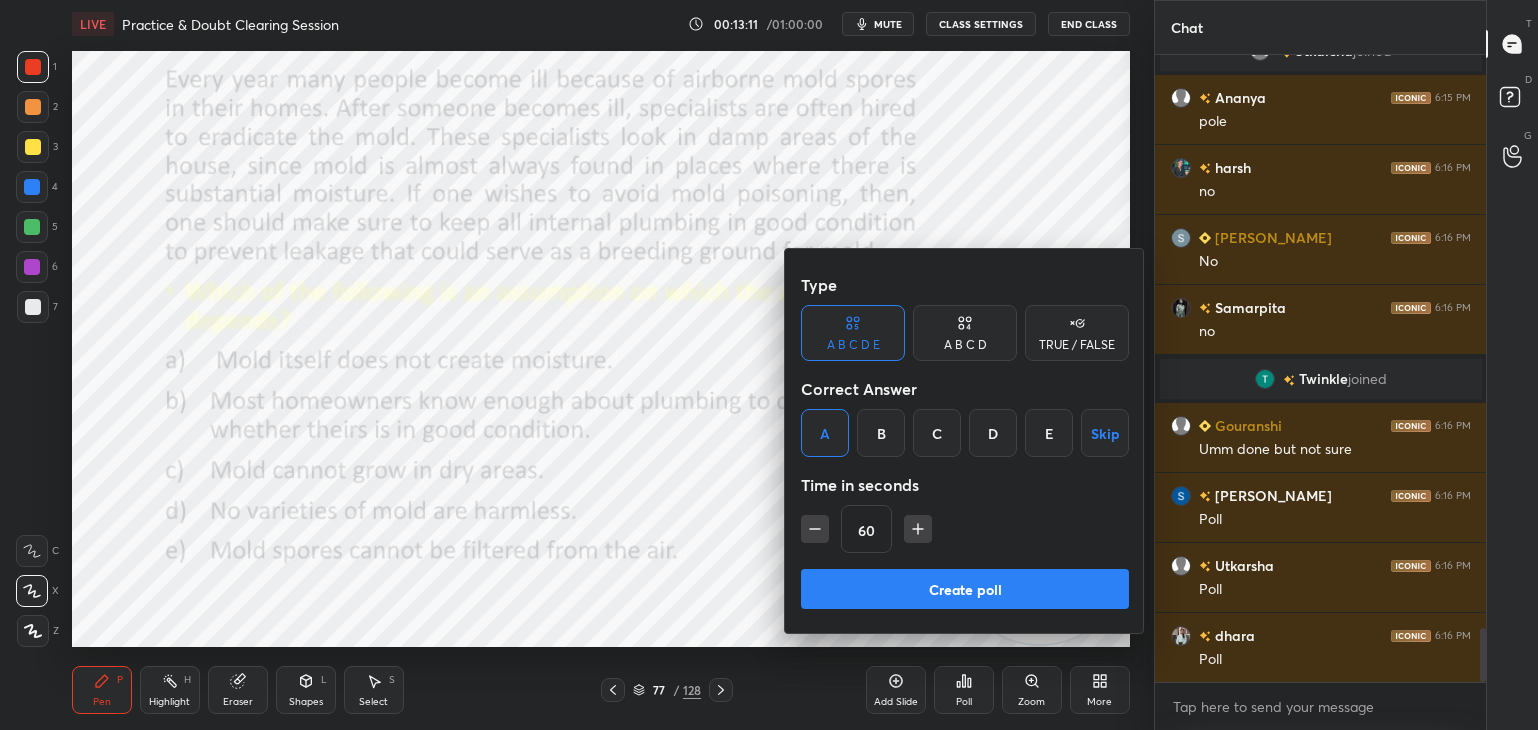 click on "Create poll" at bounding box center (965, 589) 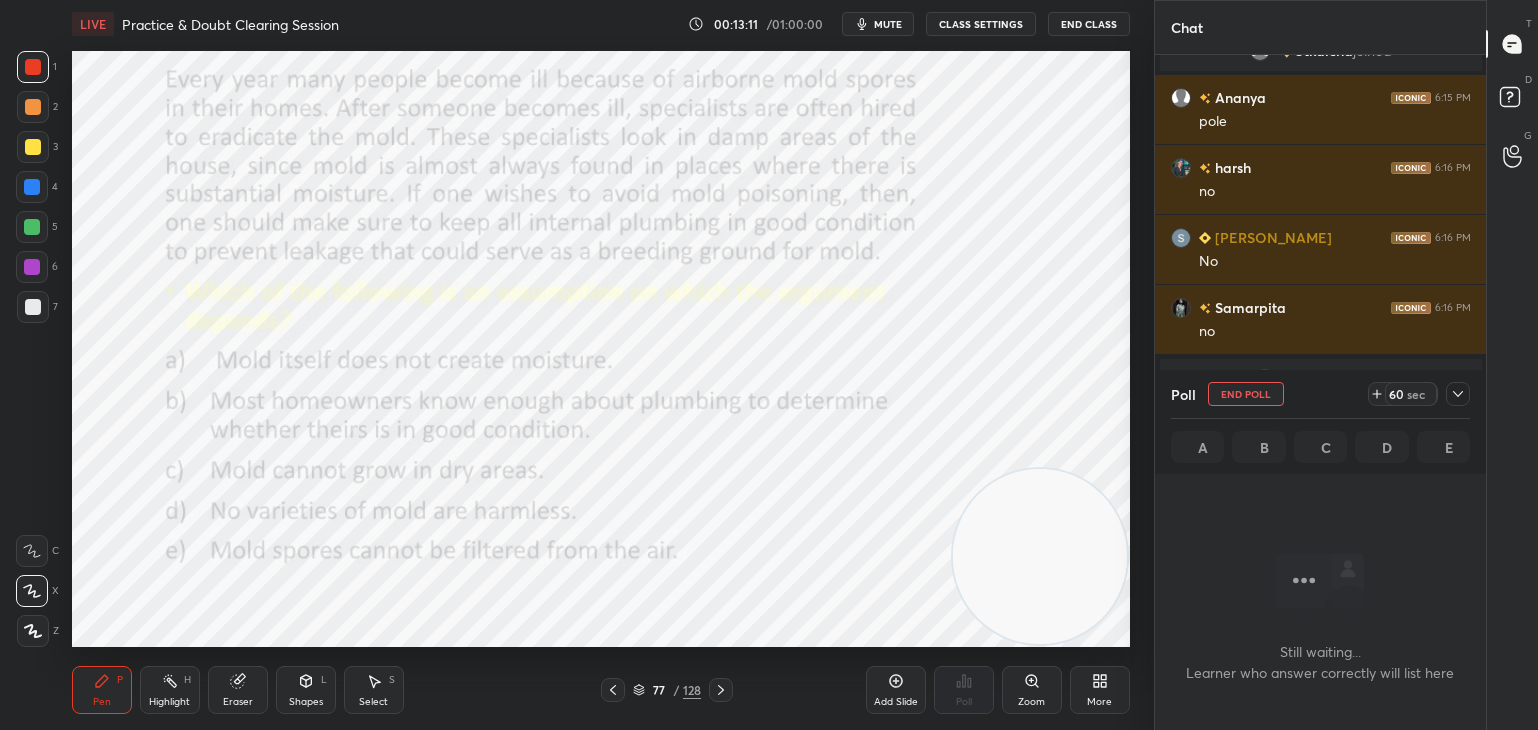 scroll, scrollTop: 551, scrollLeft: 326, axis: both 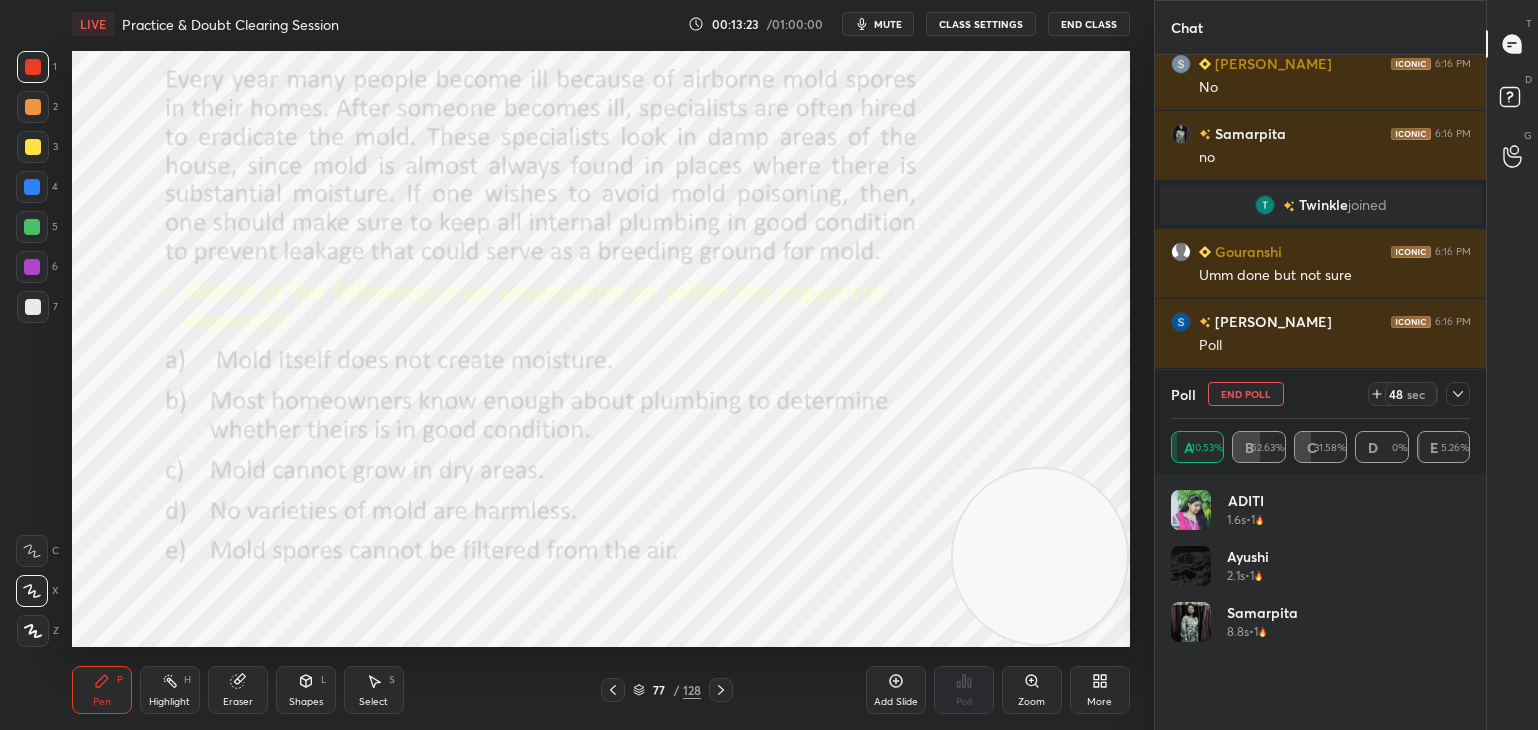 click 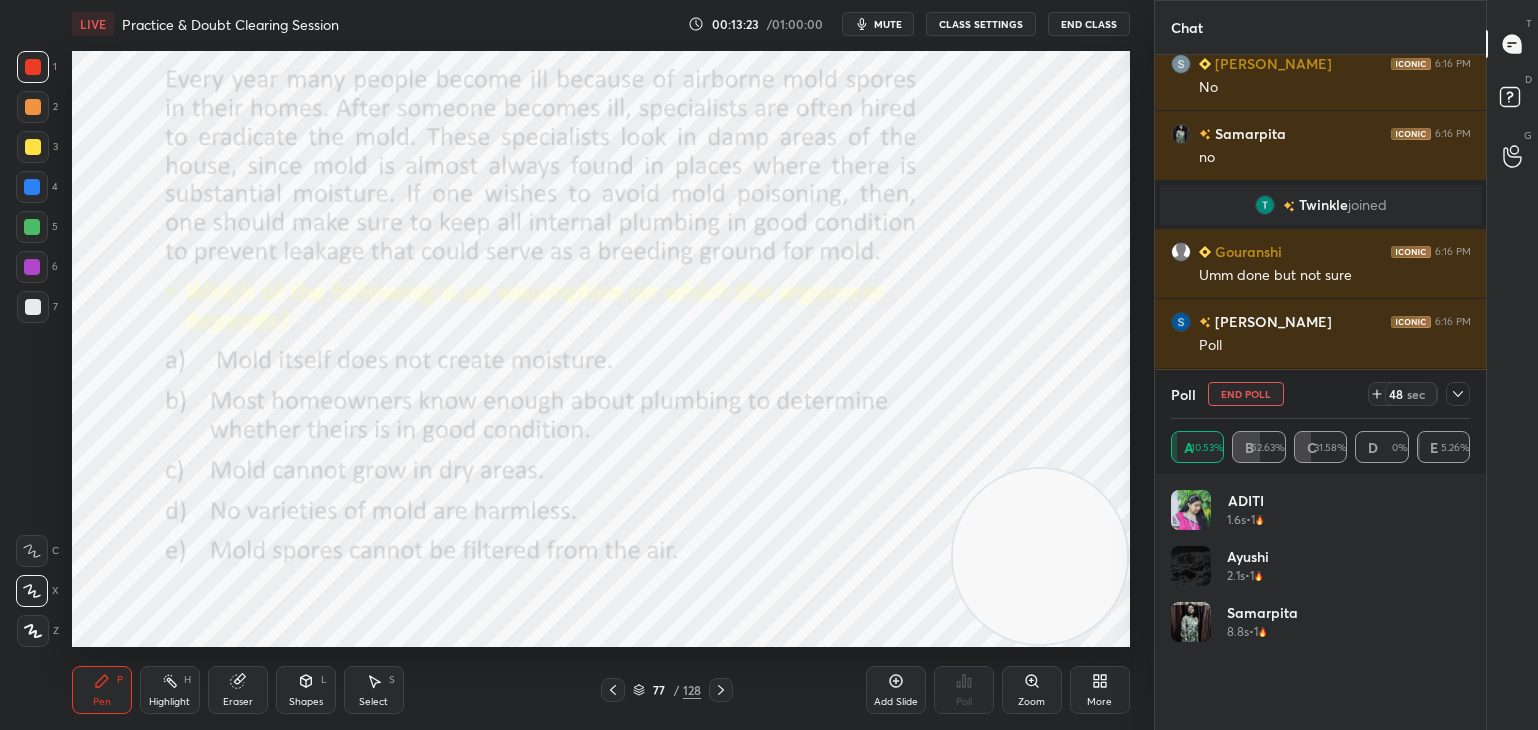 scroll, scrollTop: 184, scrollLeft: 294, axis: both 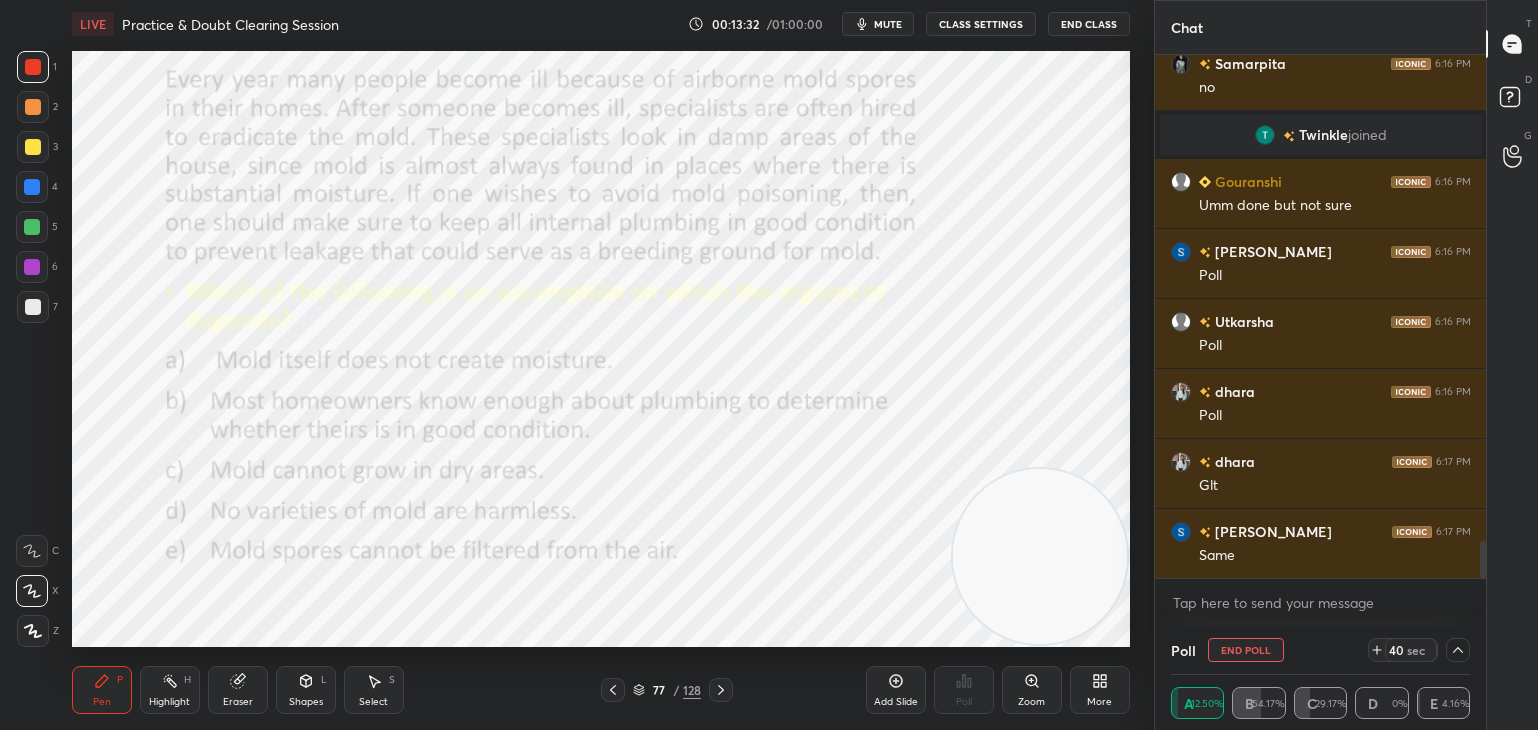 click 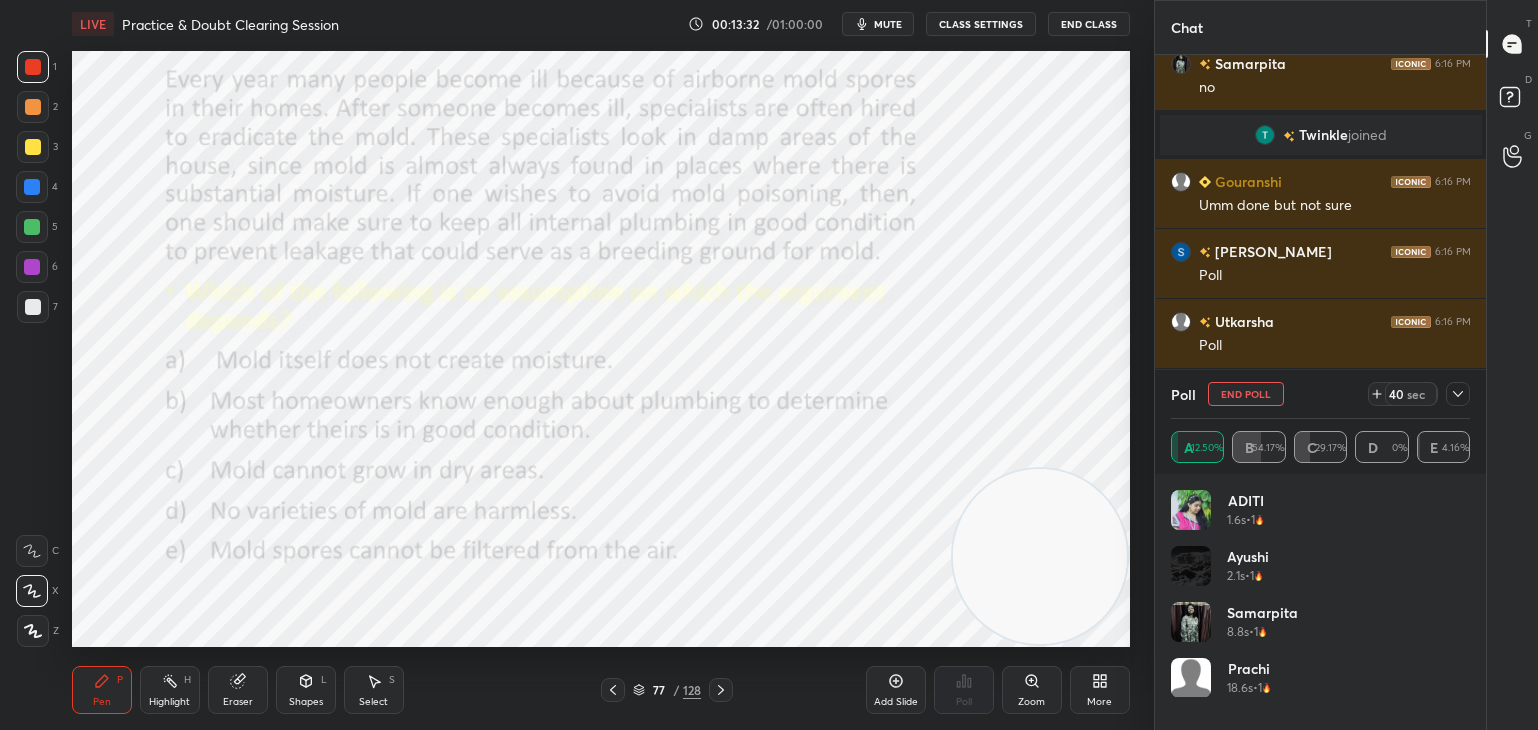 scroll, scrollTop: 0, scrollLeft: 0, axis: both 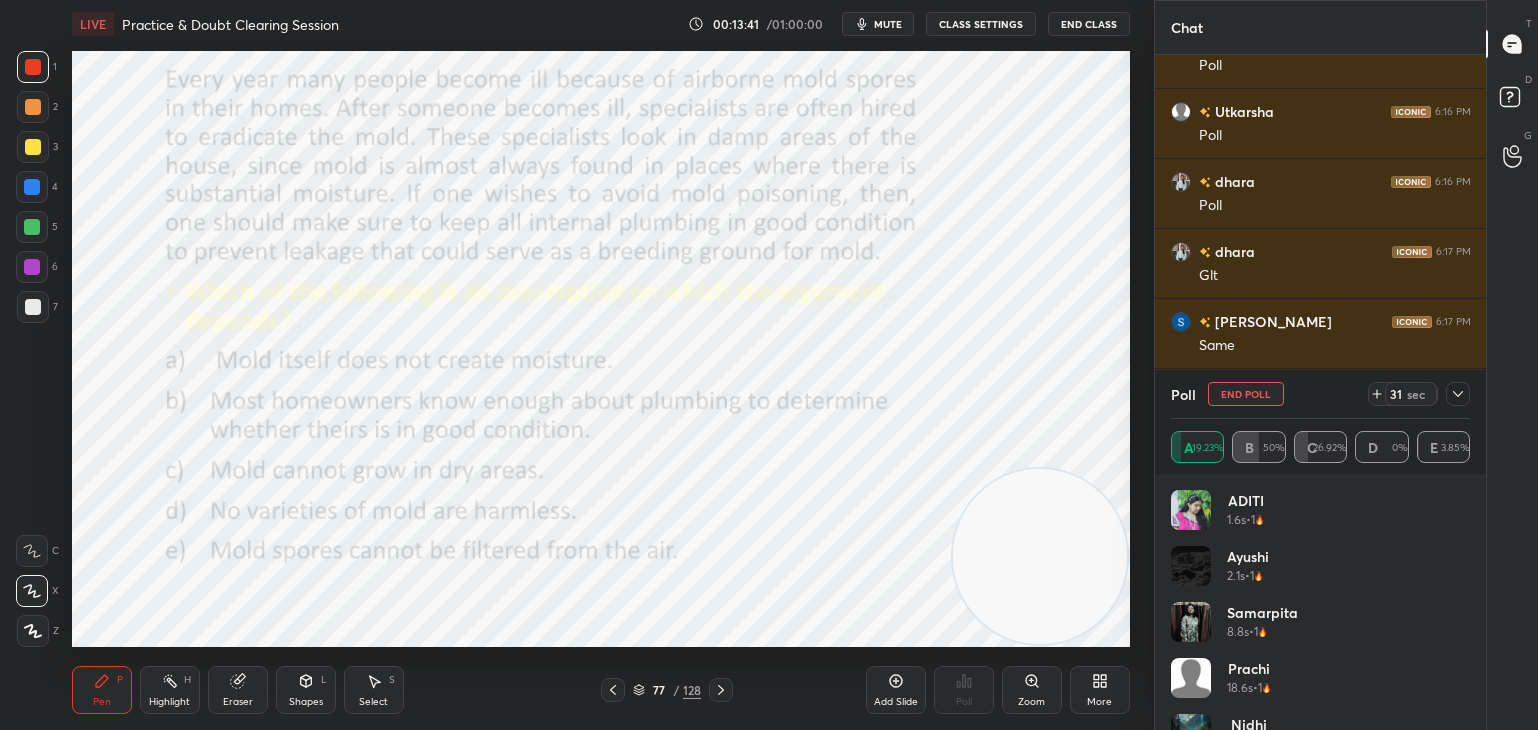 click 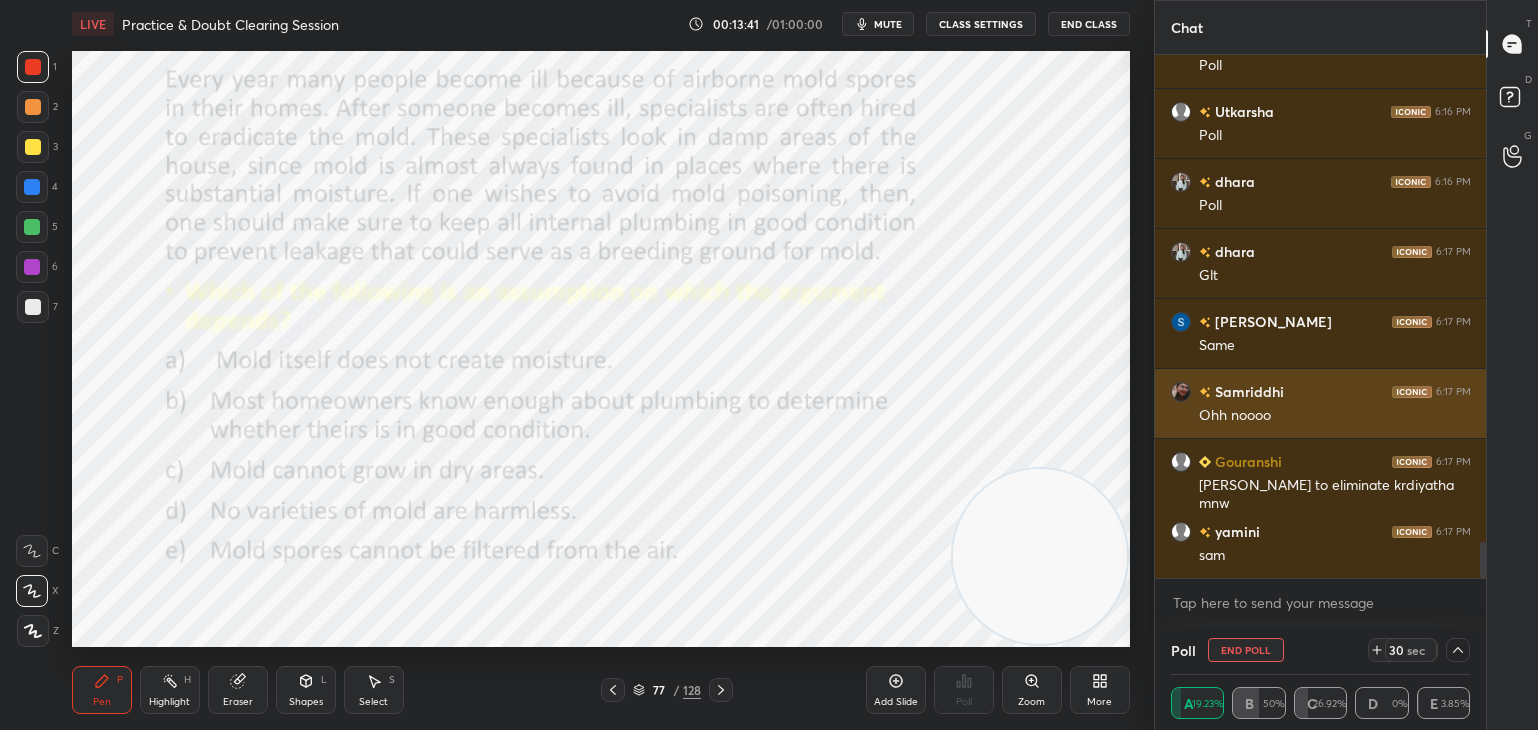 click on "Ohh noooo" at bounding box center (1335, 414) 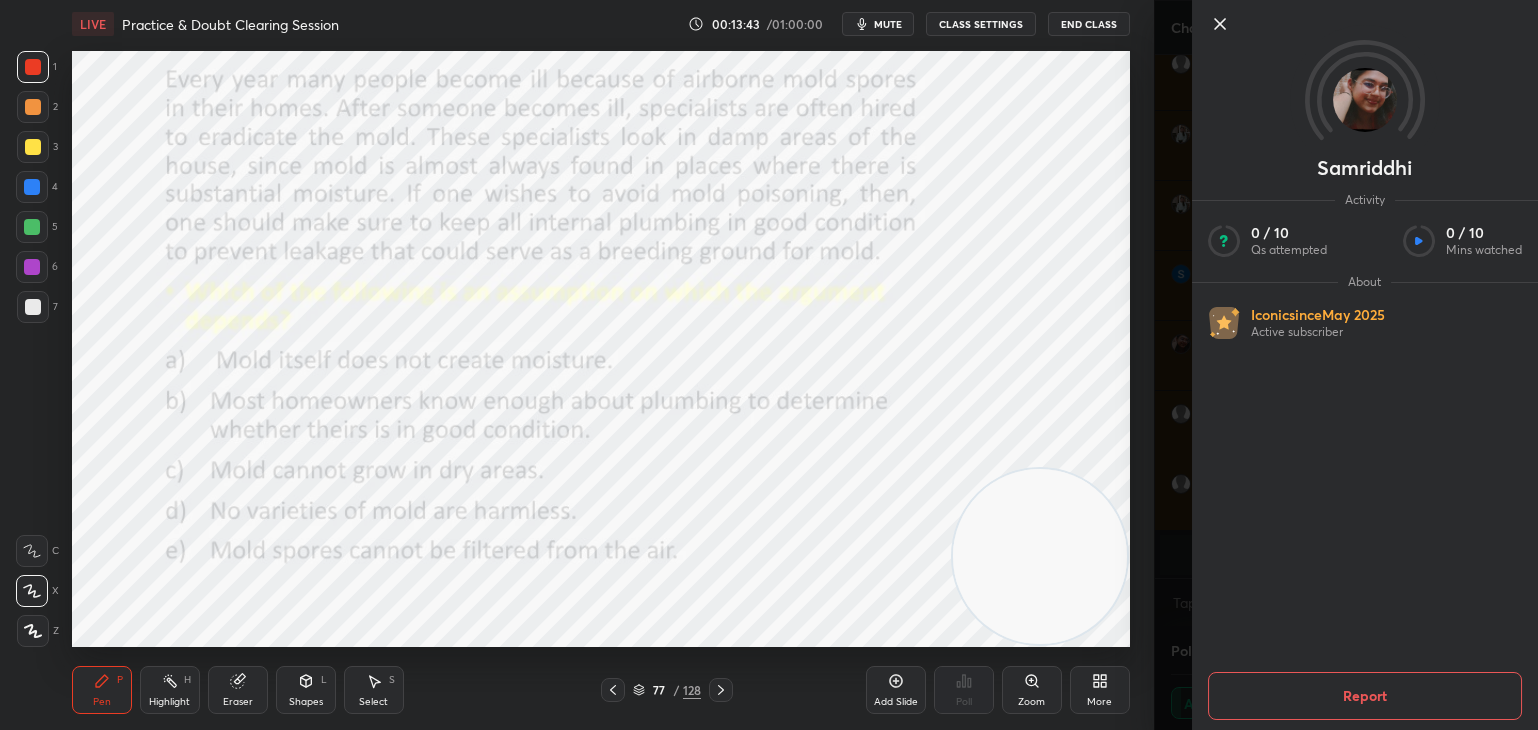 click 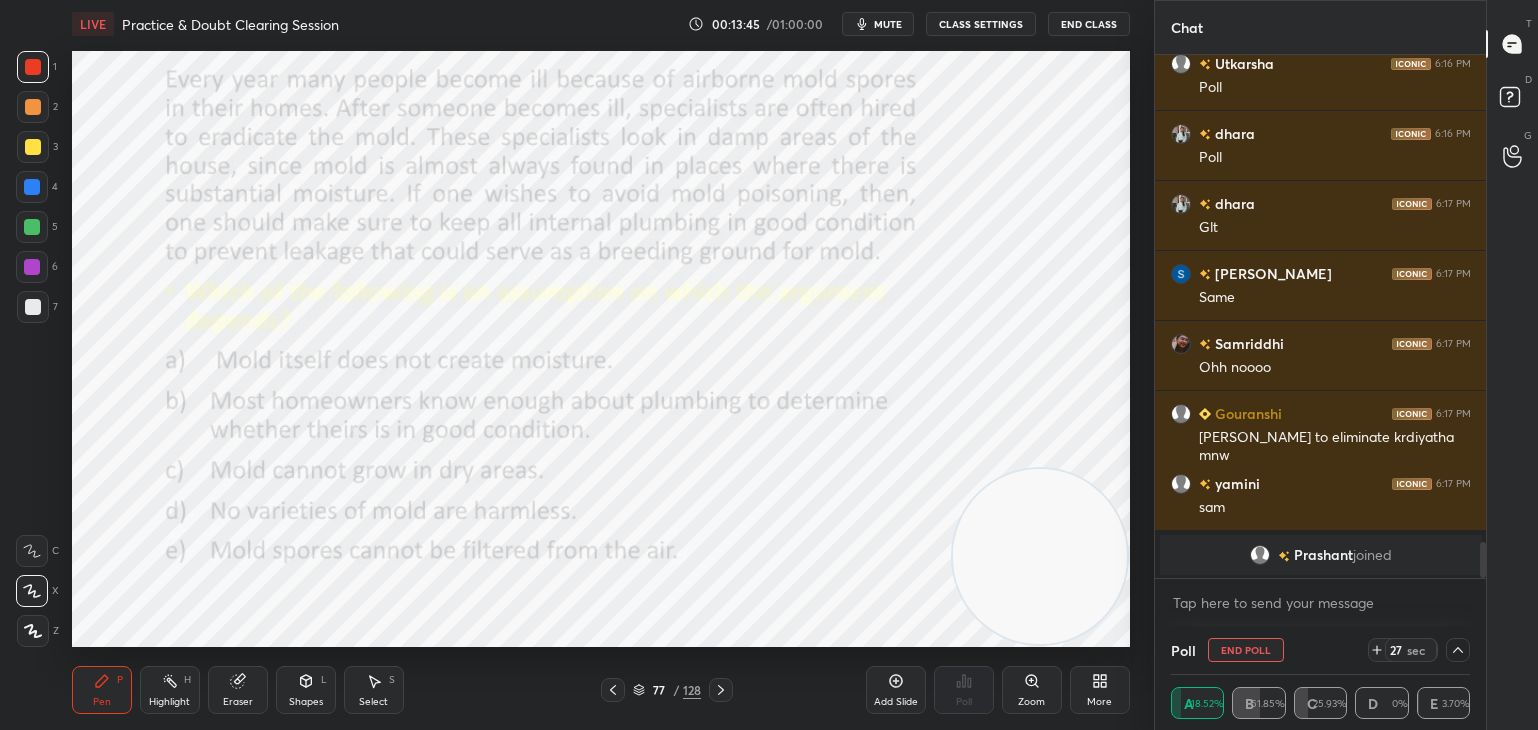 click 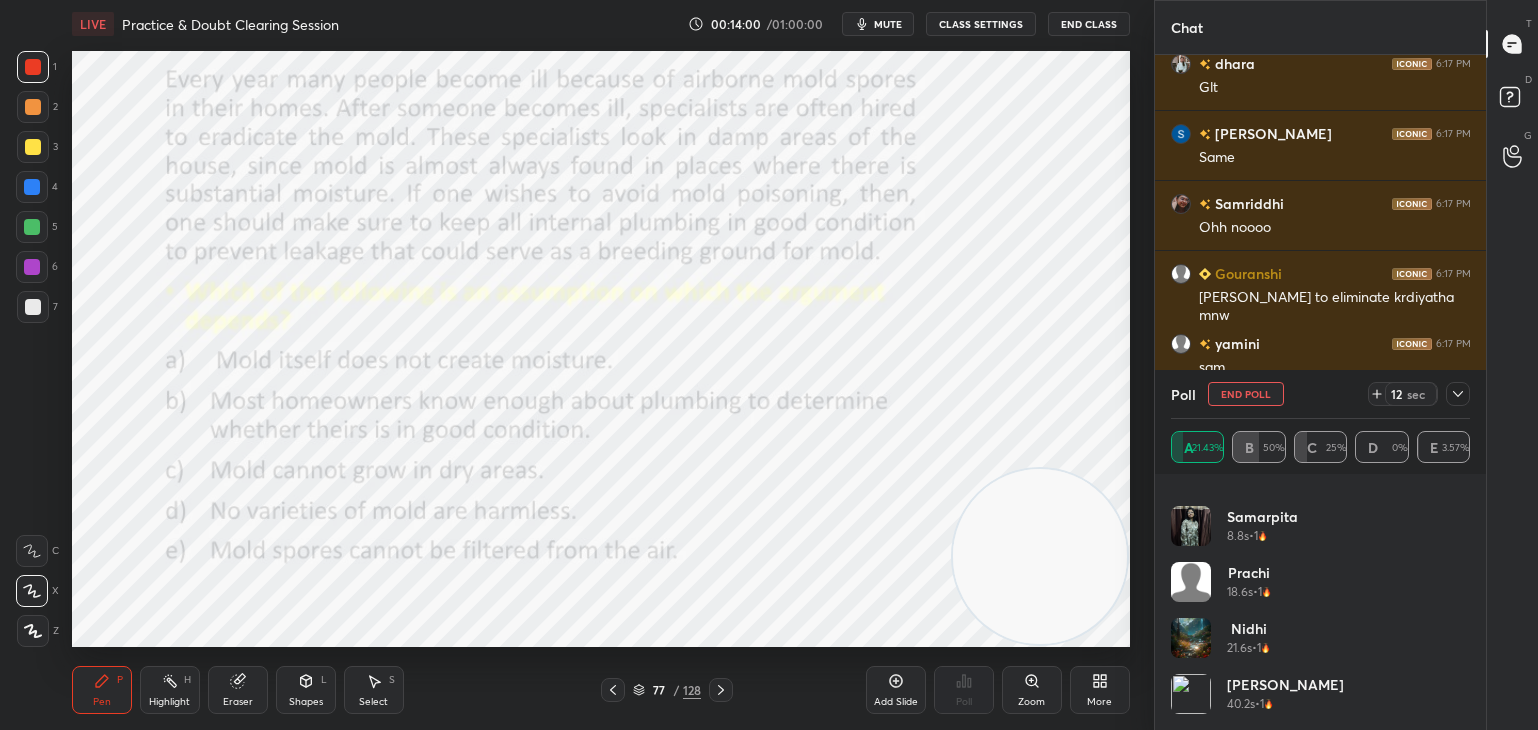 click 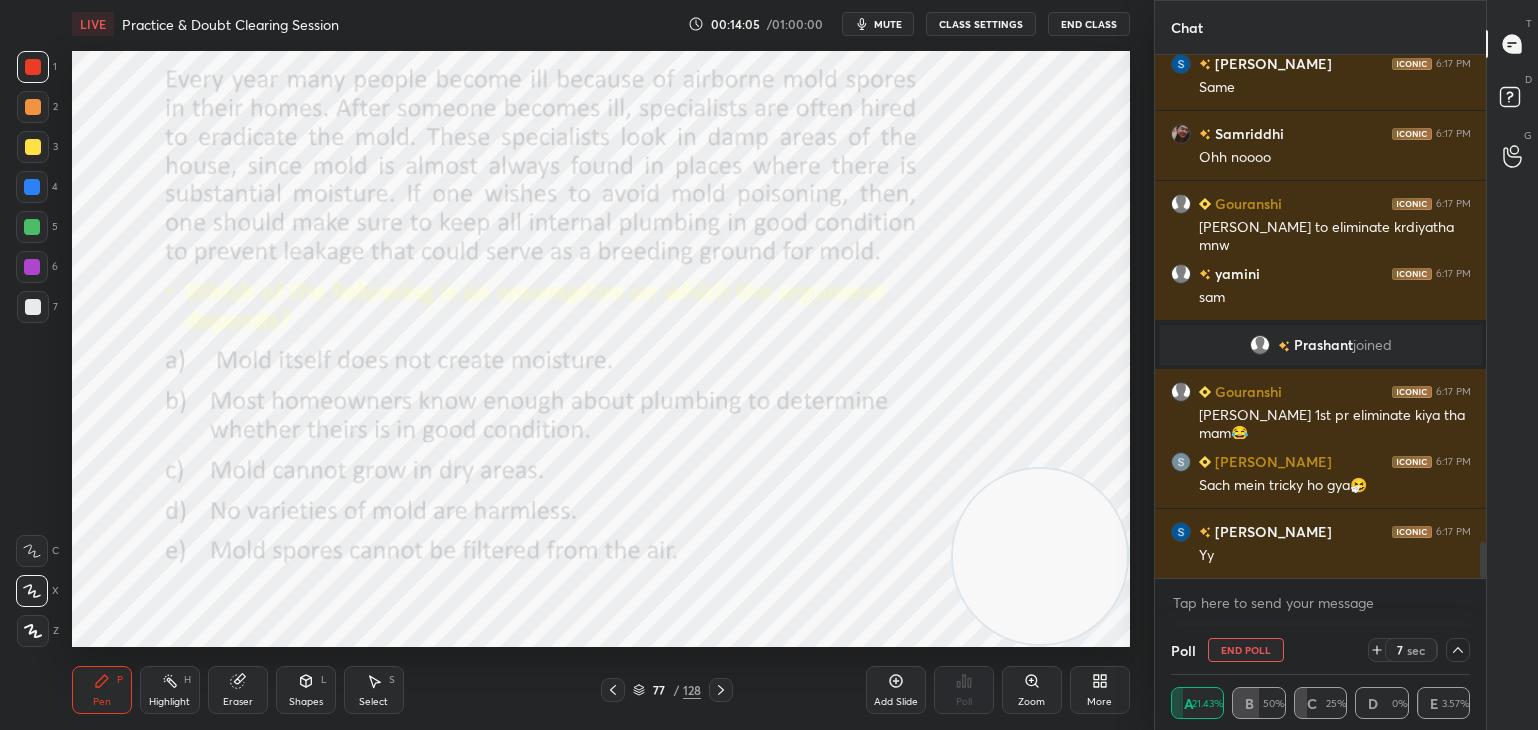 click 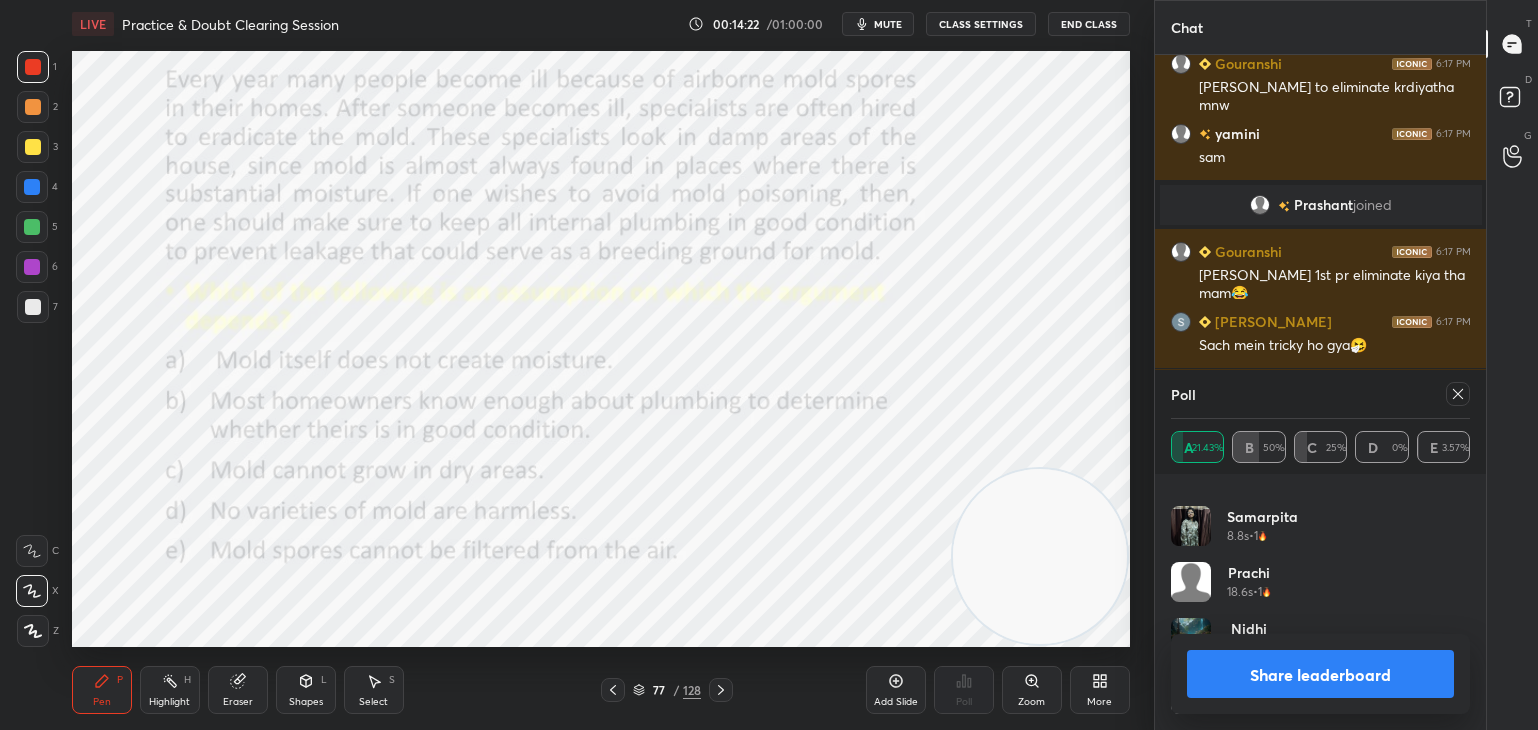 click 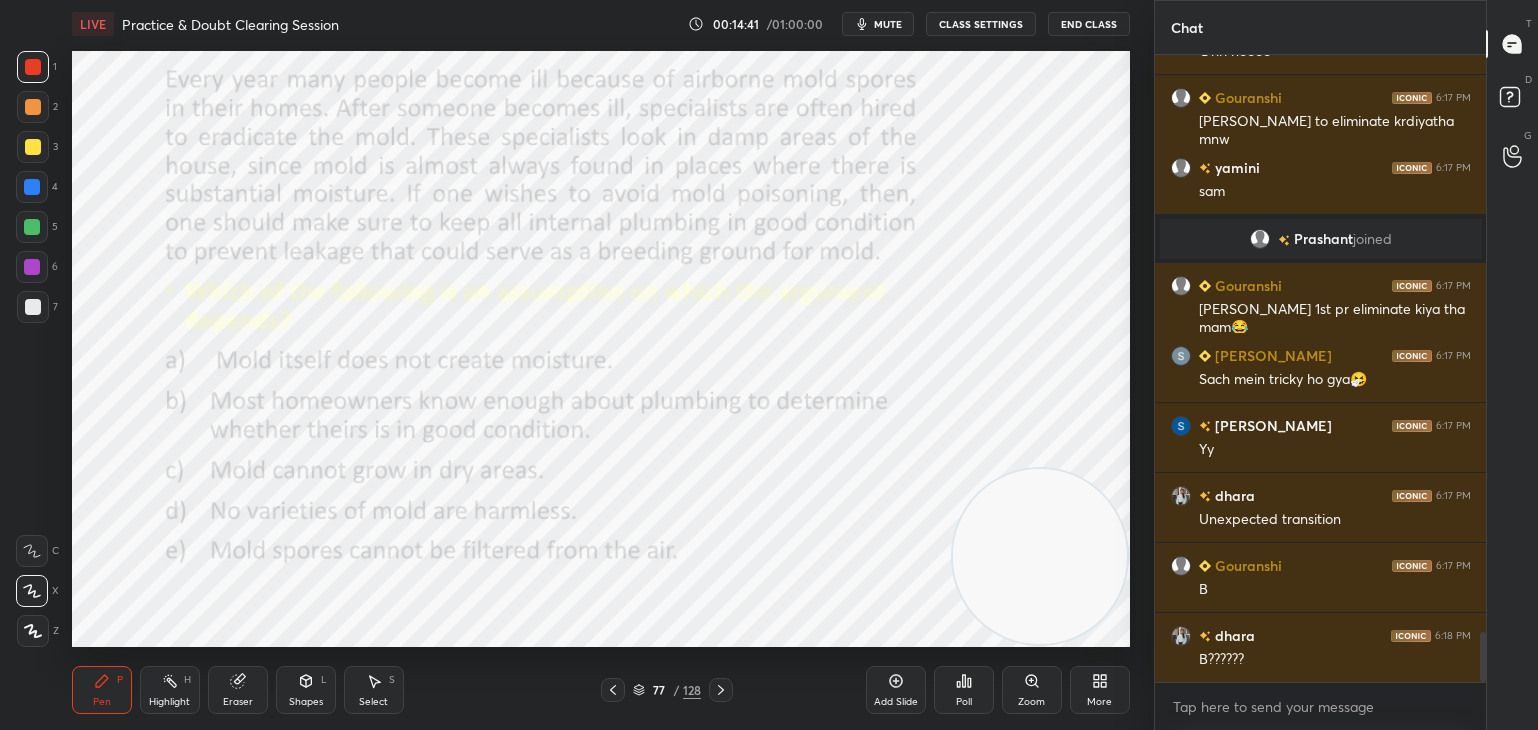 click on "Eraser" at bounding box center (238, 690) 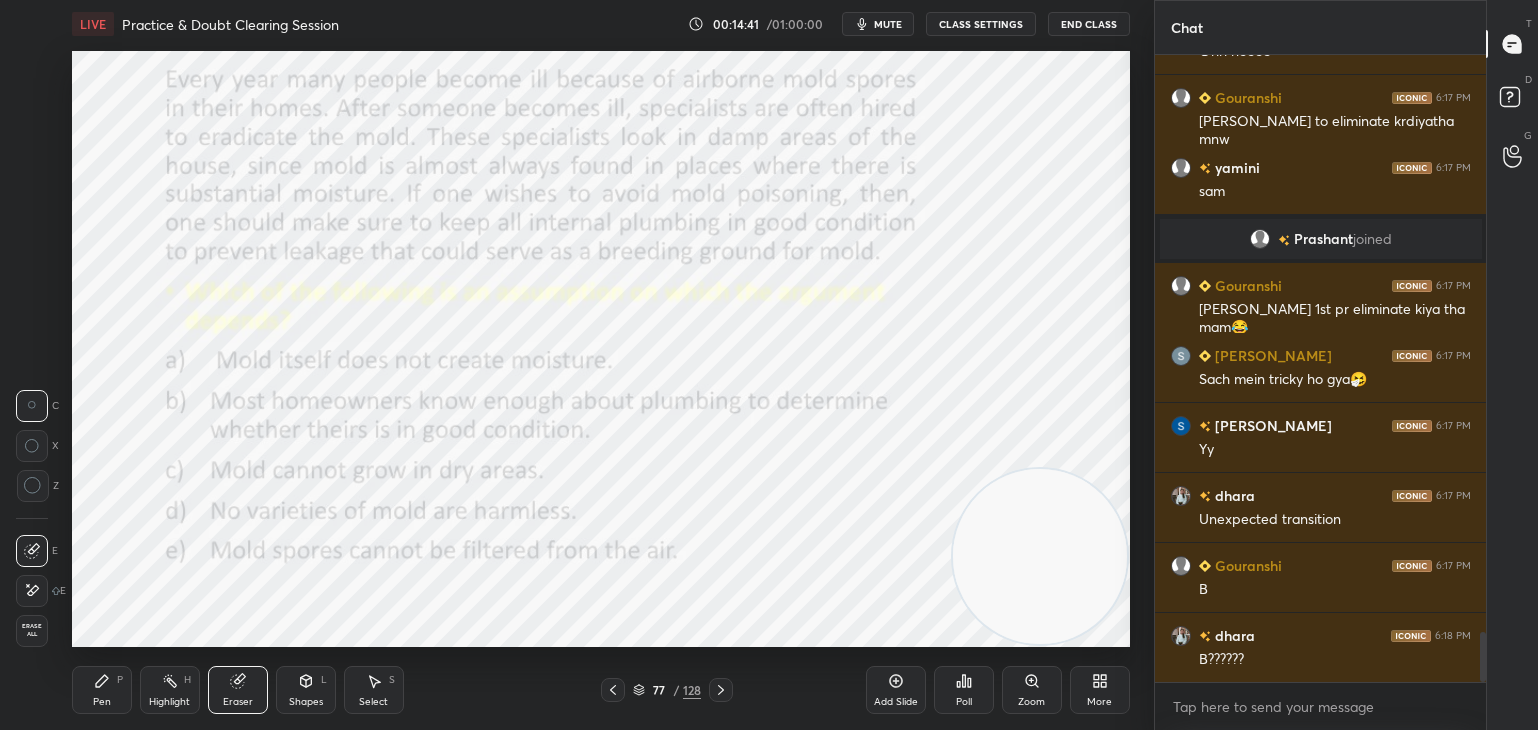 click on "Pen P" at bounding box center (102, 690) 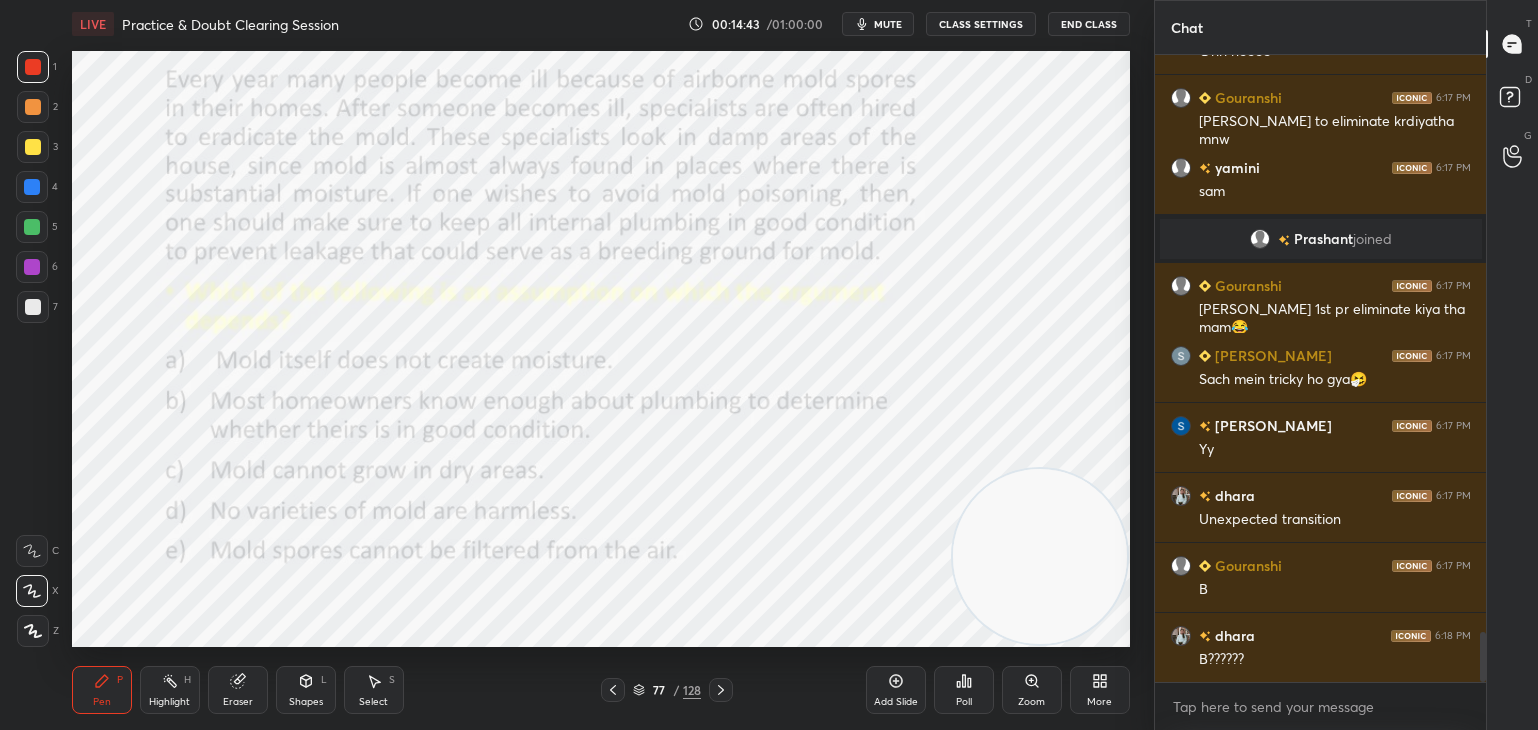 click on "Eraser" at bounding box center (238, 690) 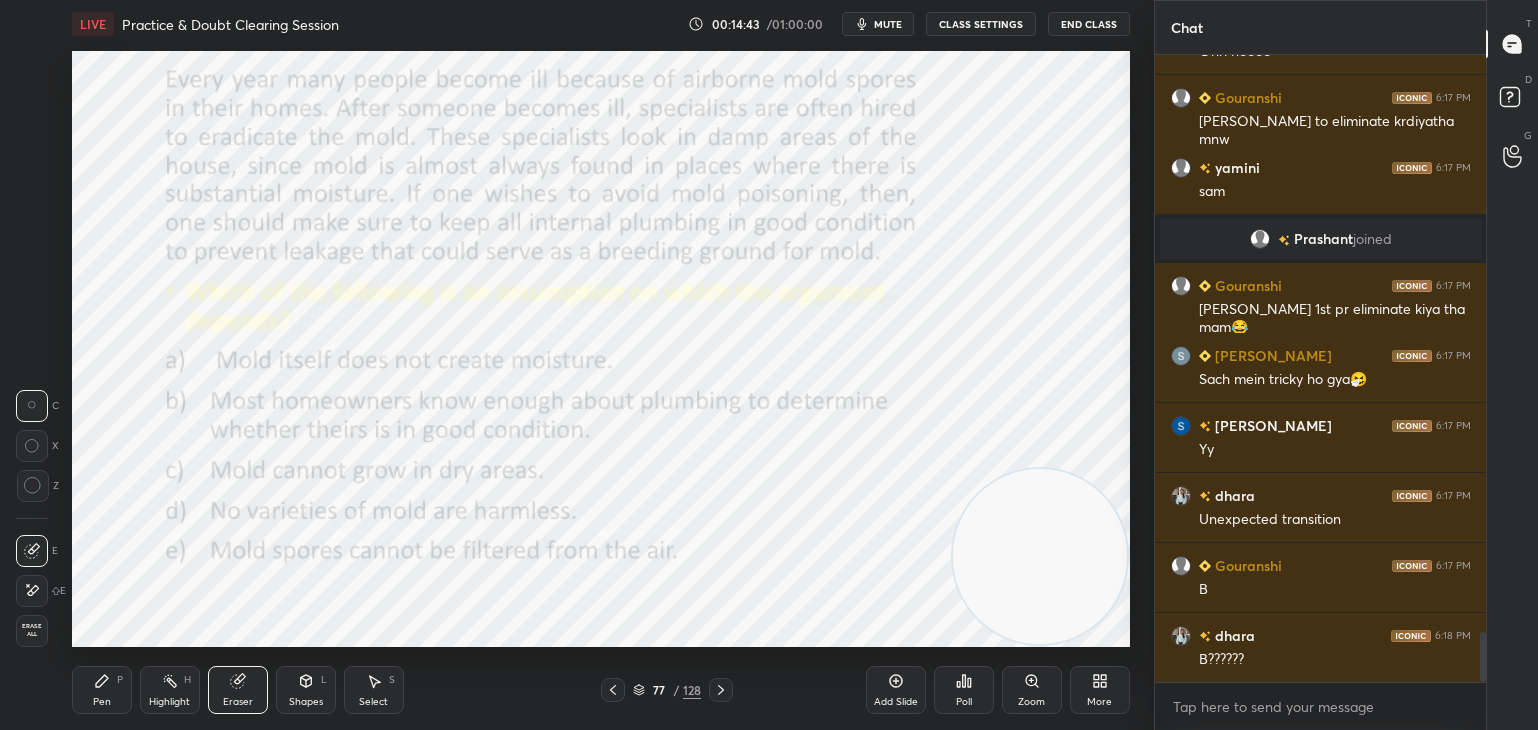 click on "Erase all" at bounding box center [32, 630] 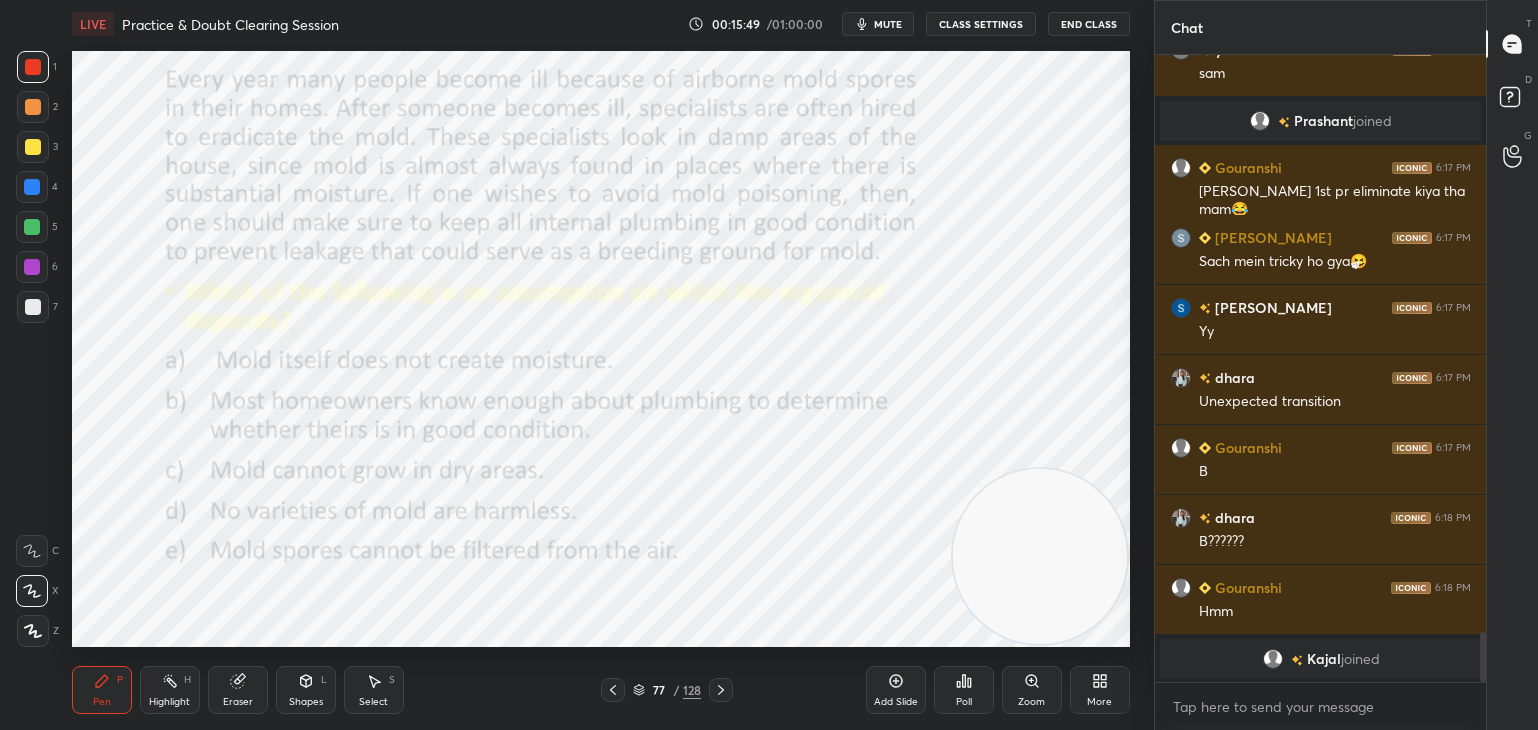 scroll, scrollTop: 7348, scrollLeft: 0, axis: vertical 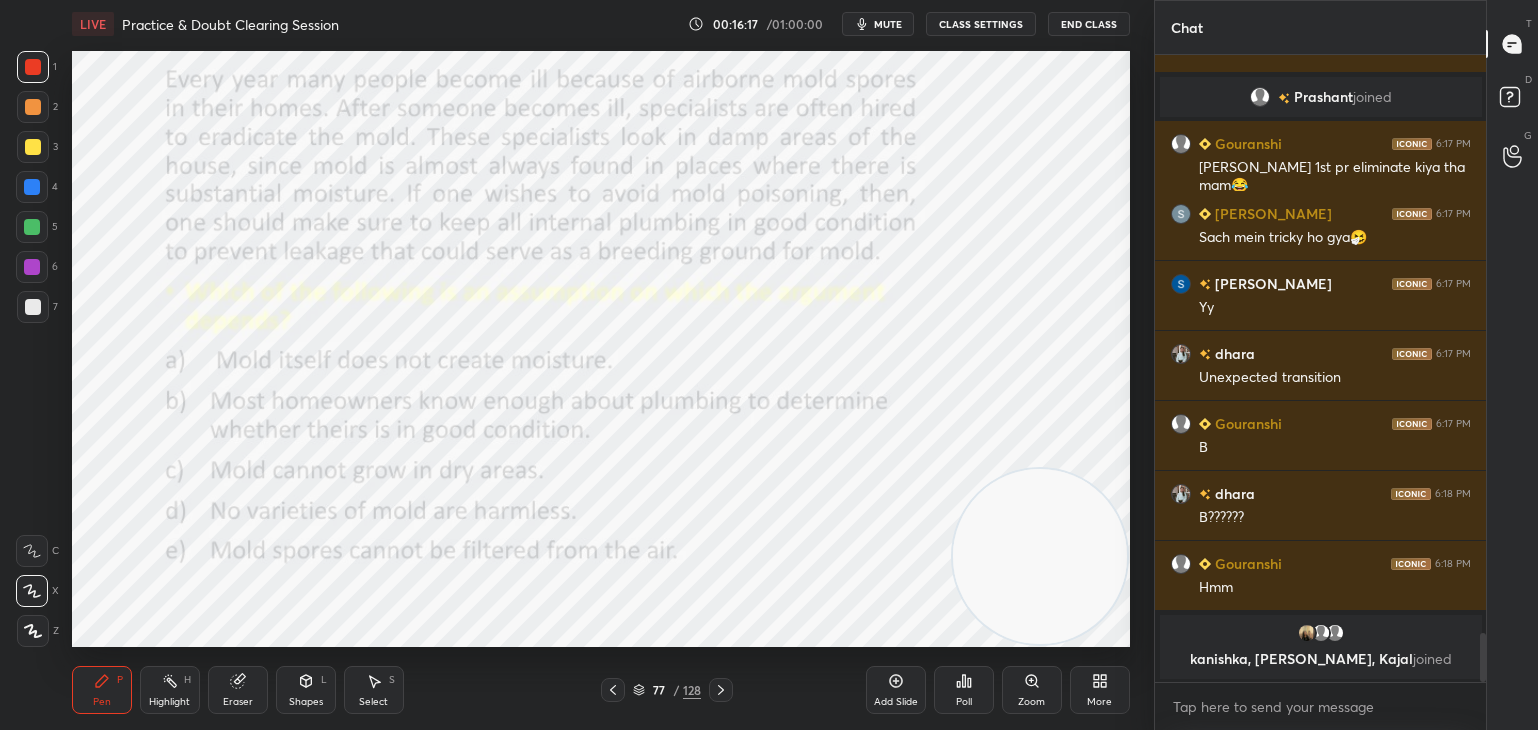 click on "Highlight" at bounding box center (169, 702) 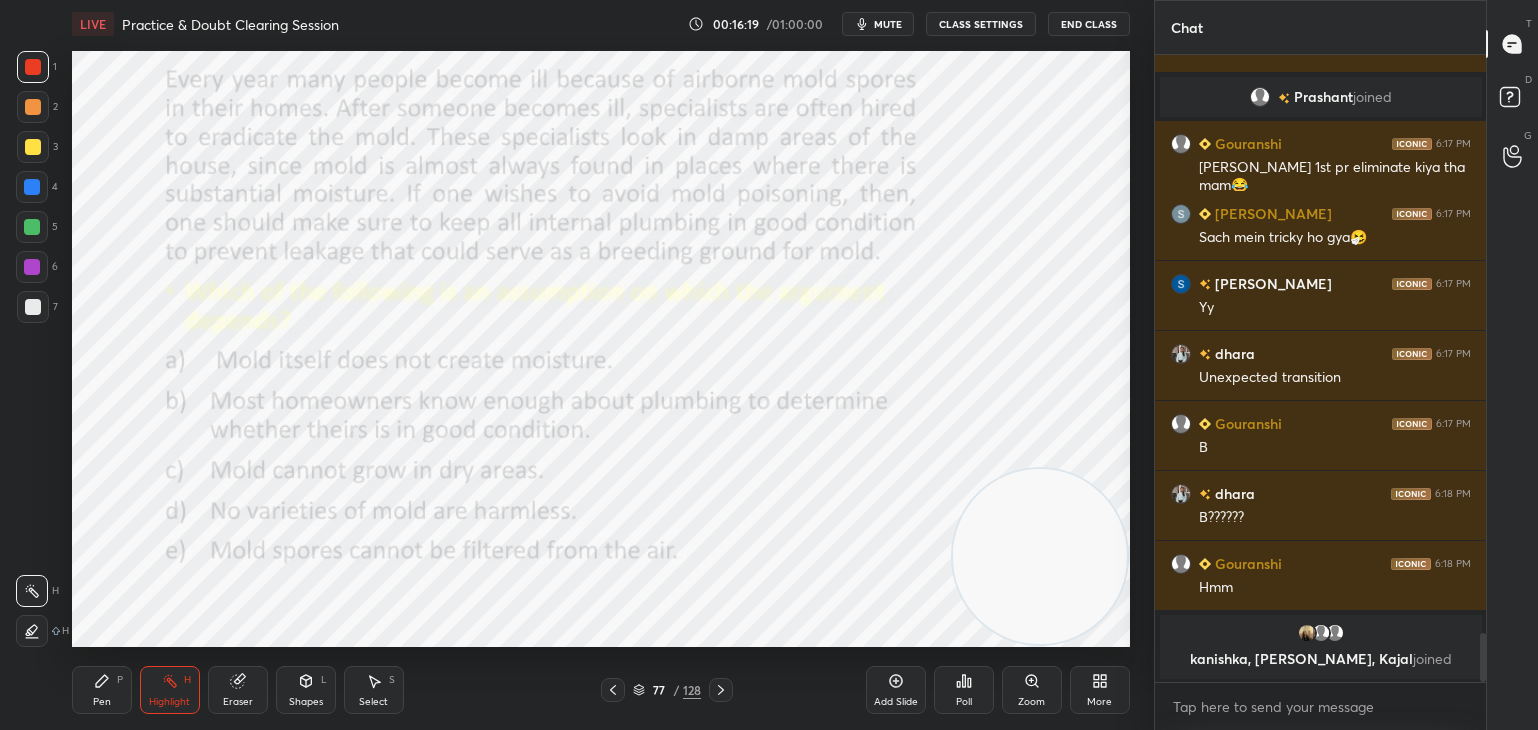 click 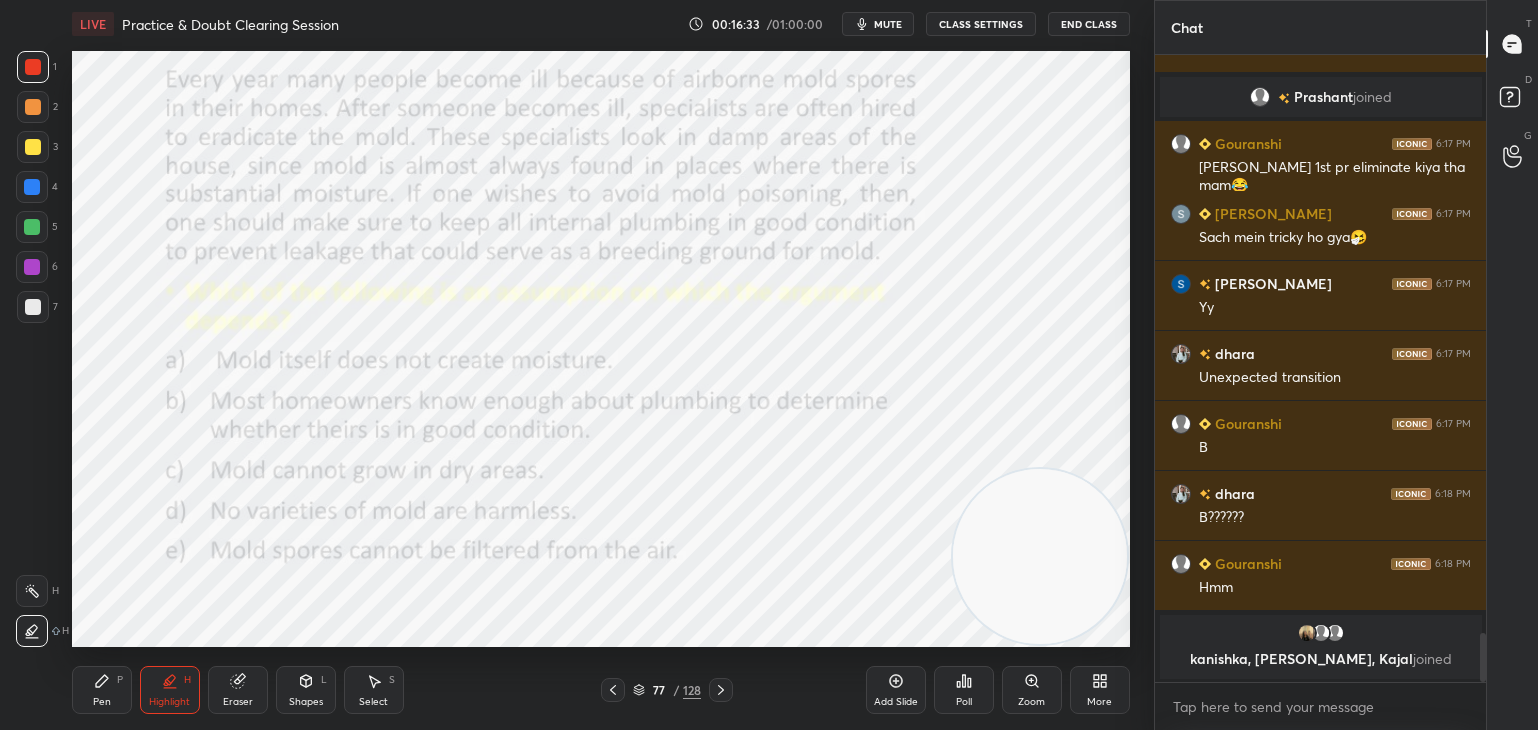click on "Pen" at bounding box center (102, 702) 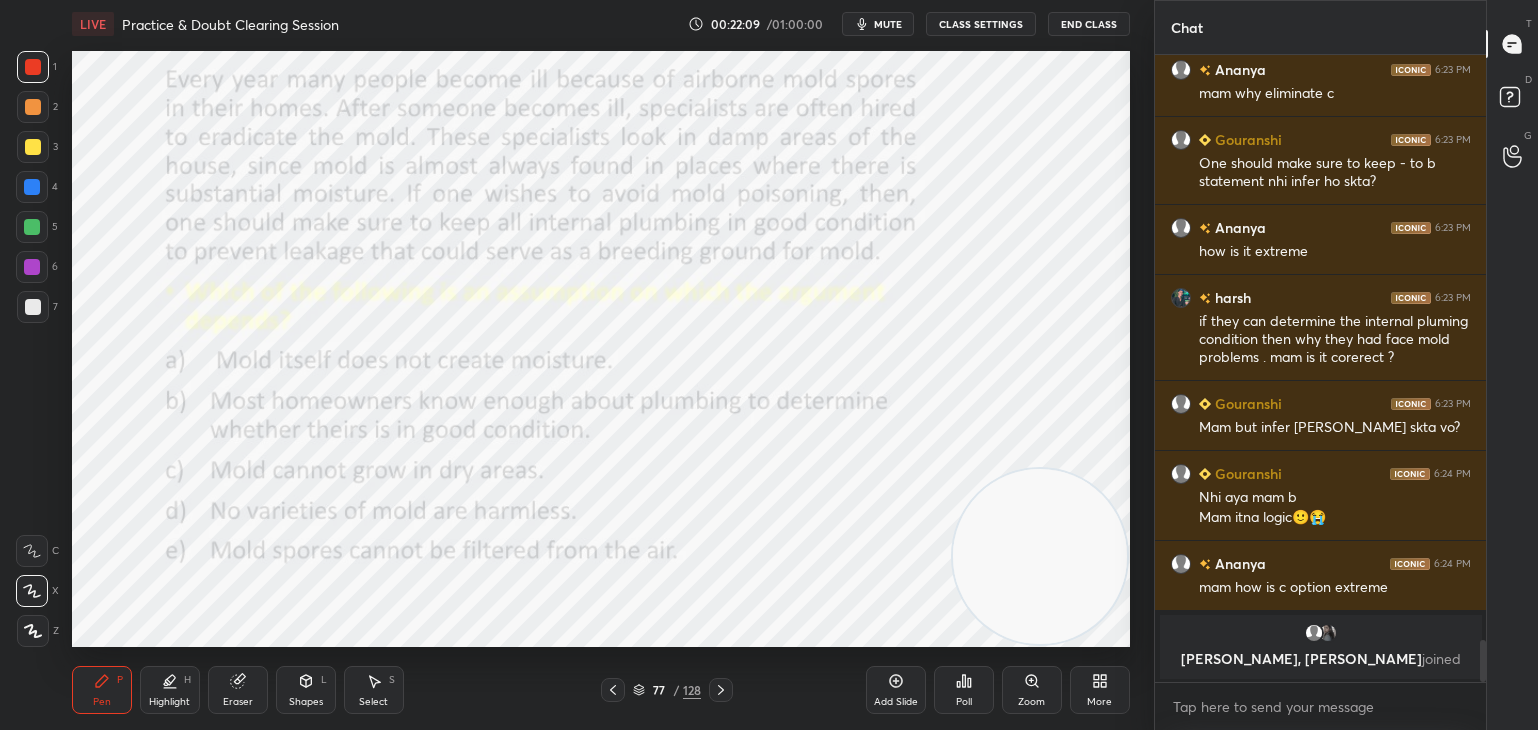 scroll, scrollTop: 8596, scrollLeft: 0, axis: vertical 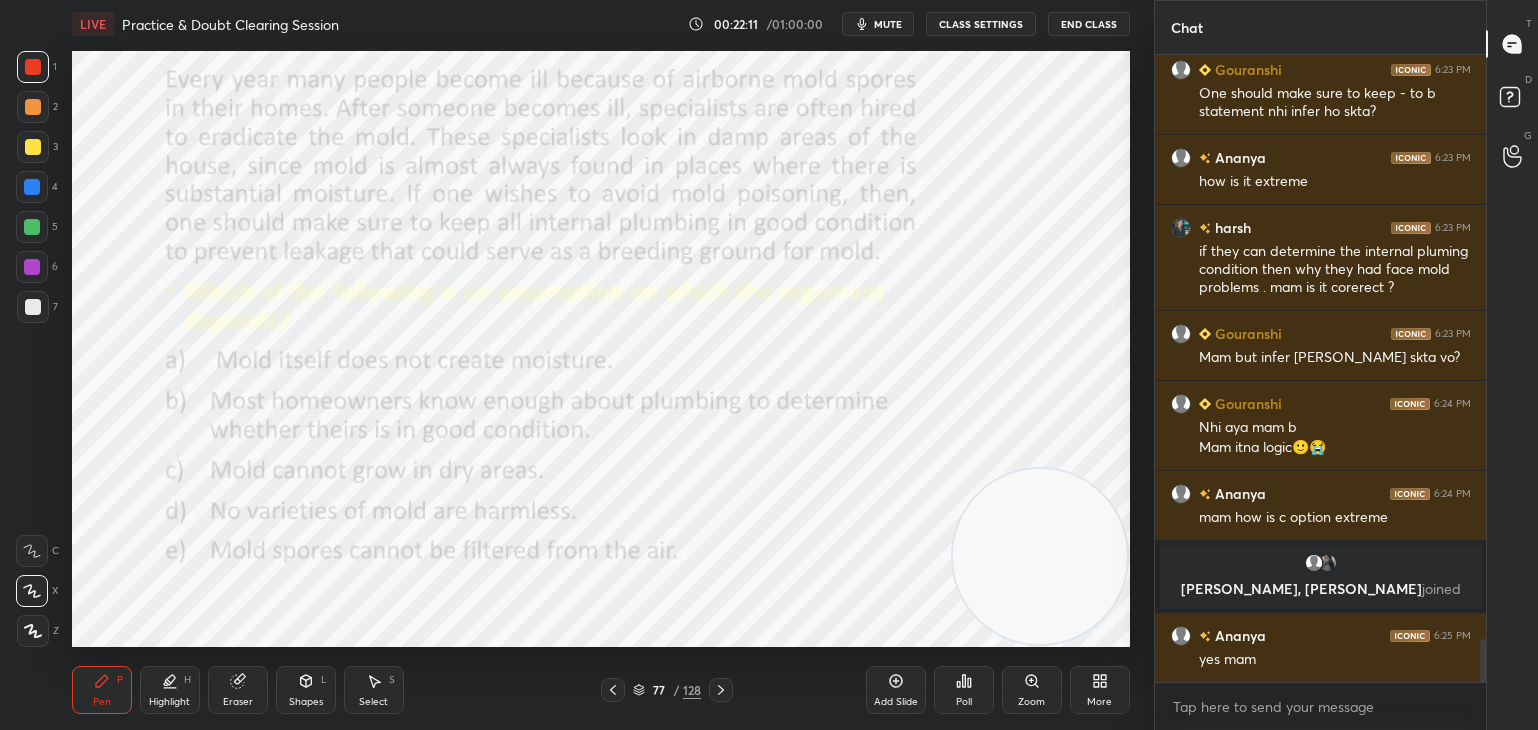 click on "Eraser" at bounding box center (238, 690) 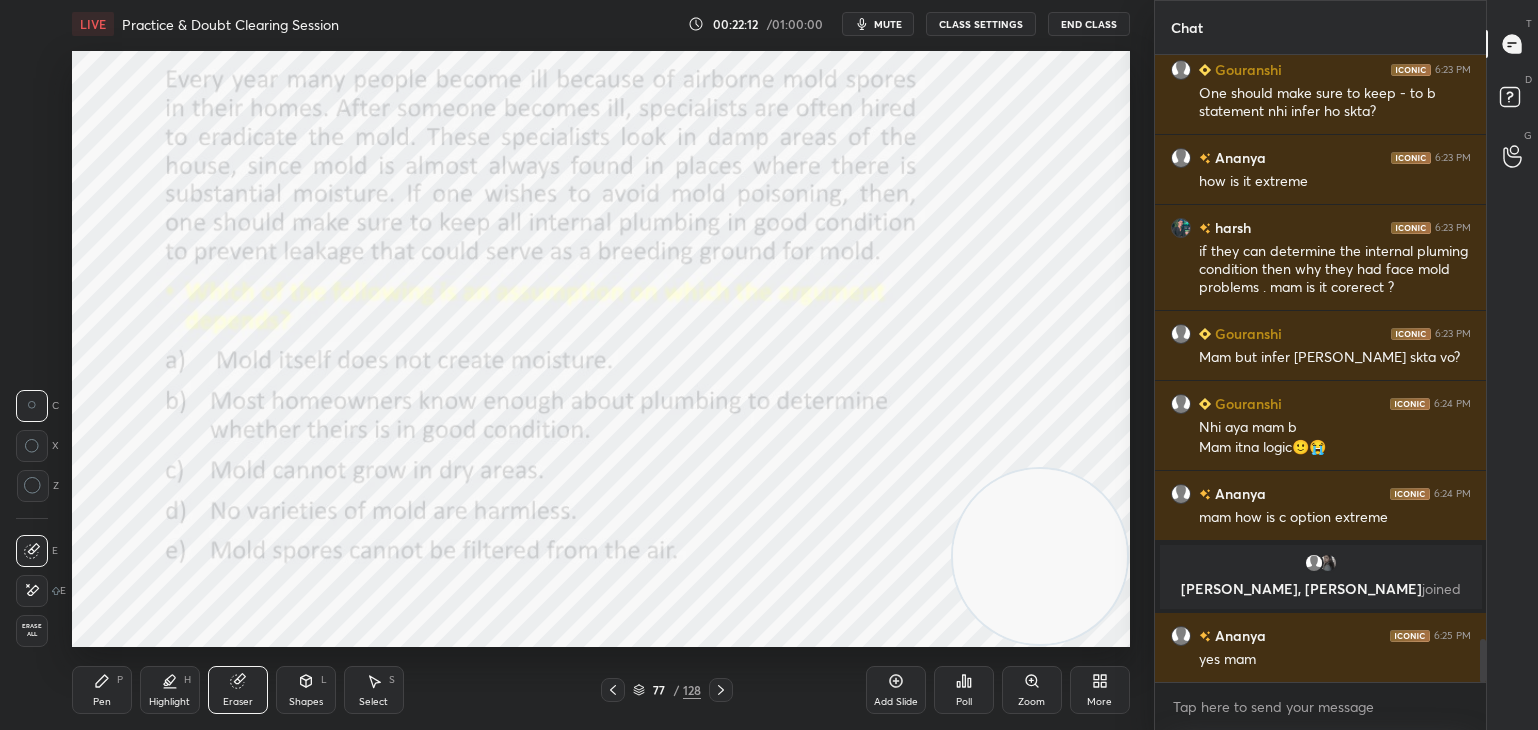 click on "Erase all" at bounding box center (32, 630) 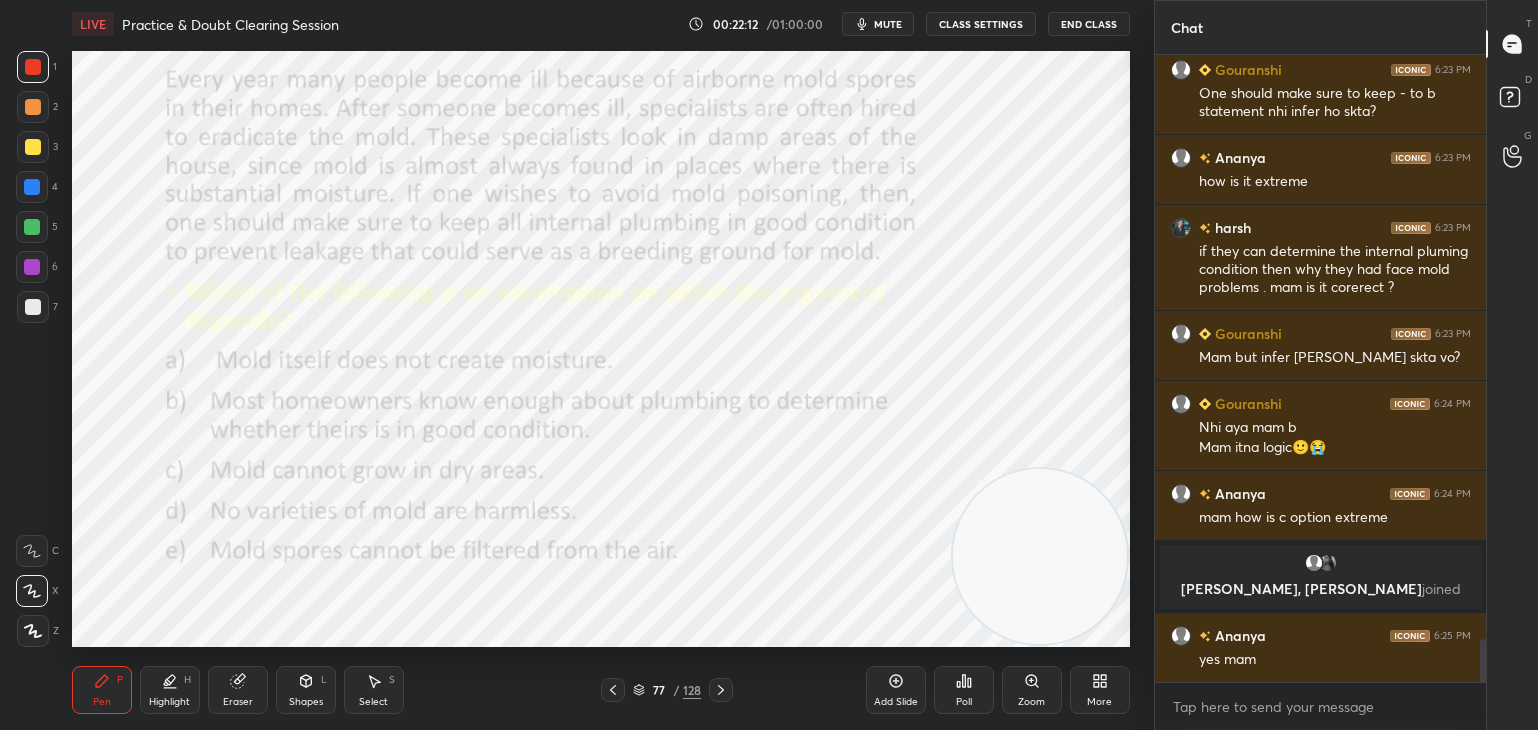 click 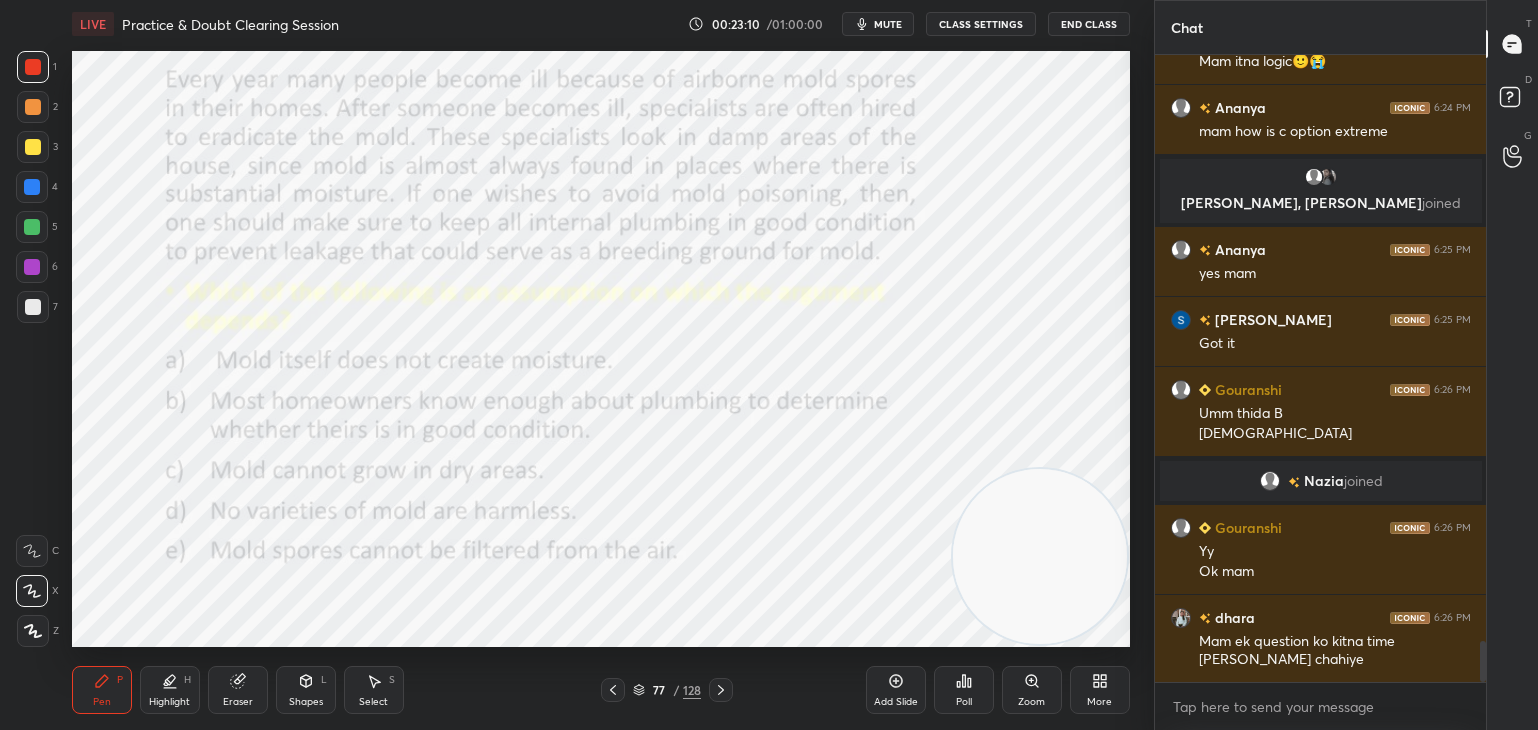 scroll, scrollTop: 8954, scrollLeft: 0, axis: vertical 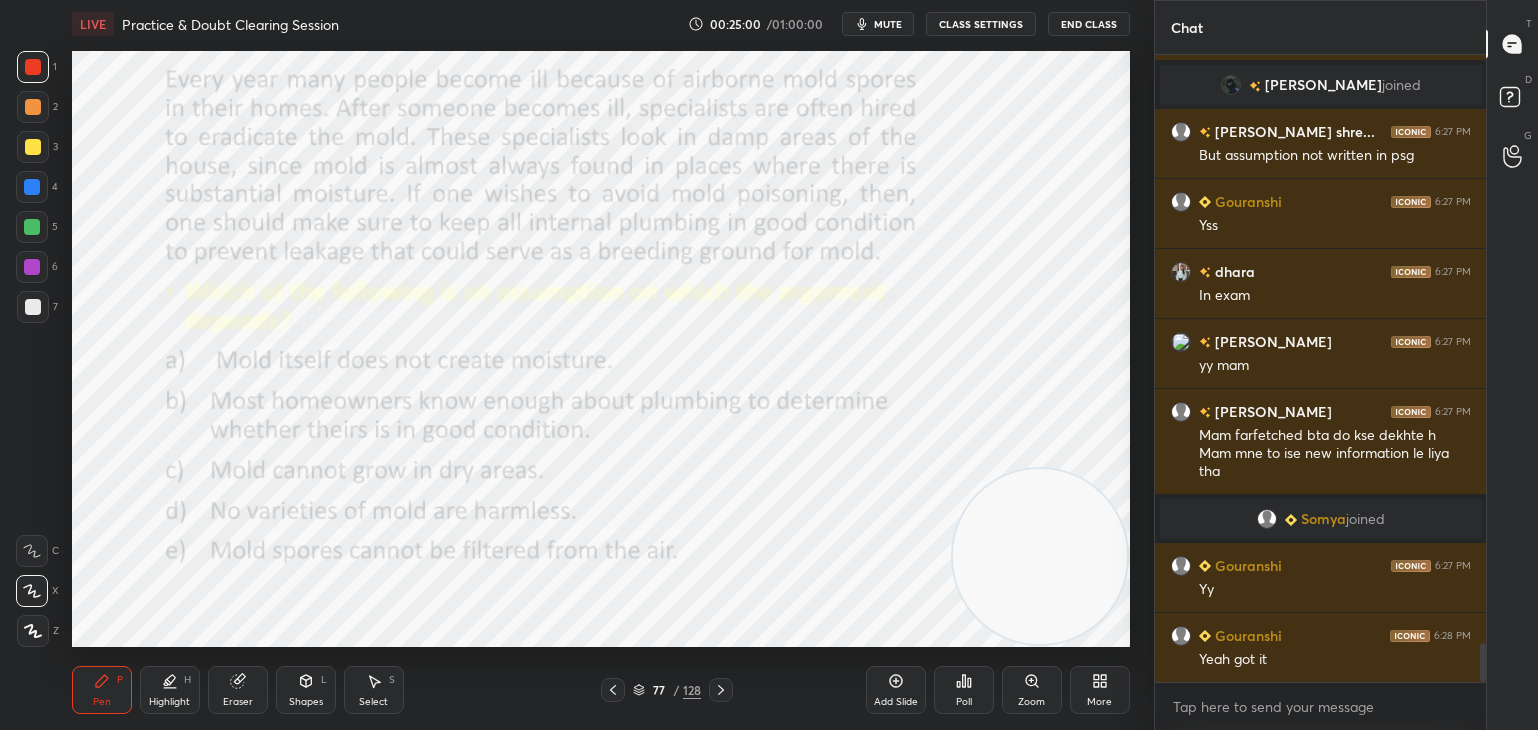 click 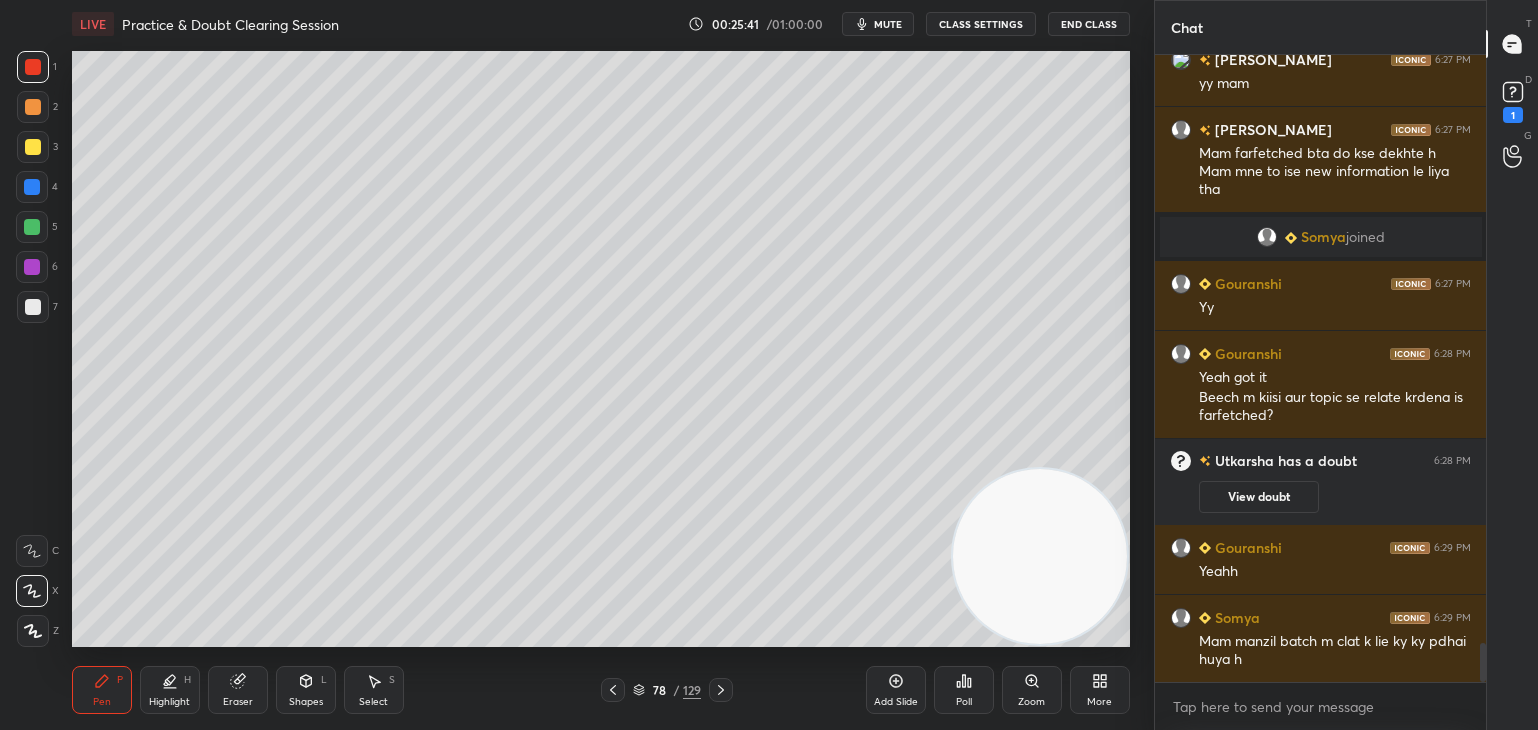 scroll, scrollTop: 9524, scrollLeft: 0, axis: vertical 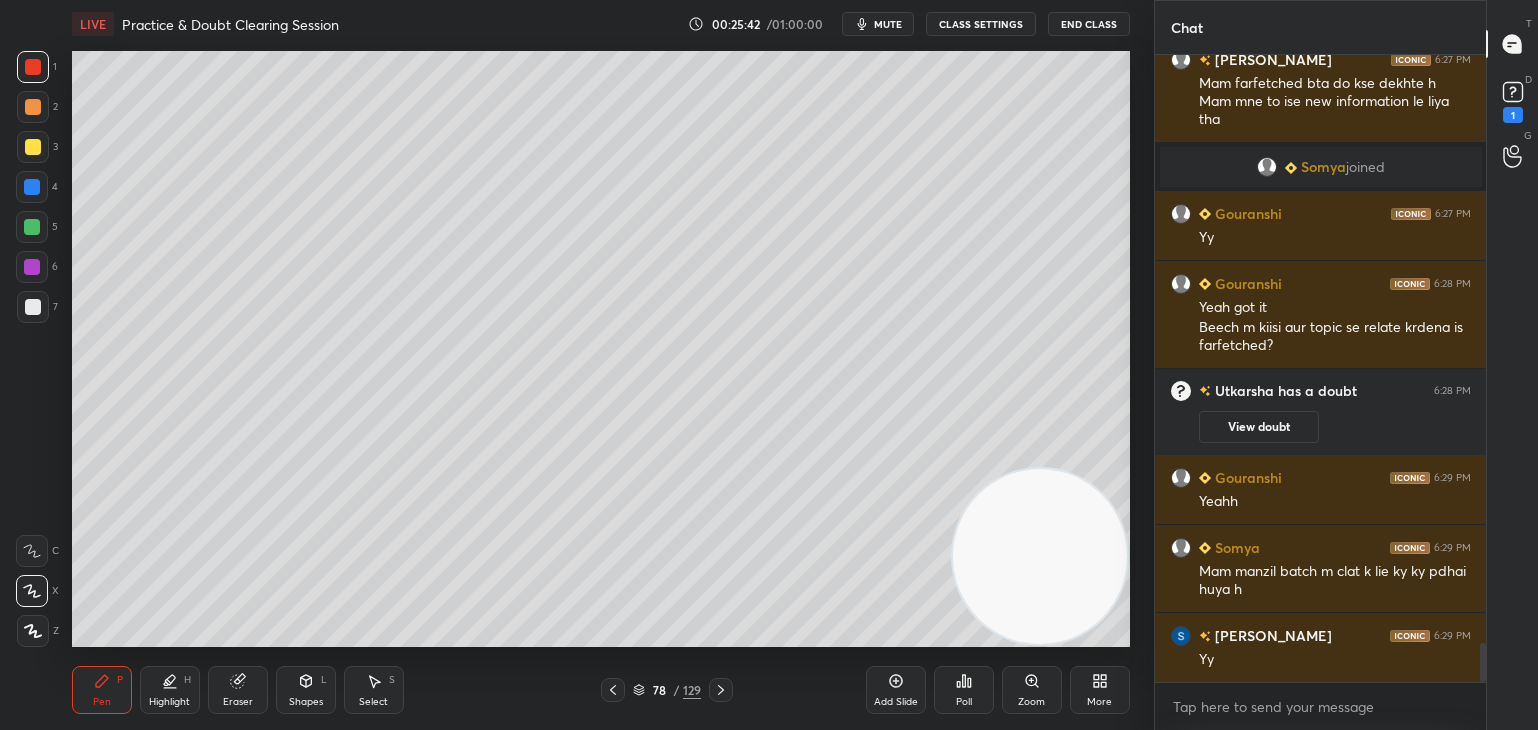 click 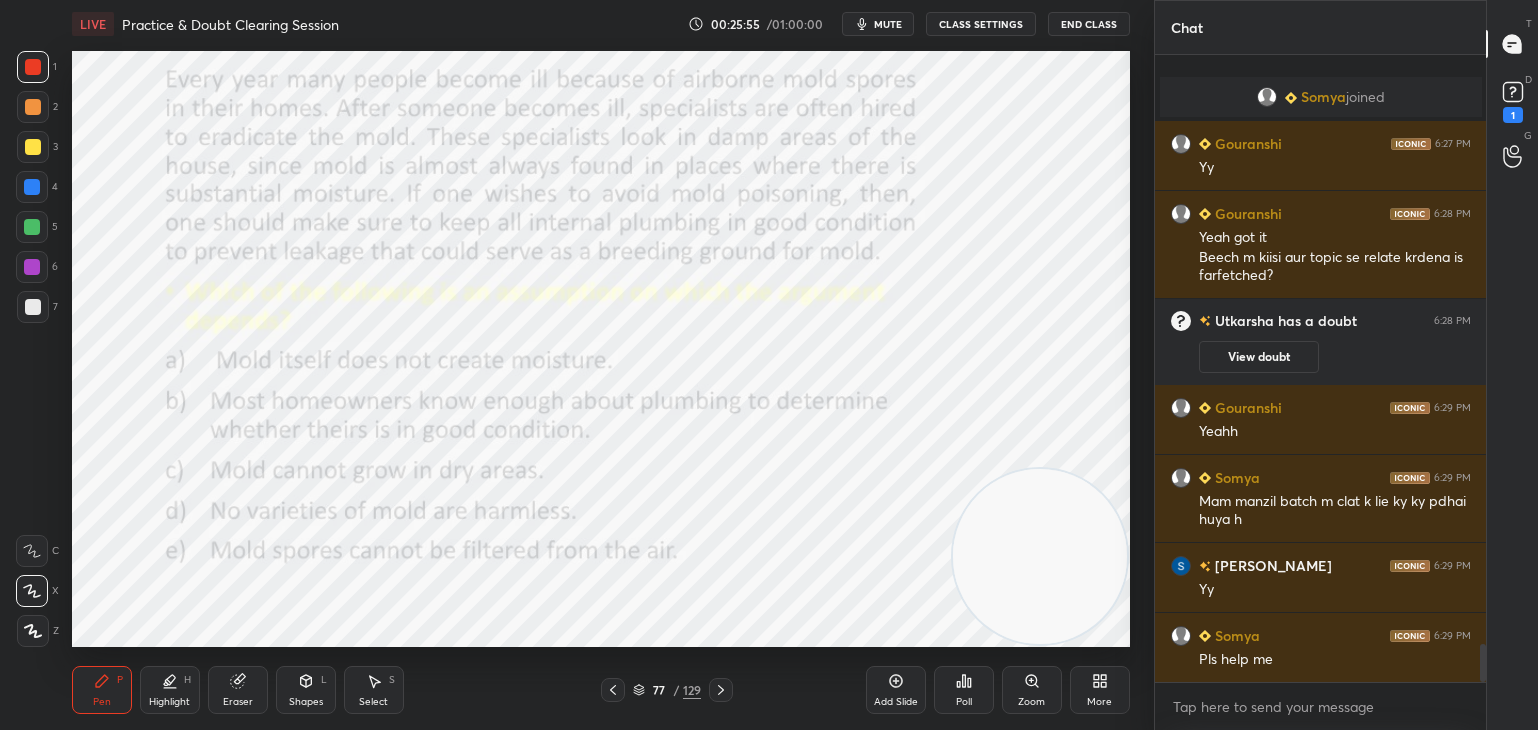 scroll, scrollTop: 9664, scrollLeft: 0, axis: vertical 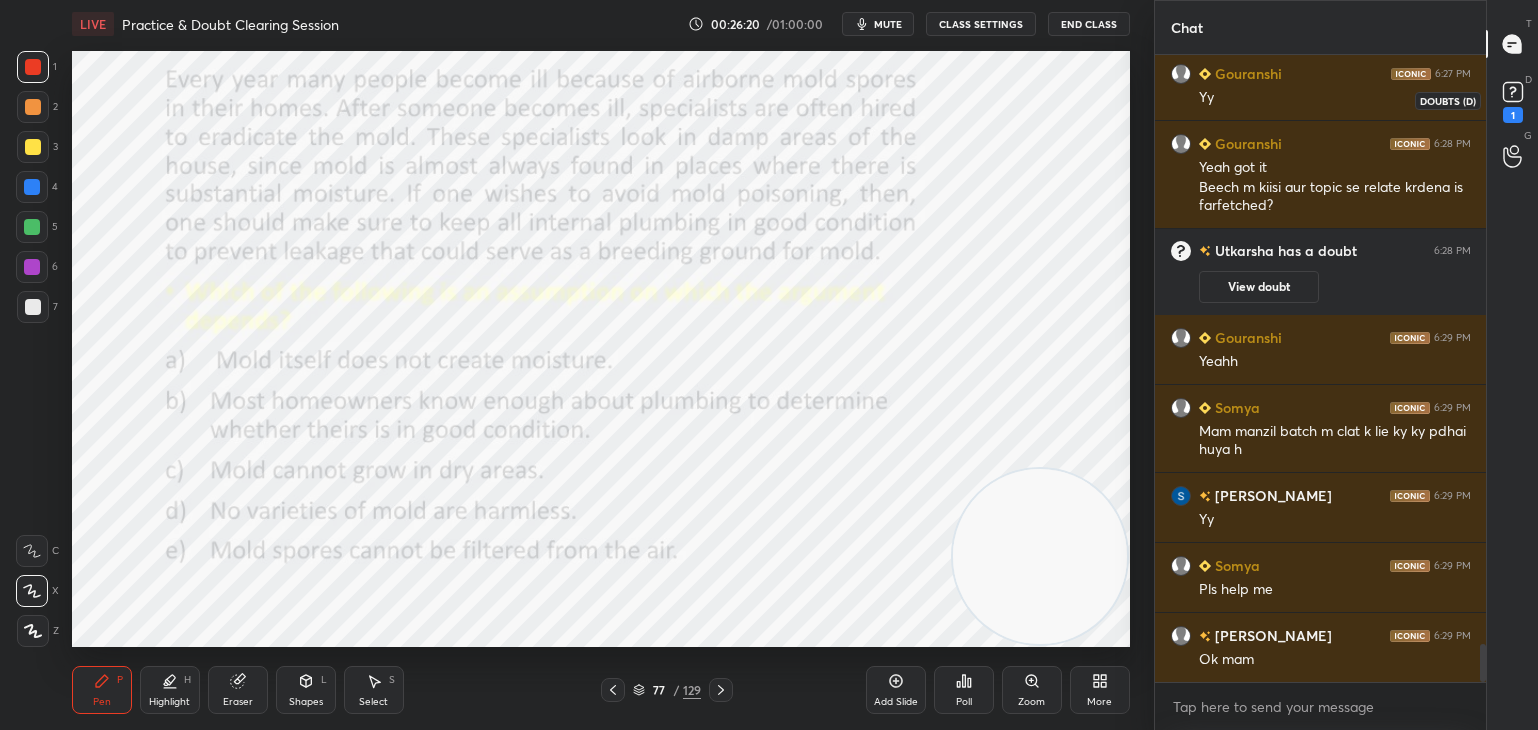 click 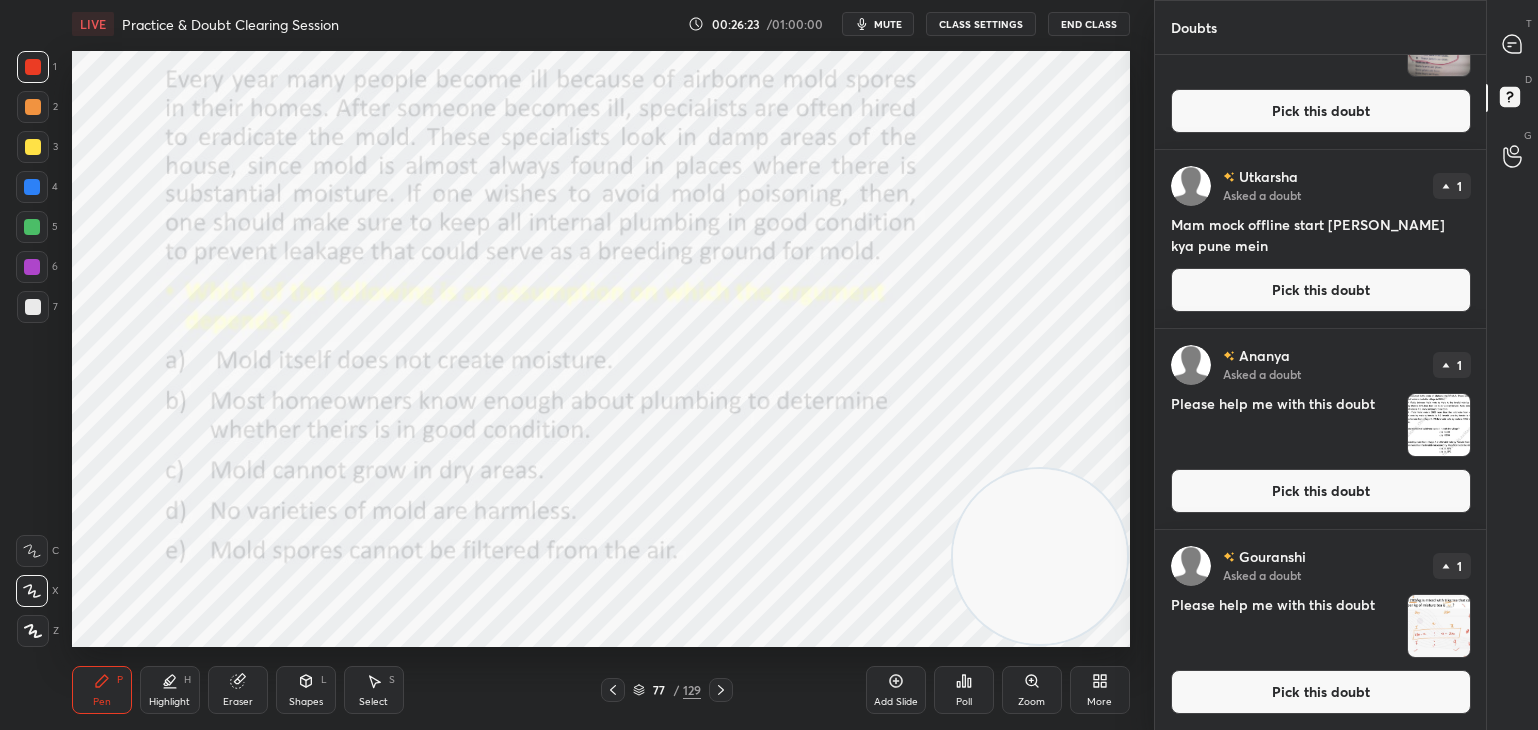 scroll, scrollTop: 0, scrollLeft: 0, axis: both 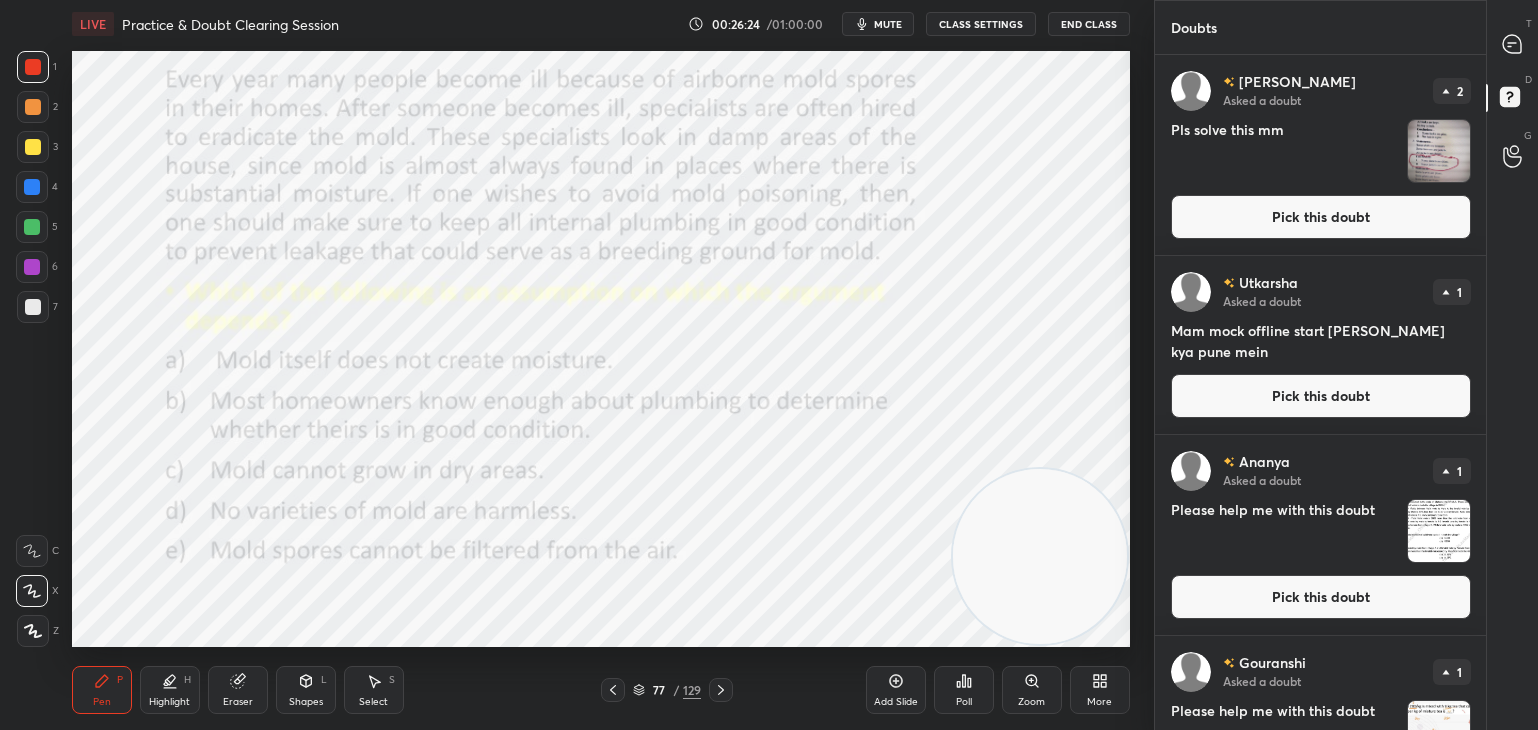 click 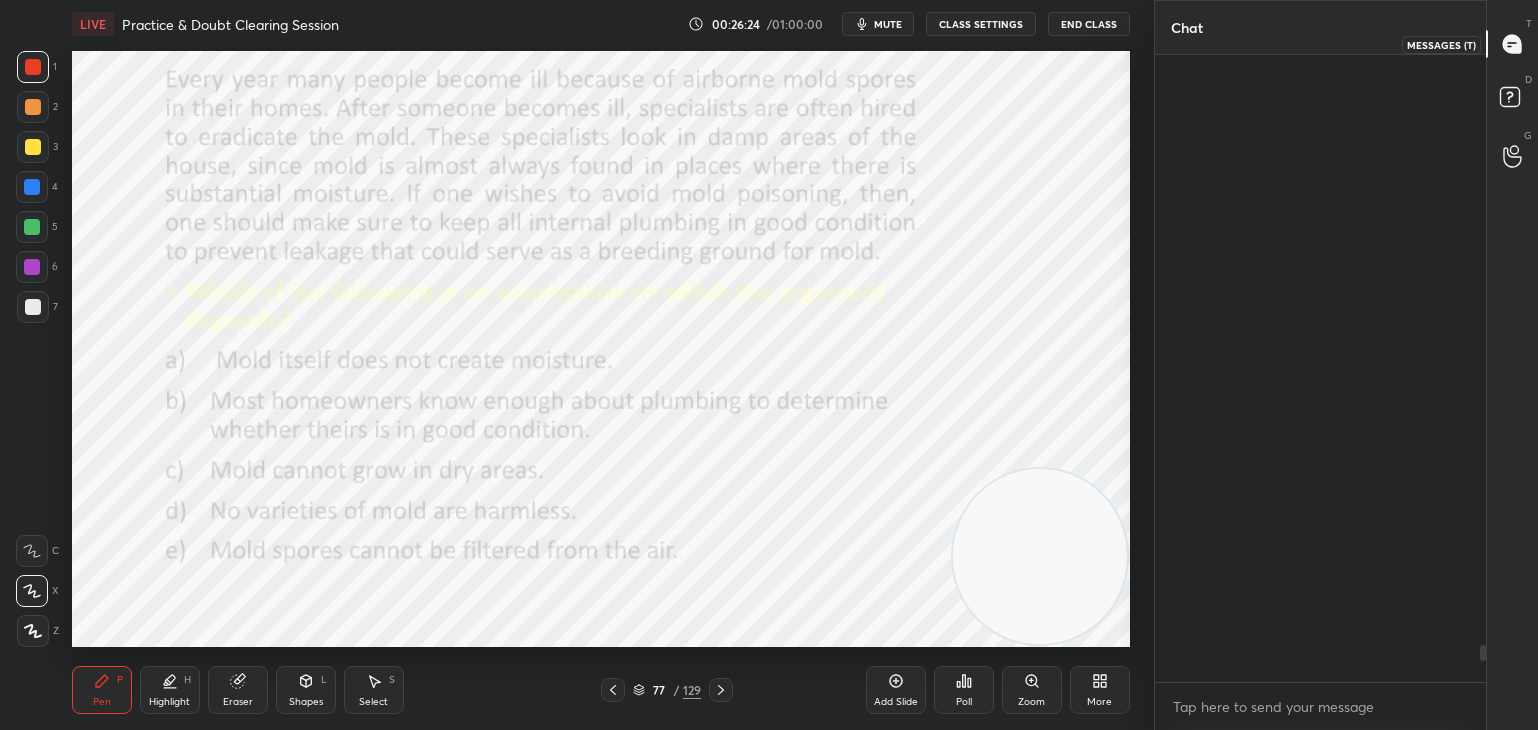 scroll, scrollTop: 10058, scrollLeft: 0, axis: vertical 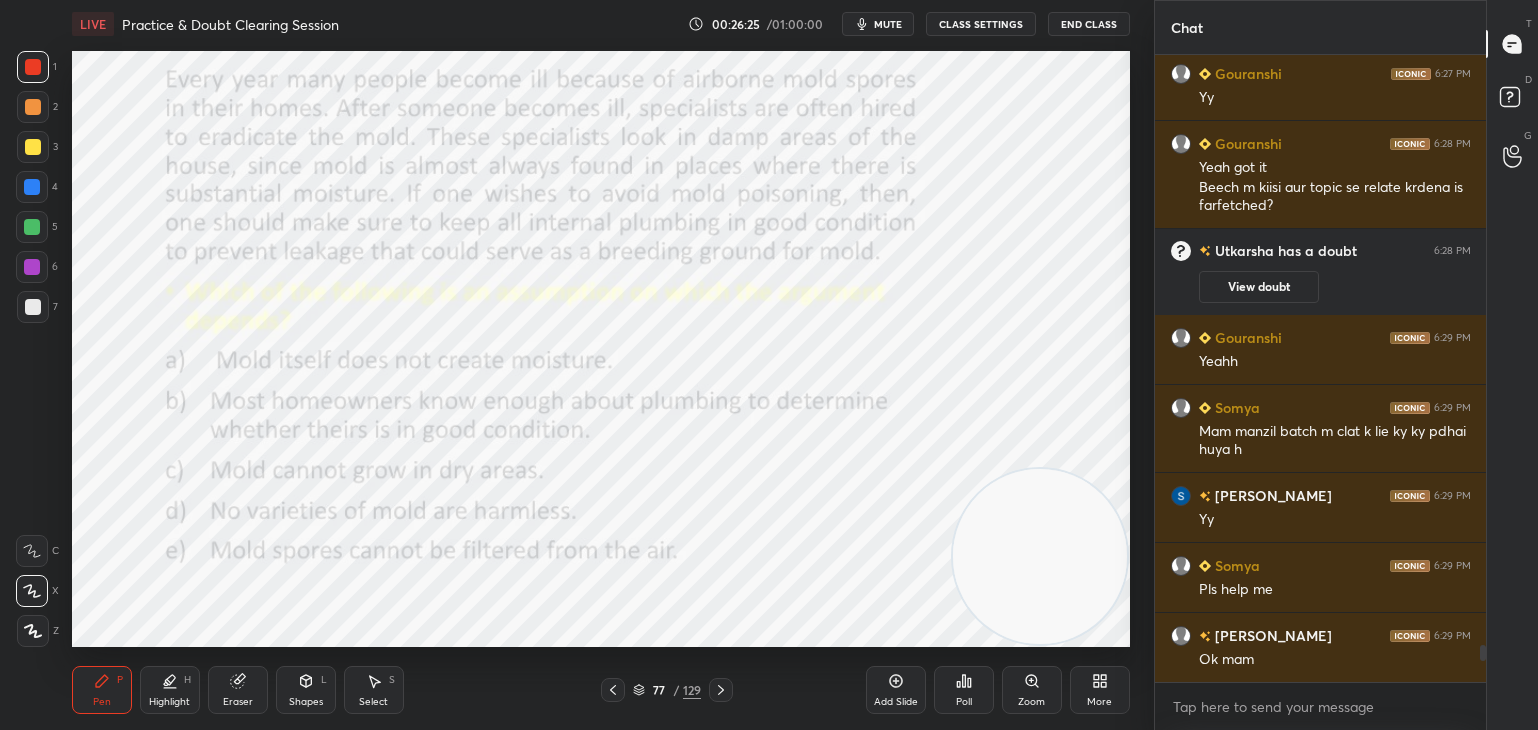 click 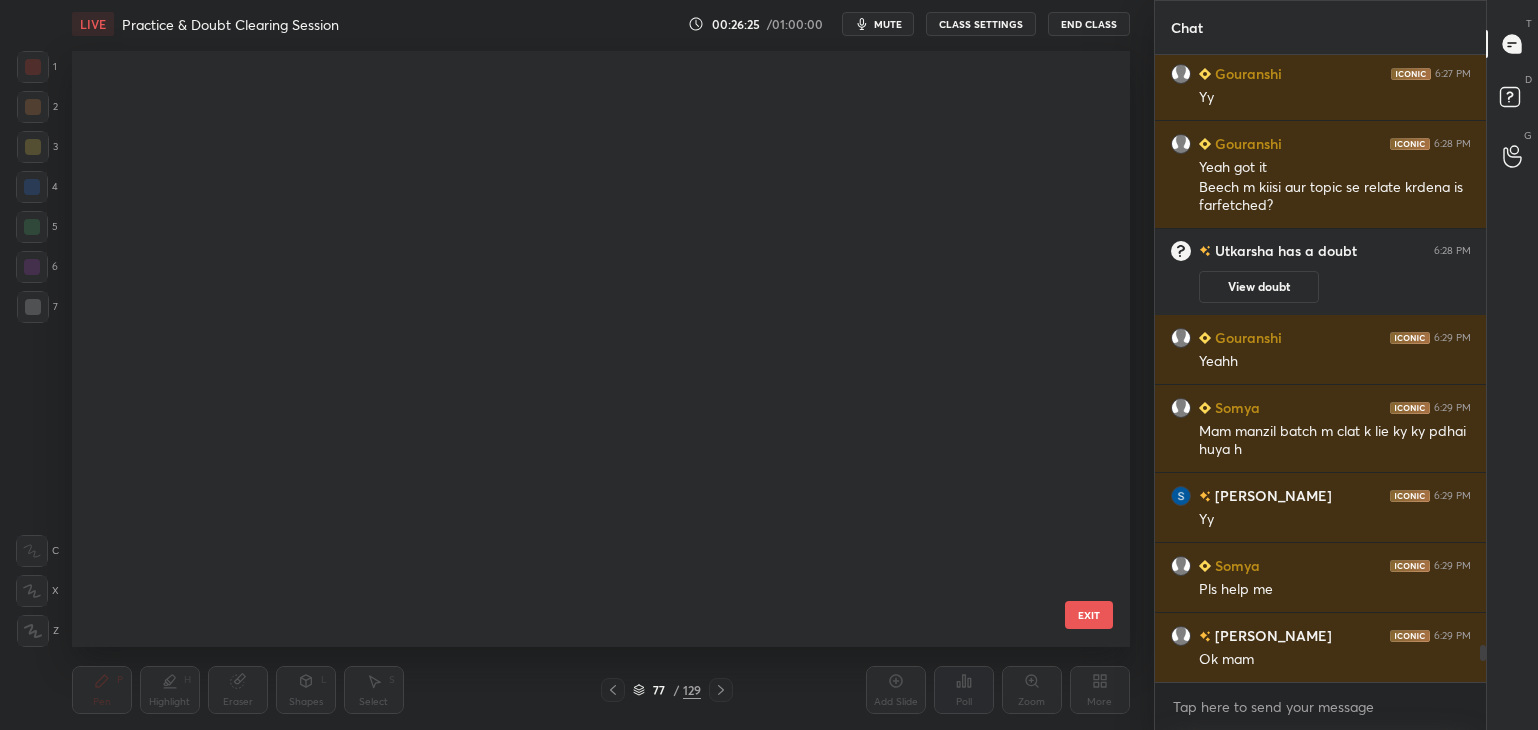 scroll, scrollTop: 4172, scrollLeft: 0, axis: vertical 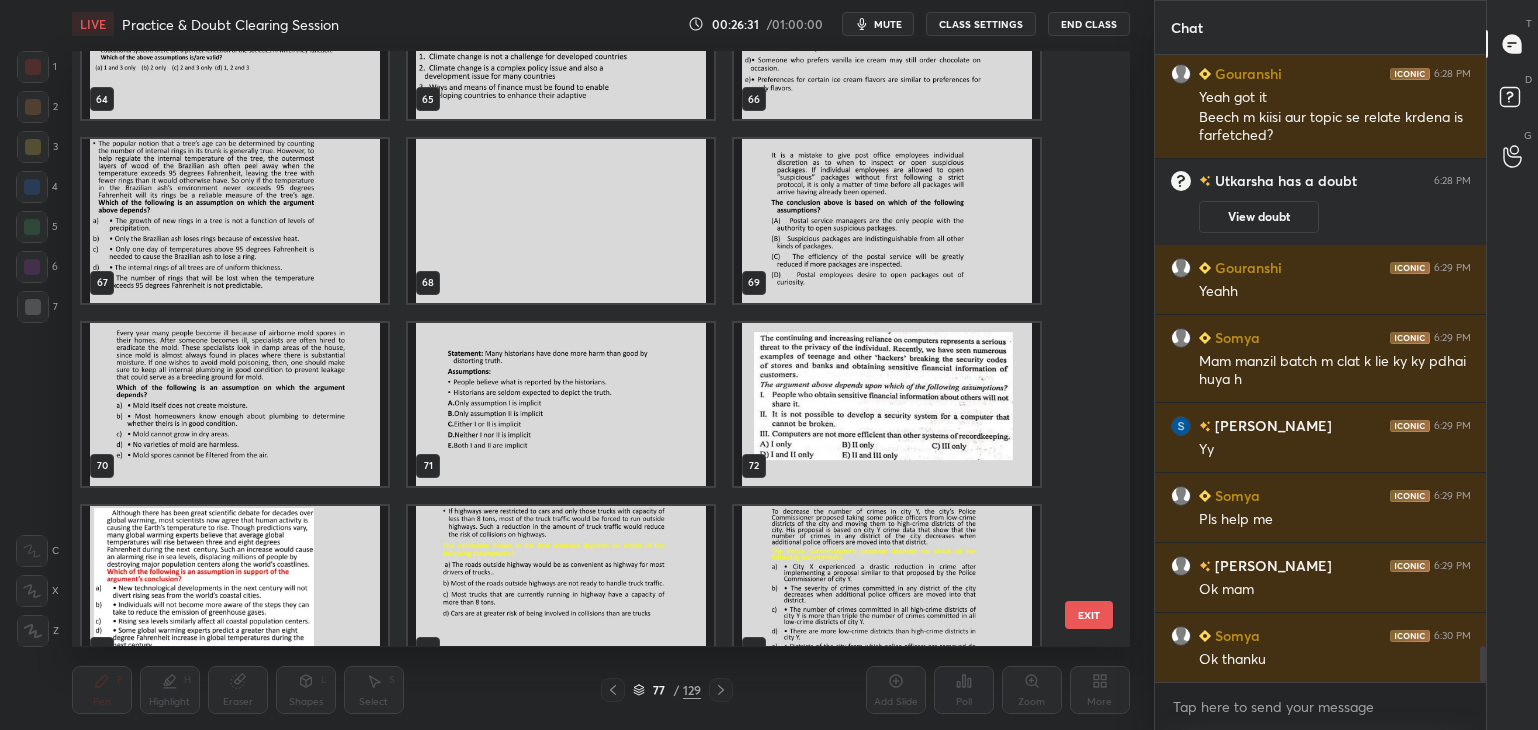 click at bounding box center [887, 404] 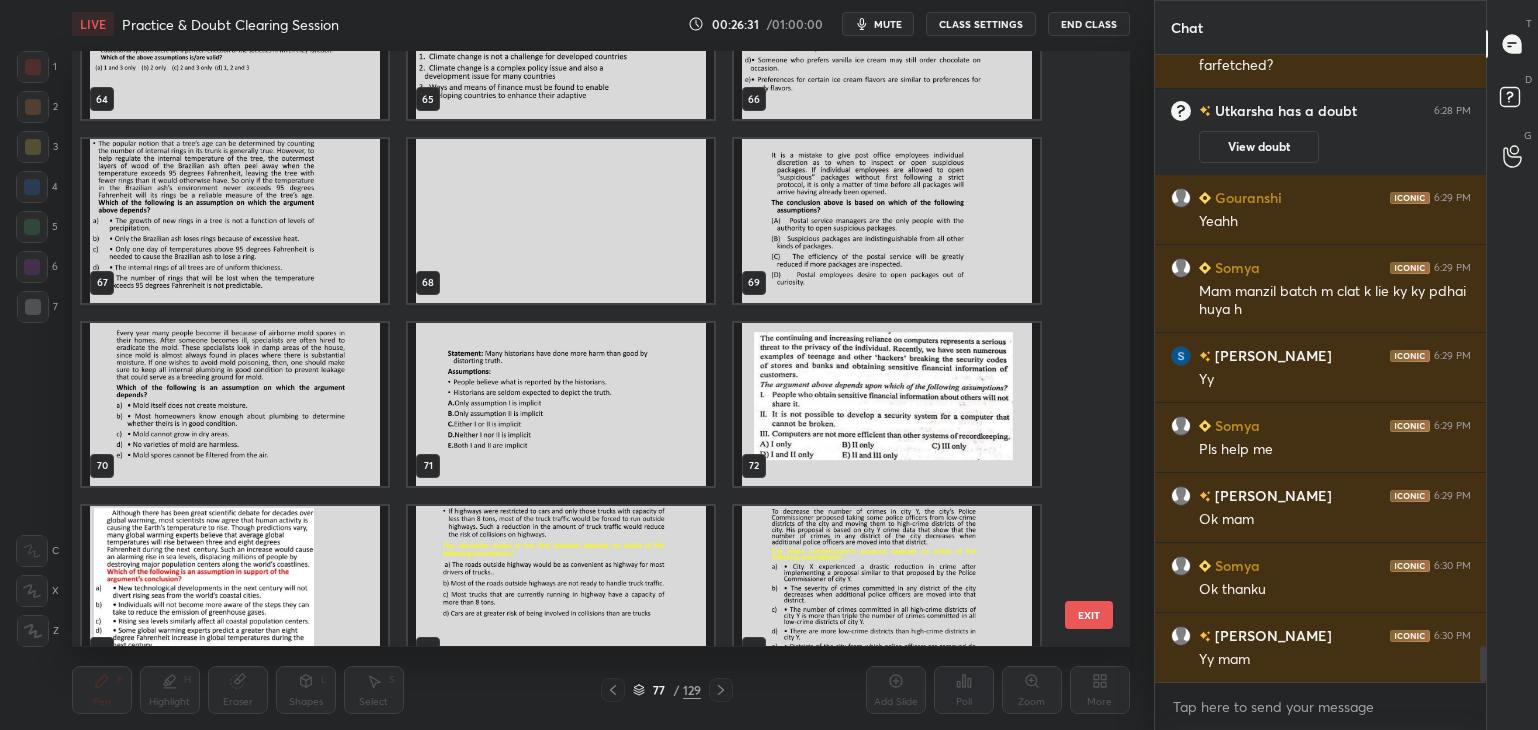 click at bounding box center [887, 404] 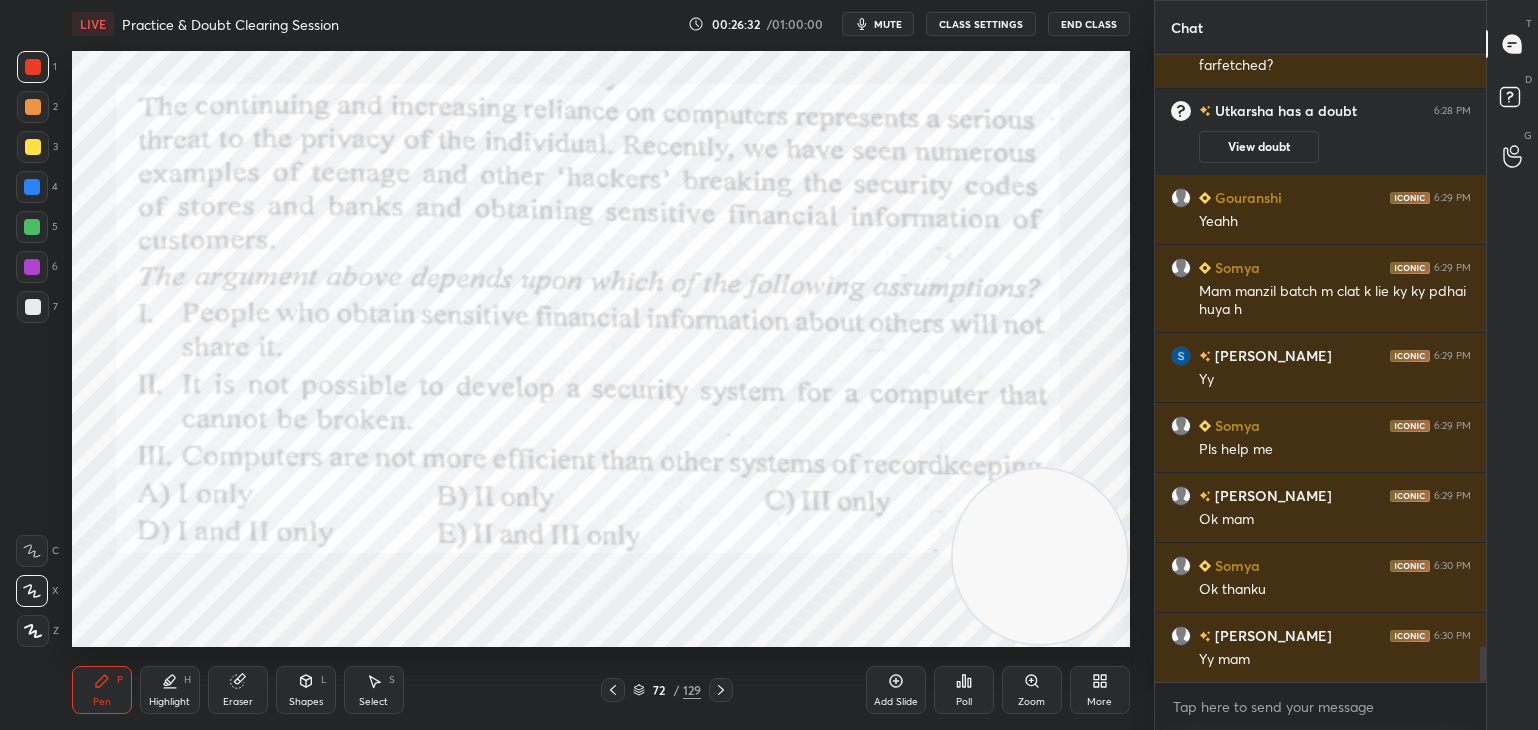 scroll, scrollTop: 10268, scrollLeft: 0, axis: vertical 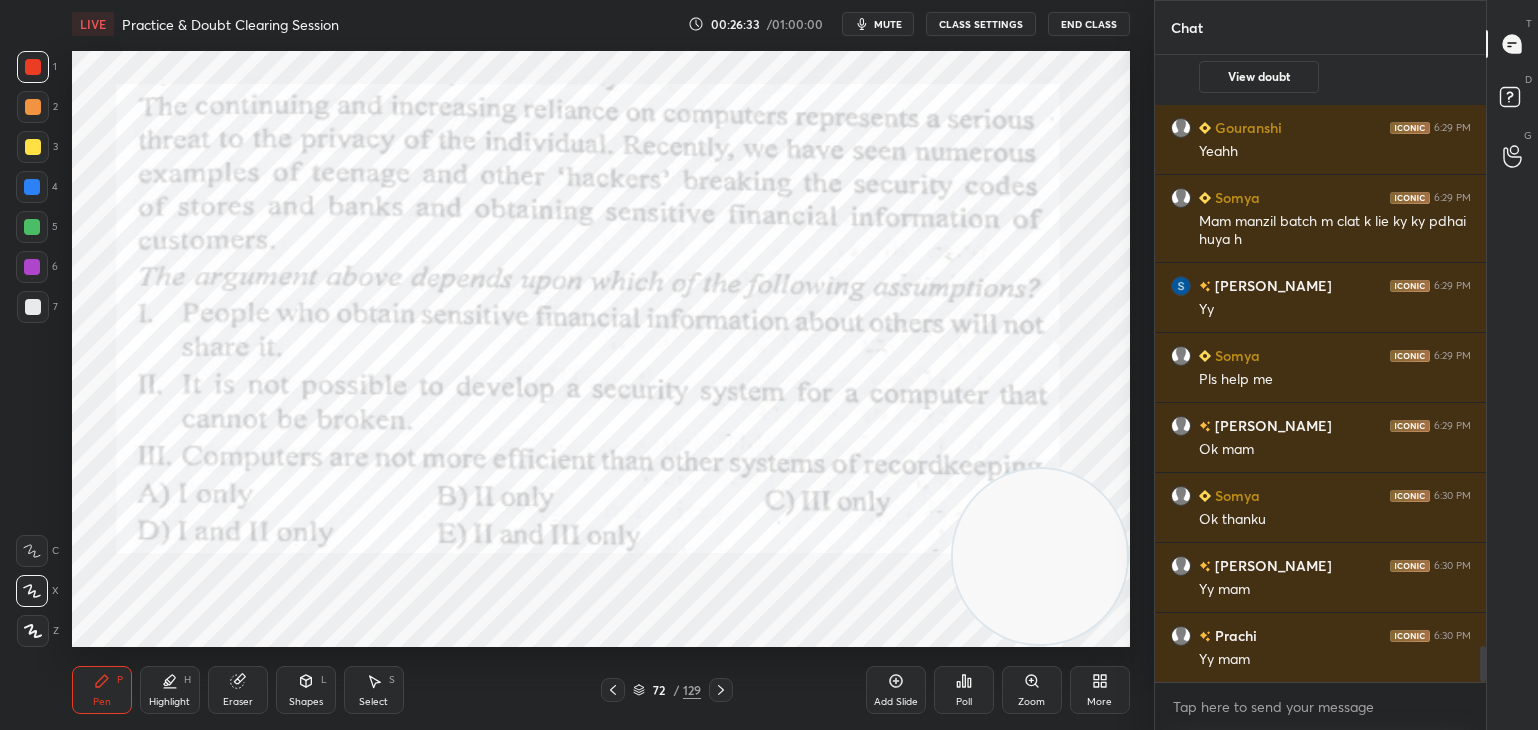 click on "72 / 129" at bounding box center [667, 690] 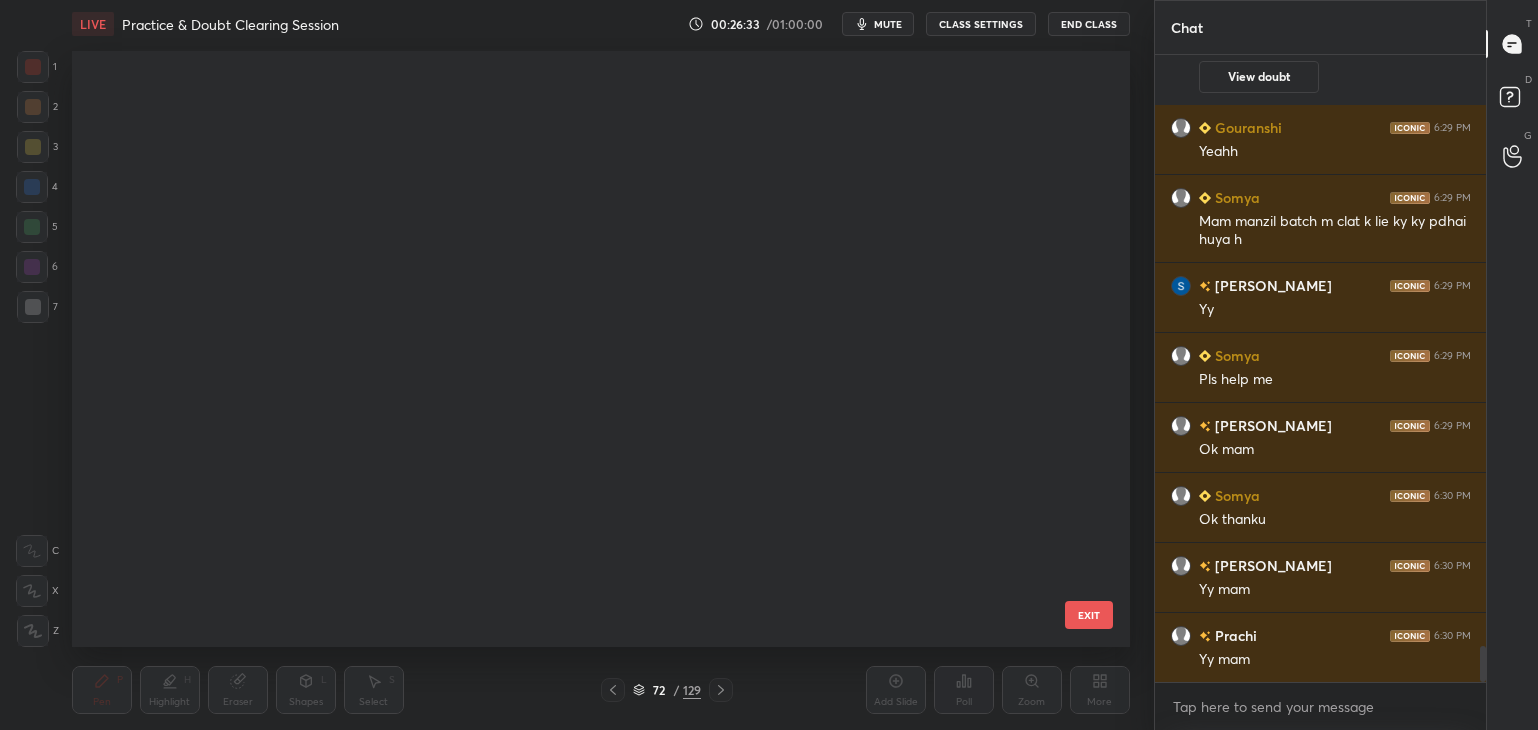 scroll, scrollTop: 3806, scrollLeft: 0, axis: vertical 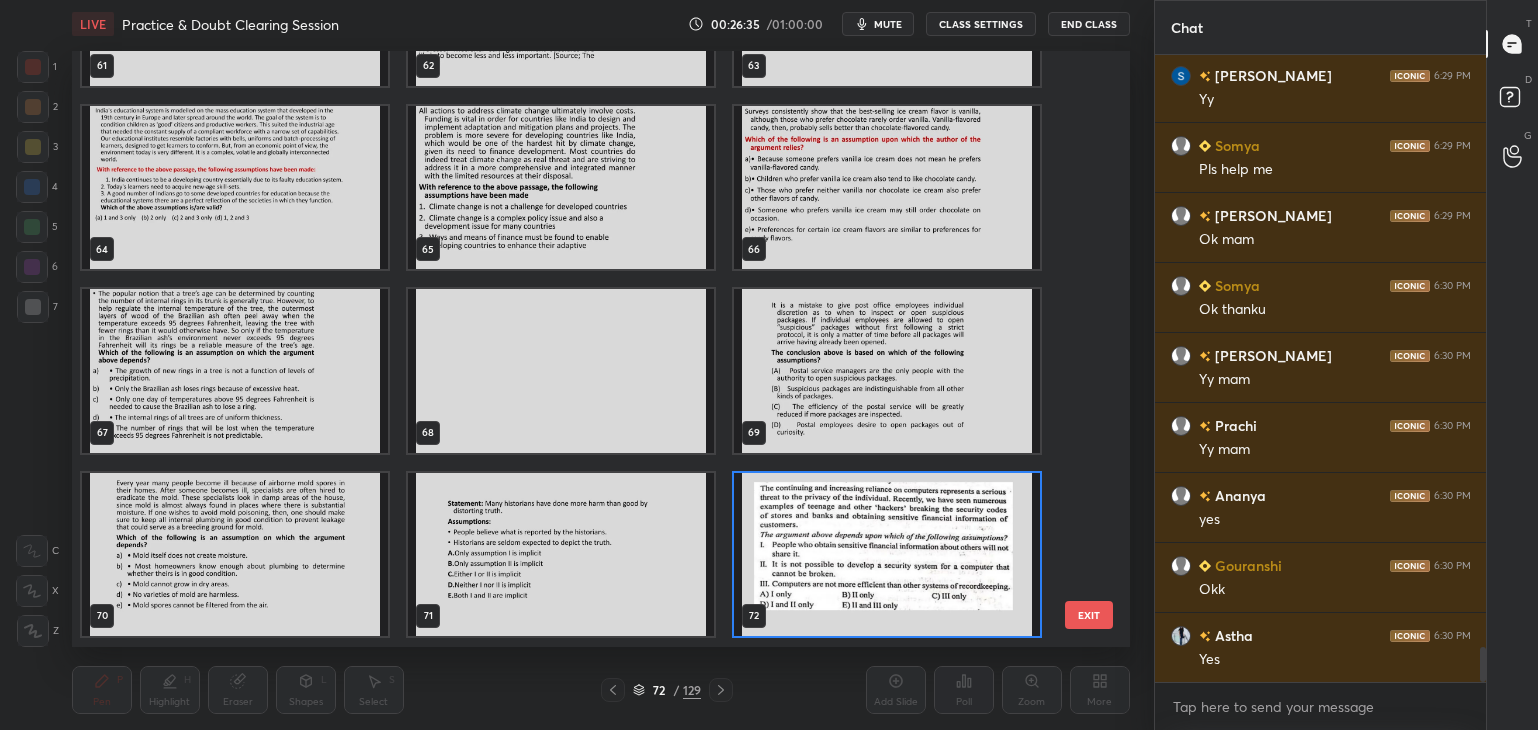click at bounding box center (887, 554) 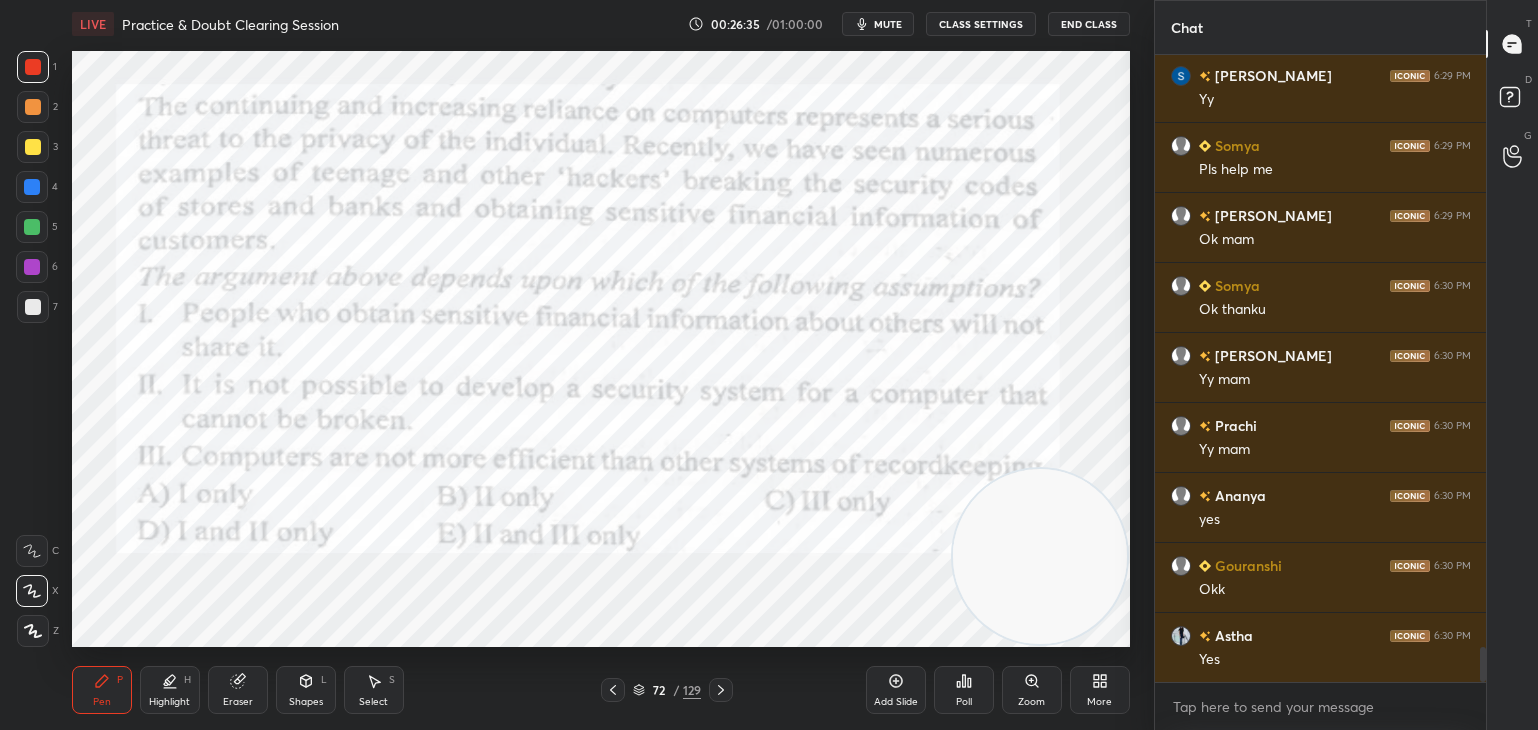 click at bounding box center [887, 554] 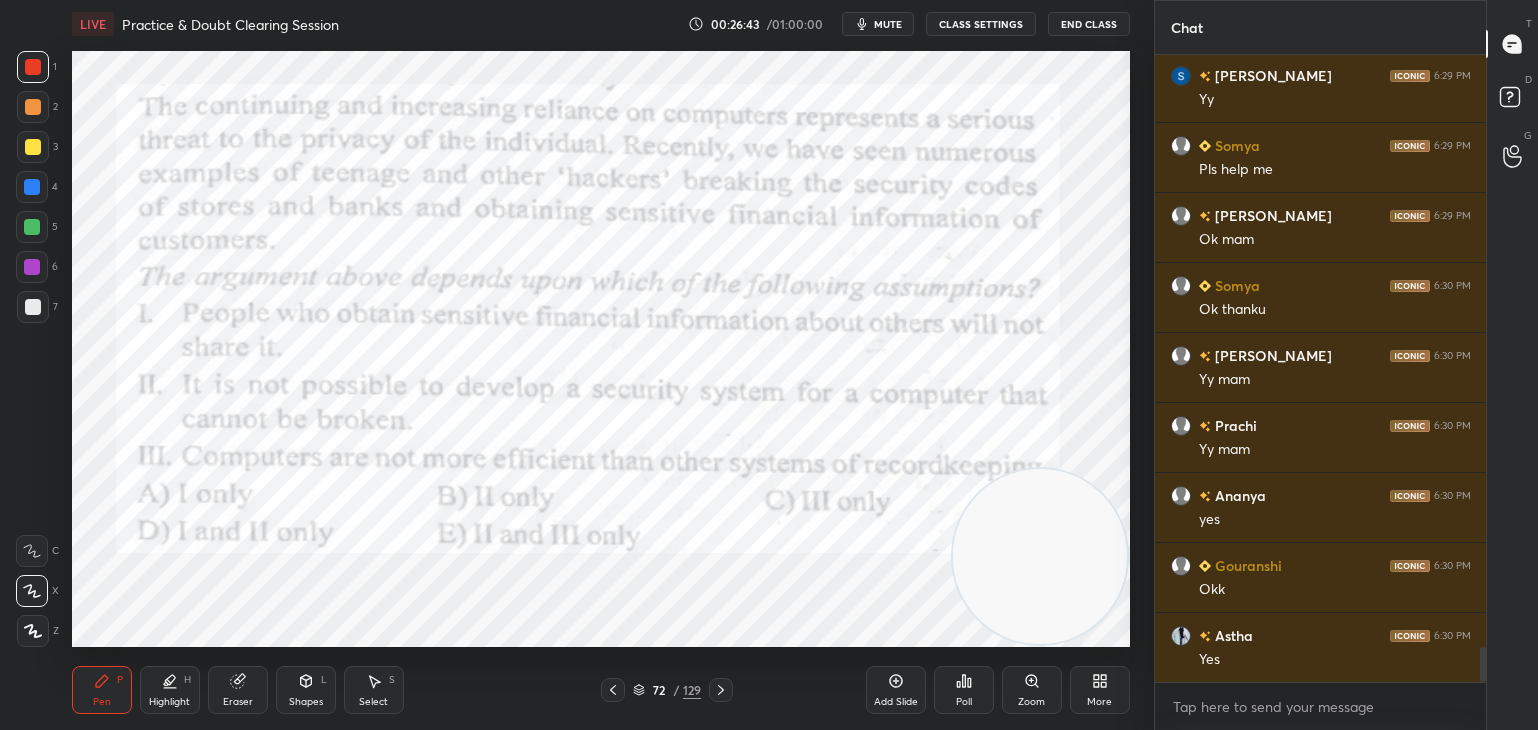 click 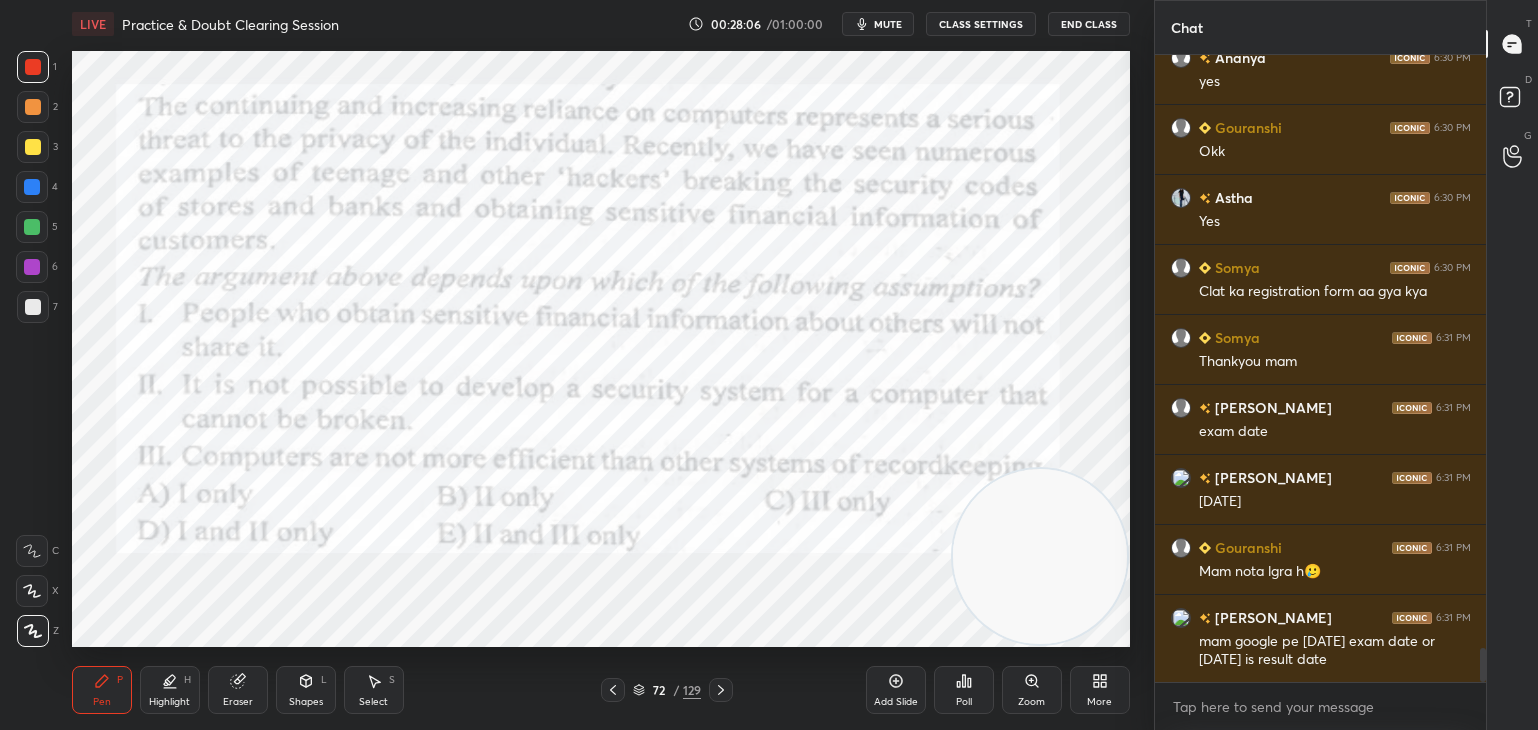 scroll, scrollTop: 10986, scrollLeft: 0, axis: vertical 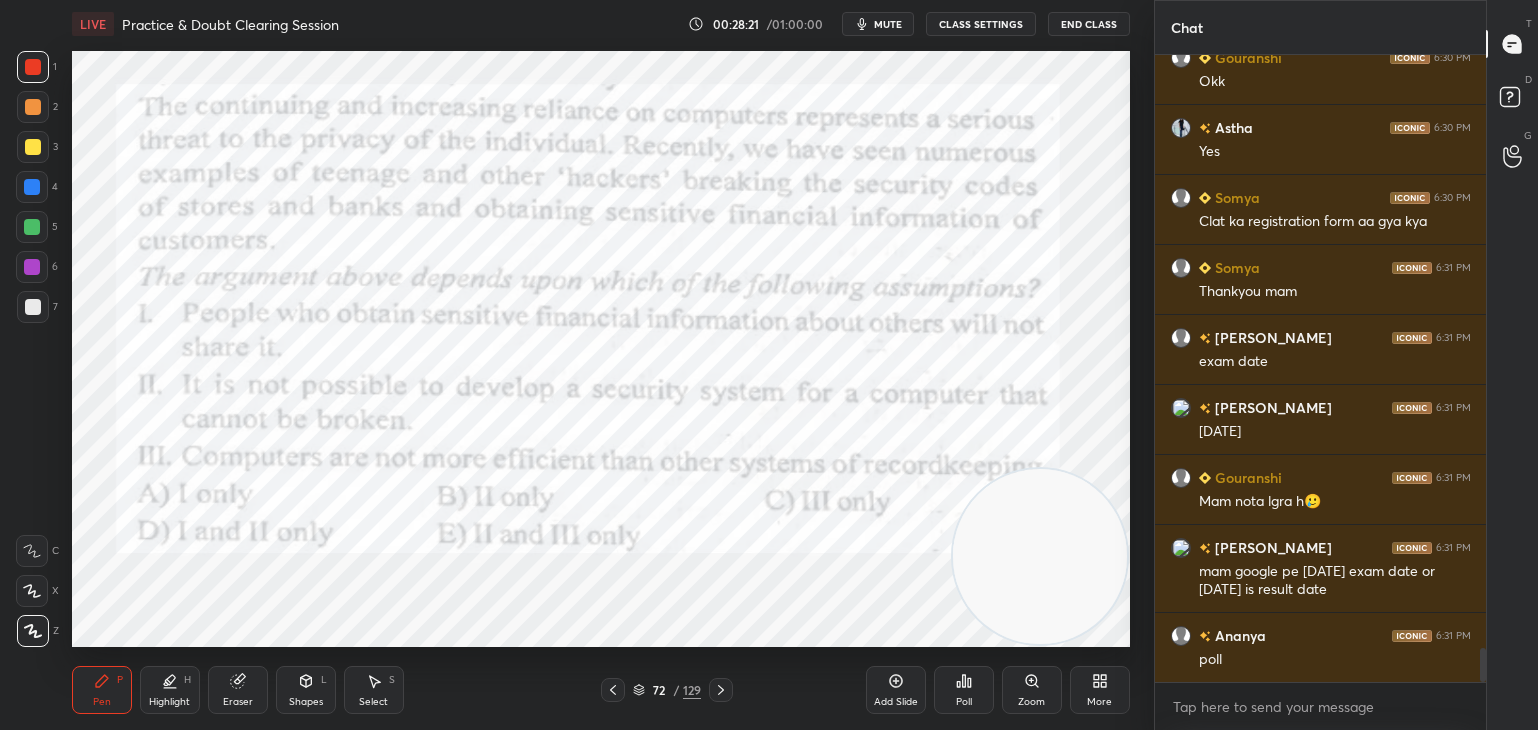 click on "Poll" at bounding box center [964, 702] 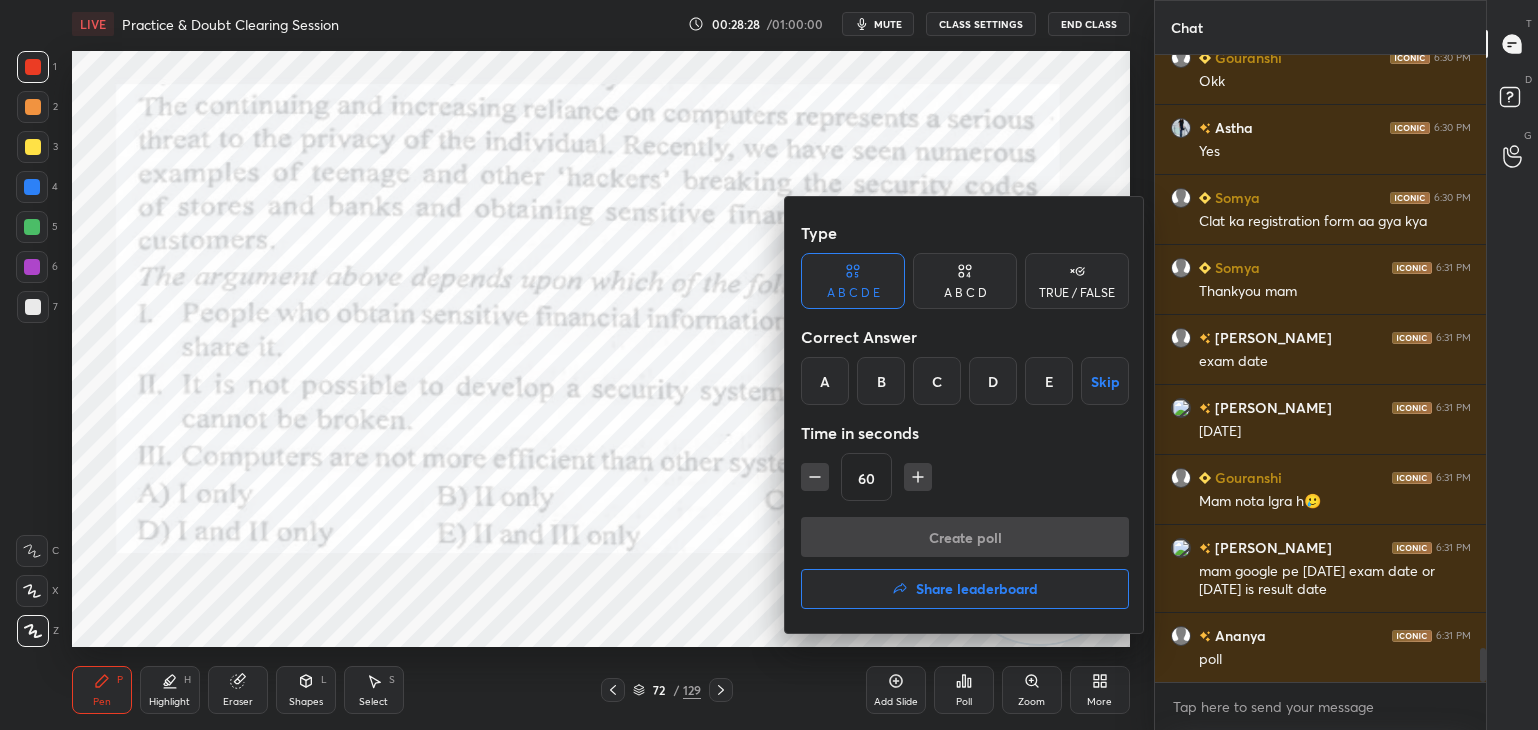 click on "B" at bounding box center [881, 381] 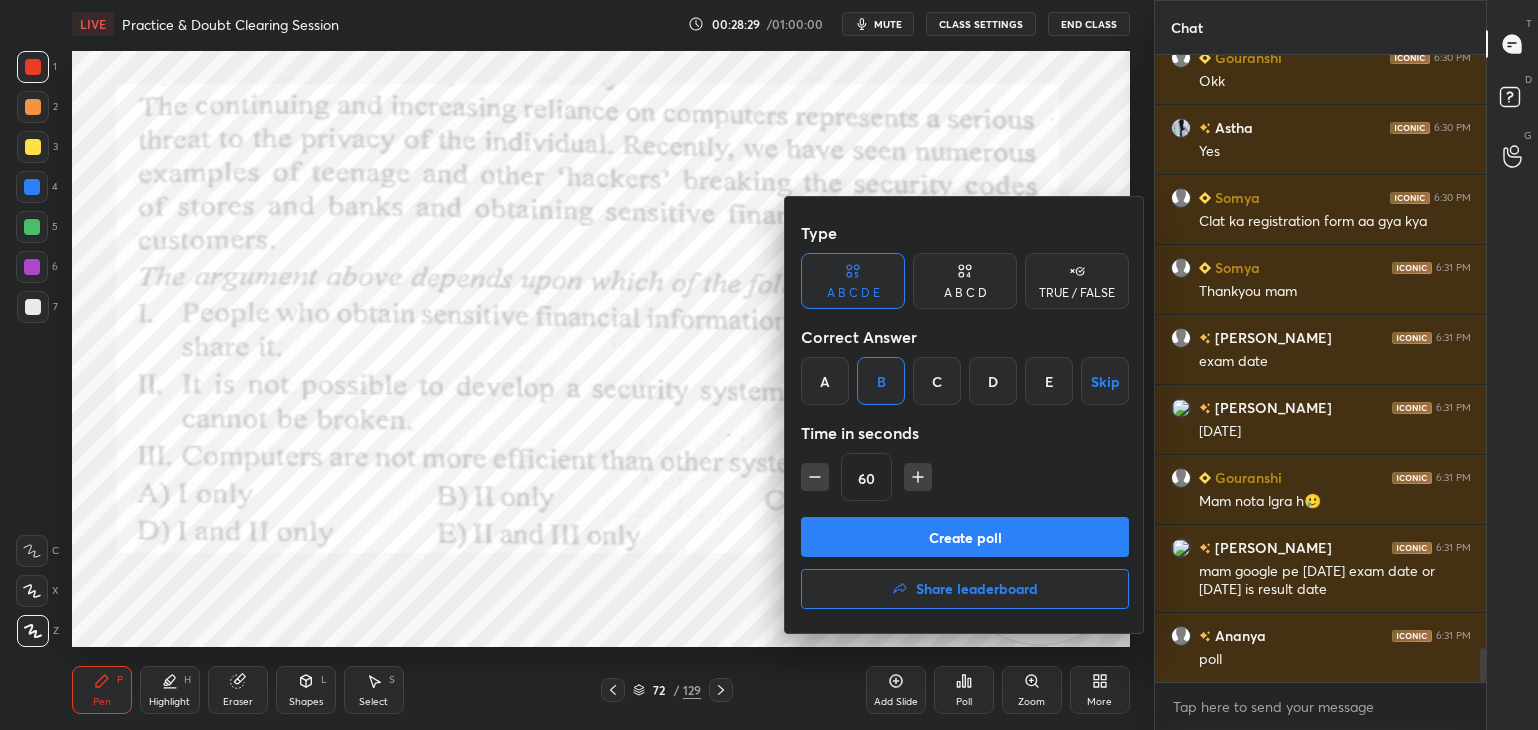 click on "Create poll" at bounding box center [965, 537] 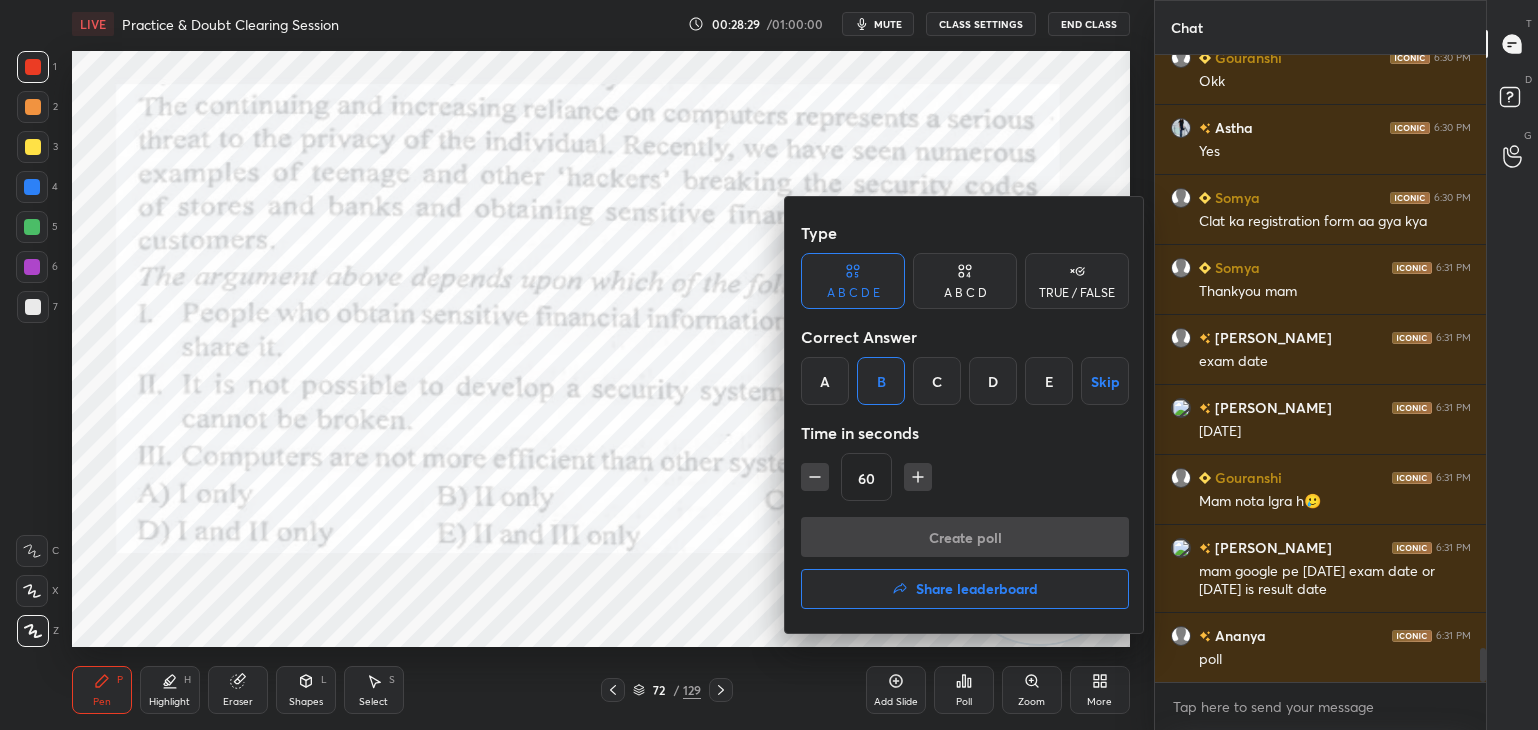 scroll, scrollTop: 11056, scrollLeft: 0, axis: vertical 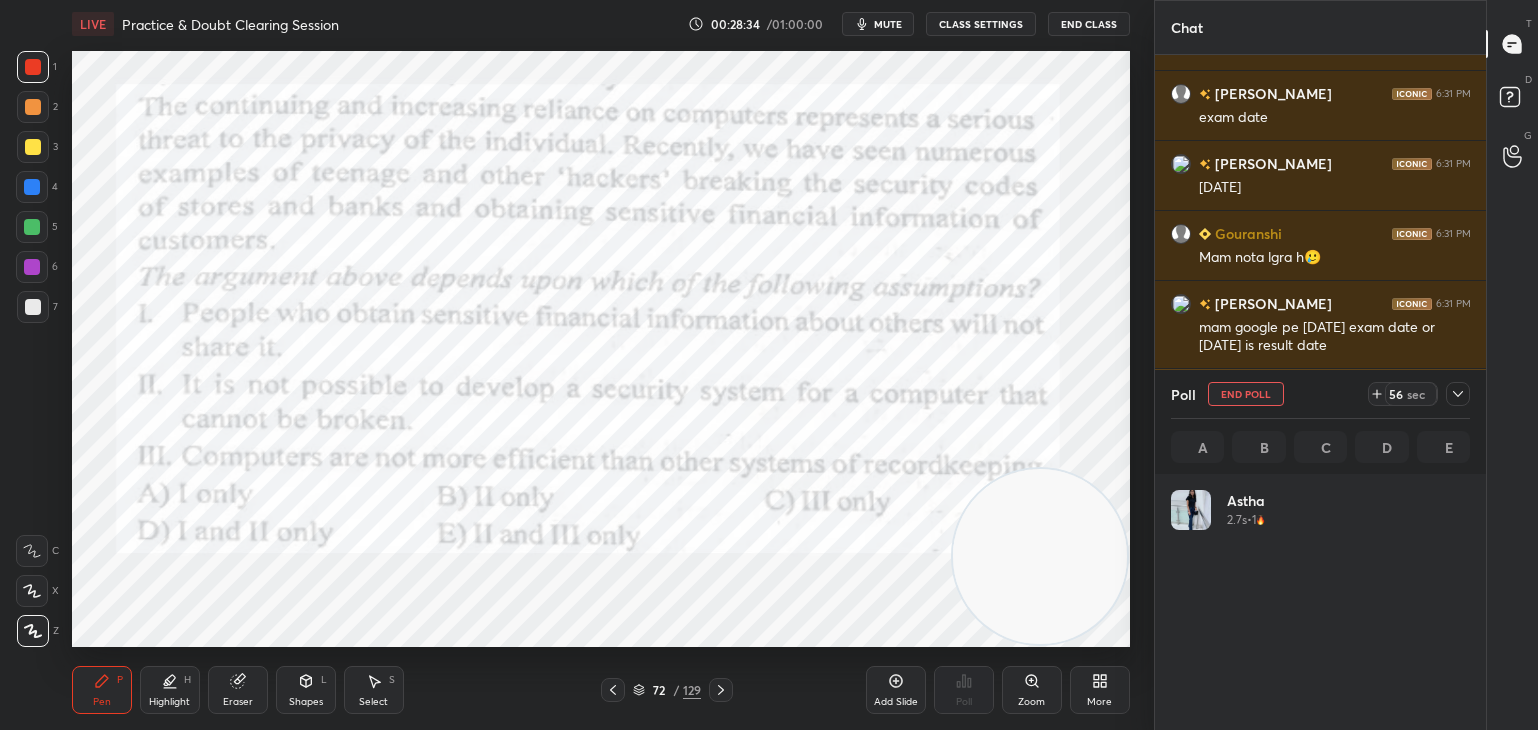 click 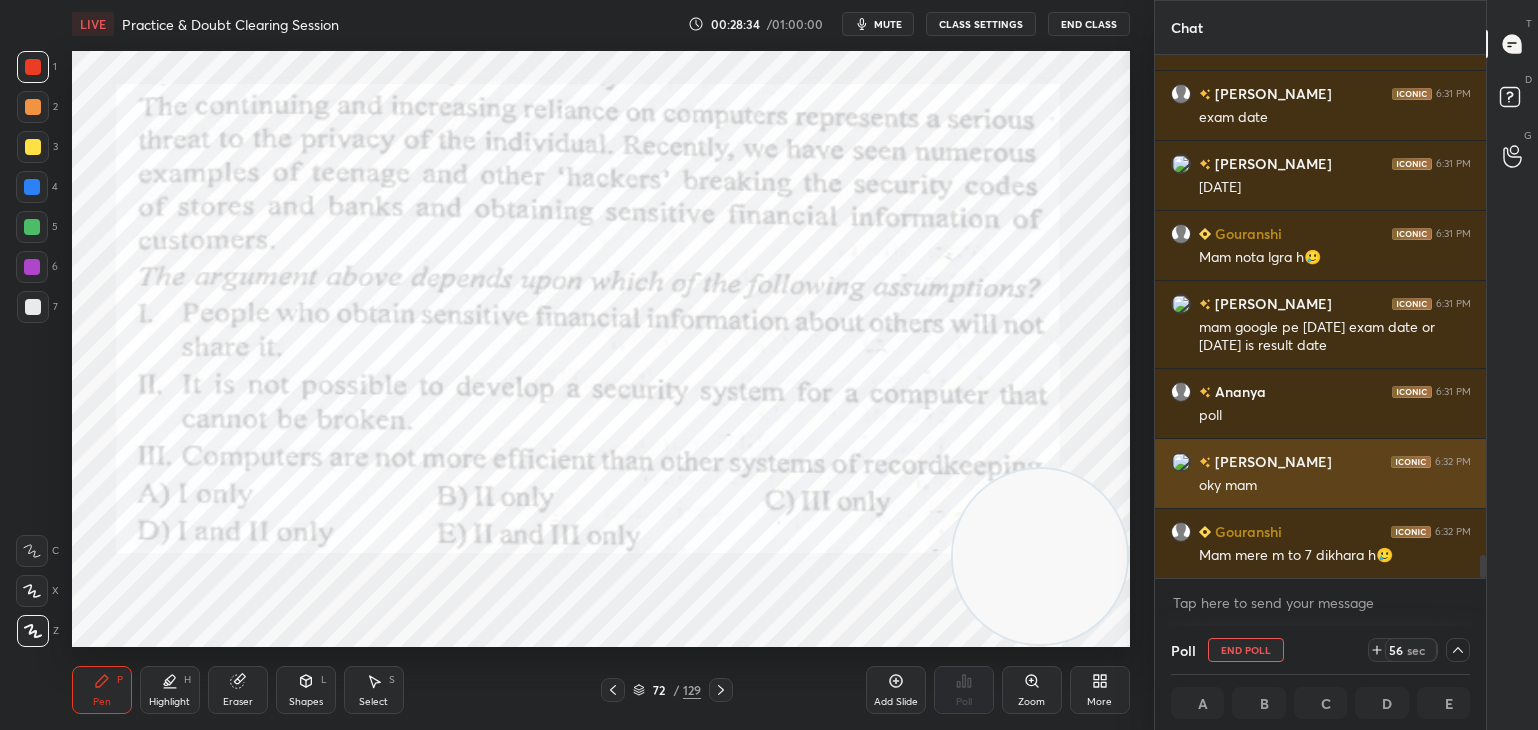 scroll, scrollTop: 0, scrollLeft: 0, axis: both 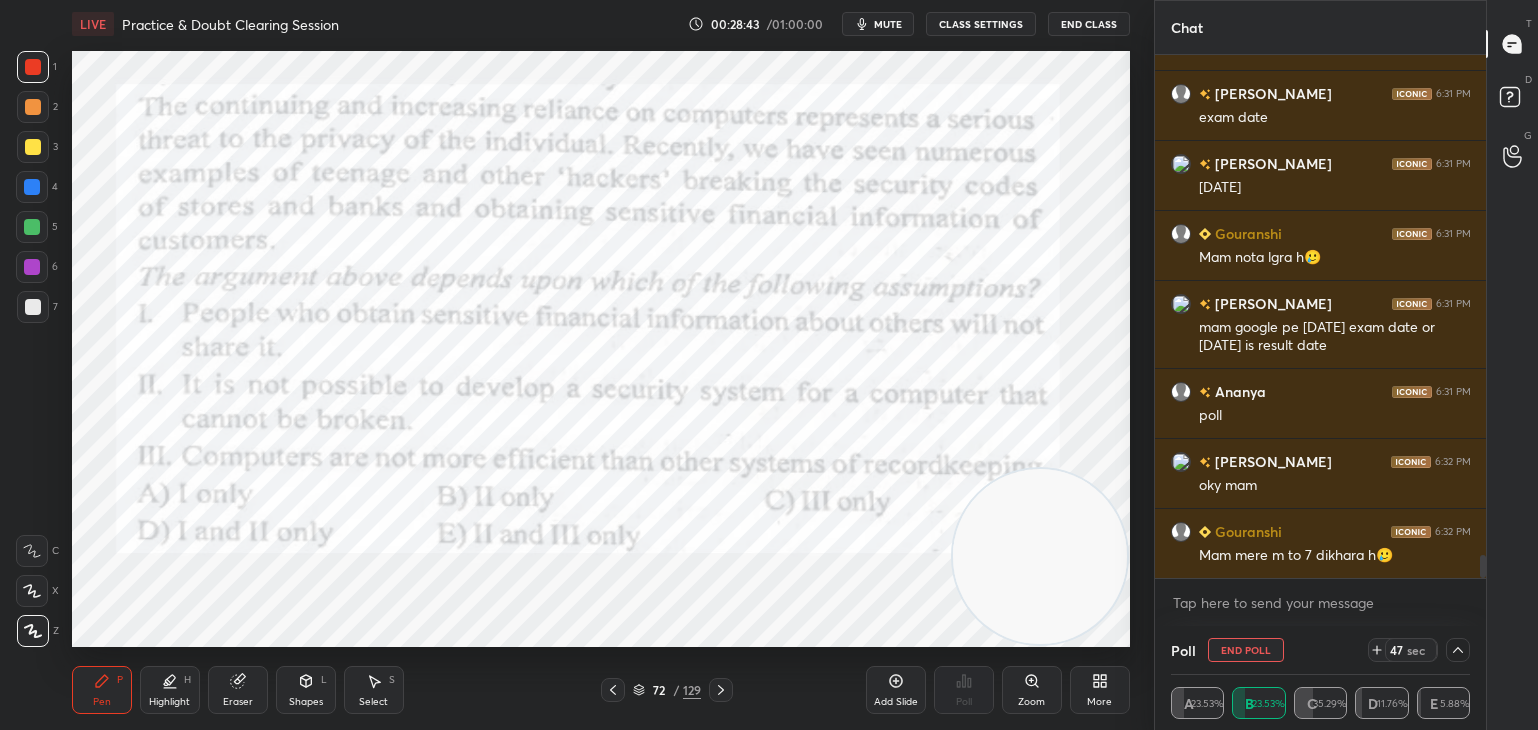 click 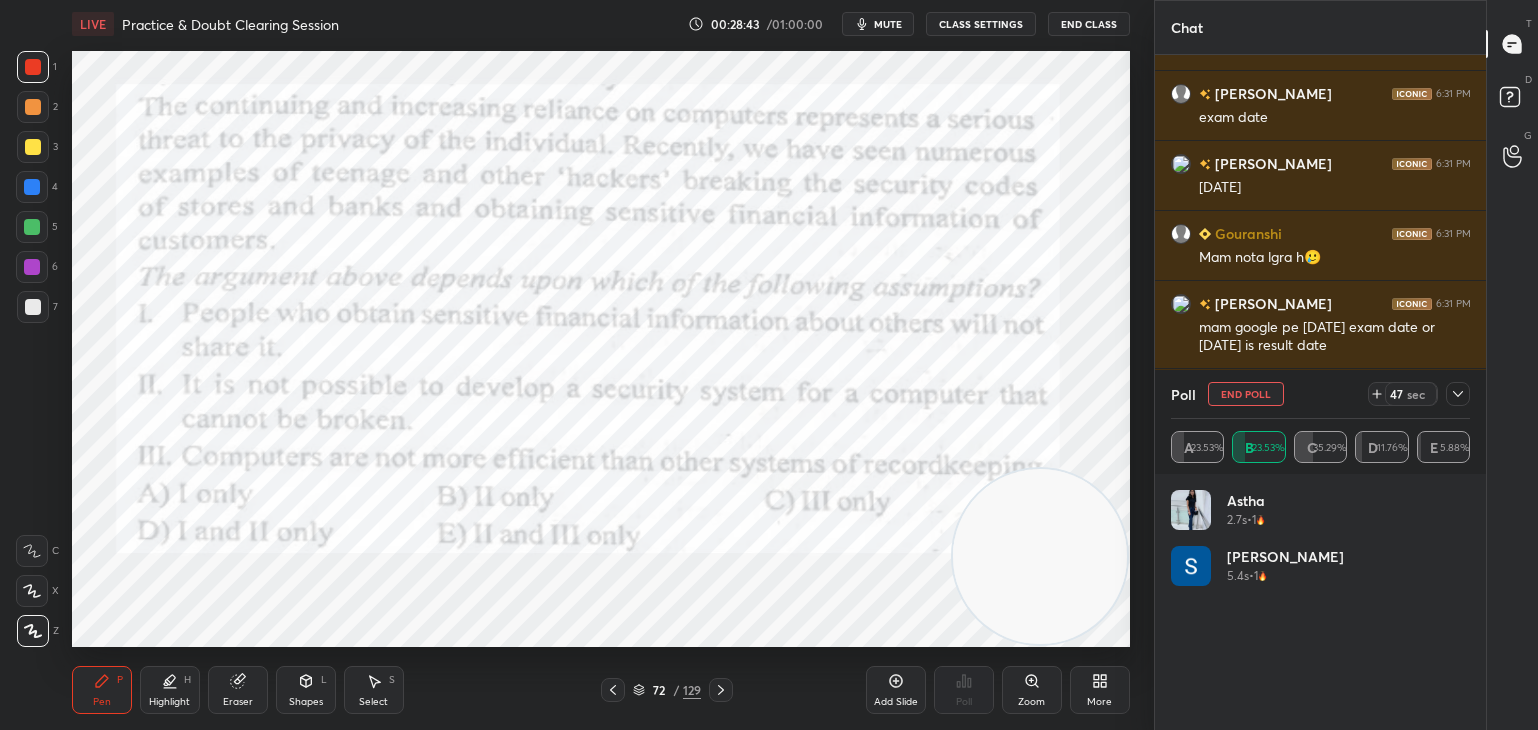 scroll, scrollTop: 0, scrollLeft: 0, axis: both 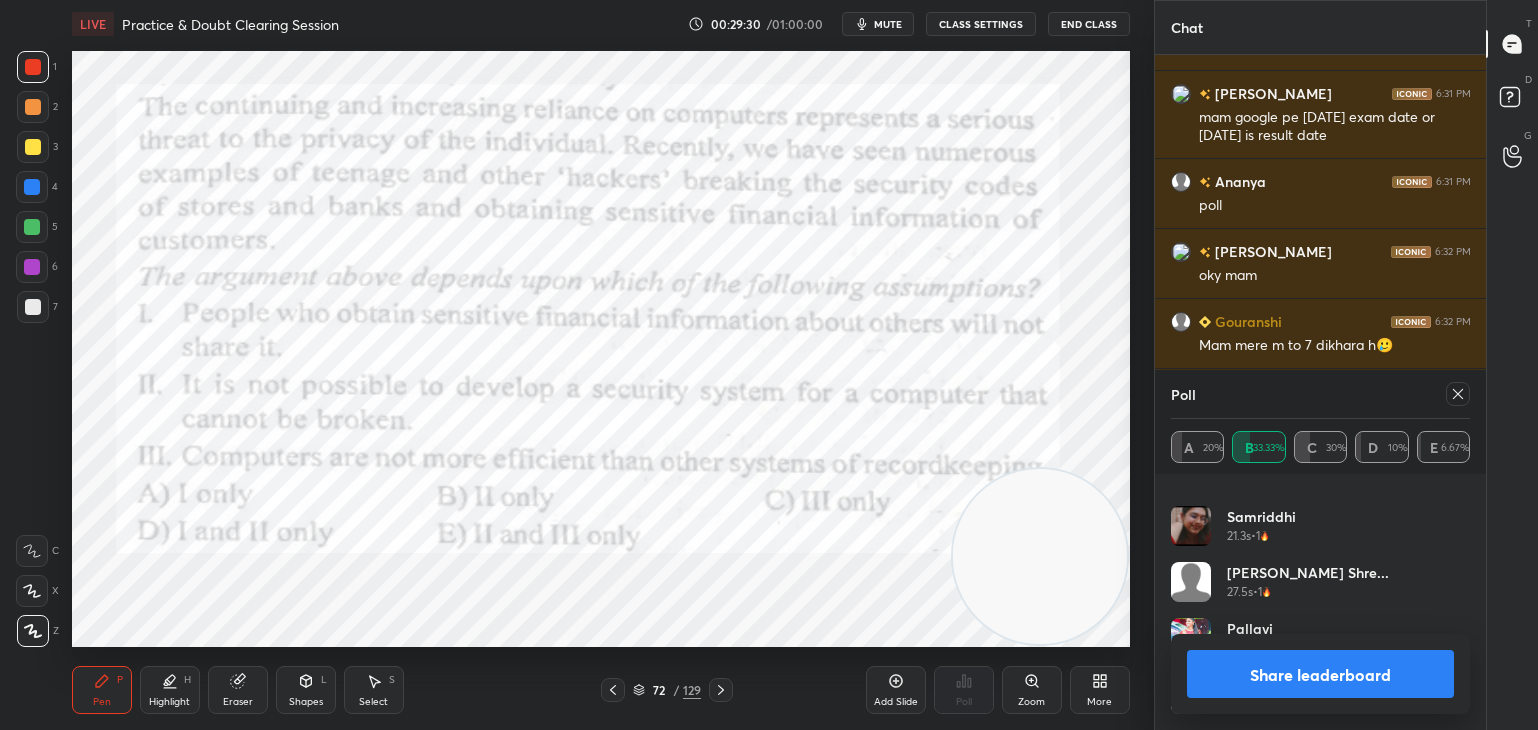 click 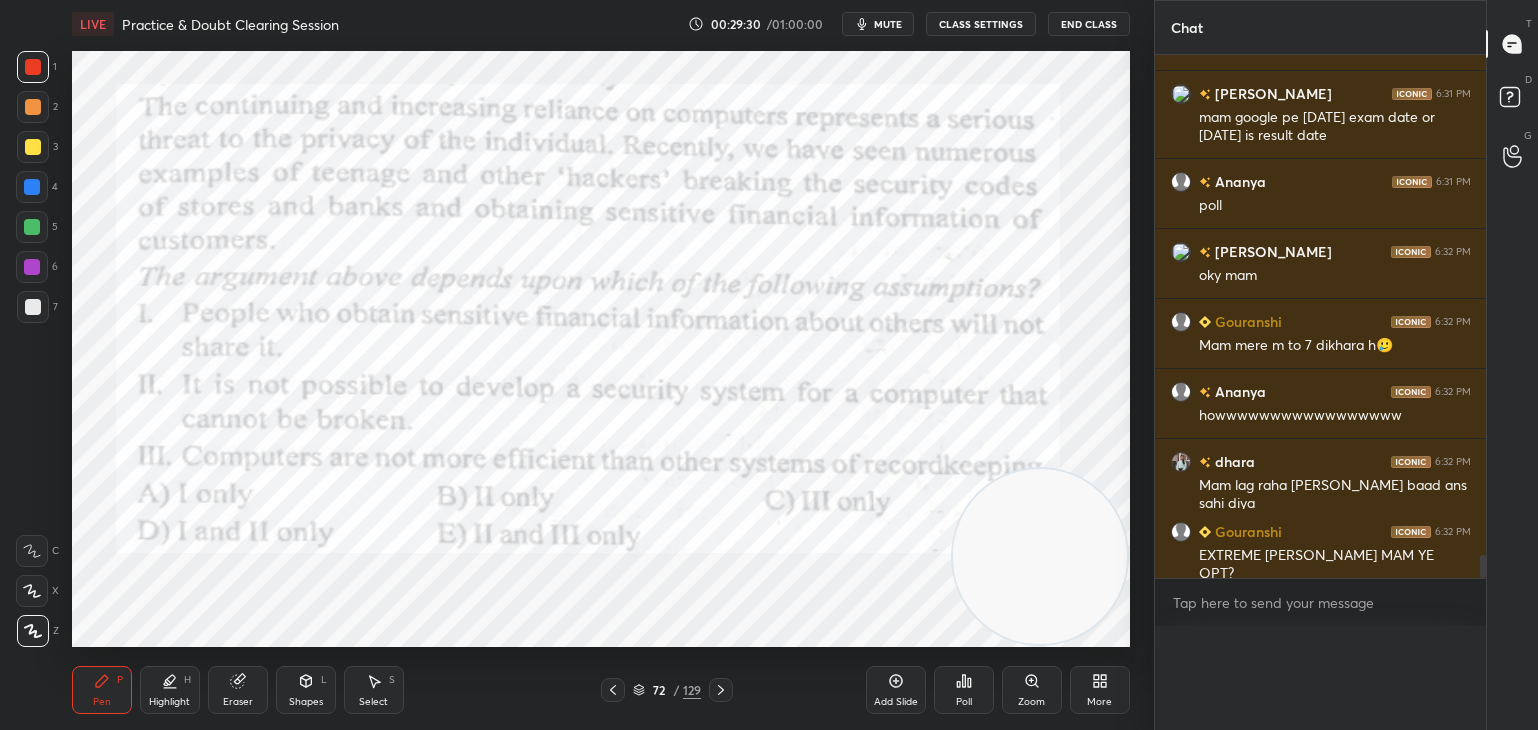 scroll, scrollTop: 0, scrollLeft: 0, axis: both 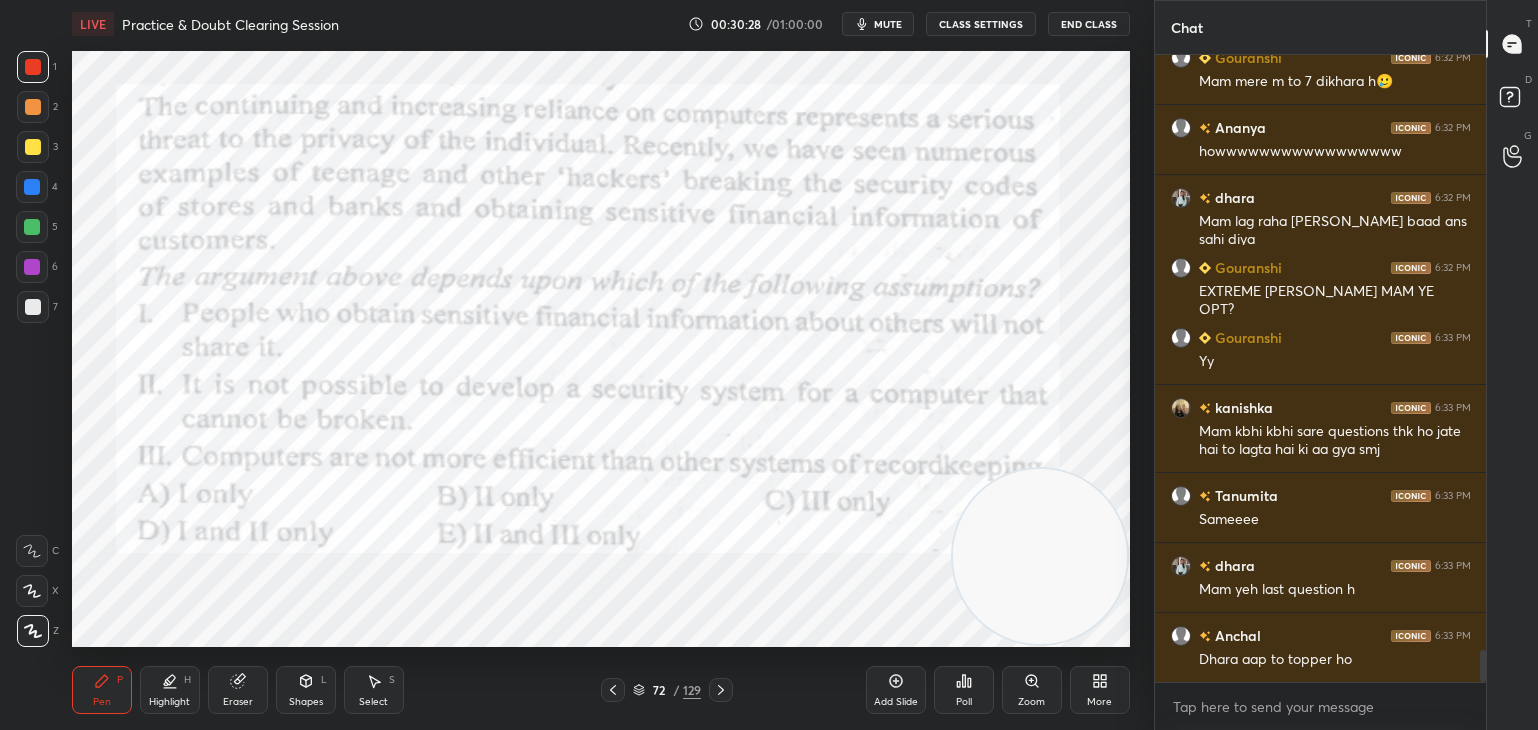 click 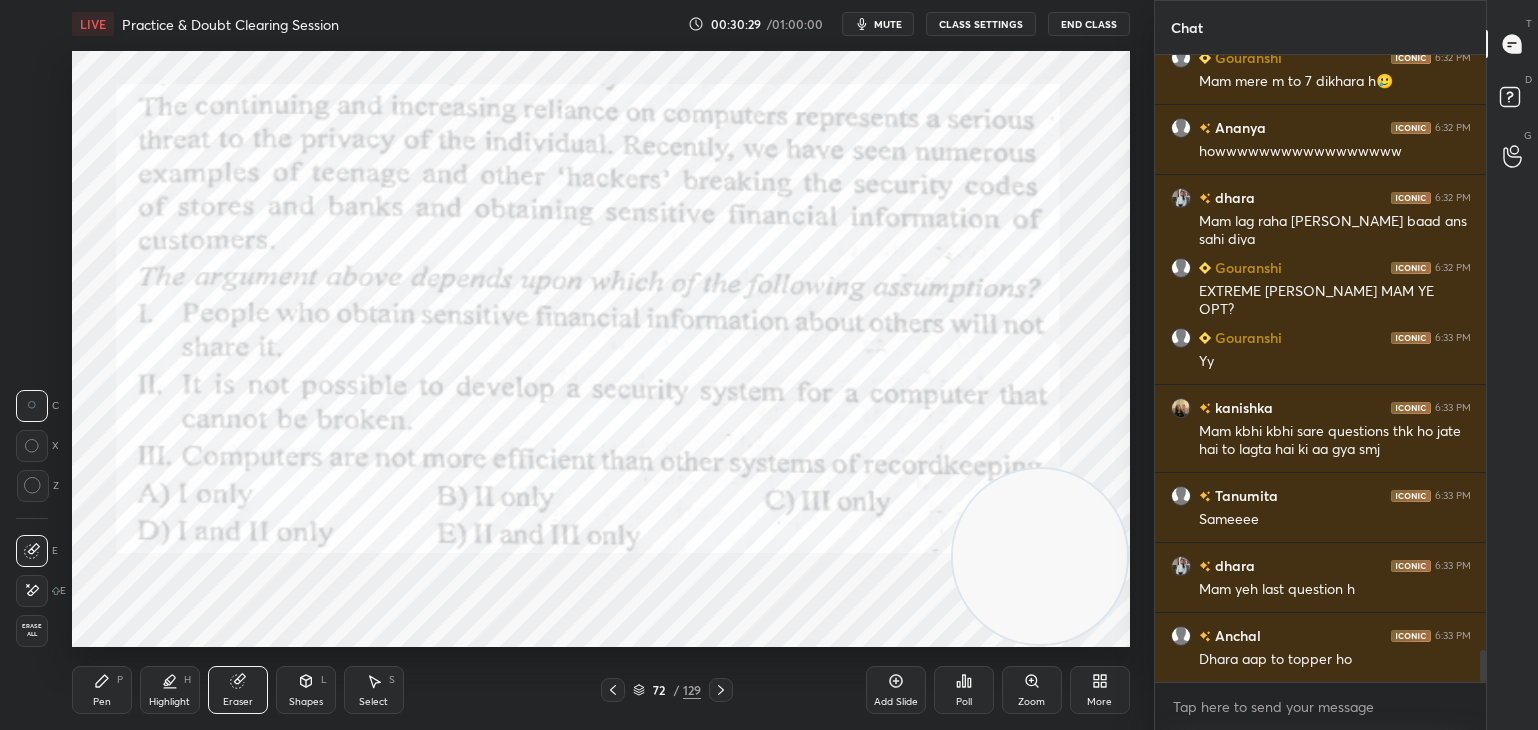 click on "Erase all" at bounding box center [32, 630] 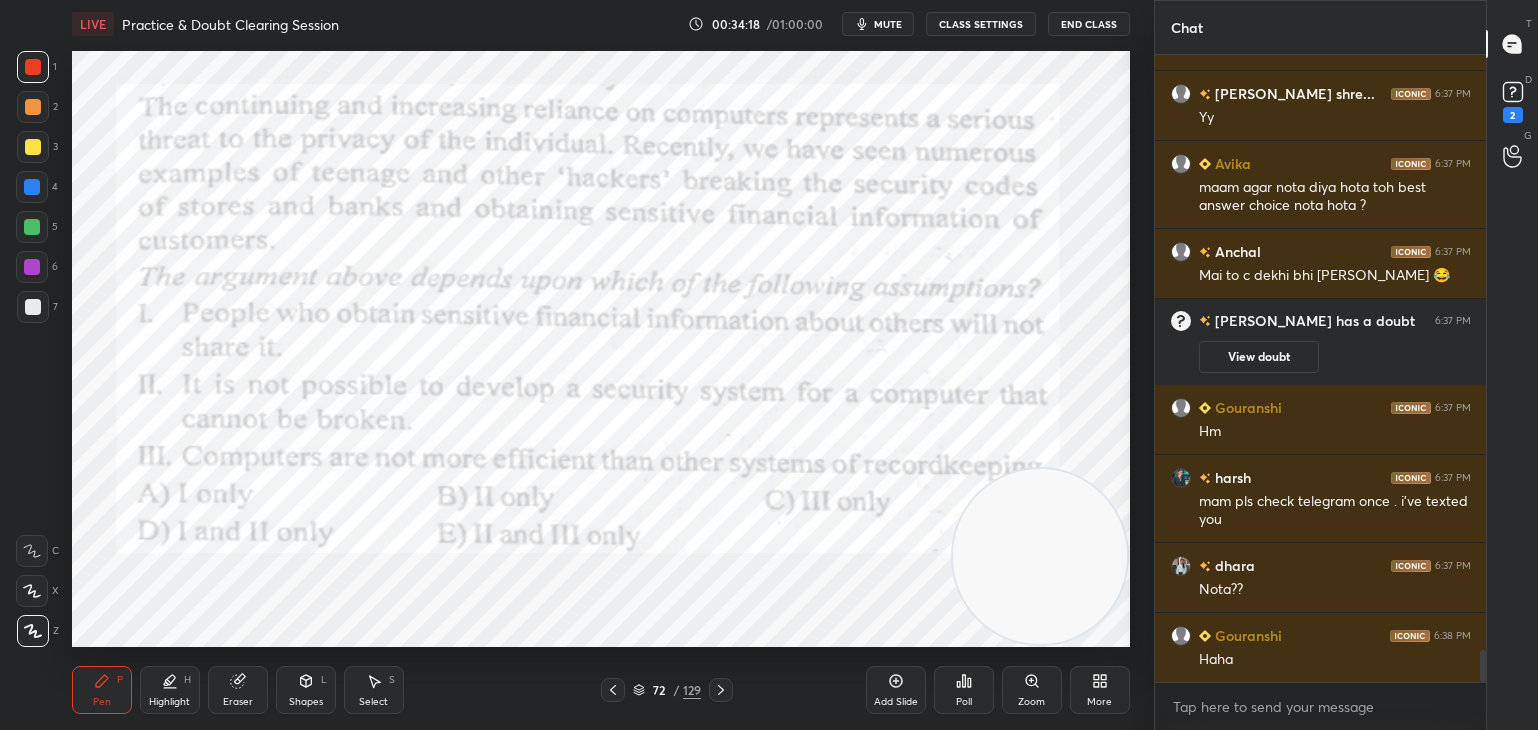 scroll, scrollTop: 11768, scrollLeft: 0, axis: vertical 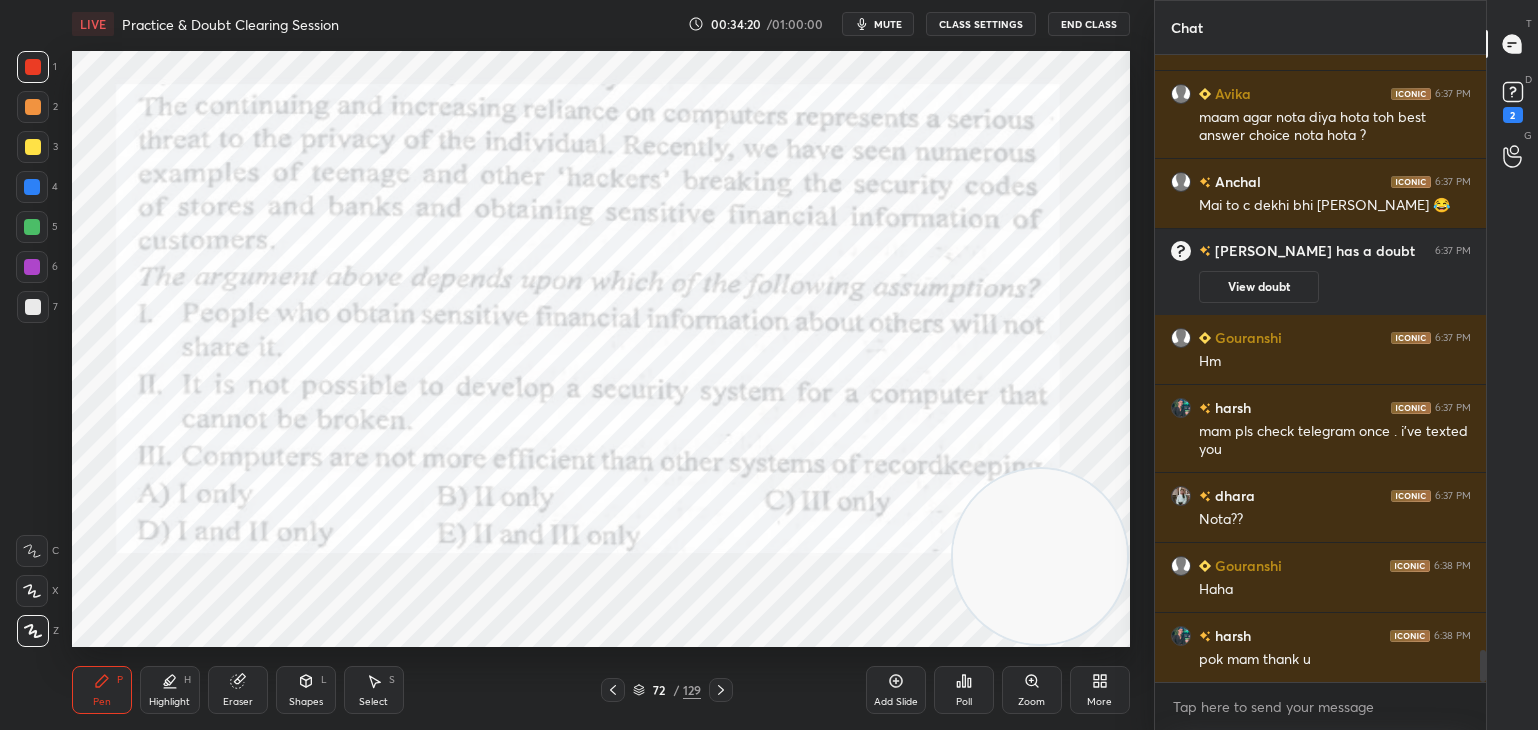 click at bounding box center (1040, 556) 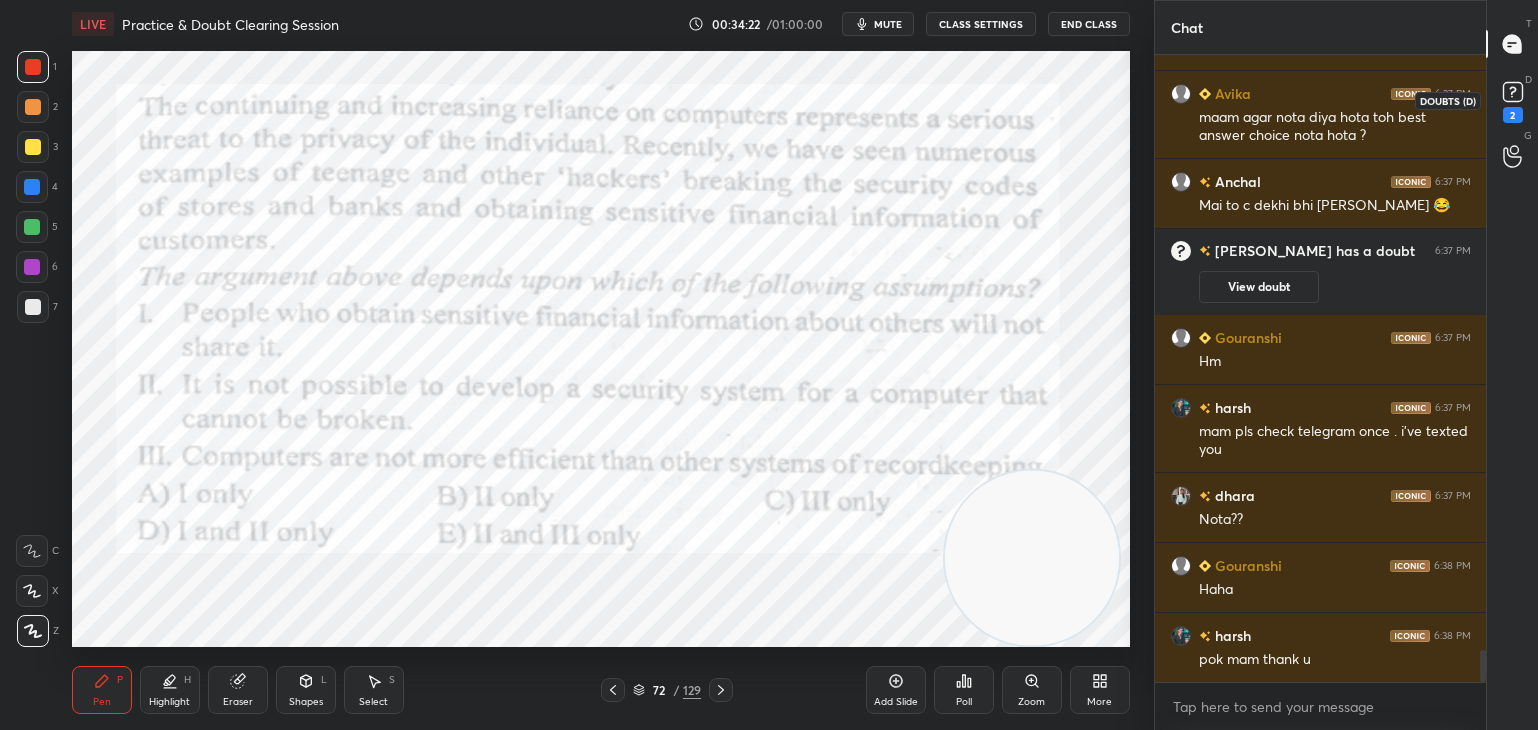 click on "2" at bounding box center [1513, 115] 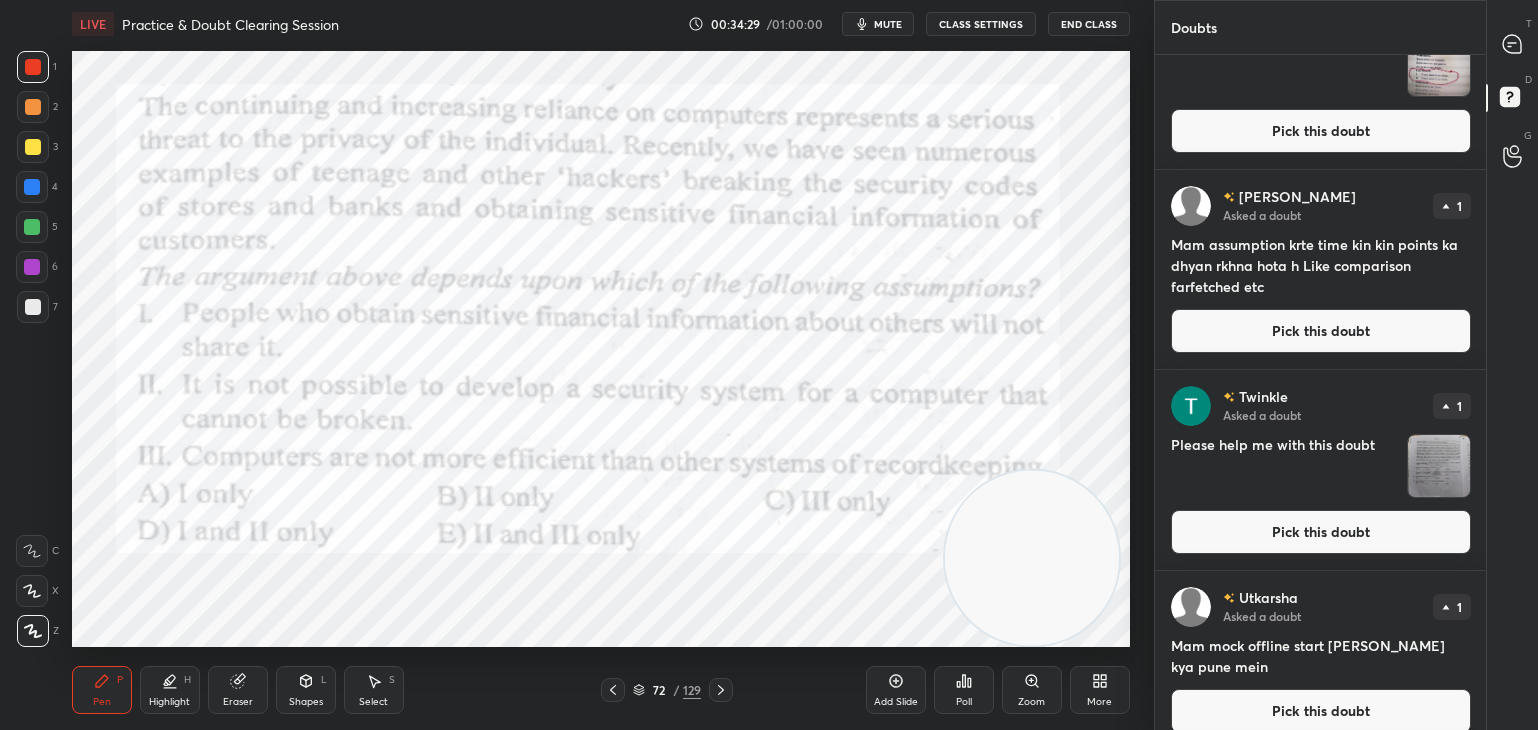 scroll, scrollTop: 0, scrollLeft: 0, axis: both 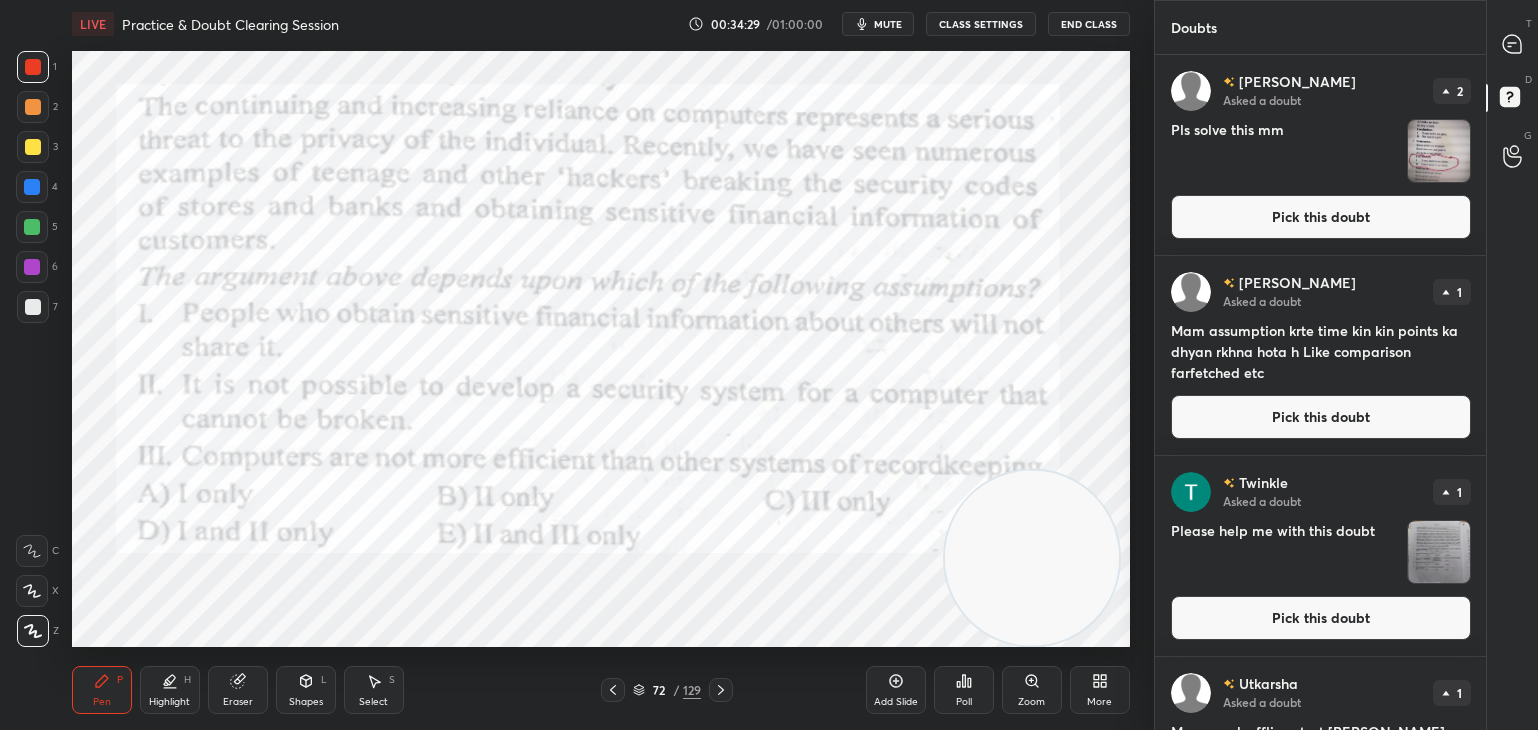 click 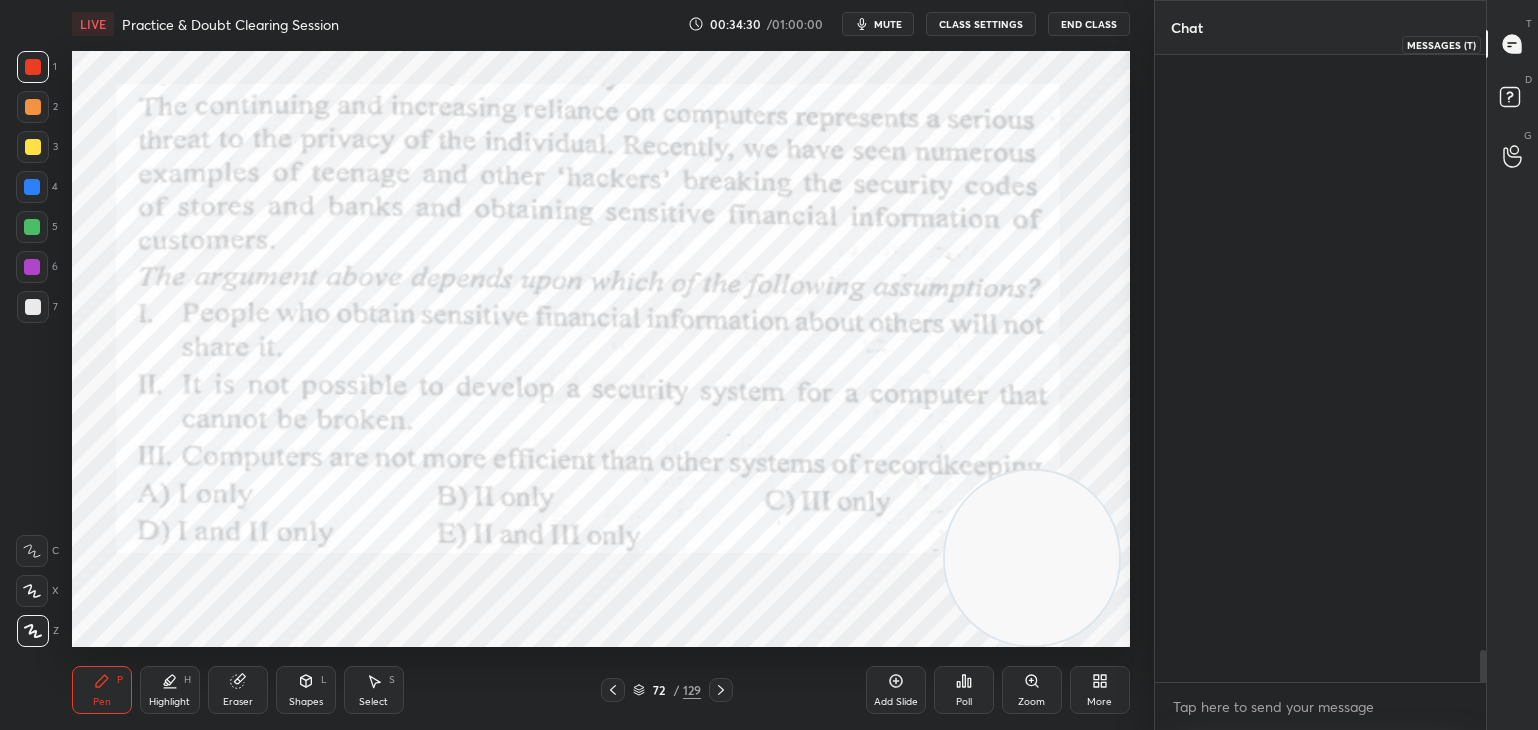 scroll, scrollTop: 12212, scrollLeft: 0, axis: vertical 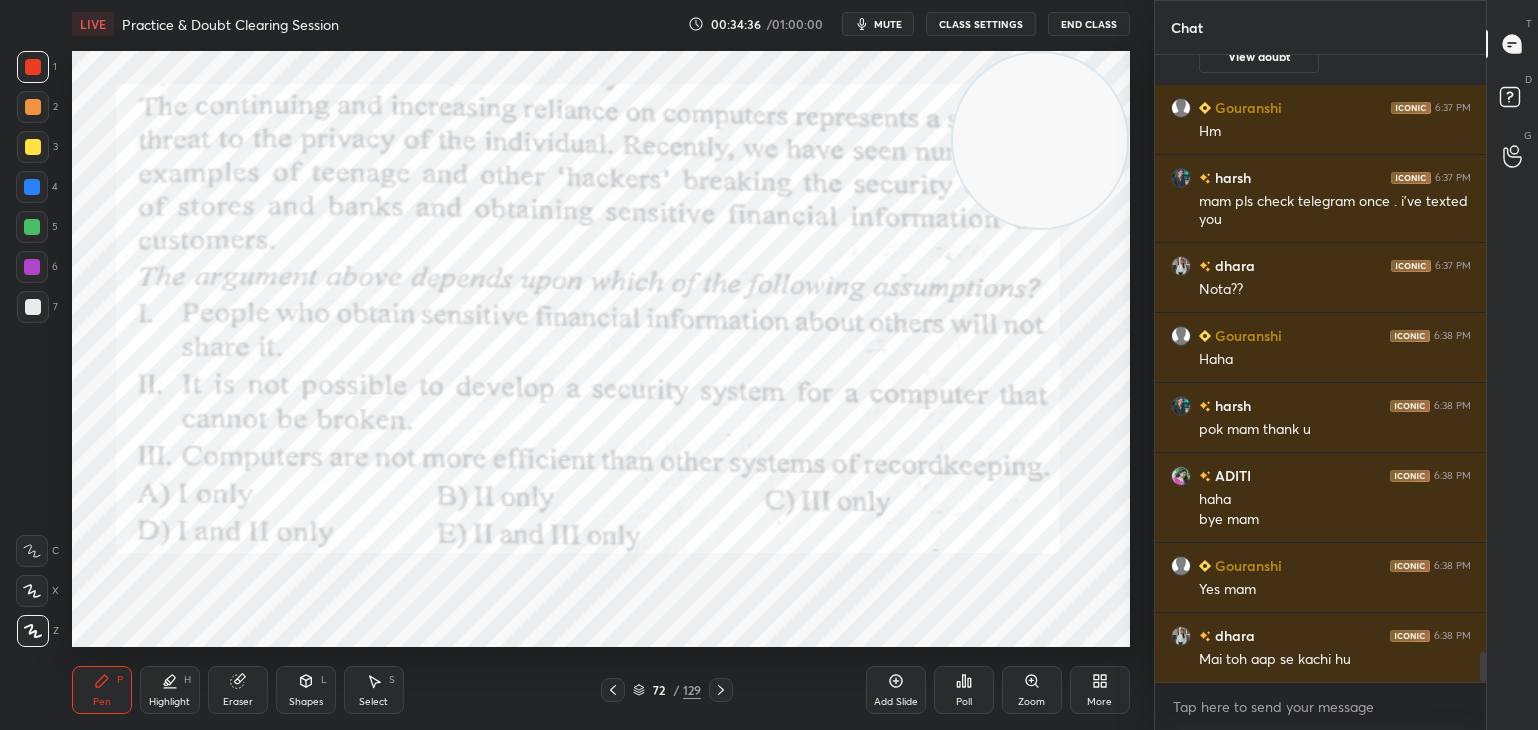 click 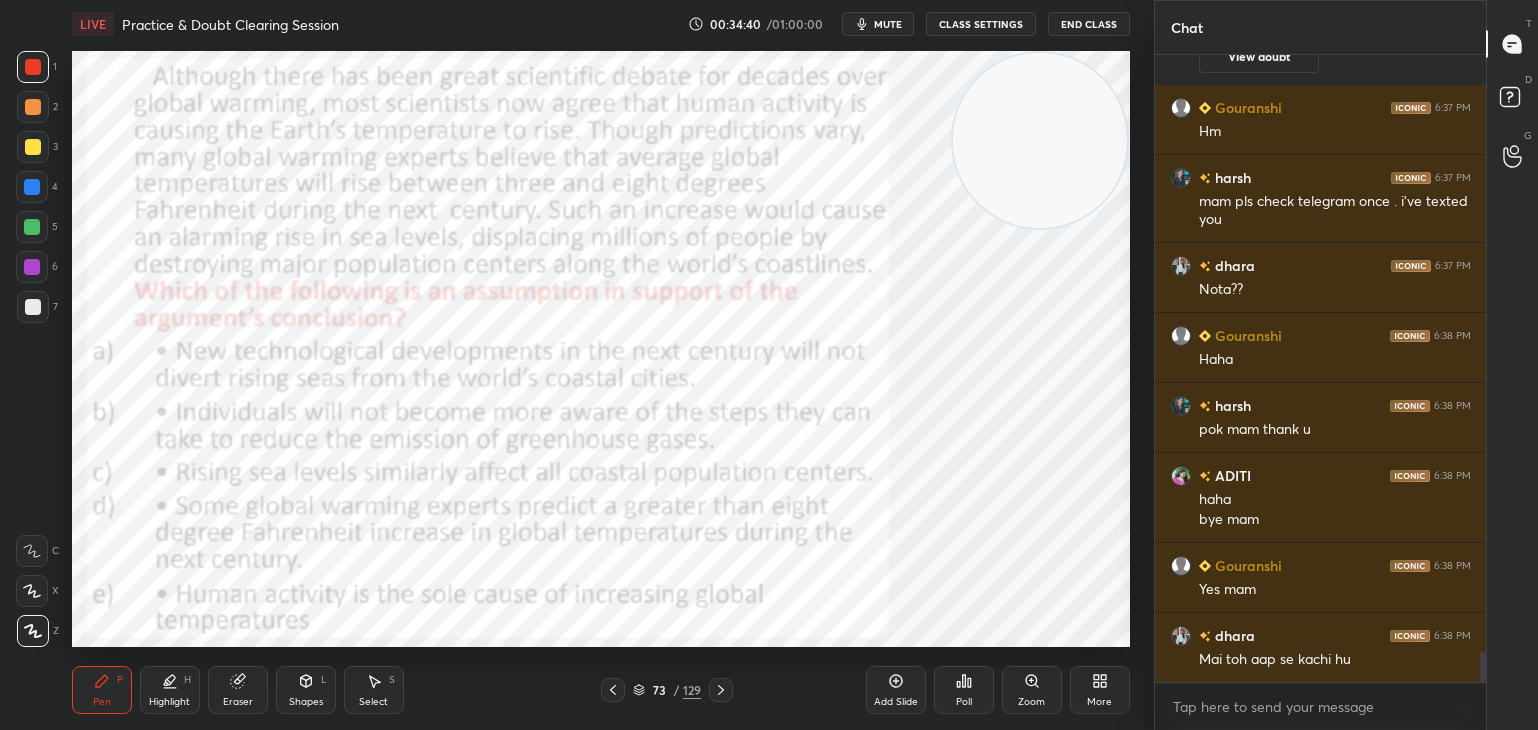 scroll, scrollTop: 12462, scrollLeft: 0, axis: vertical 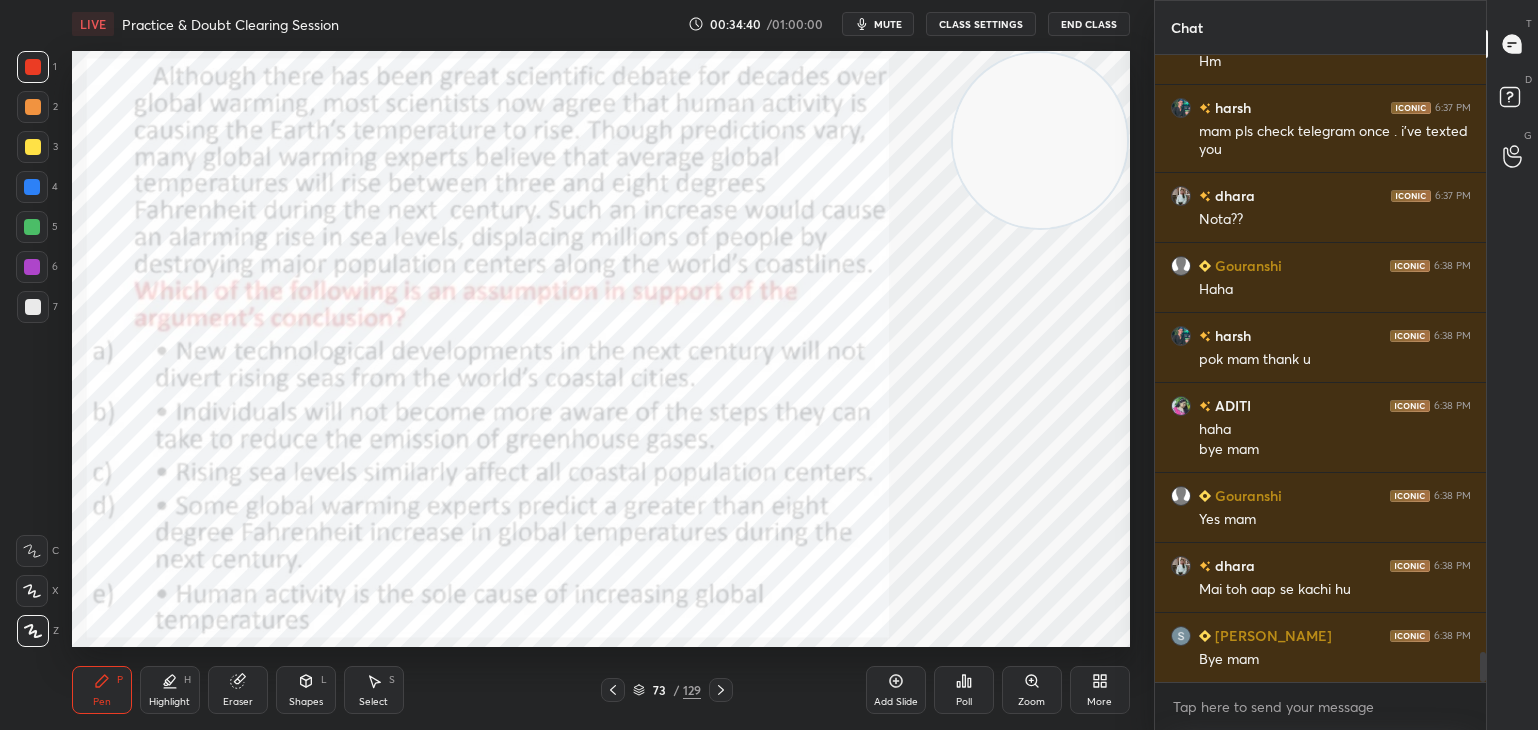 click on "73 / 129" at bounding box center (667, 690) 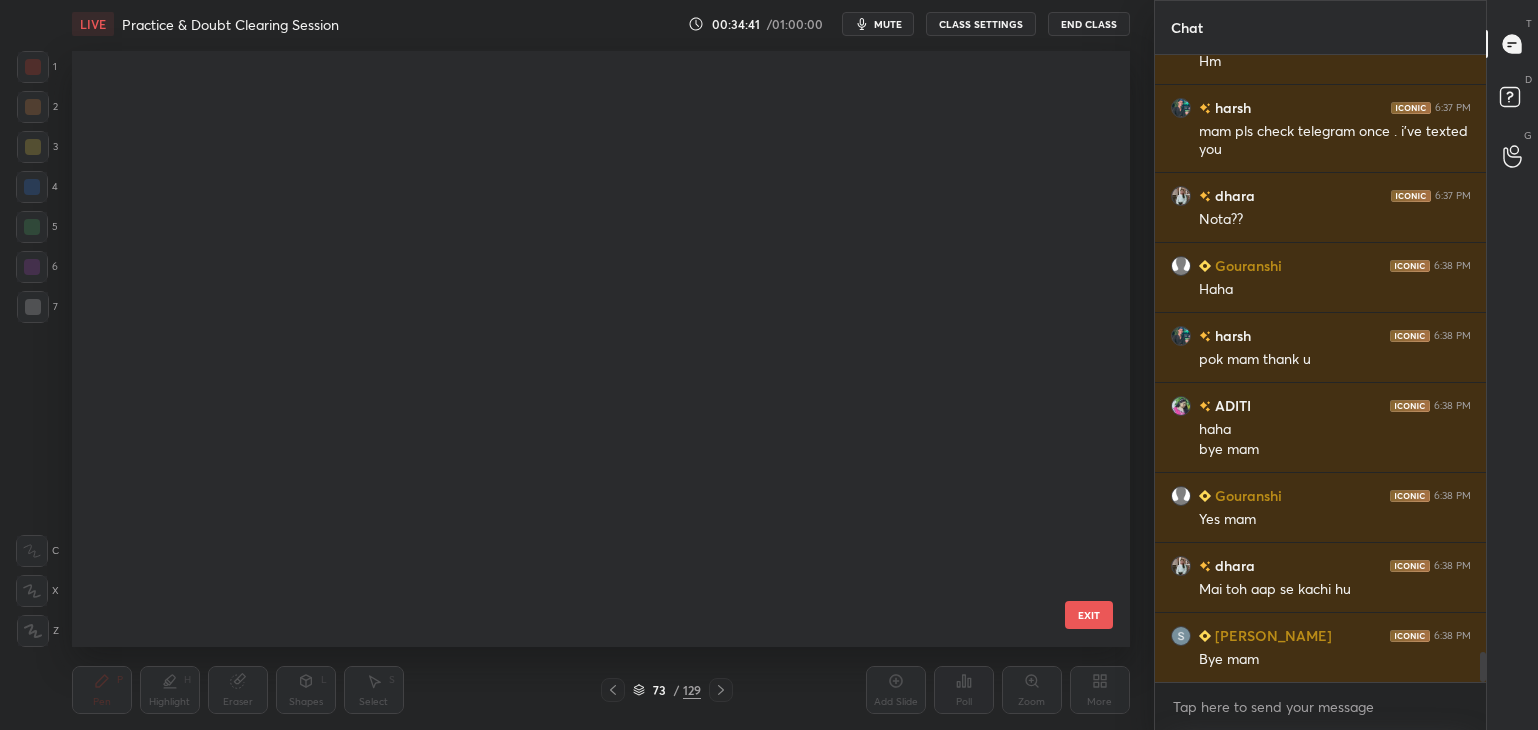 scroll, scrollTop: 3989, scrollLeft: 0, axis: vertical 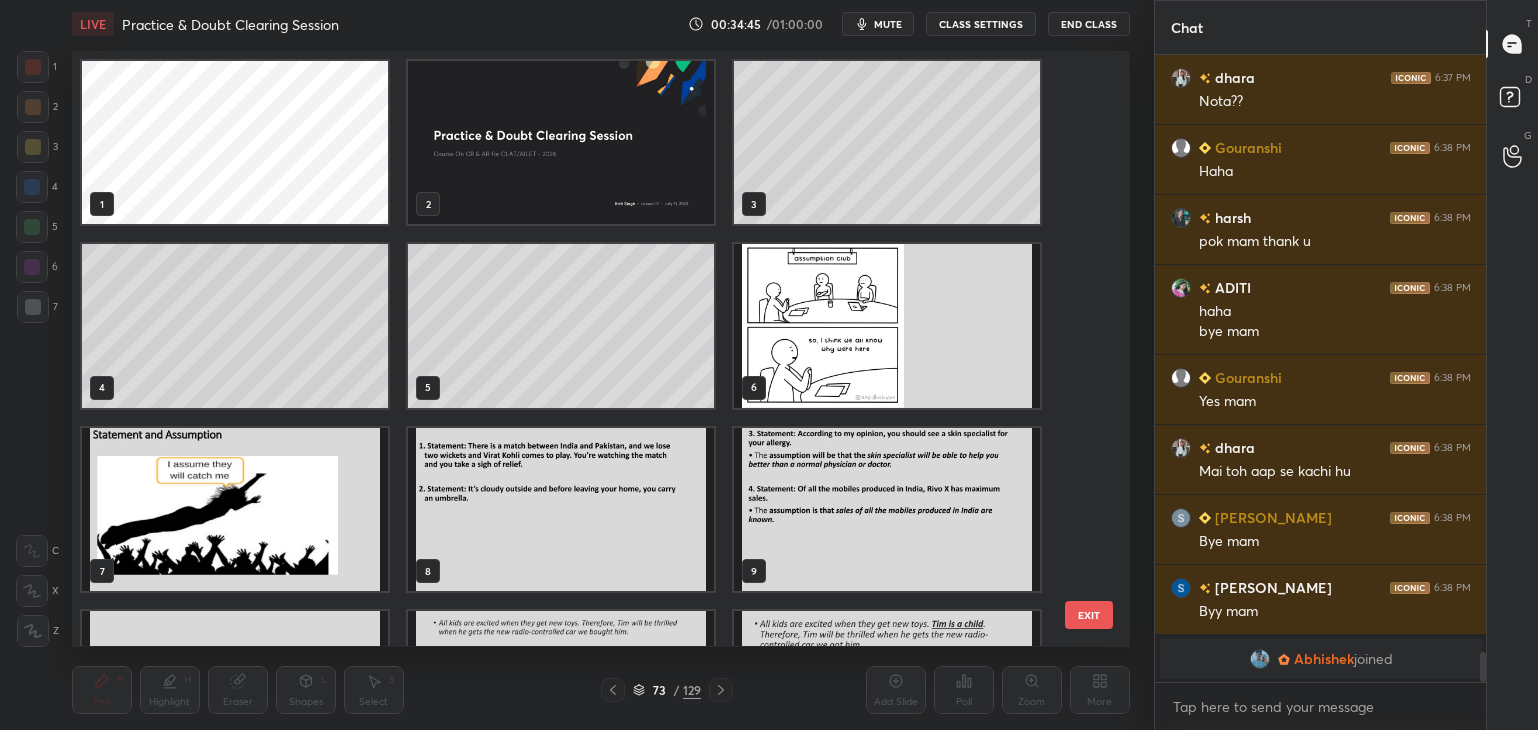 click at bounding box center [561, 142] 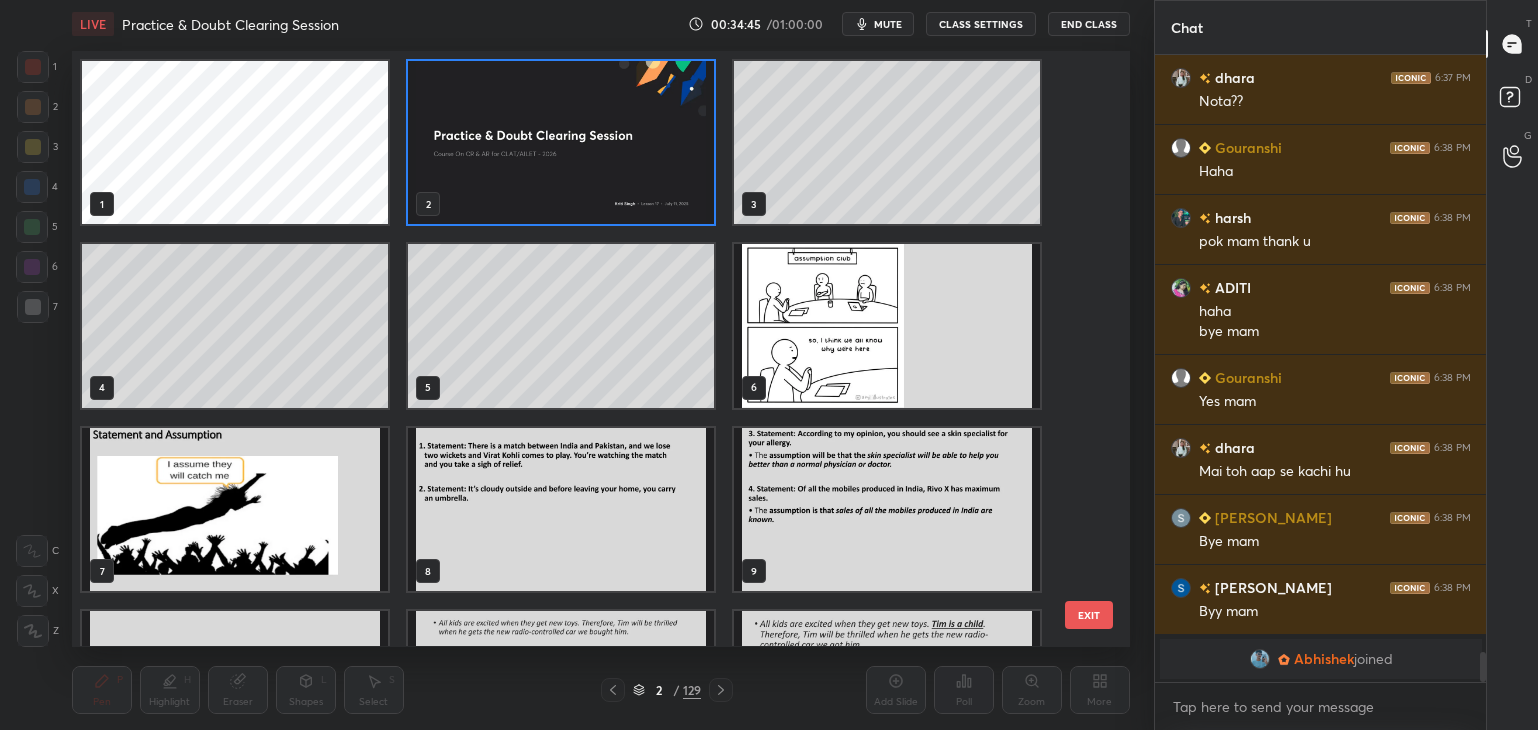 click at bounding box center (561, 142) 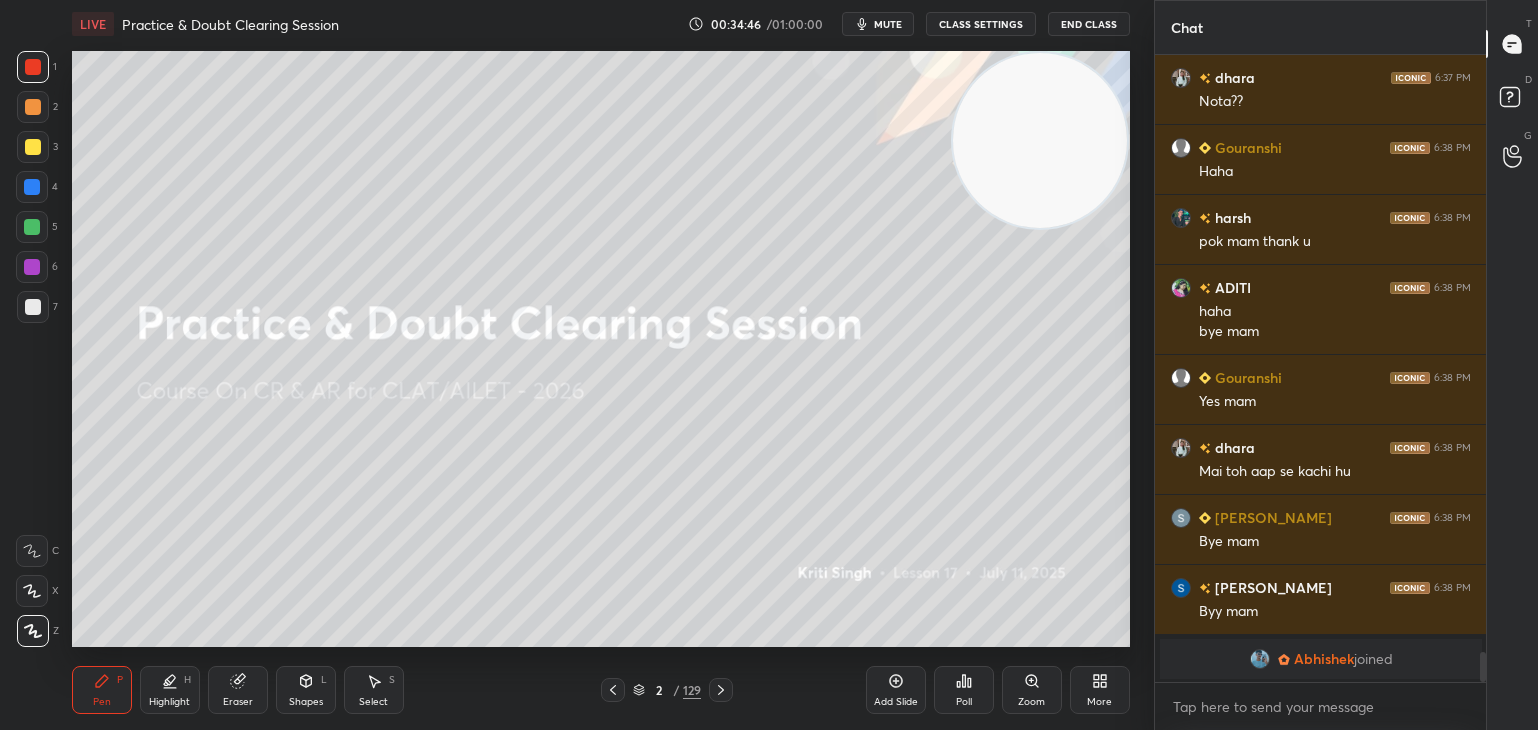 scroll, scrollTop: 12018, scrollLeft: 0, axis: vertical 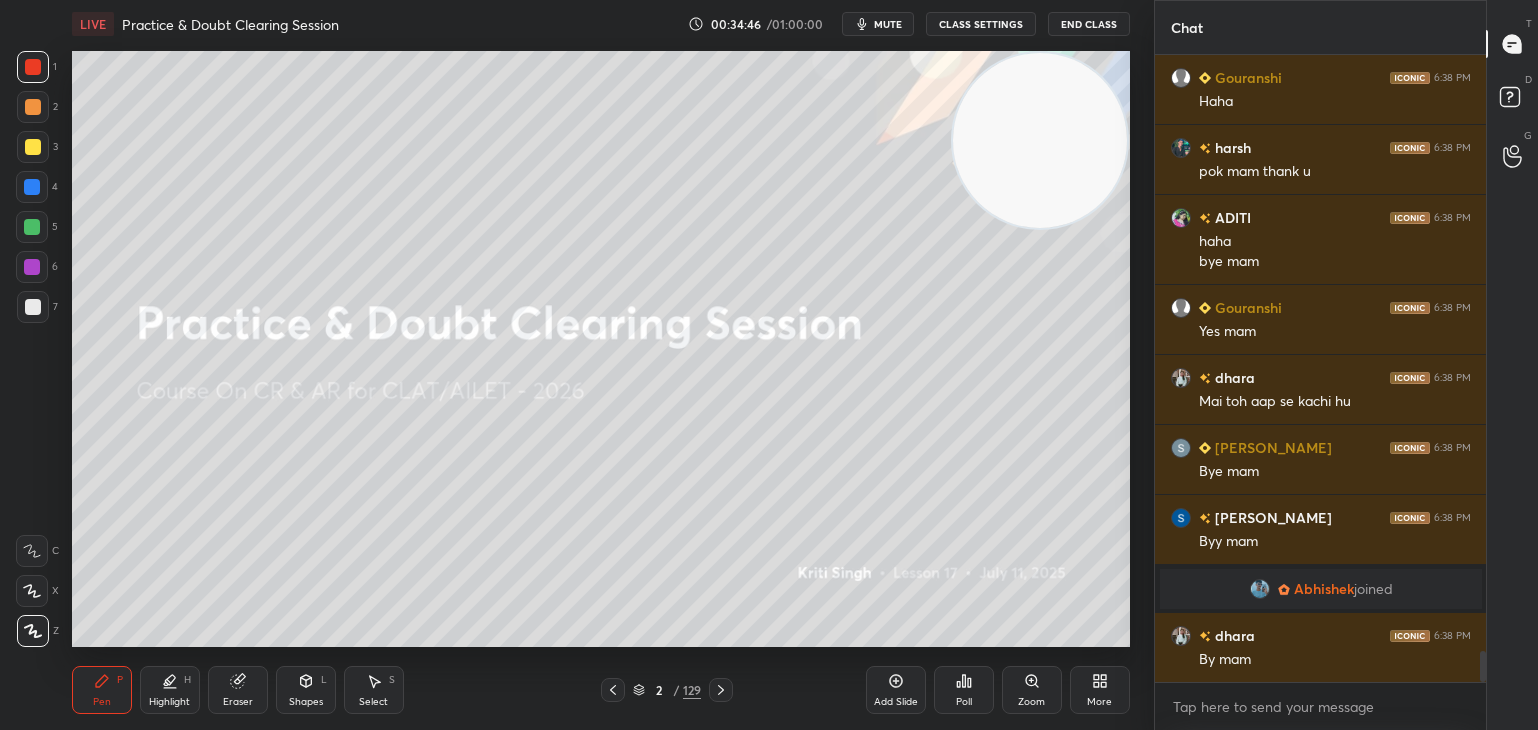 click on "Poll" at bounding box center (964, 690) 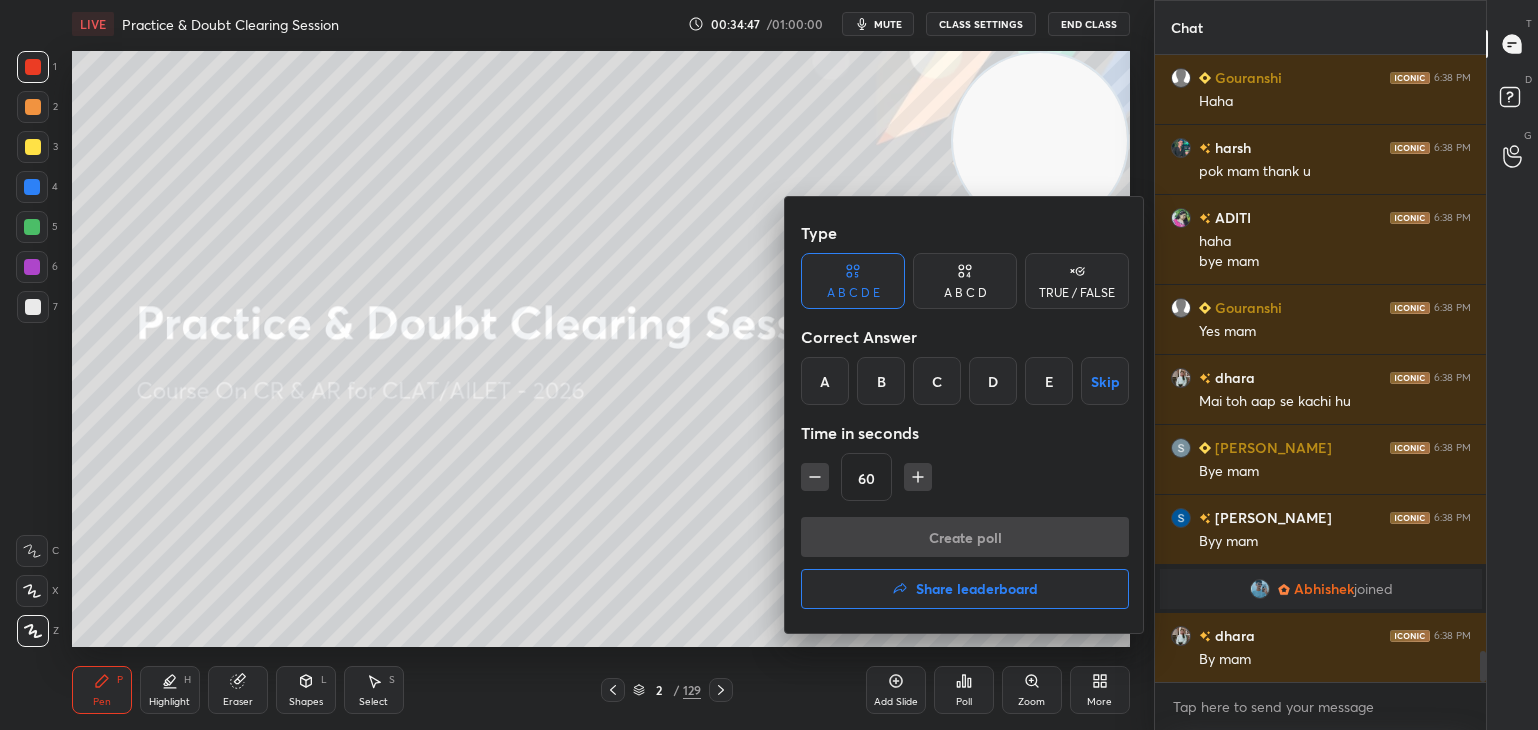 click on "Share leaderboard" at bounding box center (977, 589) 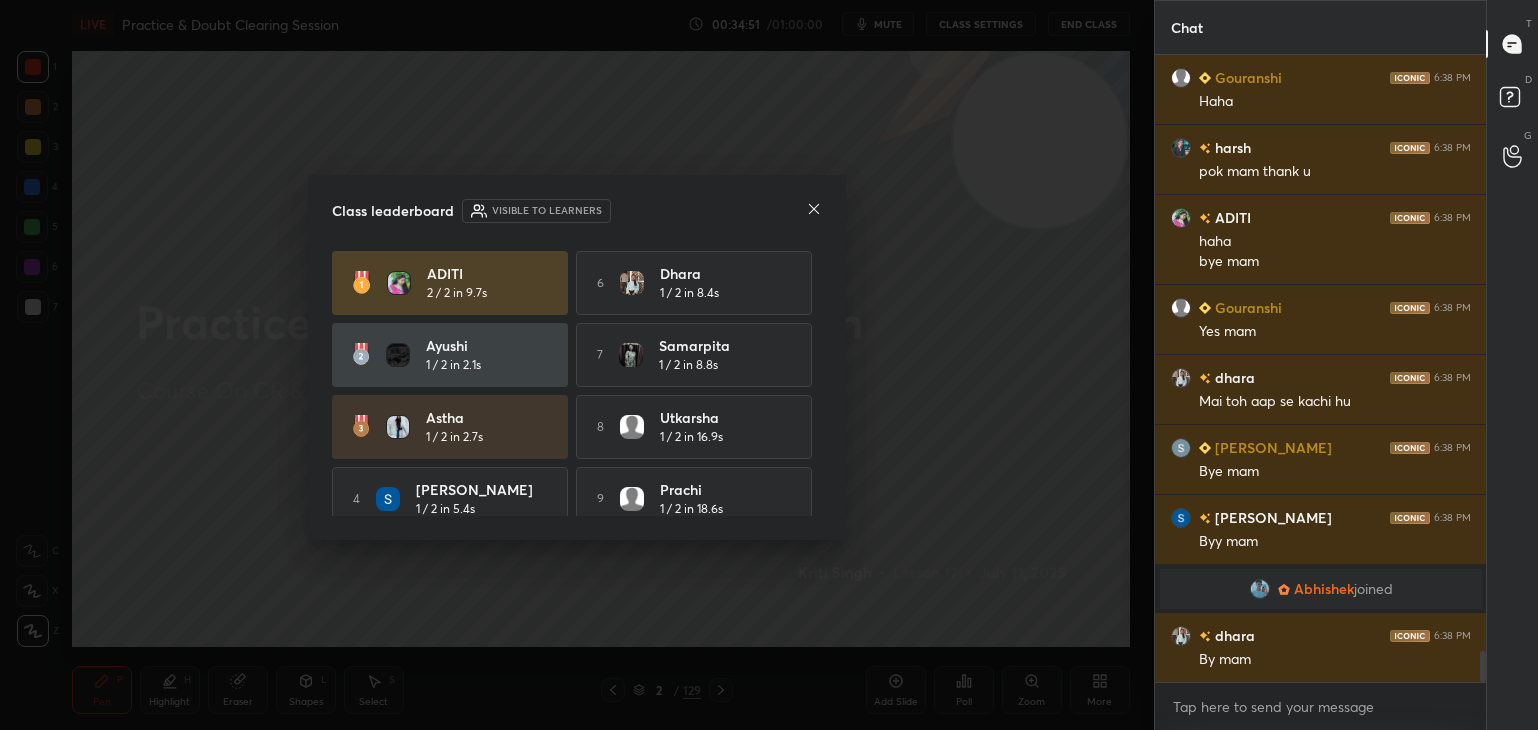 scroll, scrollTop: 92, scrollLeft: 0, axis: vertical 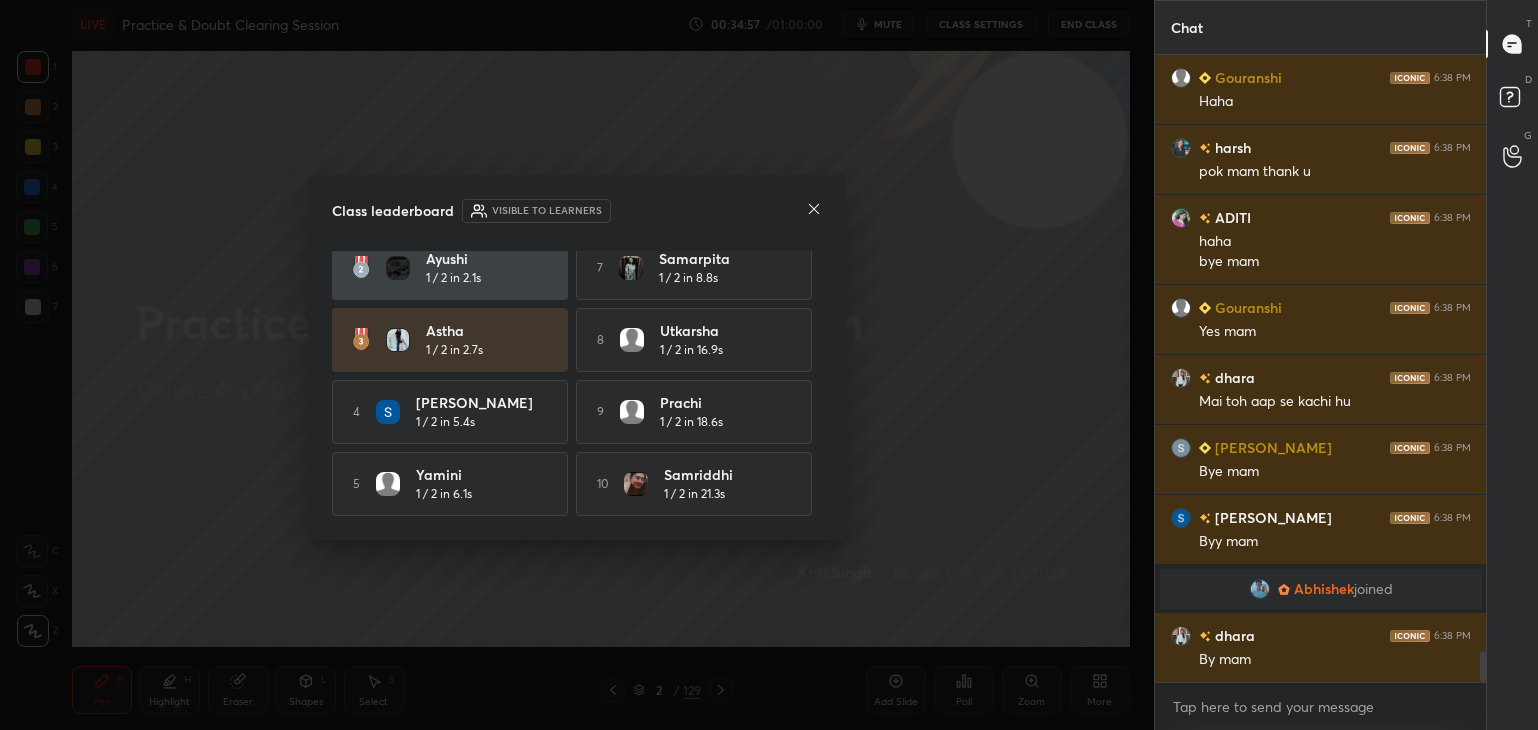 click 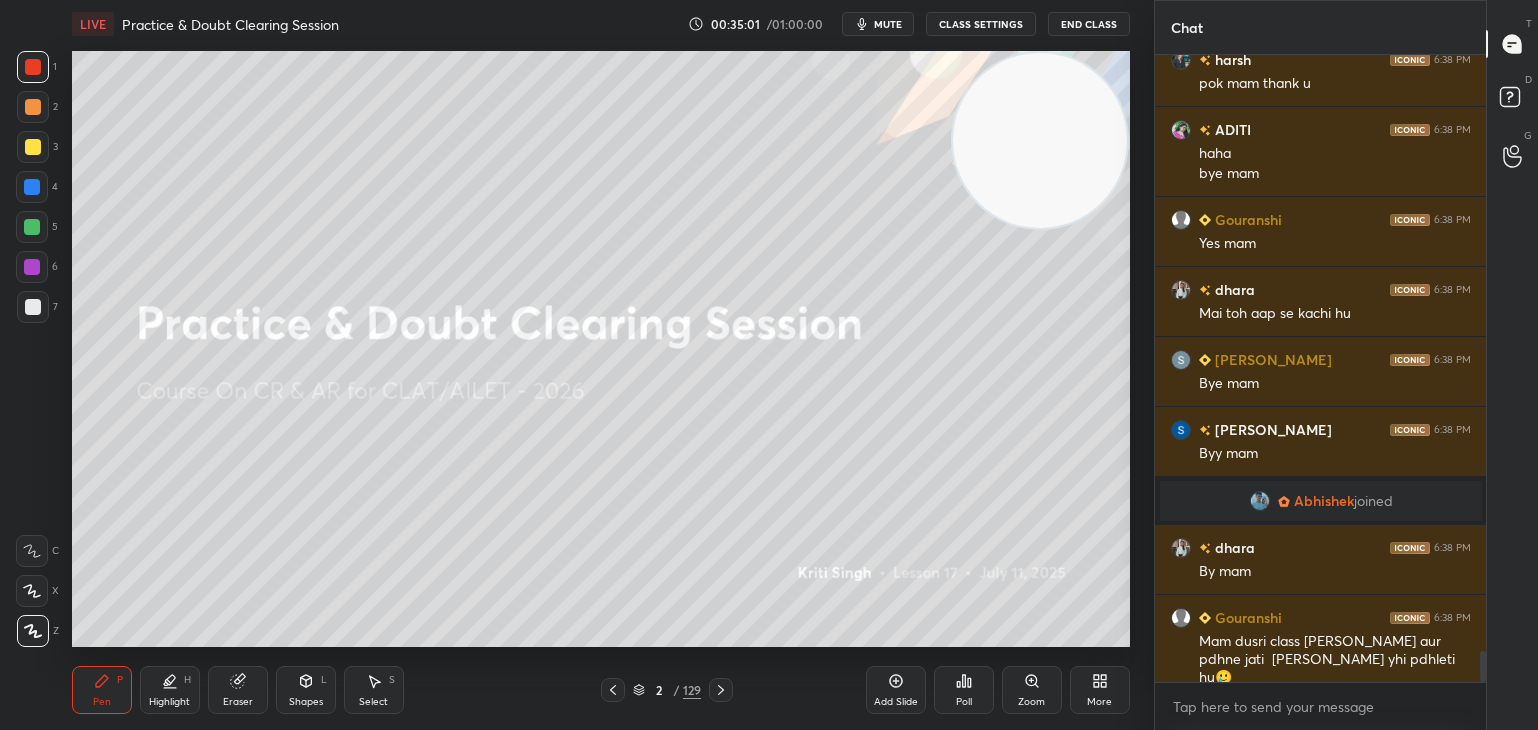 scroll, scrollTop: 12176, scrollLeft: 0, axis: vertical 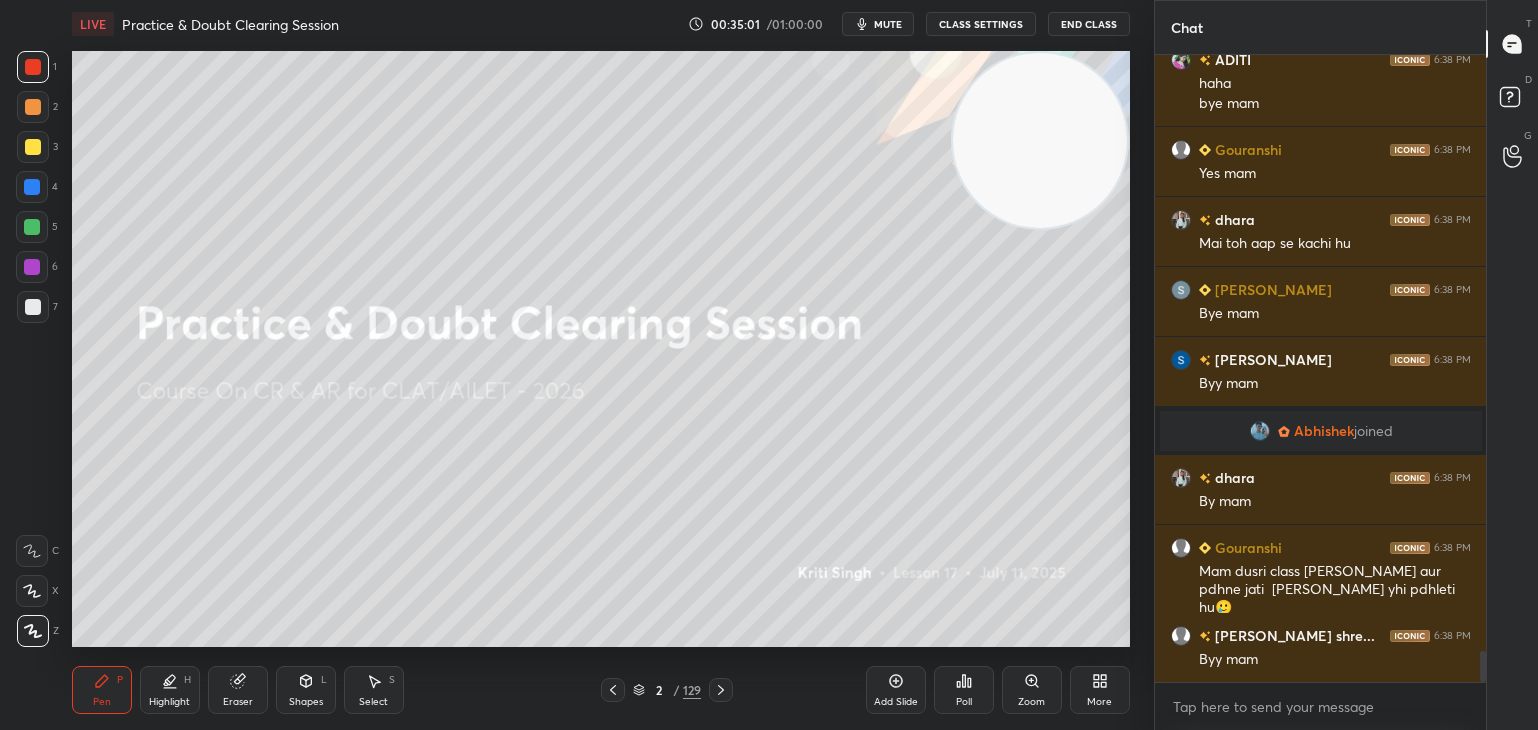 click 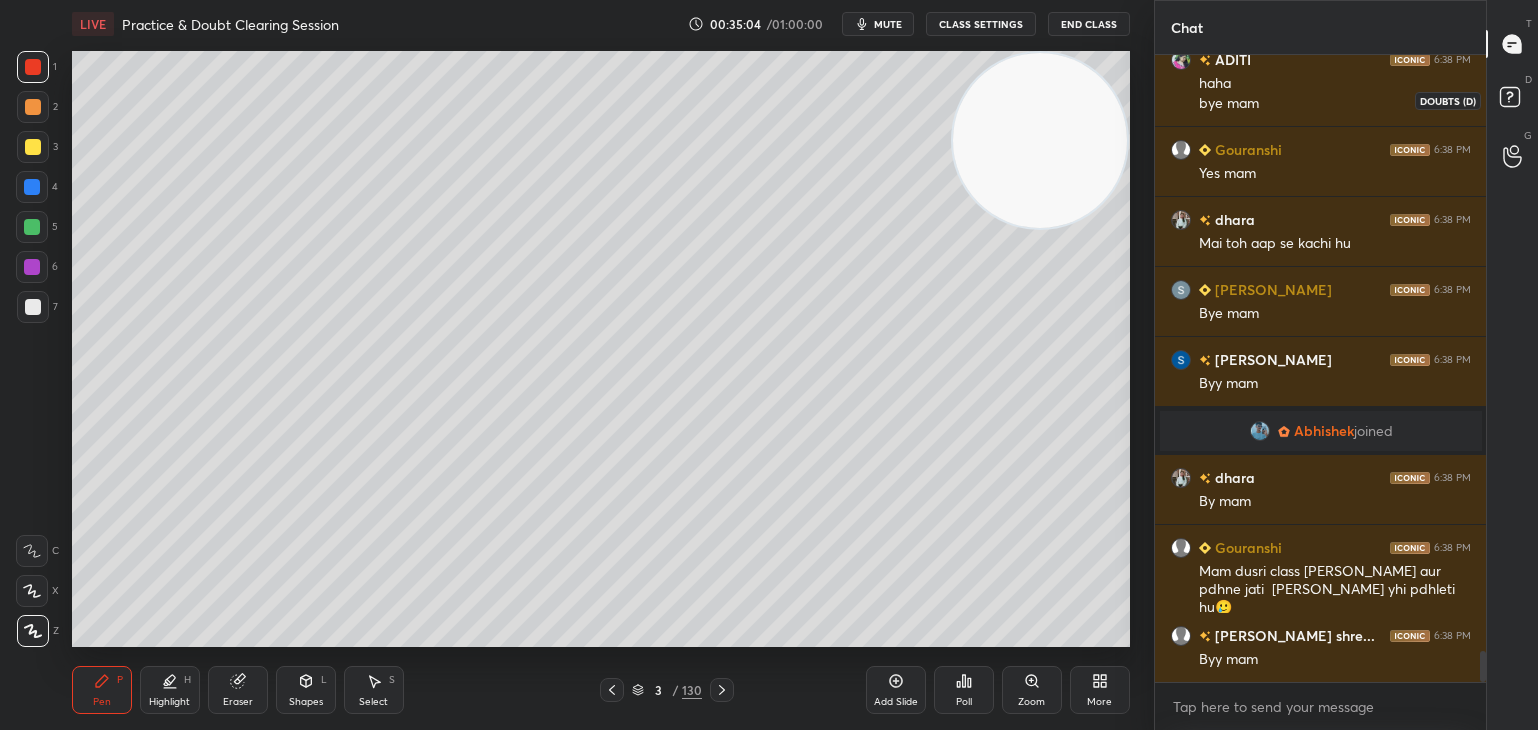 click 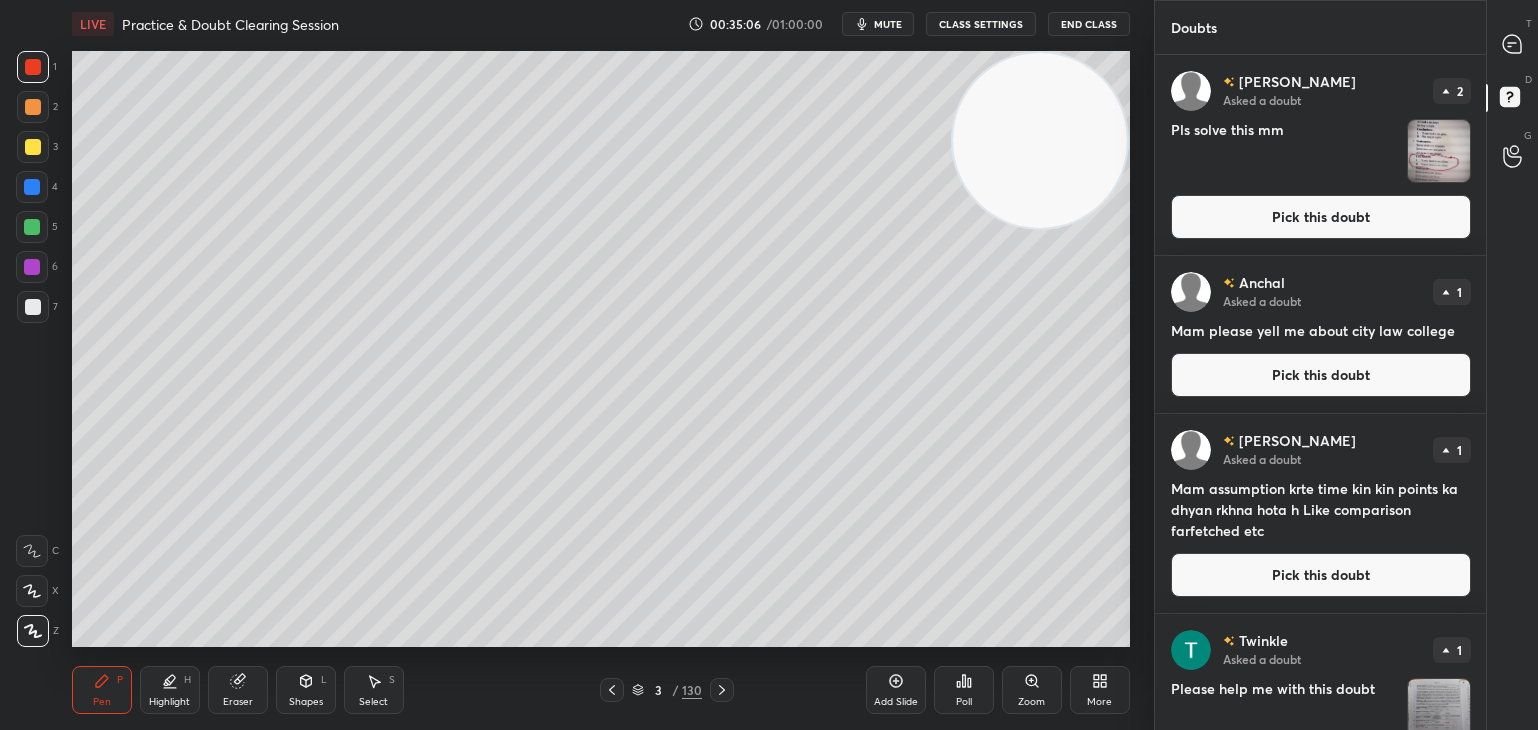 click on "Pick this doubt" at bounding box center (1321, 575) 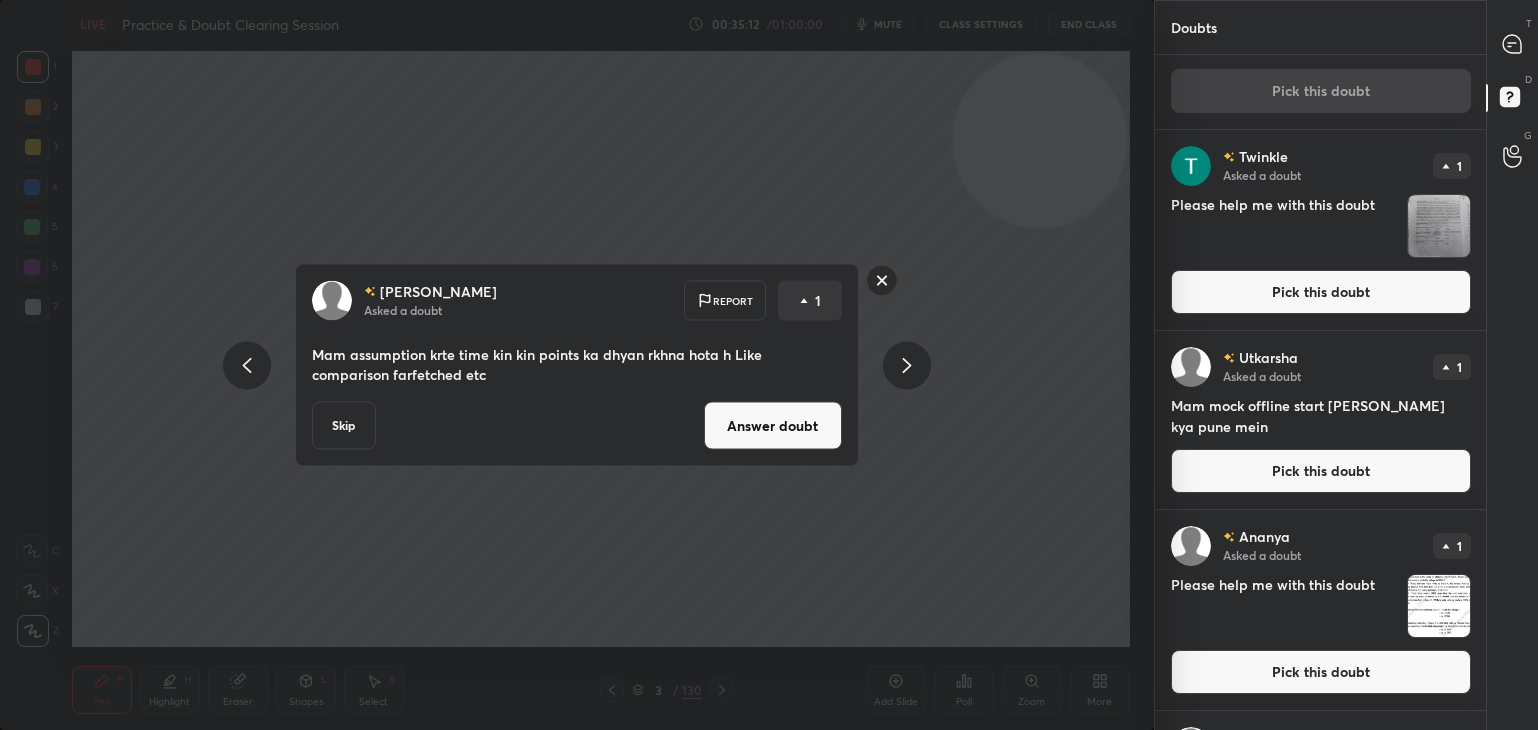 scroll, scrollTop: 664, scrollLeft: 0, axis: vertical 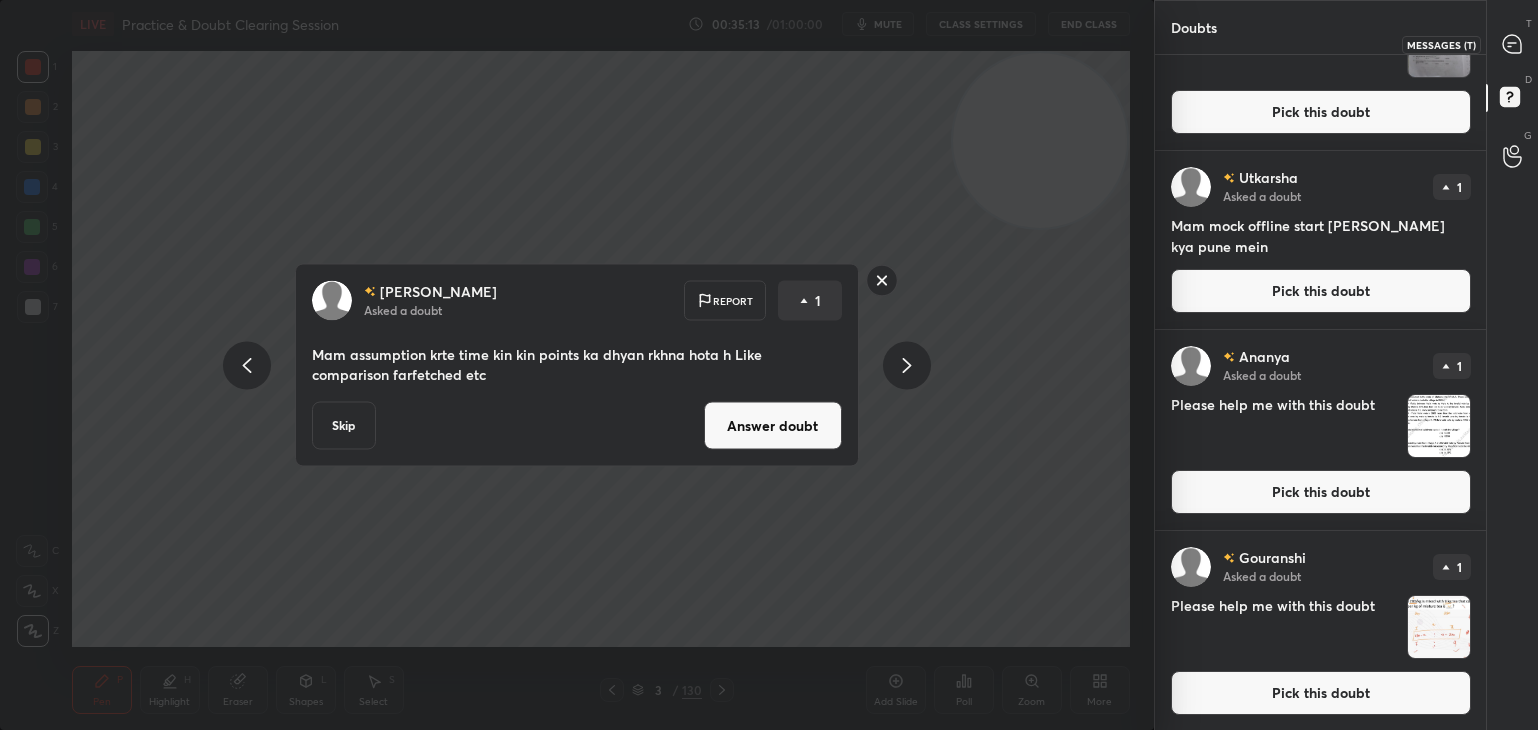 click 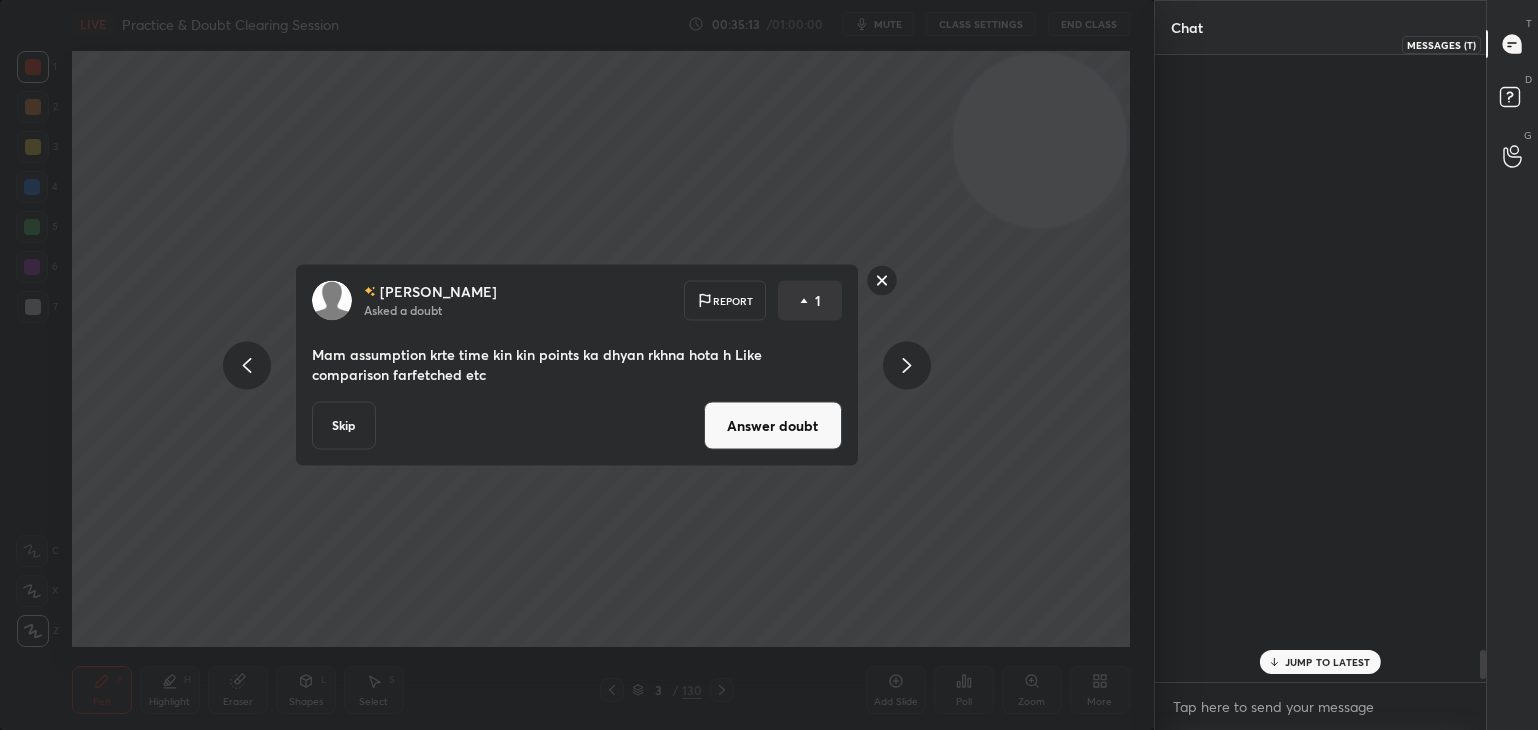 scroll, scrollTop: 12670, scrollLeft: 0, axis: vertical 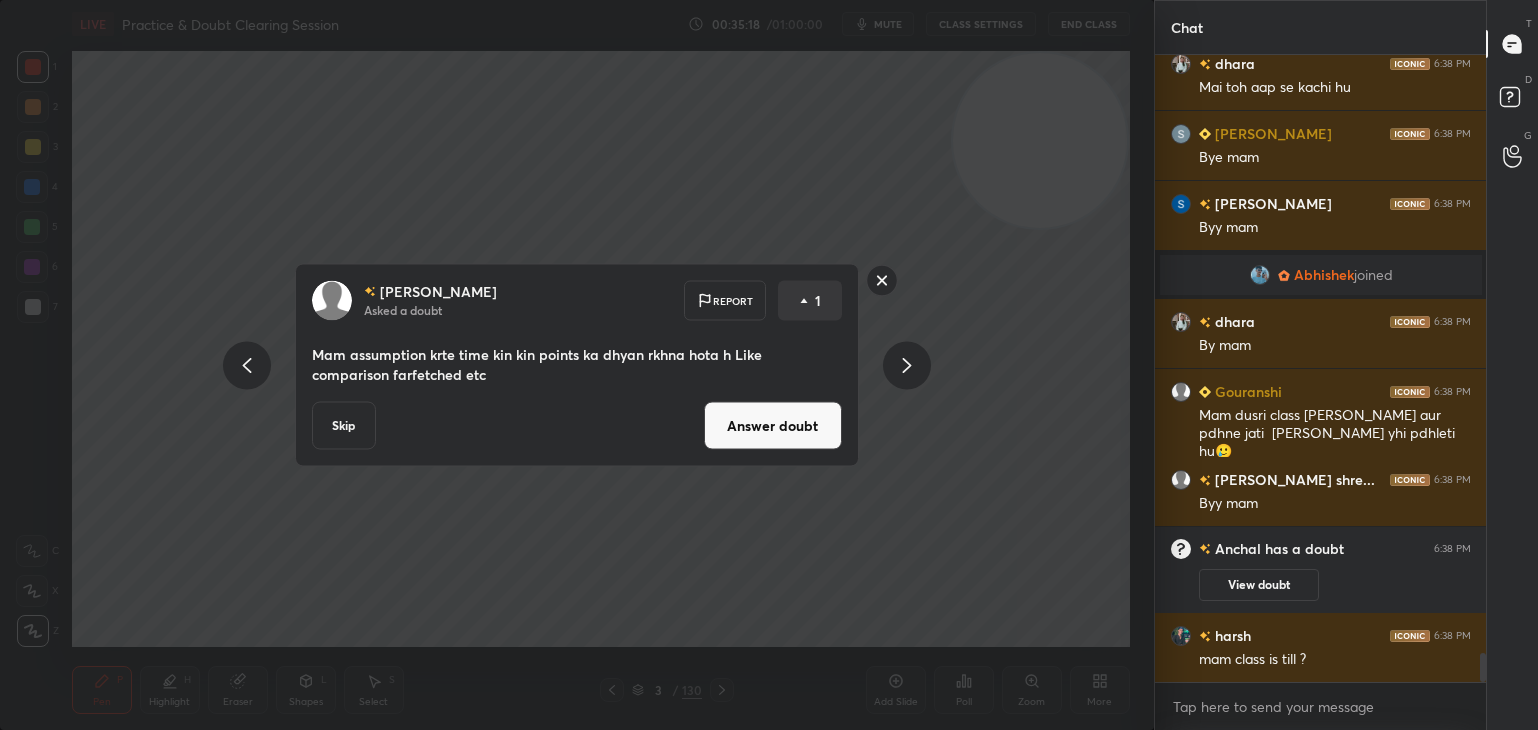 click on "Answer doubt" at bounding box center [773, 426] 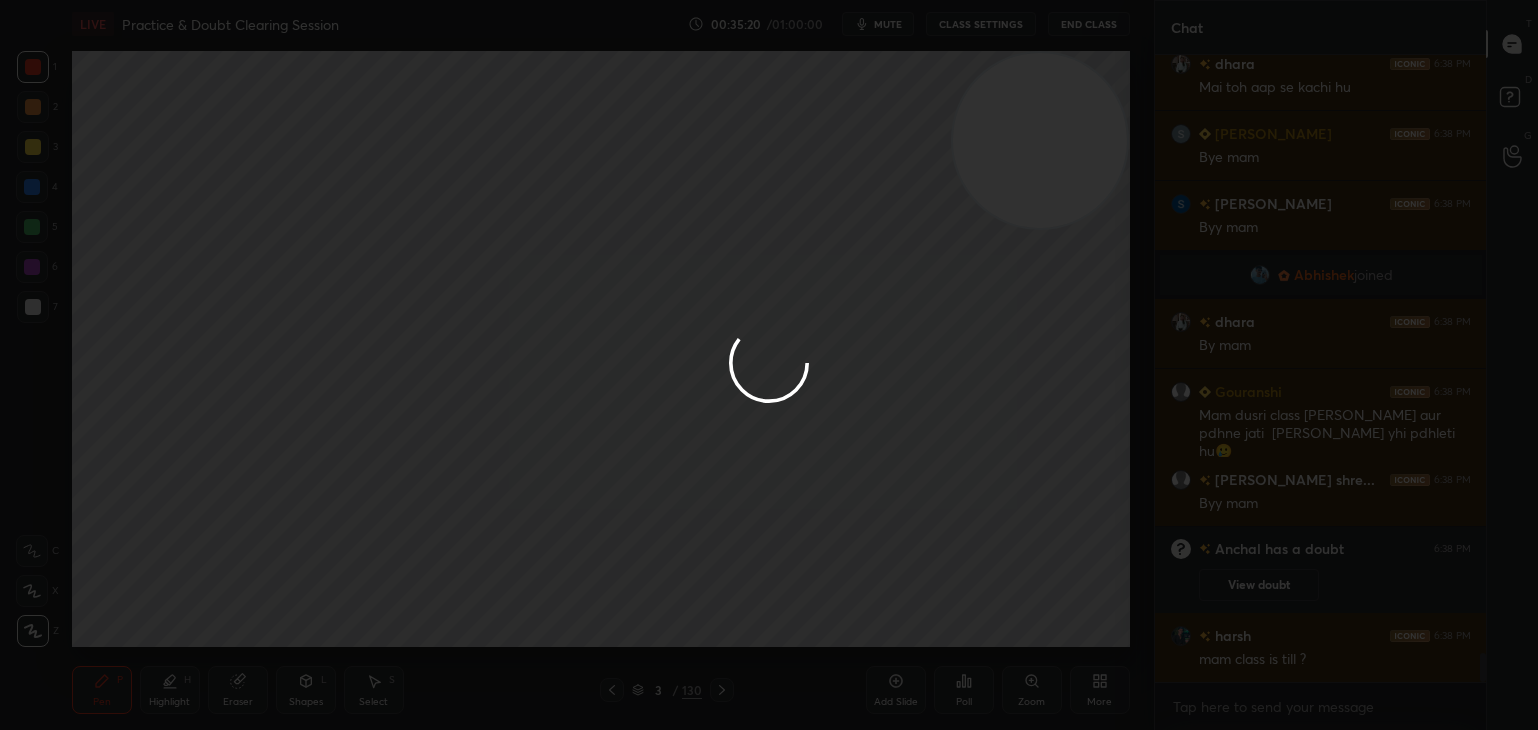 scroll, scrollTop: 12336, scrollLeft: 0, axis: vertical 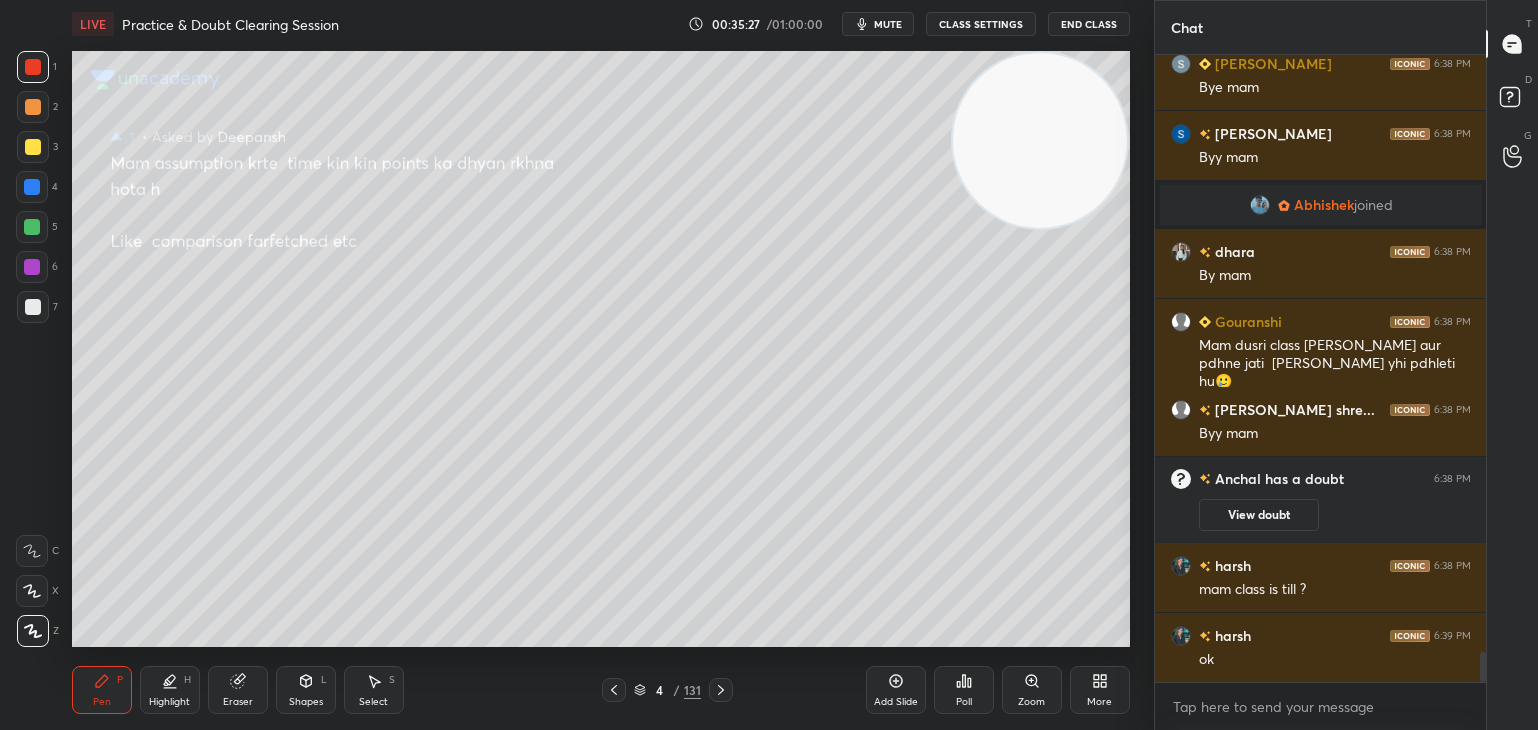 click at bounding box center [33, 307] 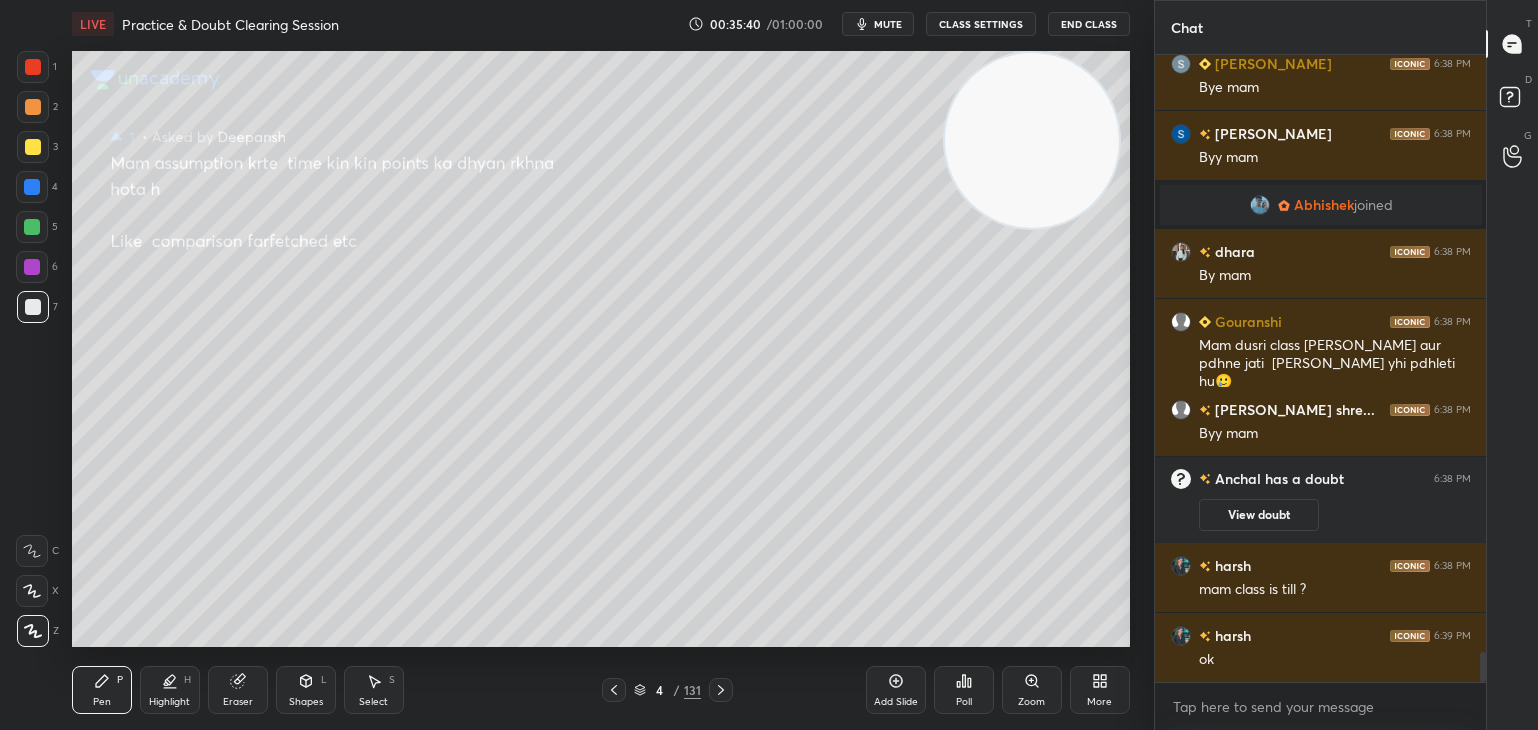 click at bounding box center (32, 591) 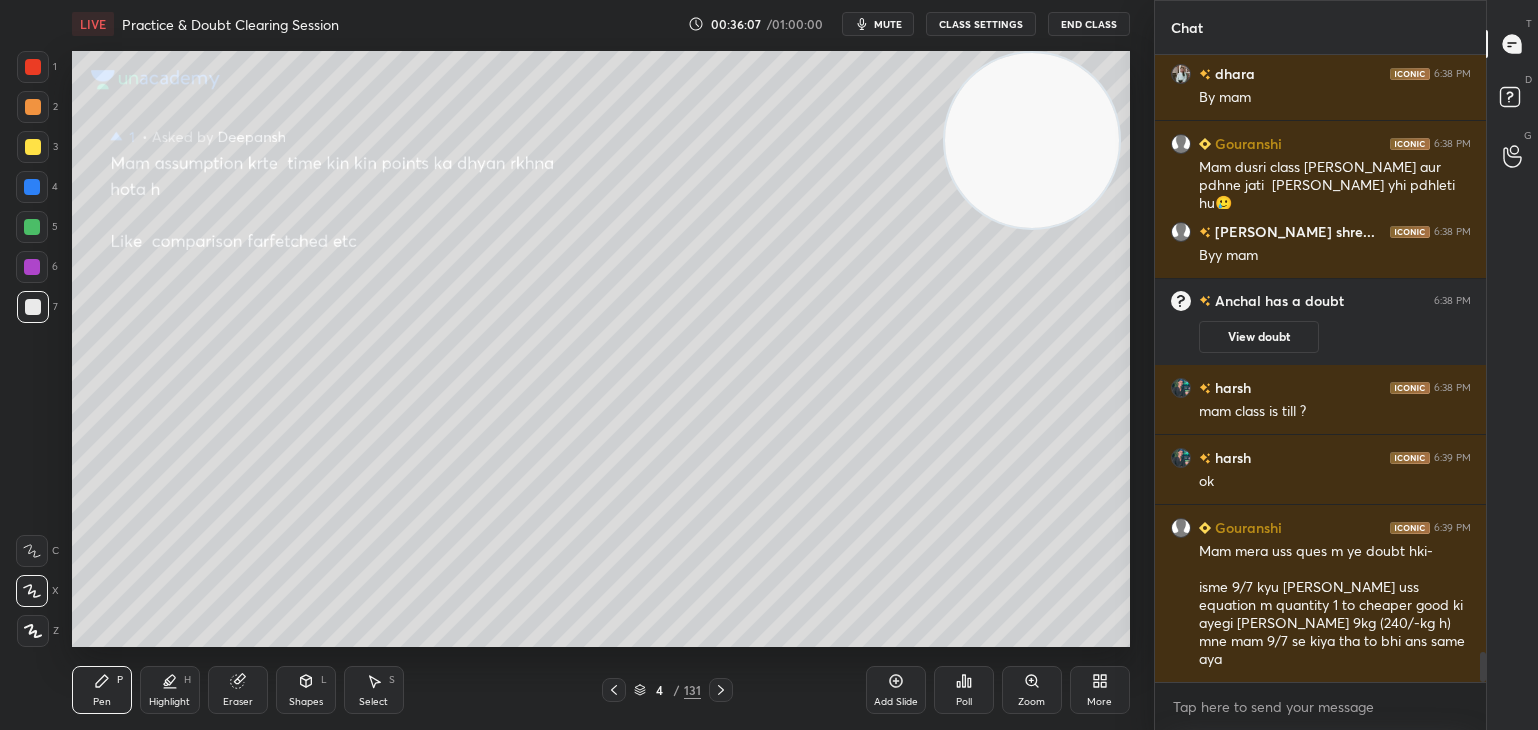 scroll, scrollTop: 12534, scrollLeft: 0, axis: vertical 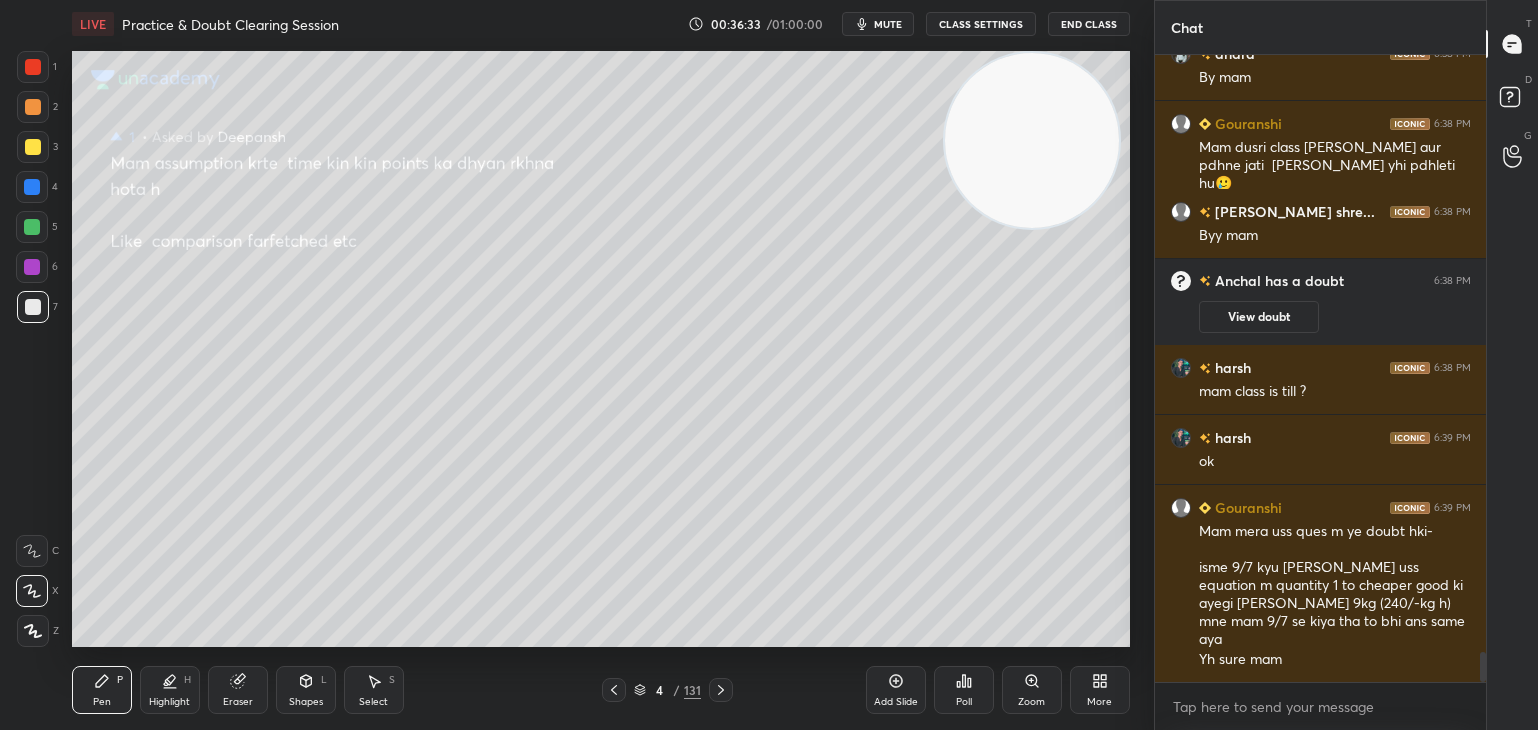click on "D Doubts (D)" at bounding box center (1512, 100) 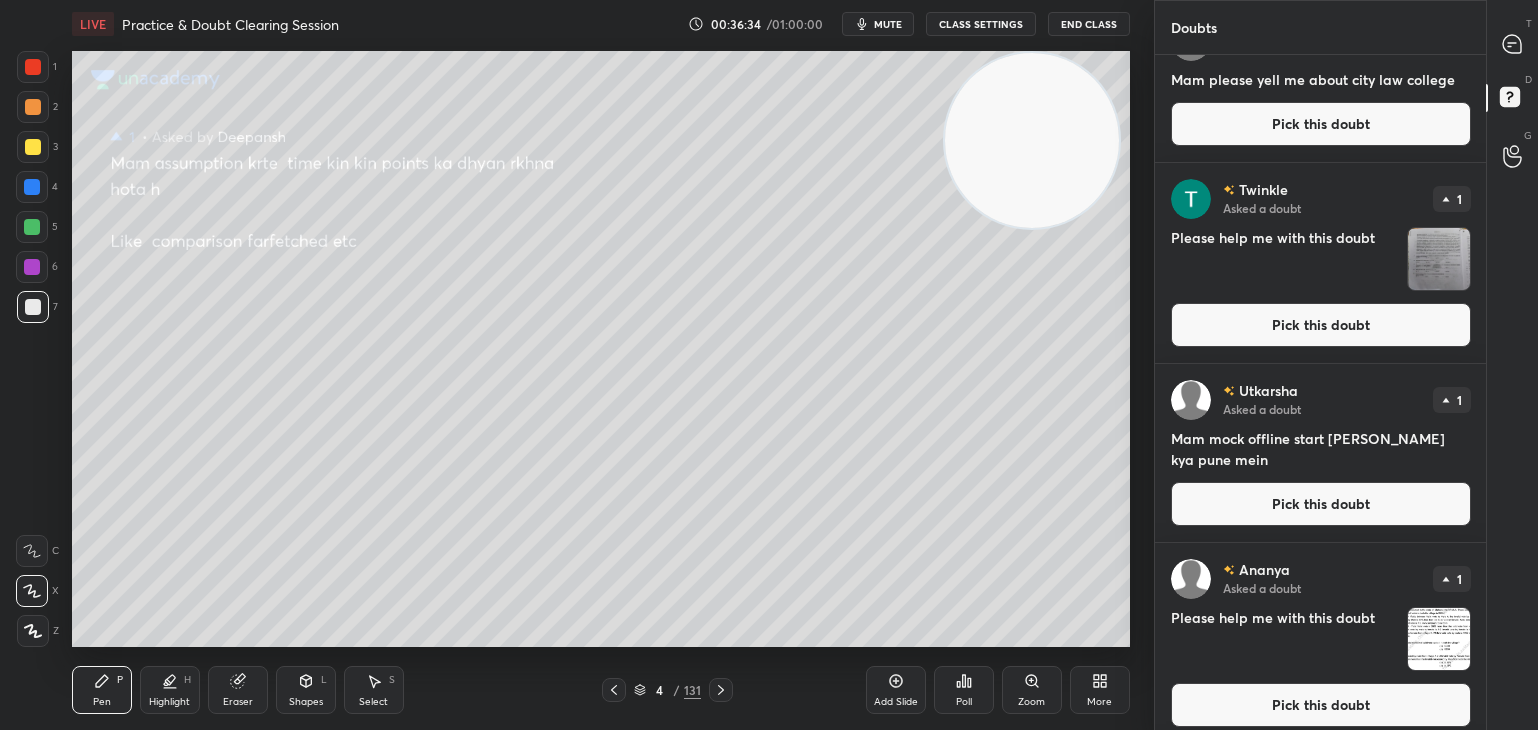 scroll, scrollTop: 464, scrollLeft: 0, axis: vertical 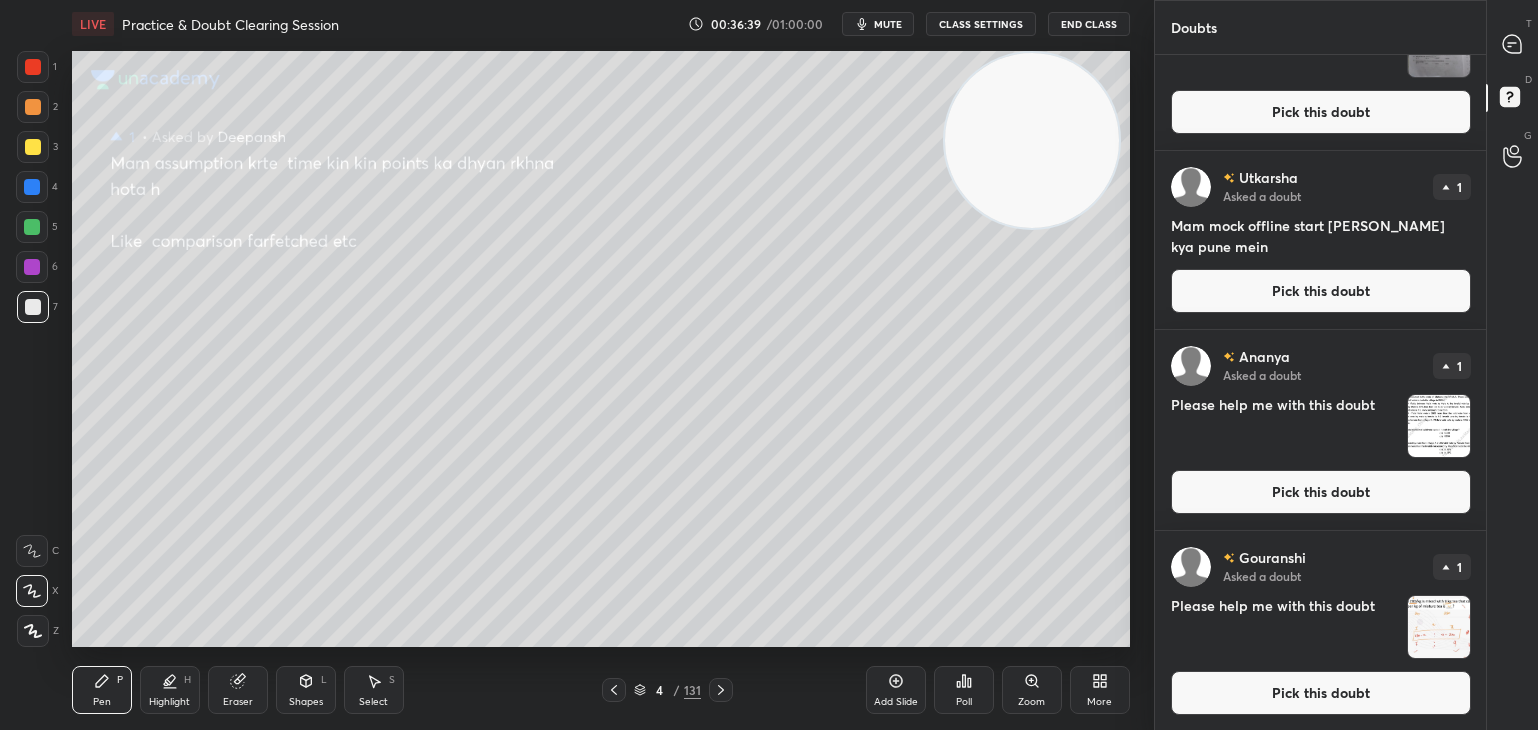 click on "Pick this doubt" at bounding box center [1321, 693] 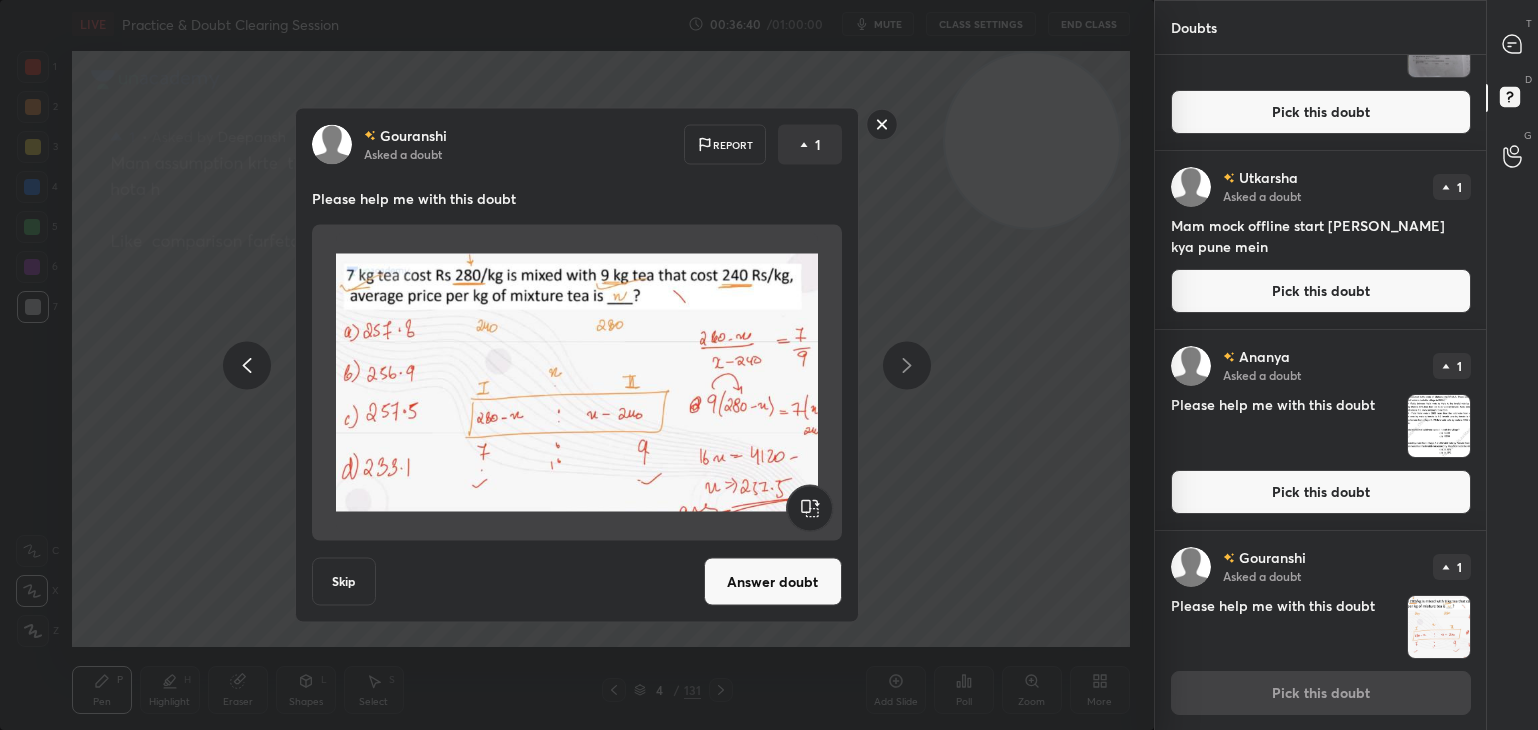 click on "Answer doubt" at bounding box center (773, 582) 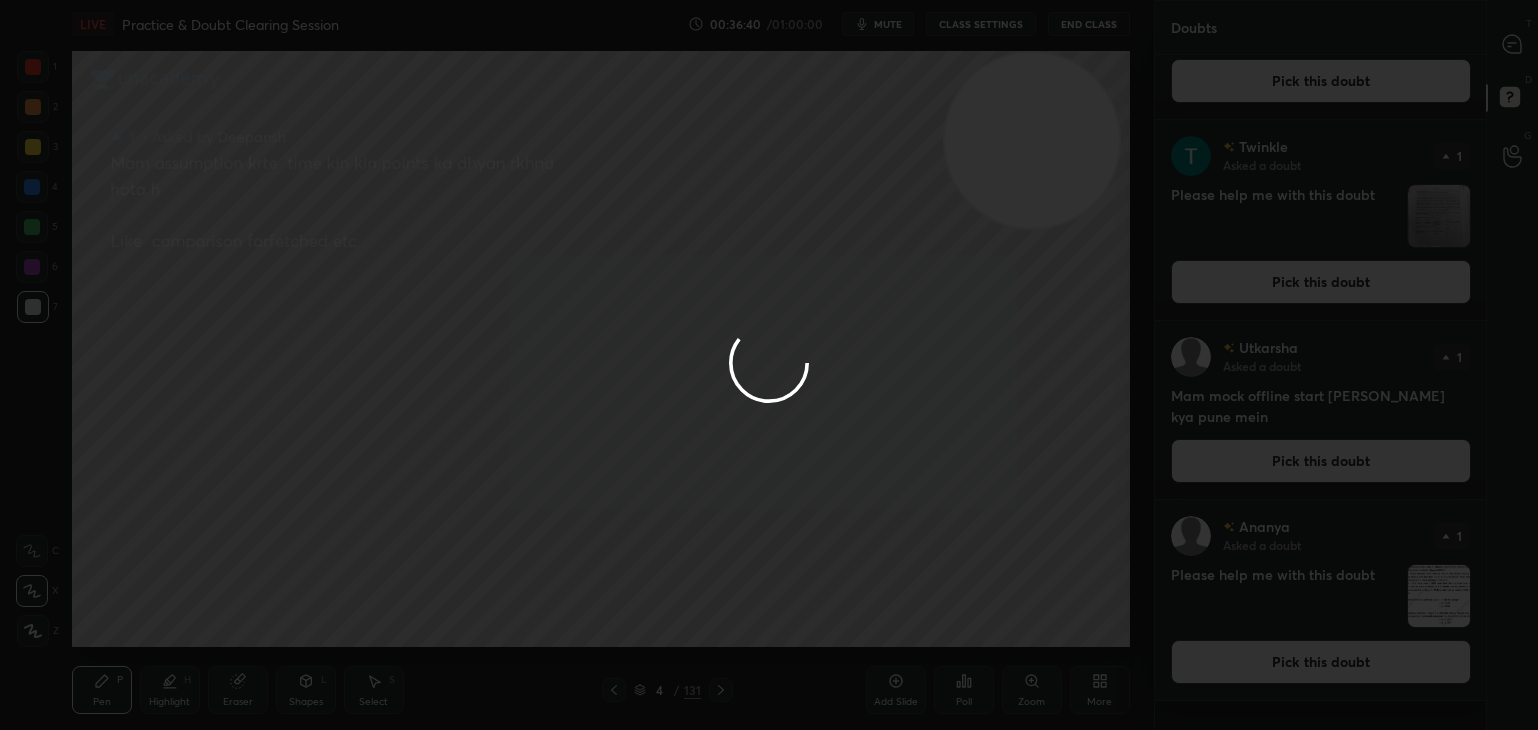 scroll, scrollTop: 0, scrollLeft: 0, axis: both 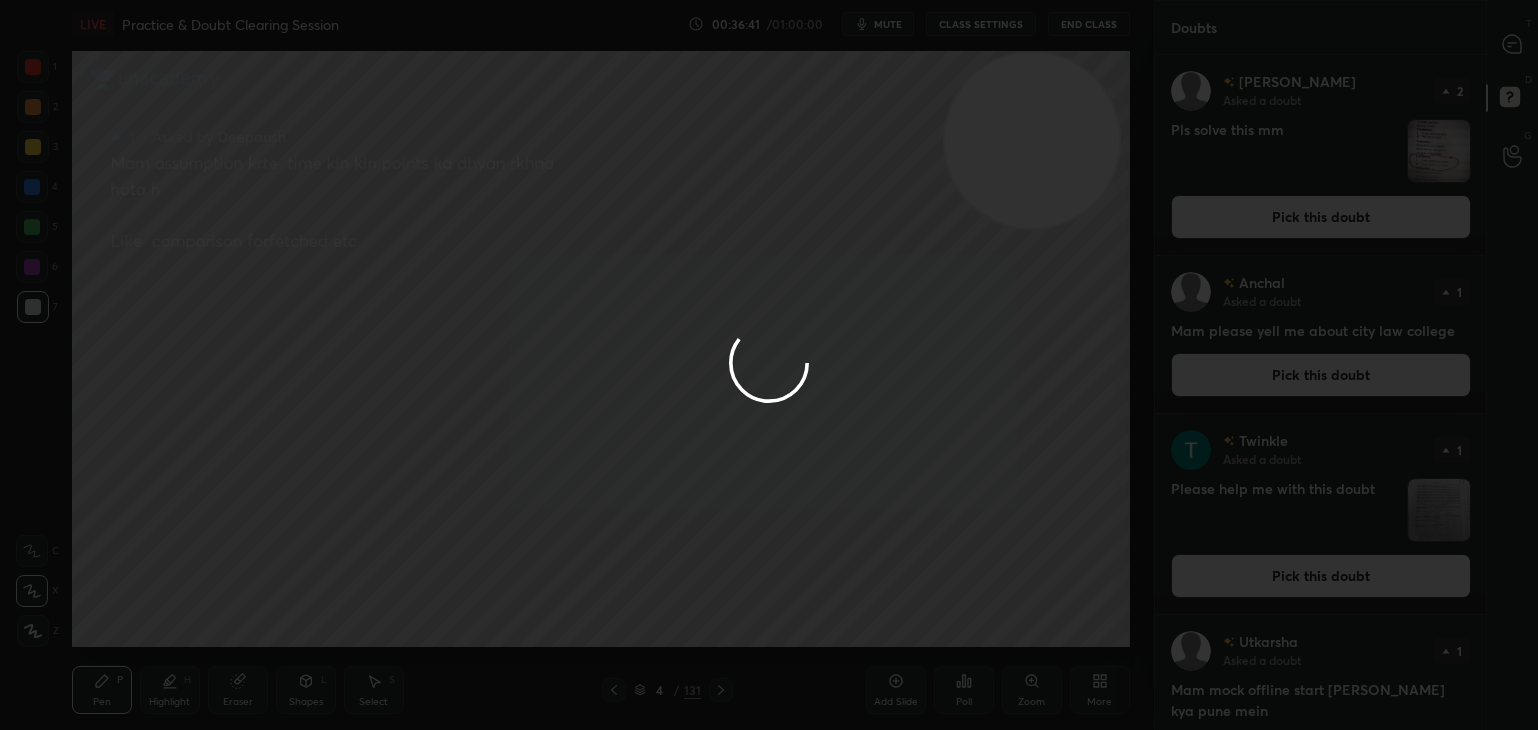 click at bounding box center (769, 365) 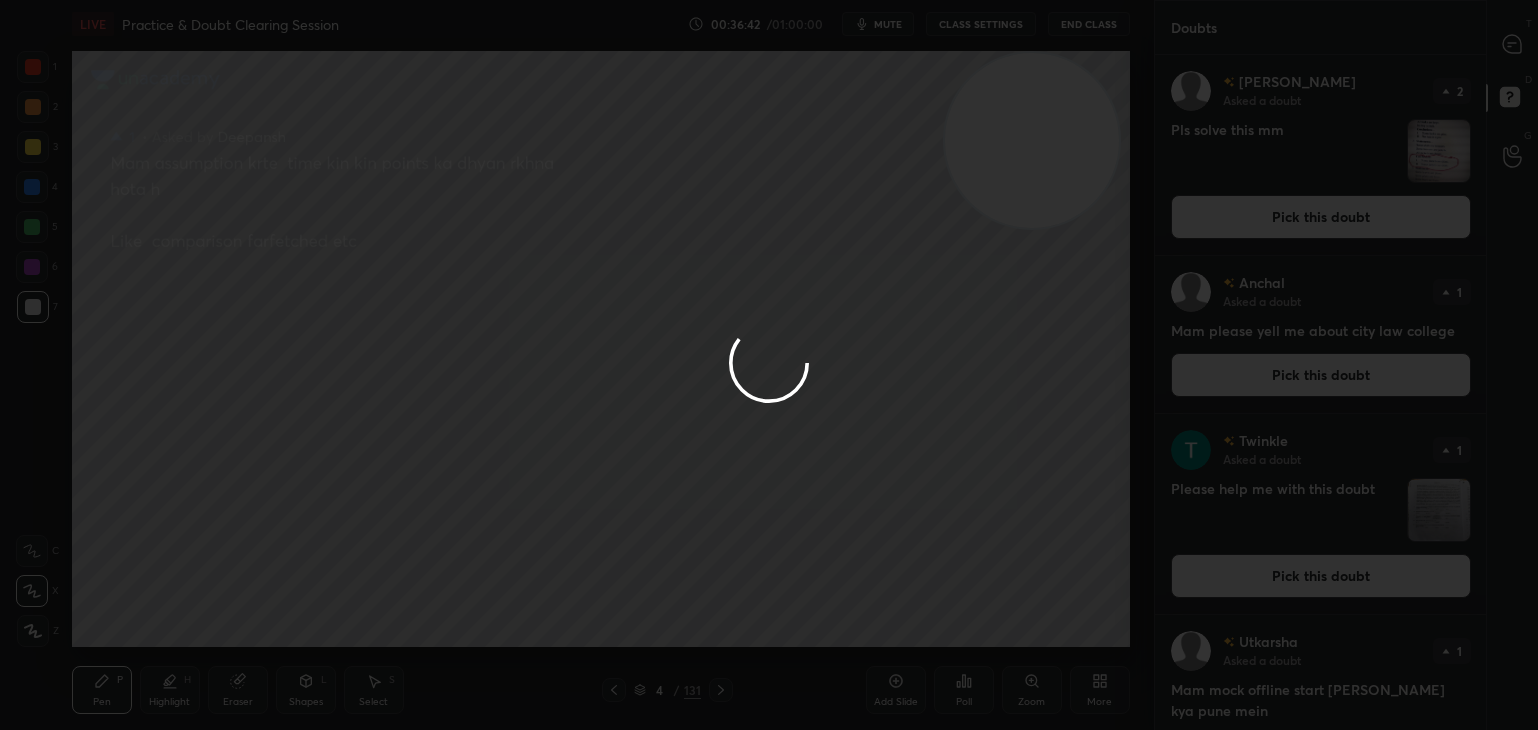 click at bounding box center [769, 365] 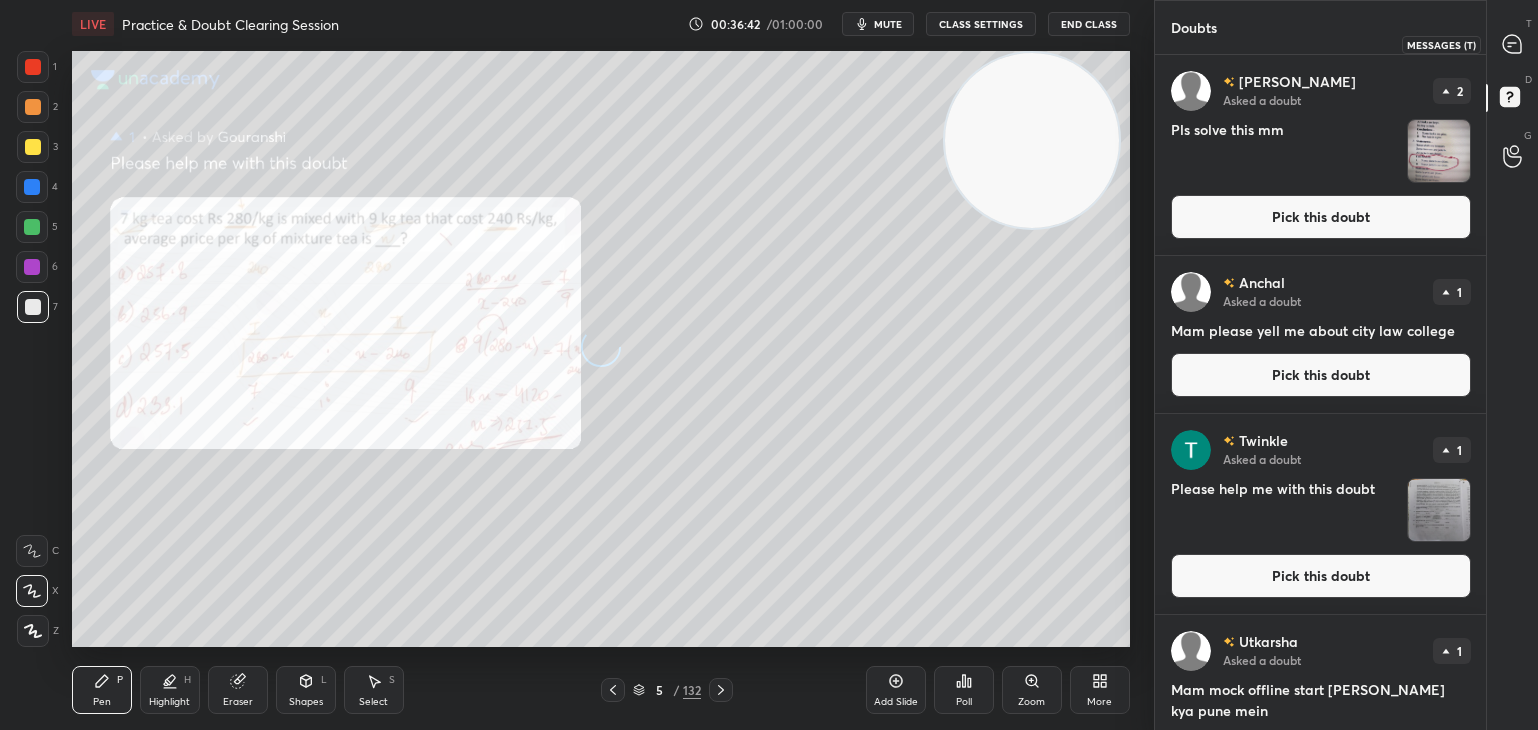 click 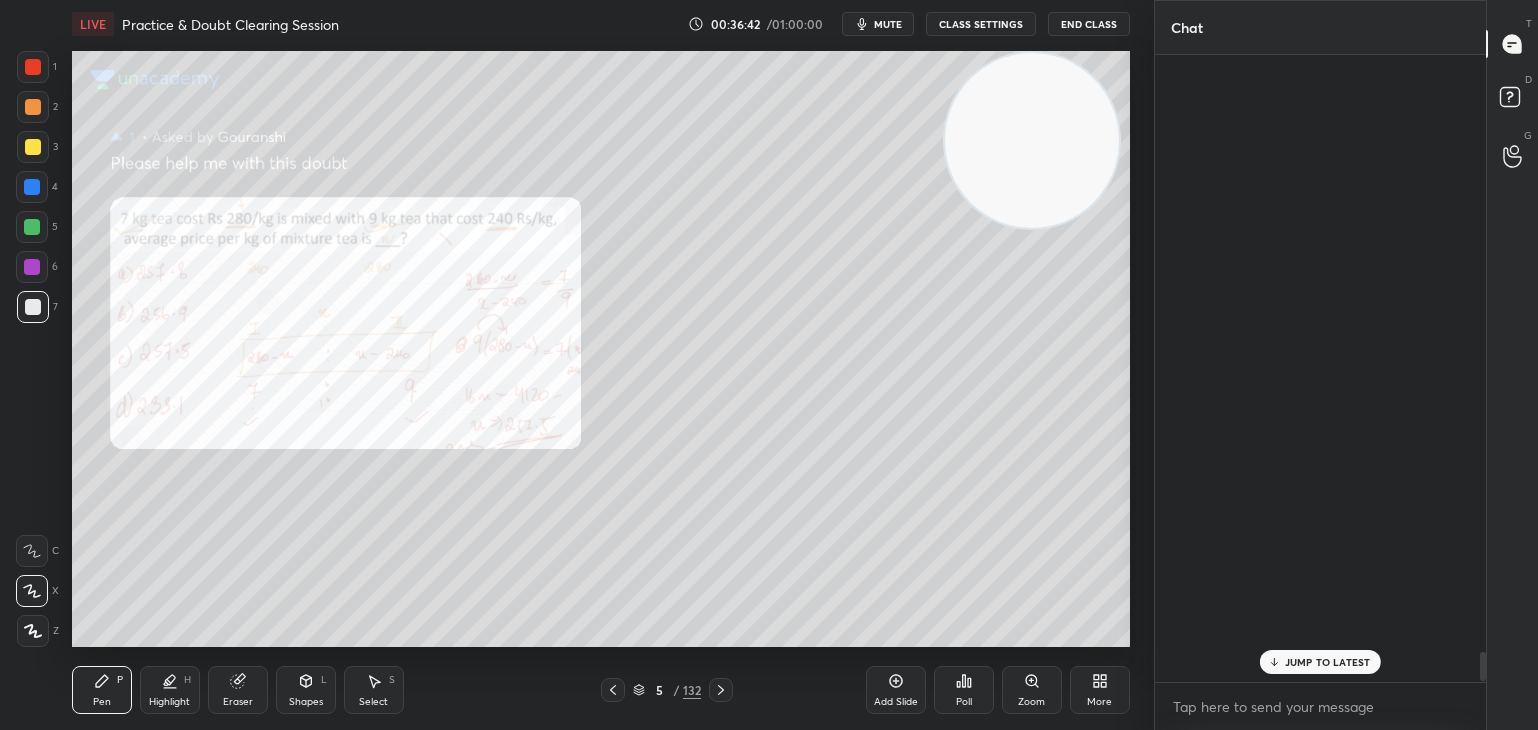 scroll, scrollTop: 12930, scrollLeft: 0, axis: vertical 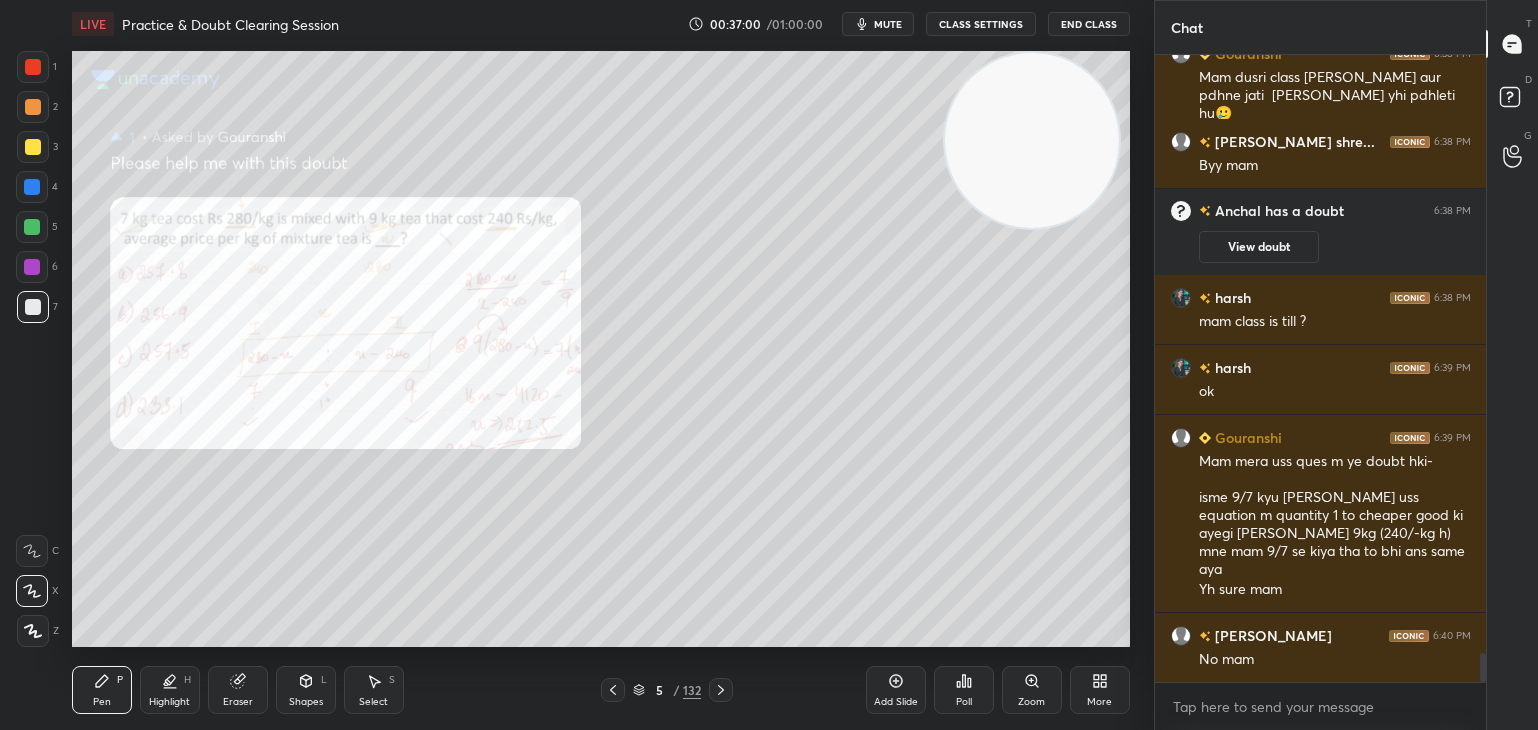 click at bounding box center [33, 67] 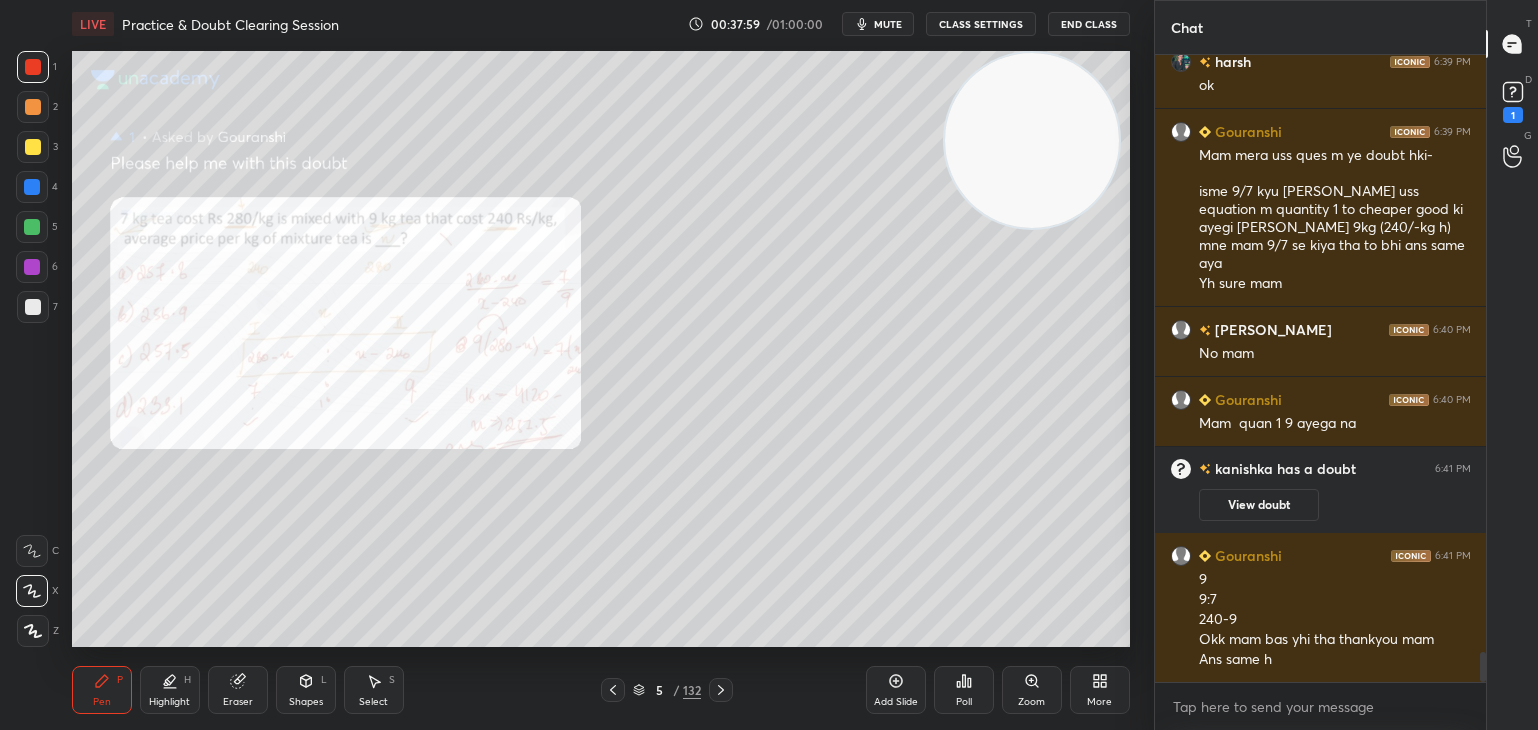 scroll, scrollTop: 12508, scrollLeft: 0, axis: vertical 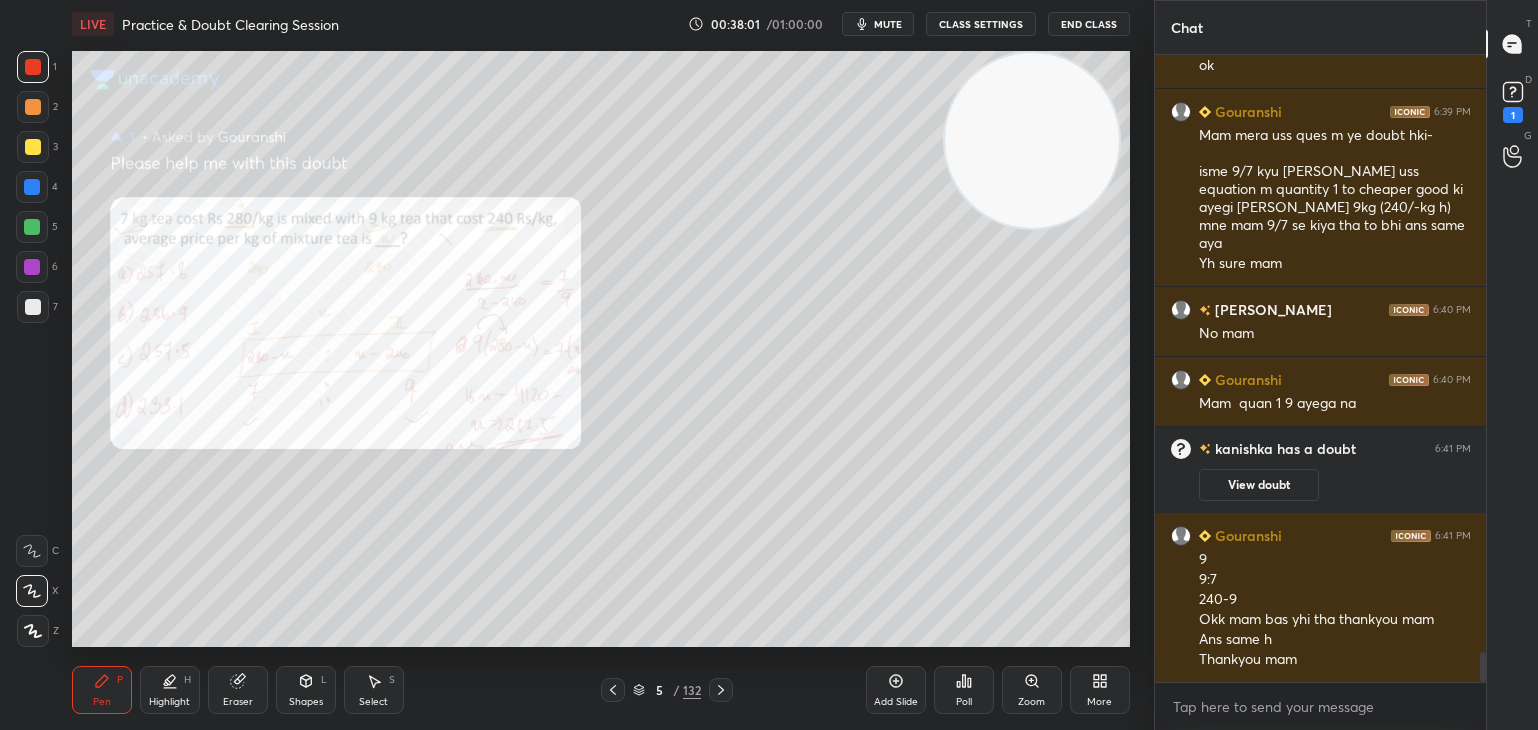 click on "1" at bounding box center (1513, 115) 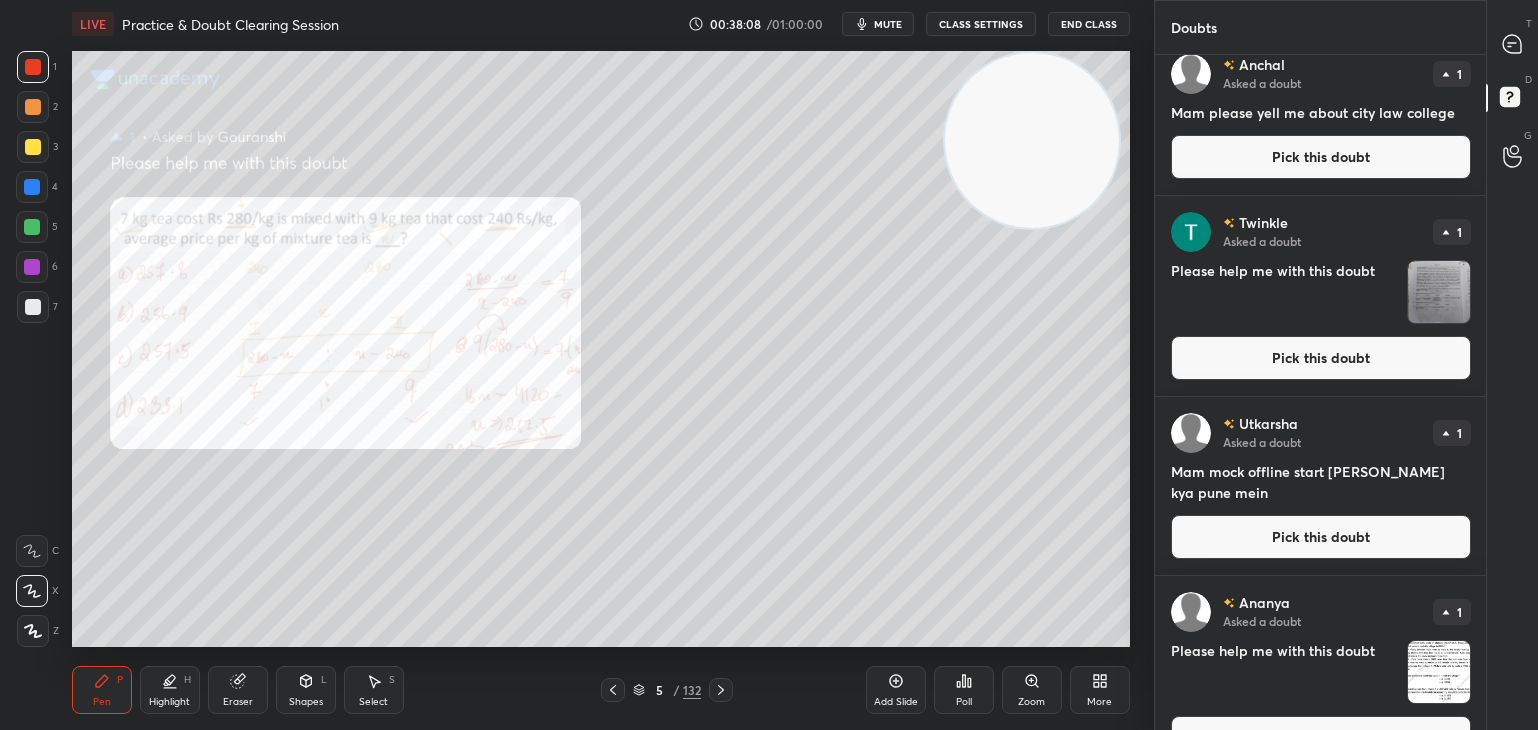 scroll, scrollTop: 419, scrollLeft: 0, axis: vertical 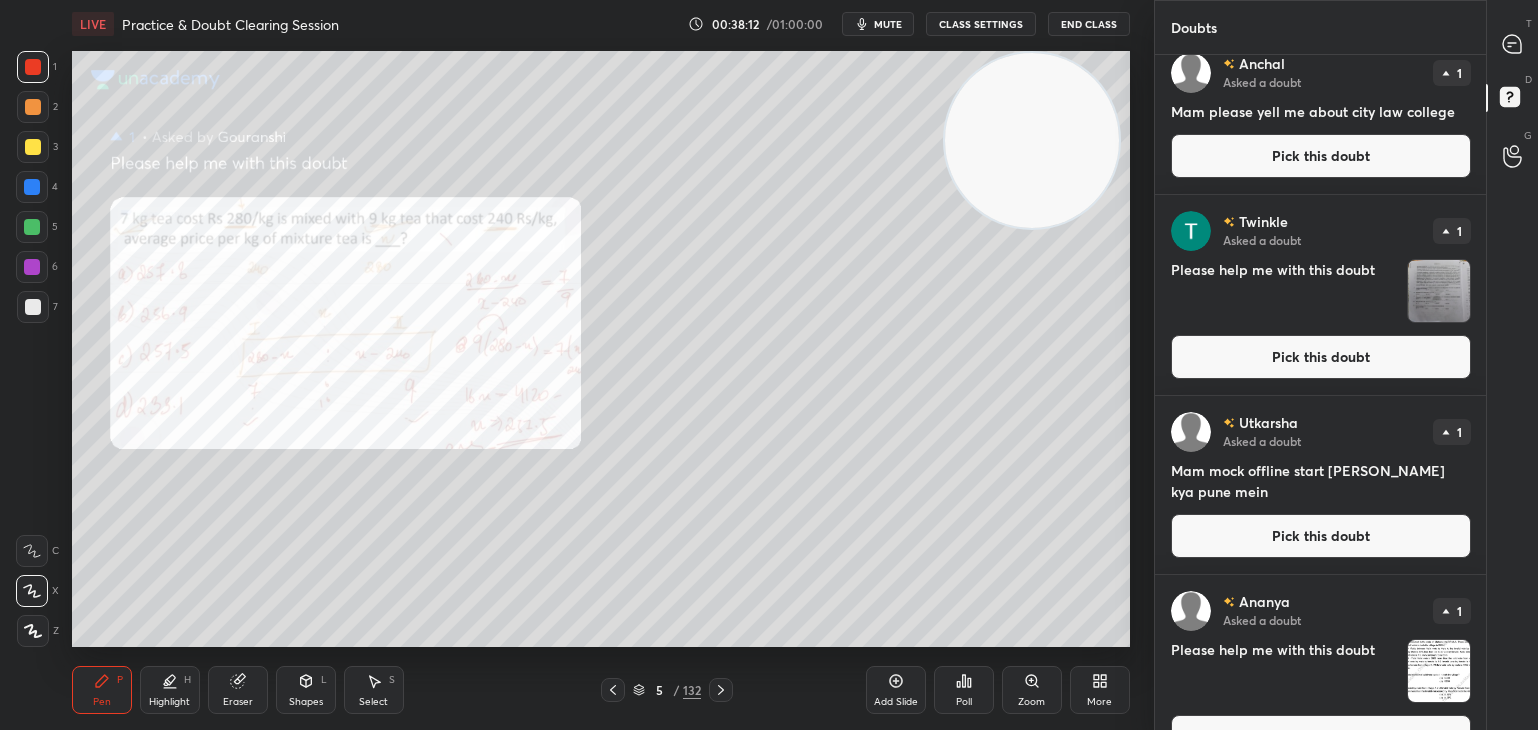 click on "Pick this doubt" at bounding box center (1321, 536) 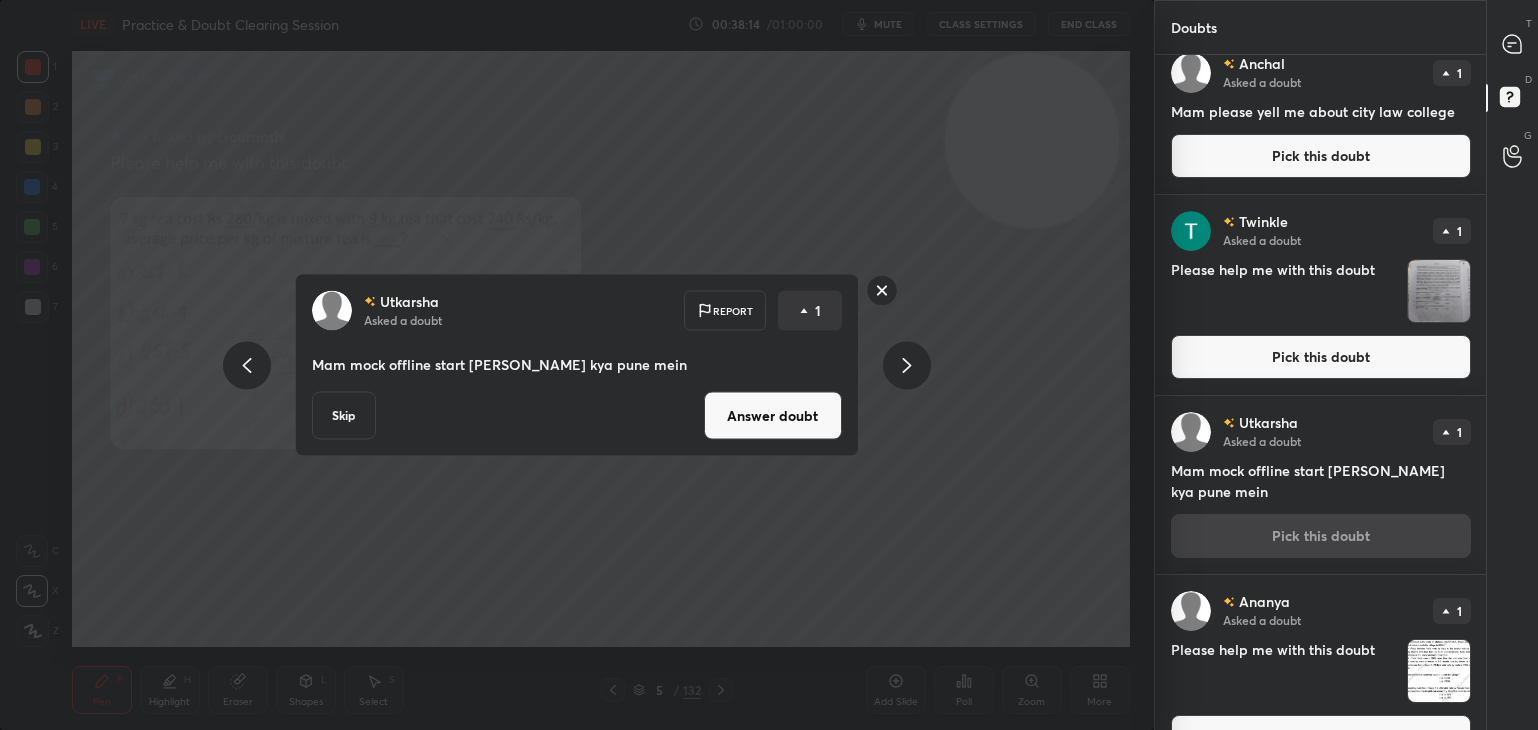 click on "Answer doubt" at bounding box center (773, 416) 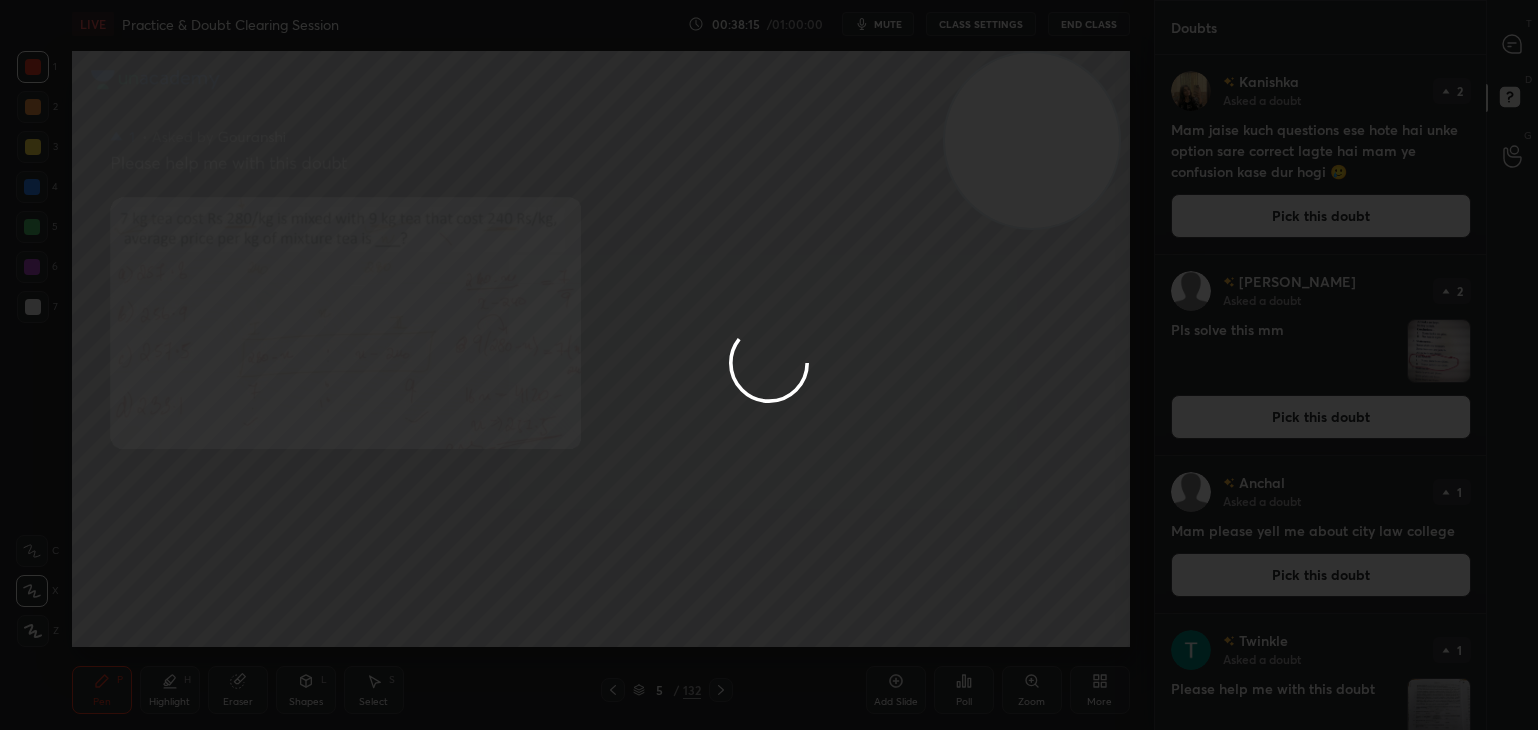 click 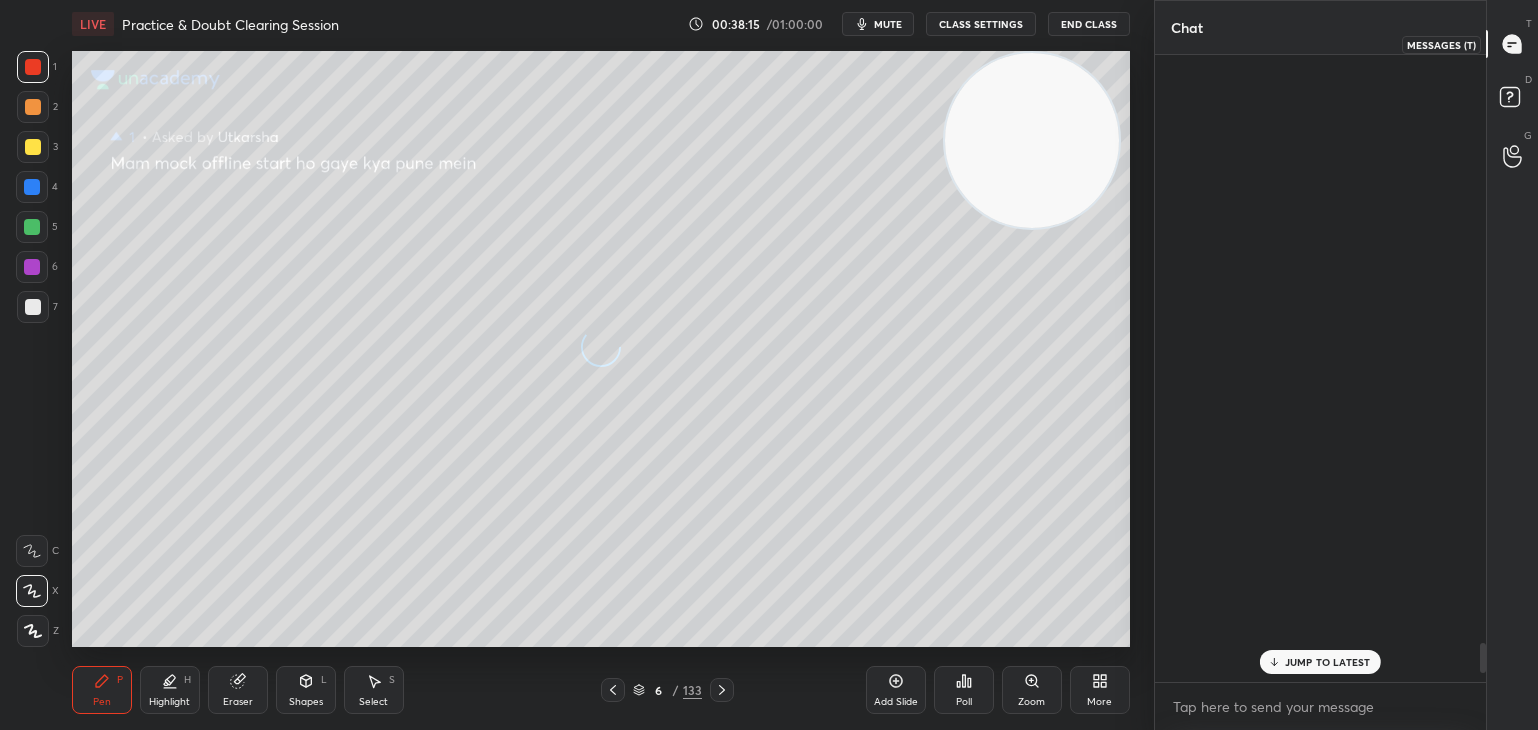 scroll, scrollTop: 12566, scrollLeft: 0, axis: vertical 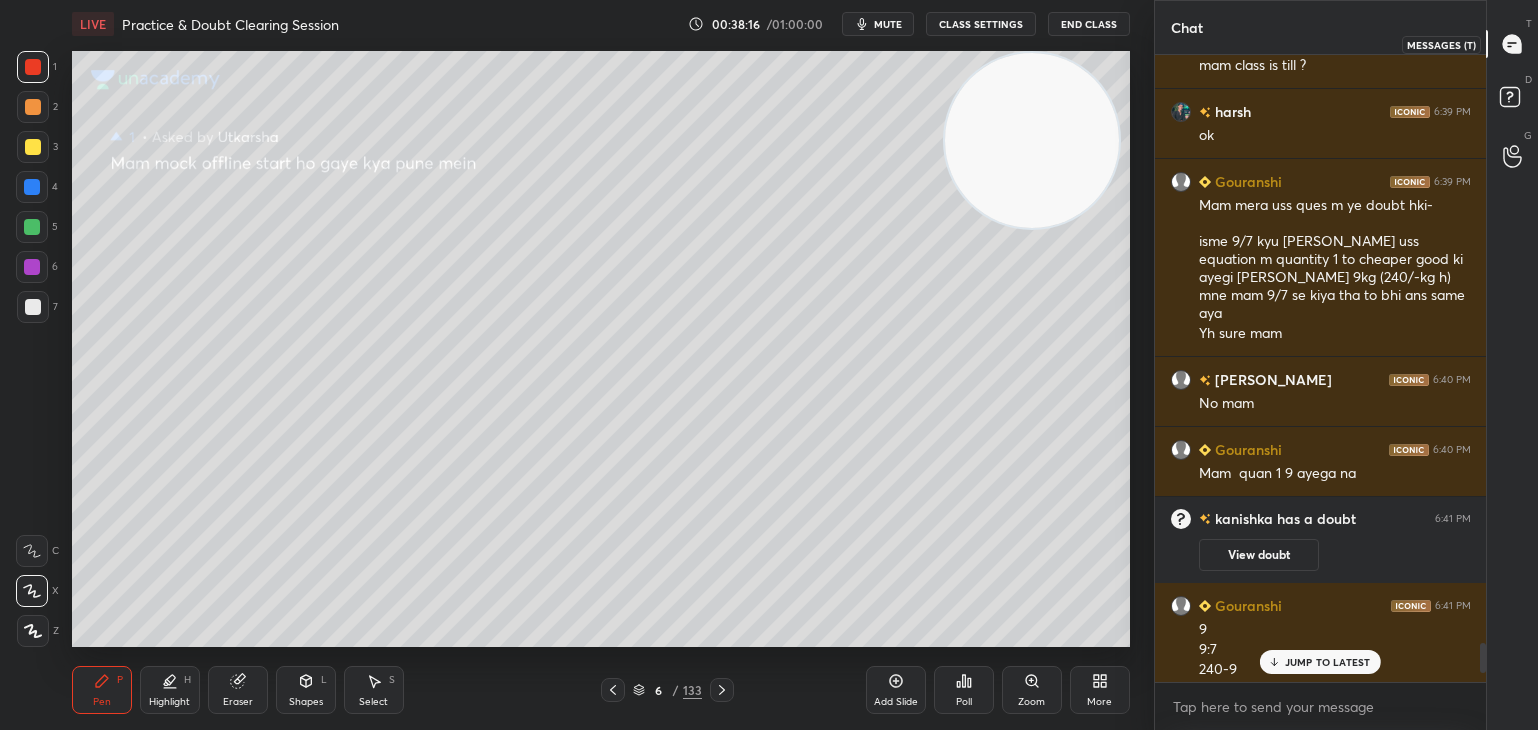 click 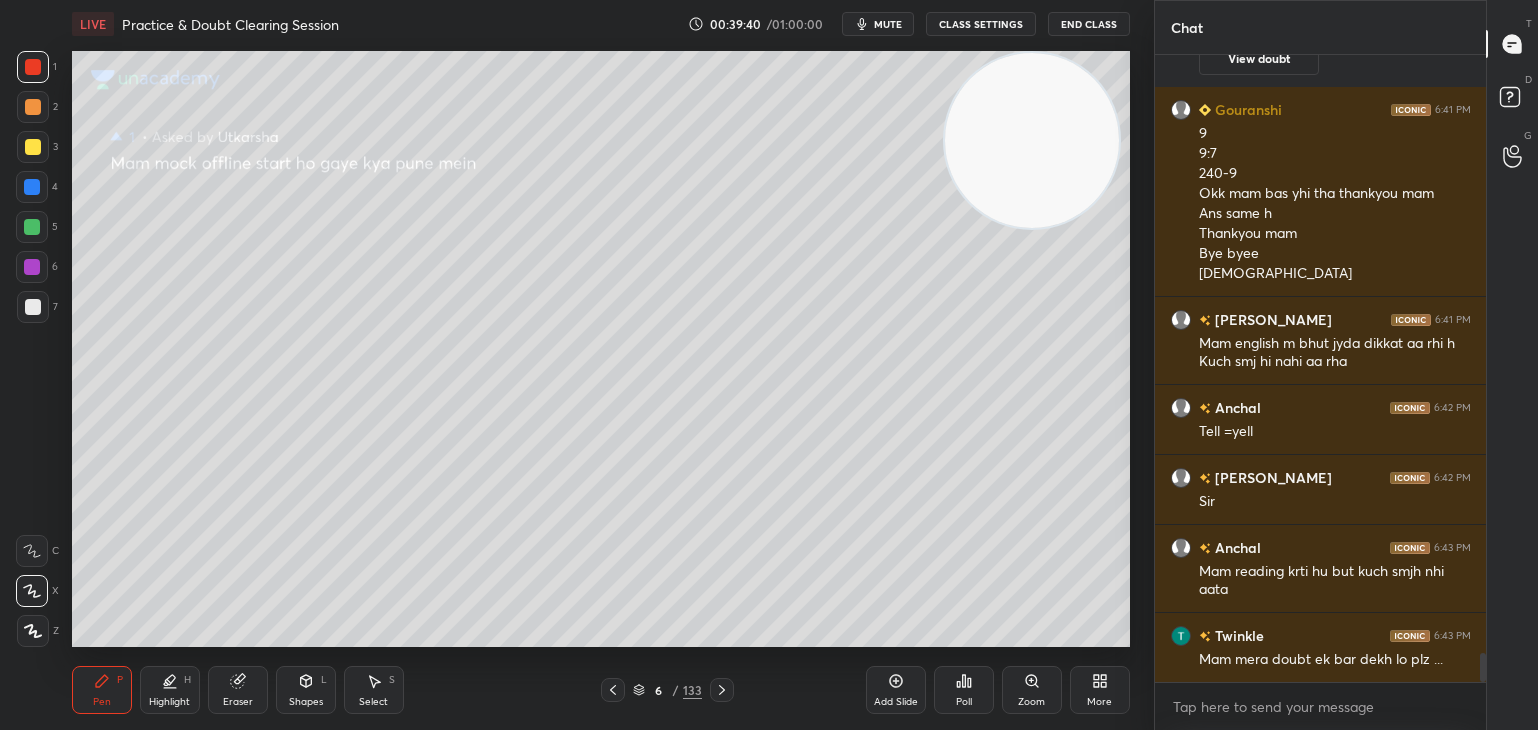 scroll, scrollTop: 13132, scrollLeft: 0, axis: vertical 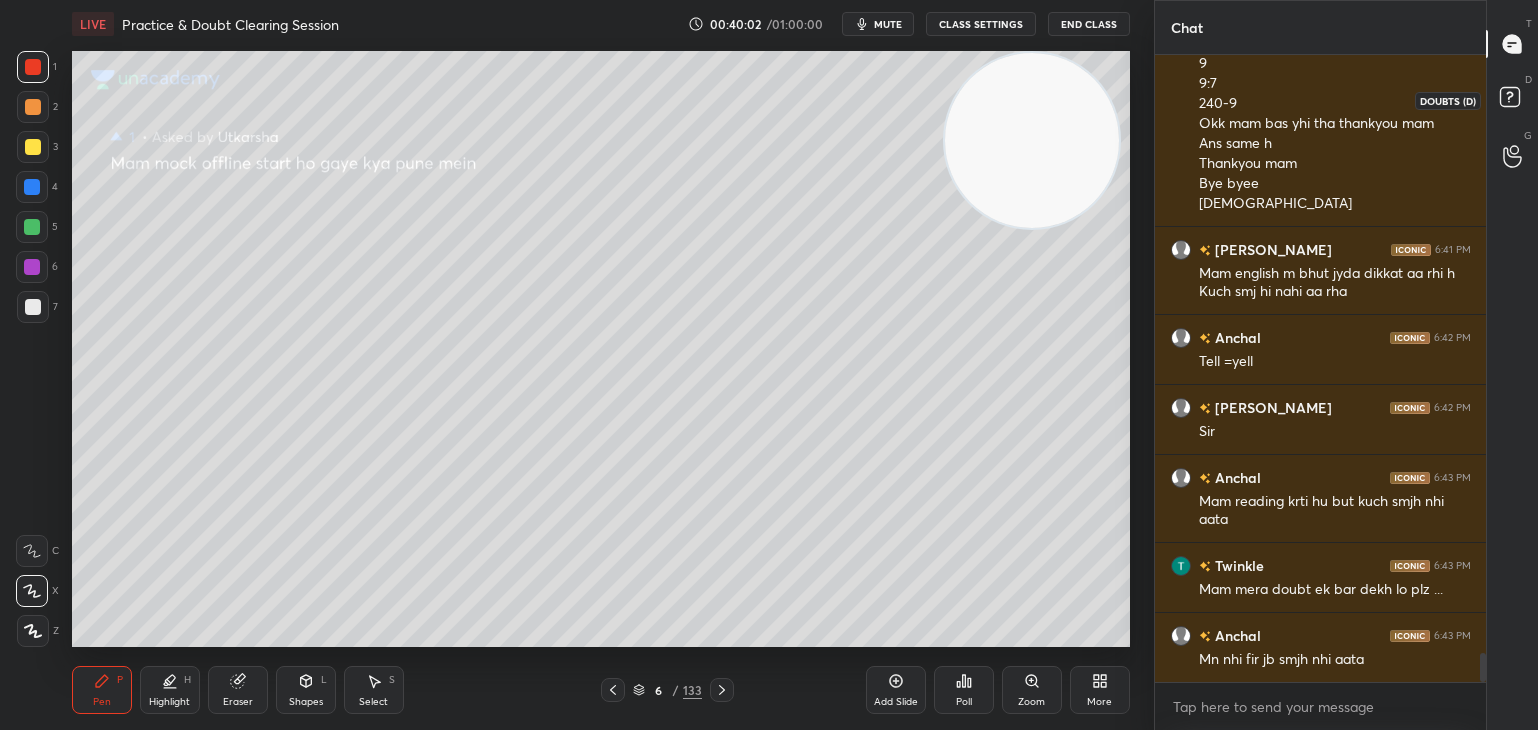 click 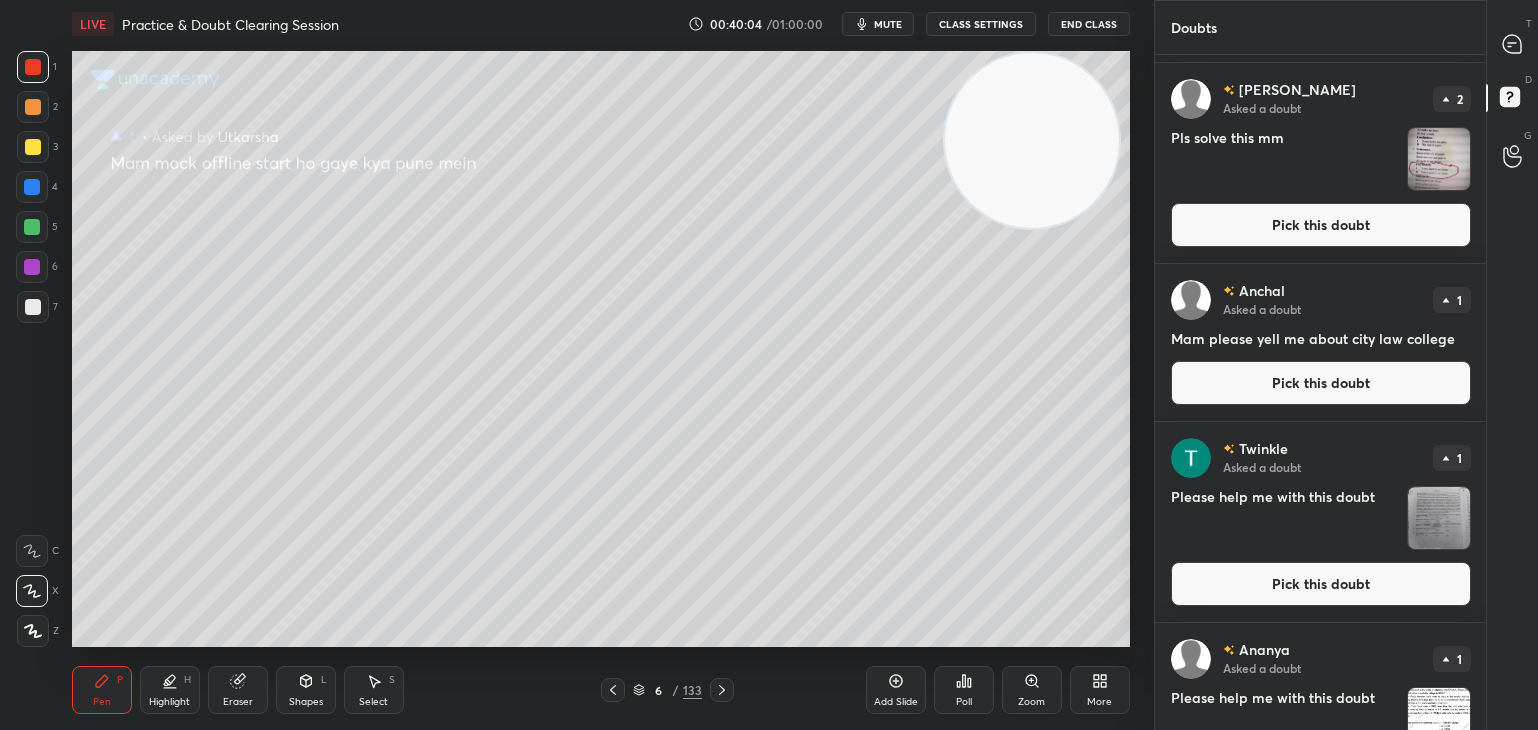scroll, scrollTop: 284, scrollLeft: 0, axis: vertical 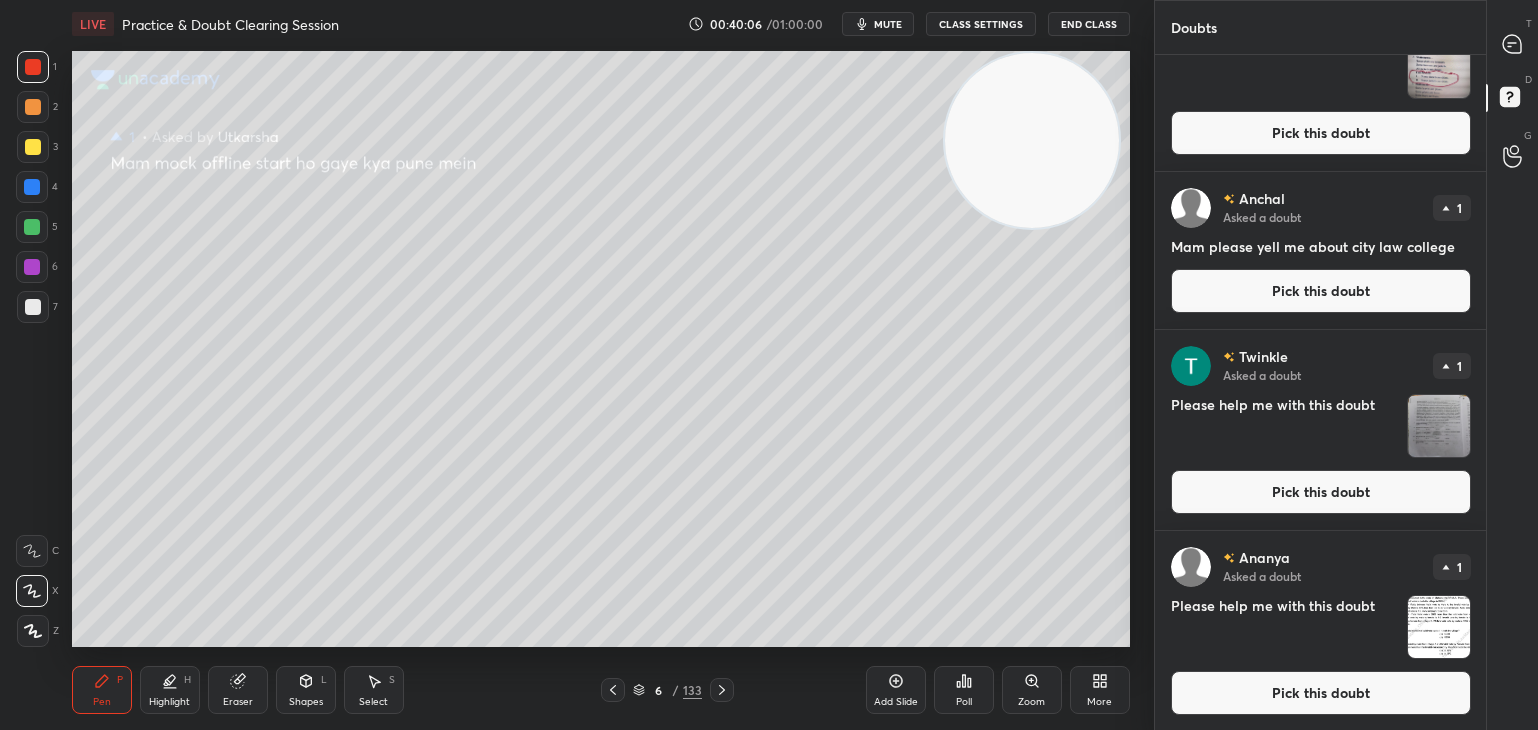 click on "Pick this doubt" at bounding box center (1321, 492) 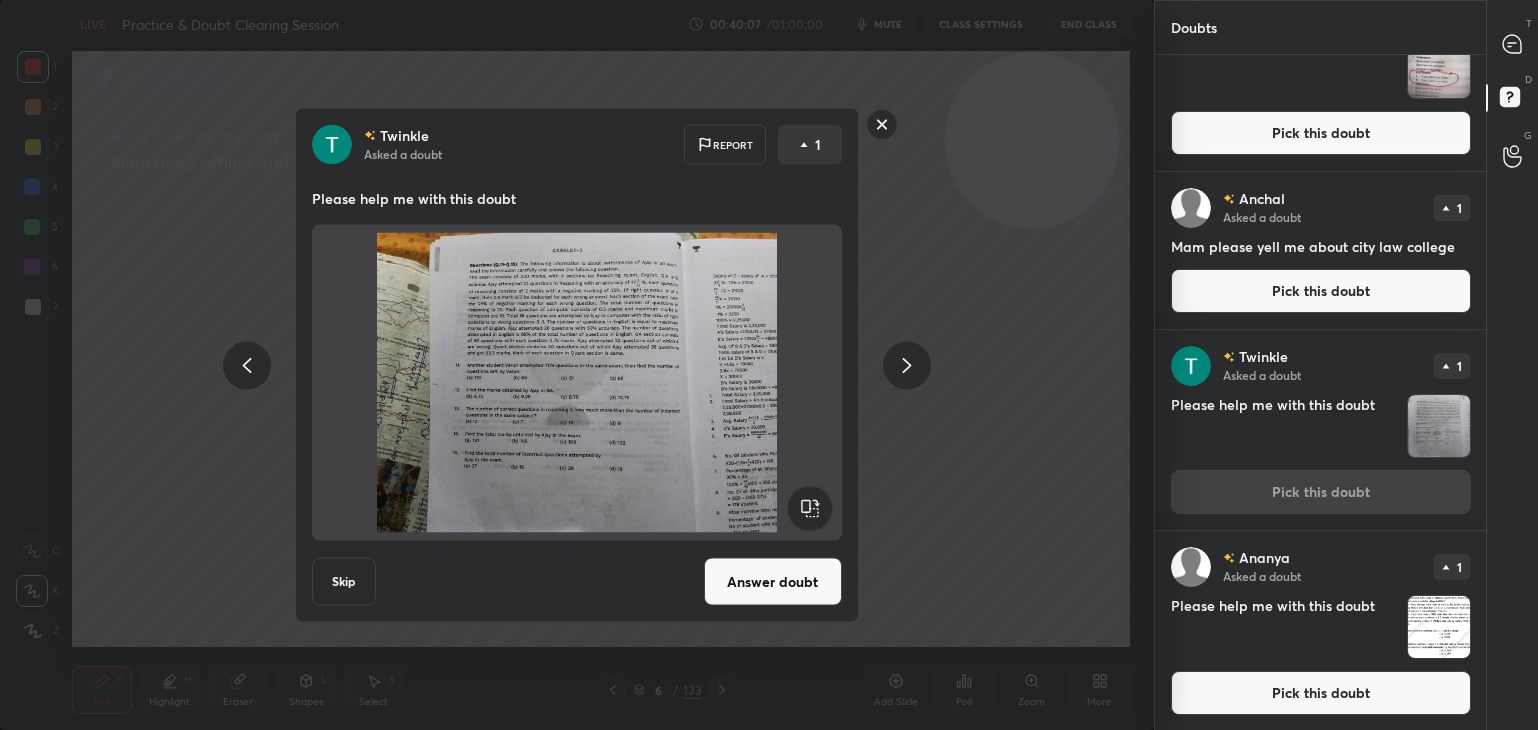 click on "Answer doubt" at bounding box center (773, 582) 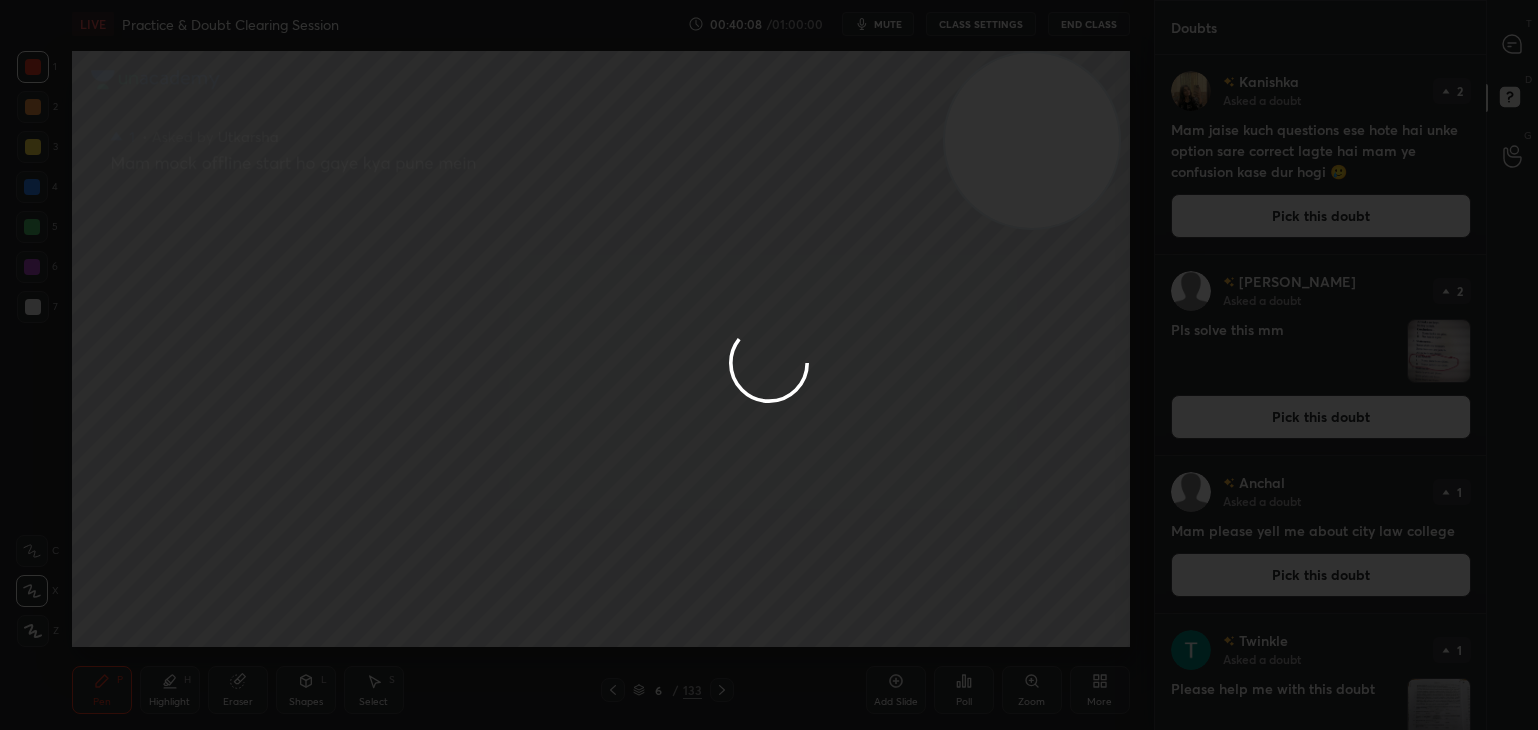 click at bounding box center [769, 365] 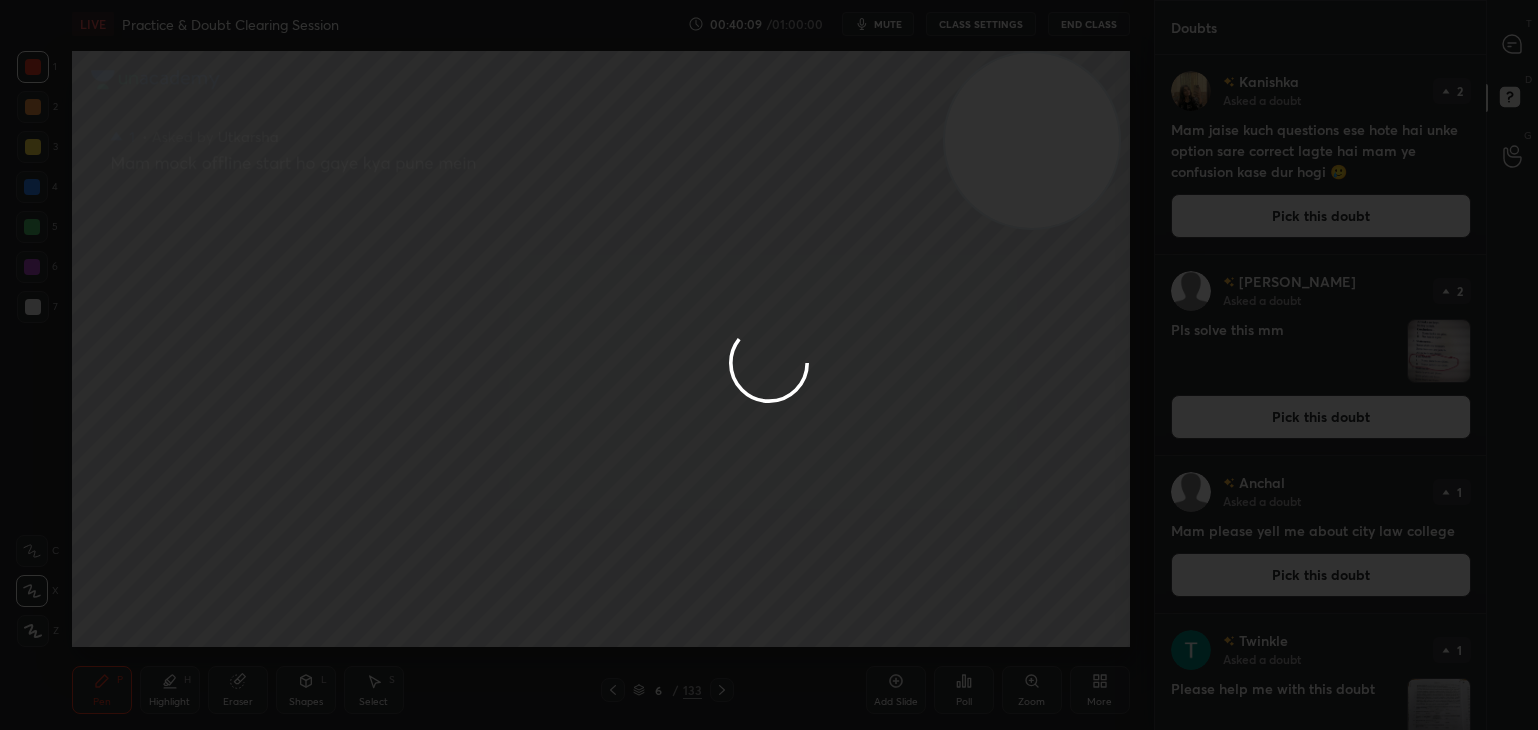click at bounding box center [769, 365] 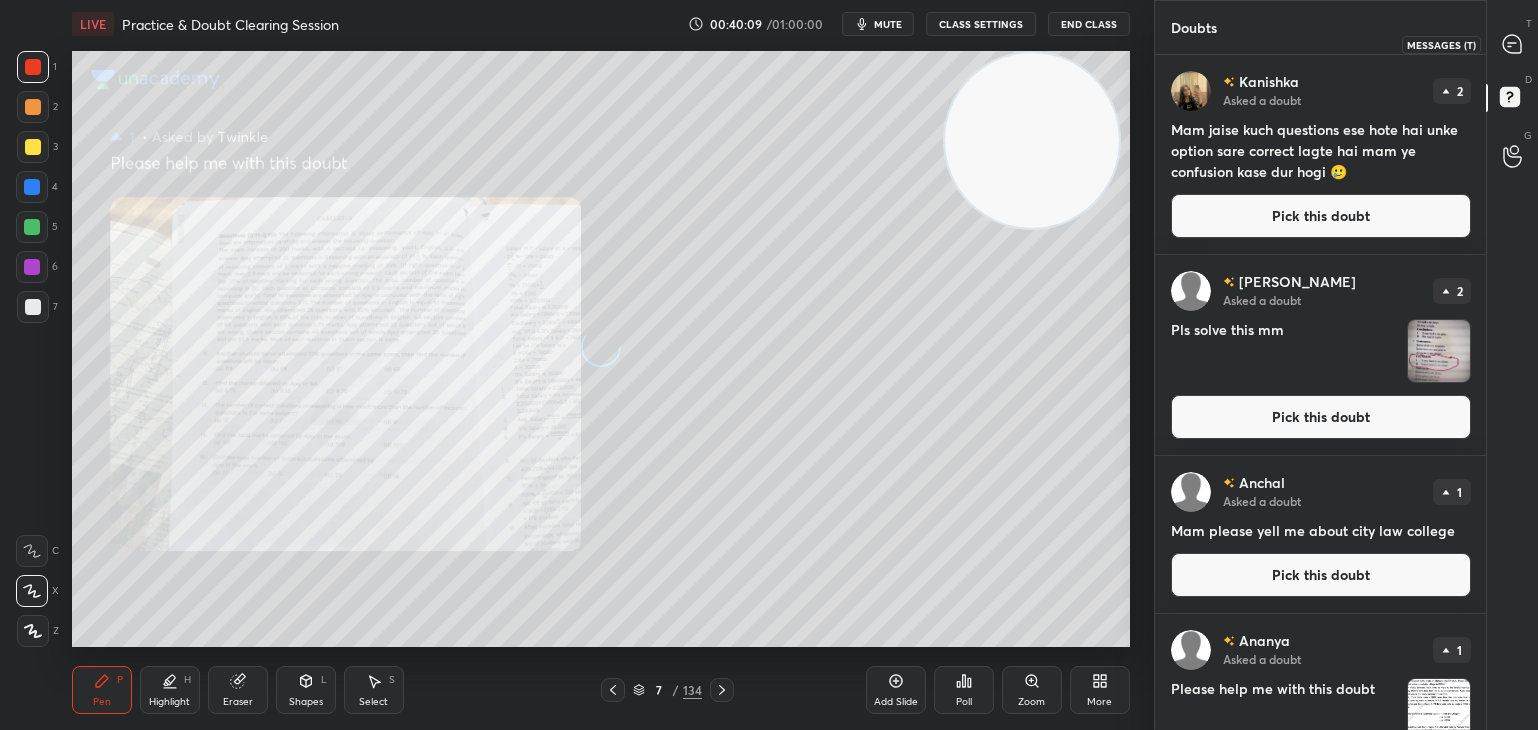 click 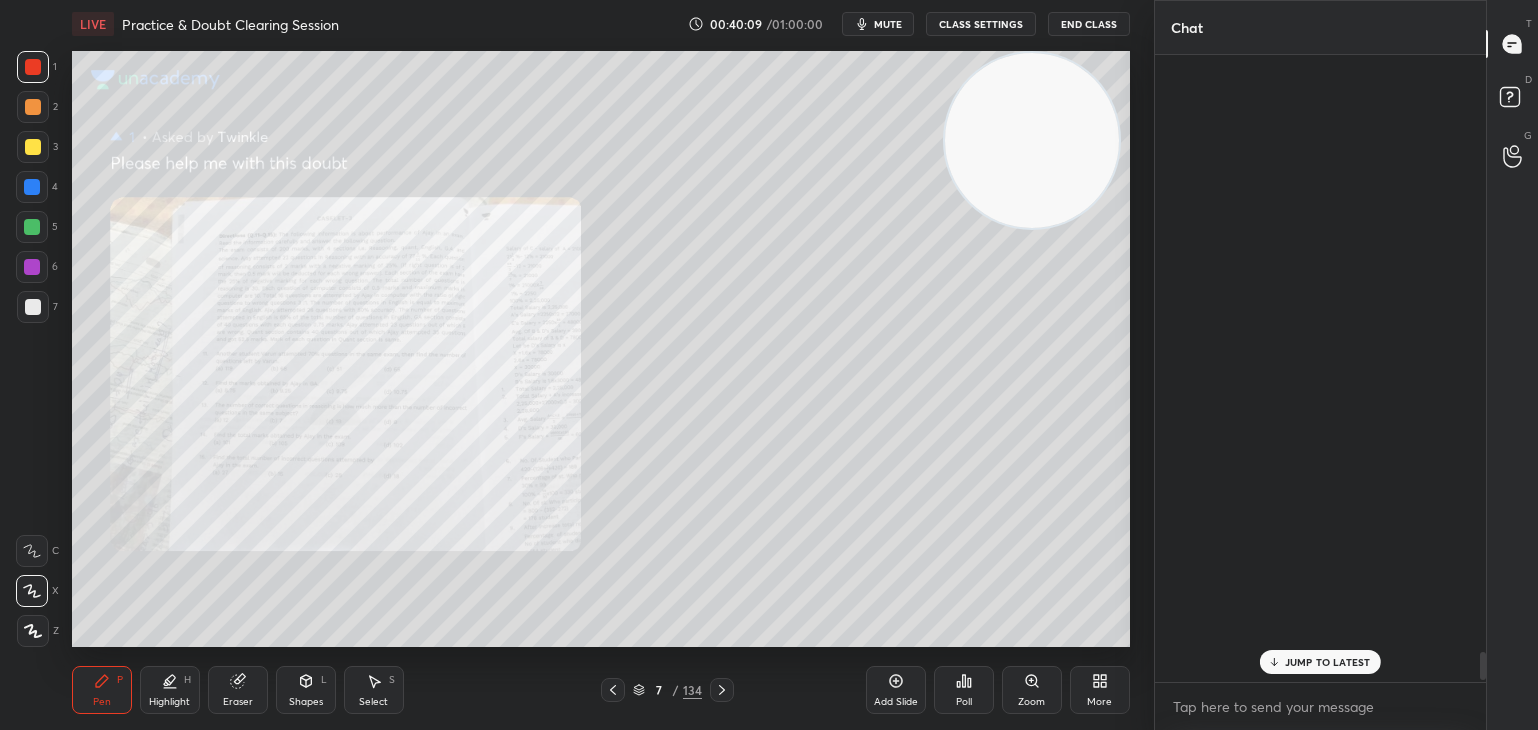 scroll, scrollTop: 13062, scrollLeft: 0, axis: vertical 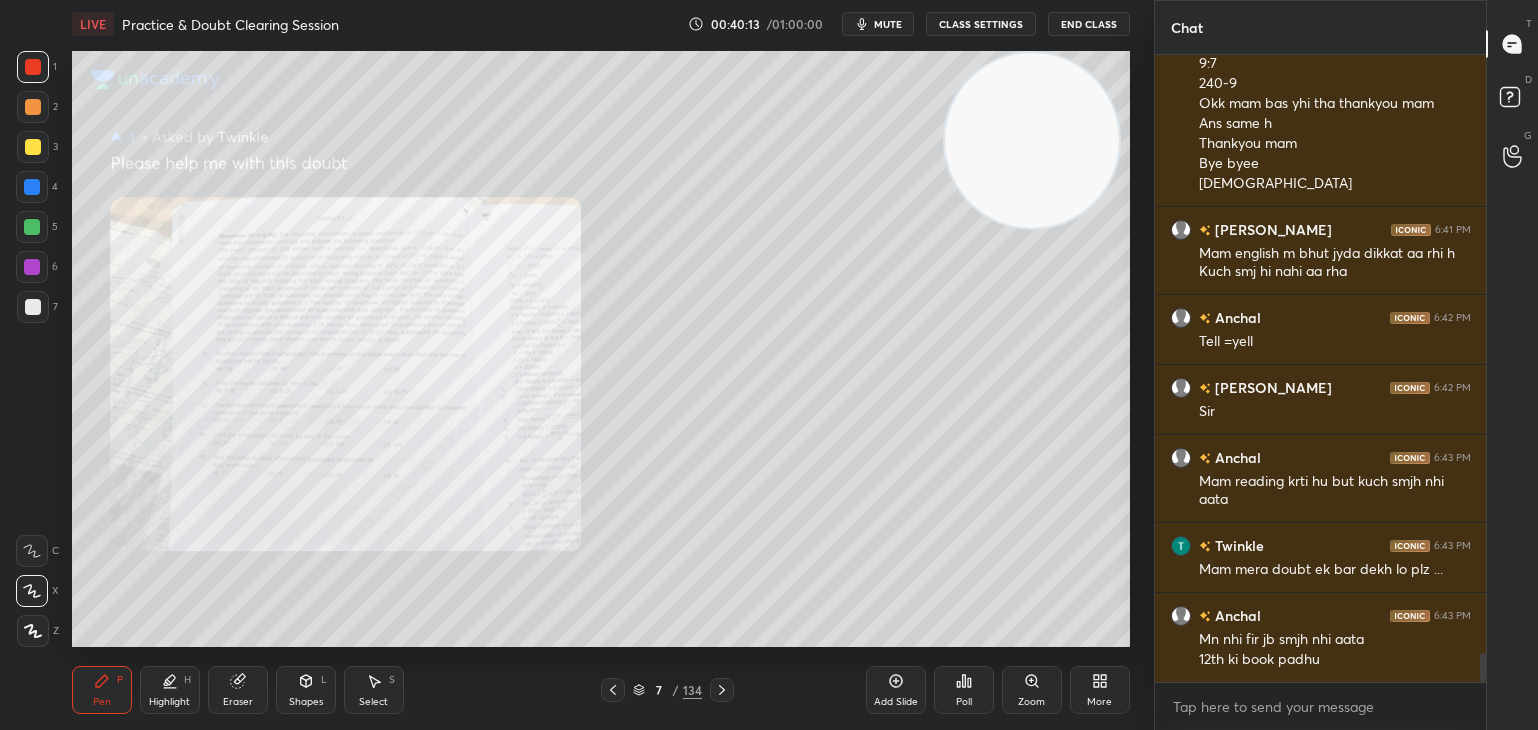 click 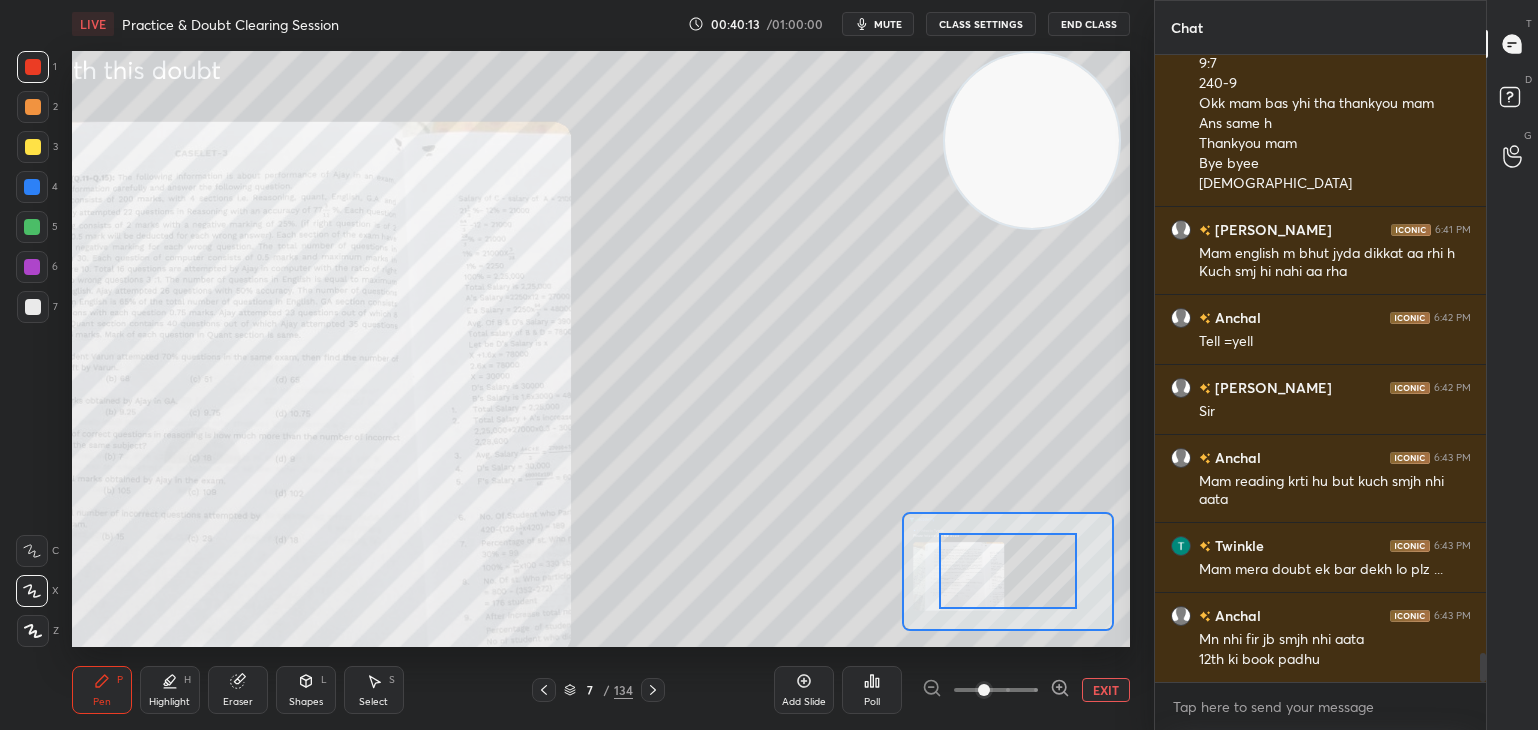 scroll, scrollTop: 13172, scrollLeft: 0, axis: vertical 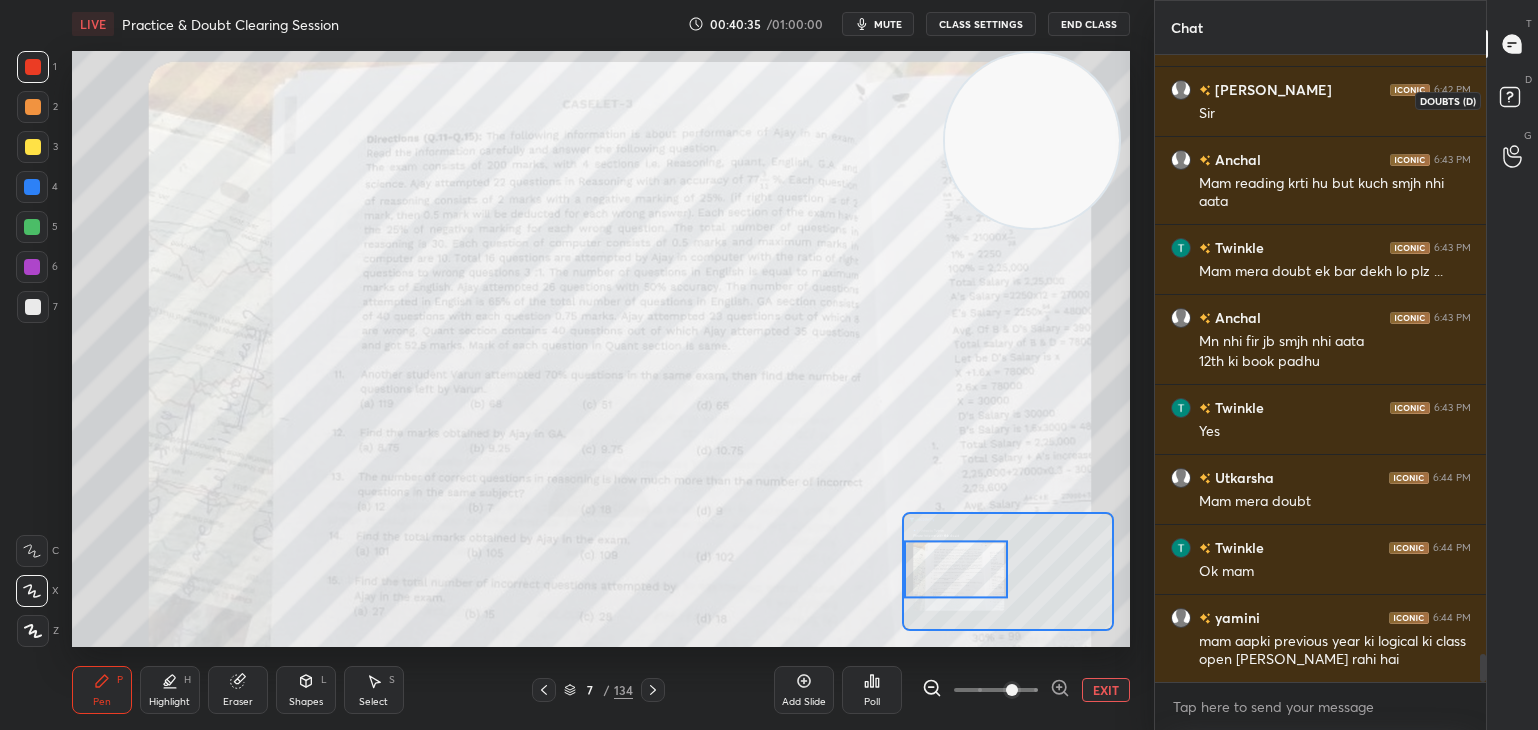 click 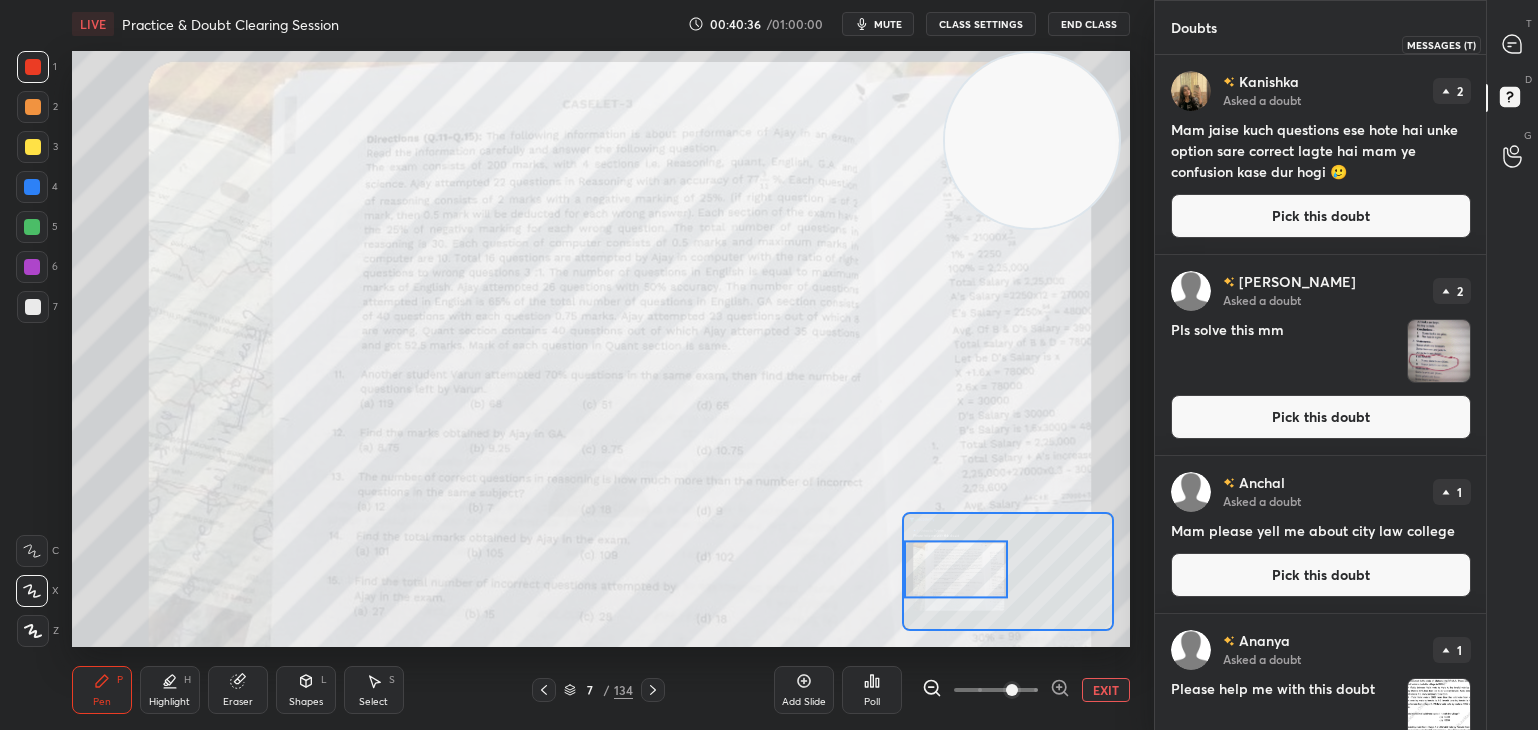 click 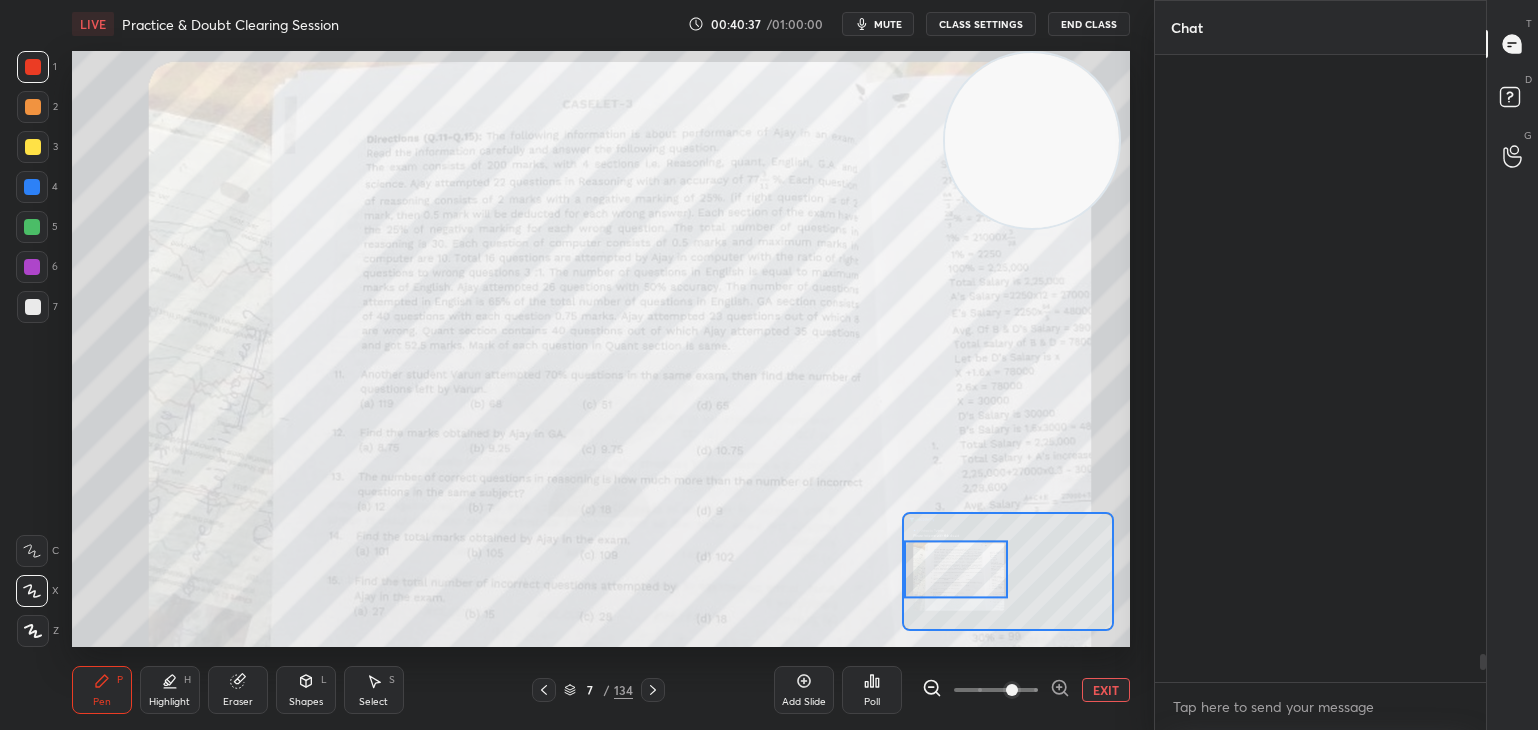 scroll, scrollTop: 13400, scrollLeft: 0, axis: vertical 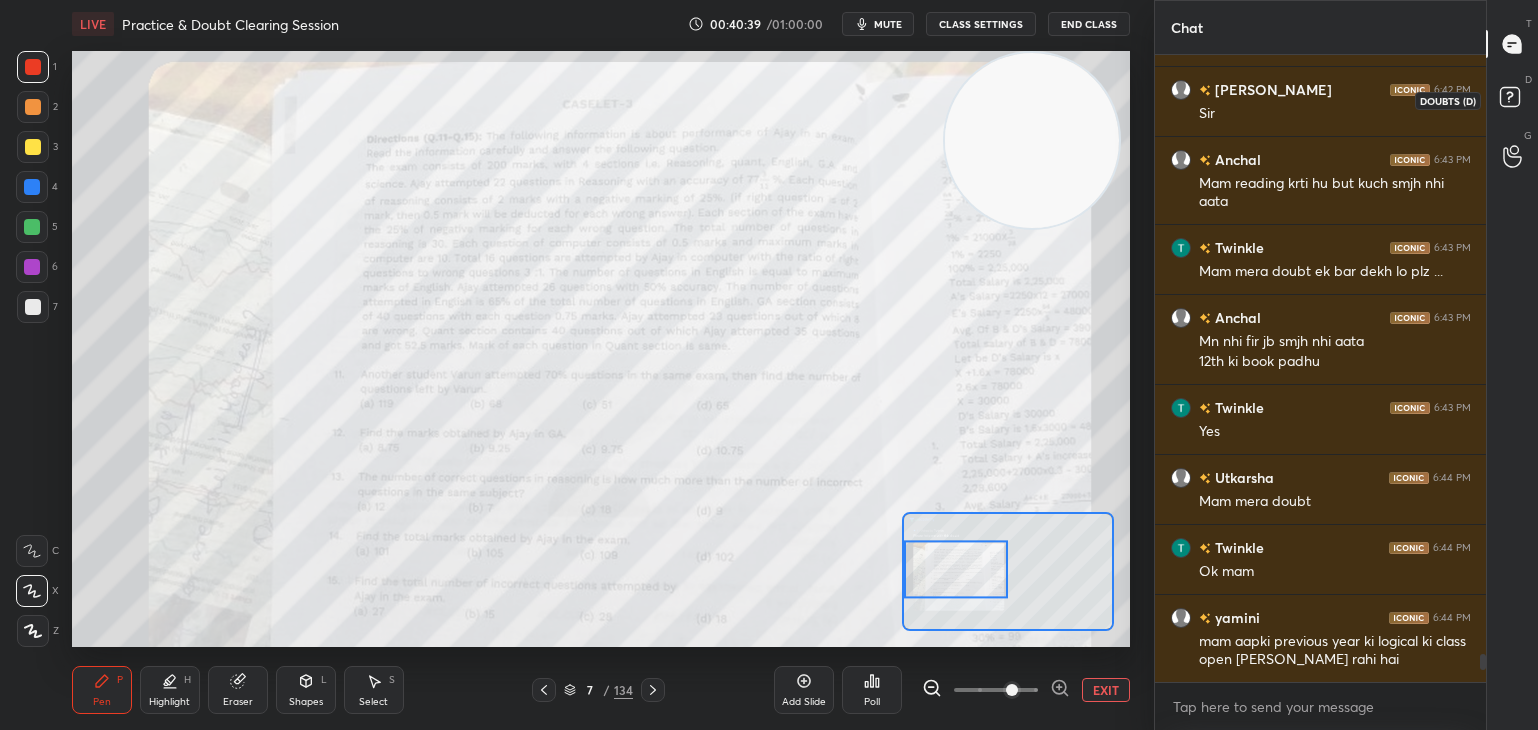 click 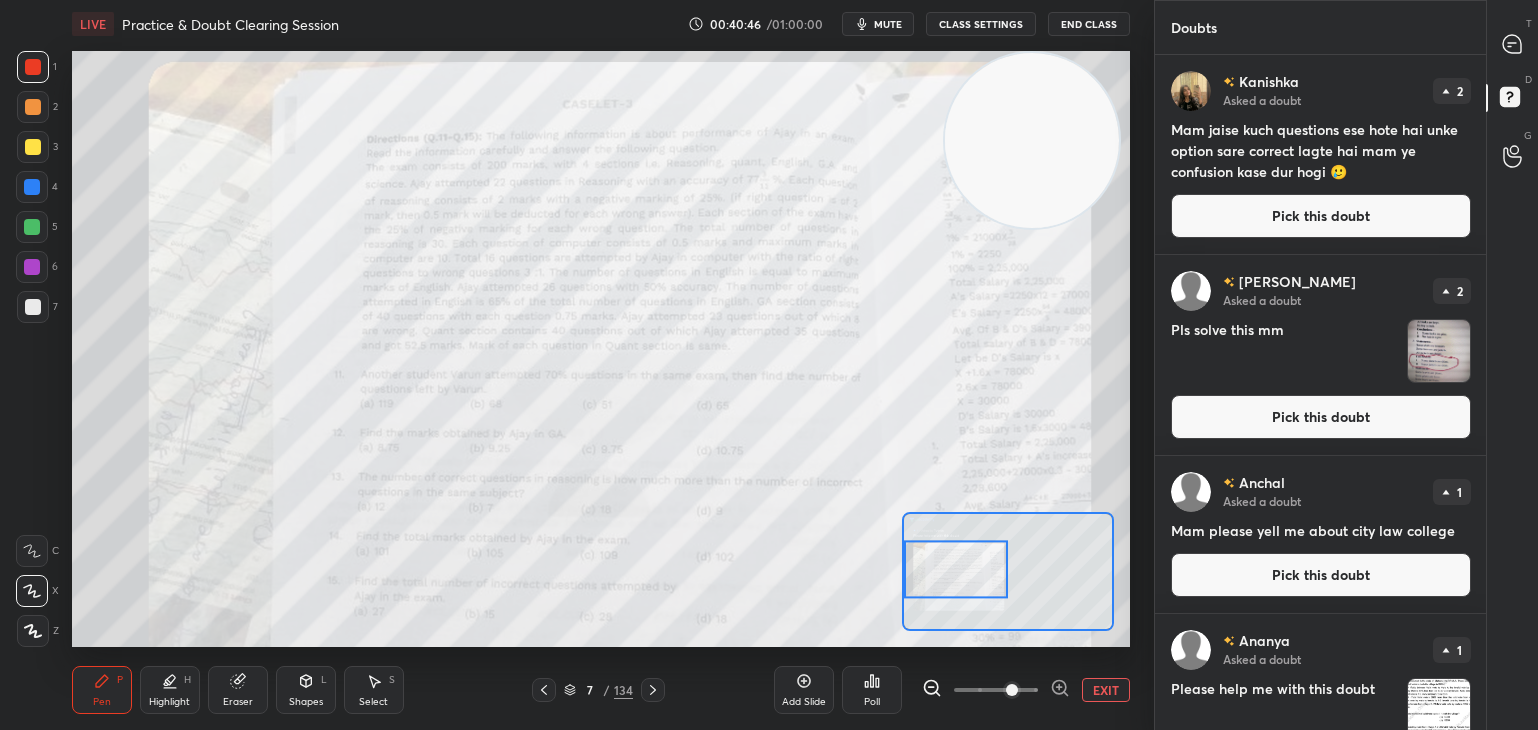 scroll, scrollTop: 8, scrollLeft: 0, axis: vertical 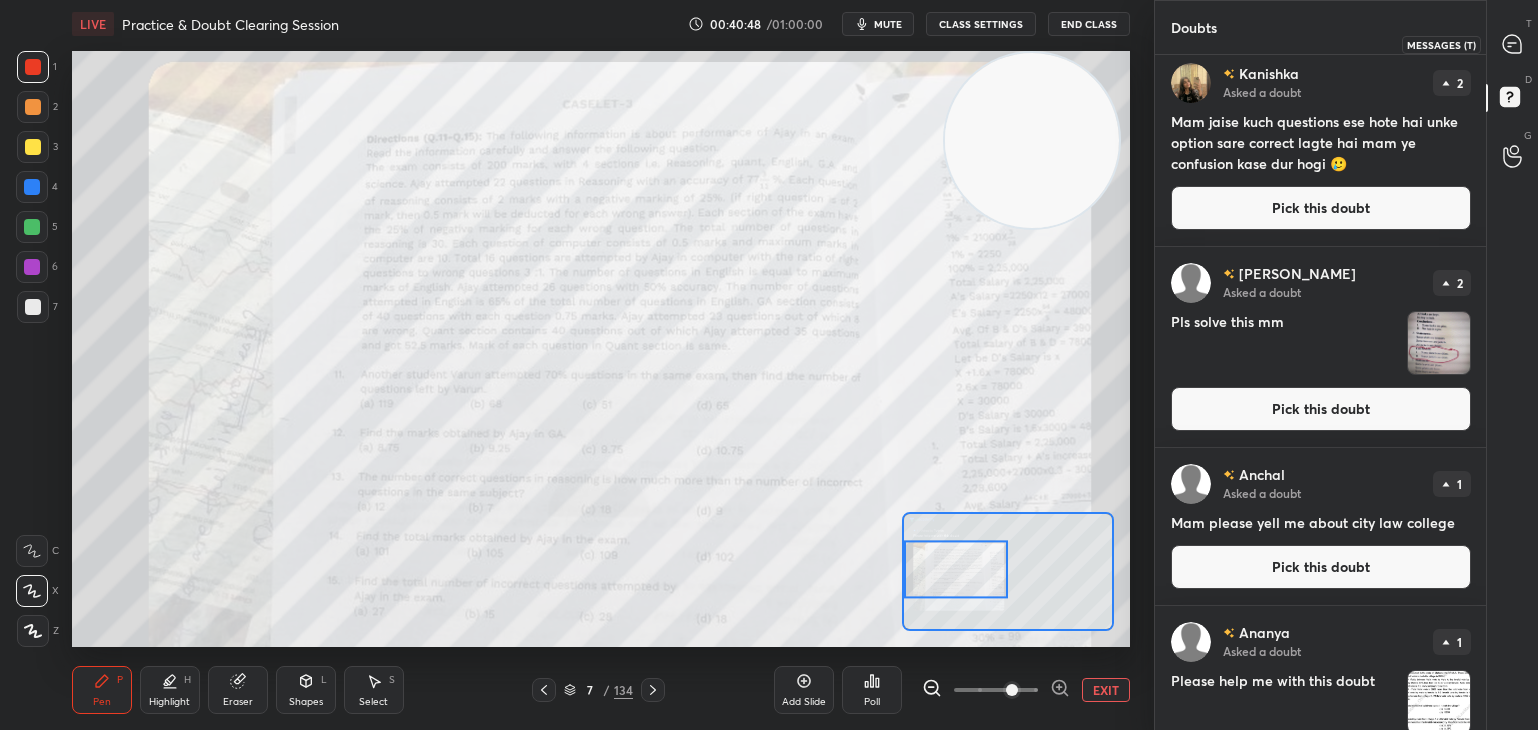 click 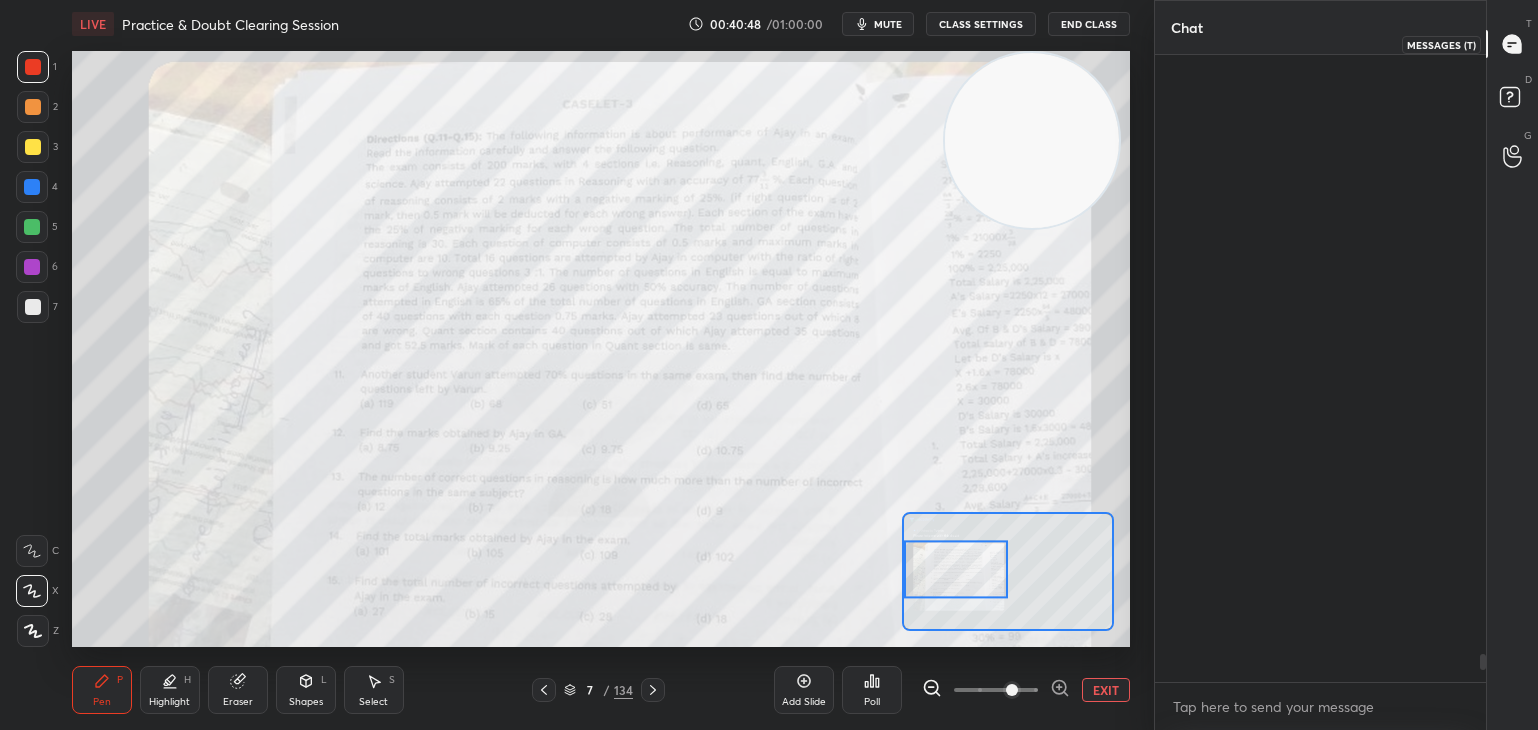 scroll, scrollTop: 13400, scrollLeft: 0, axis: vertical 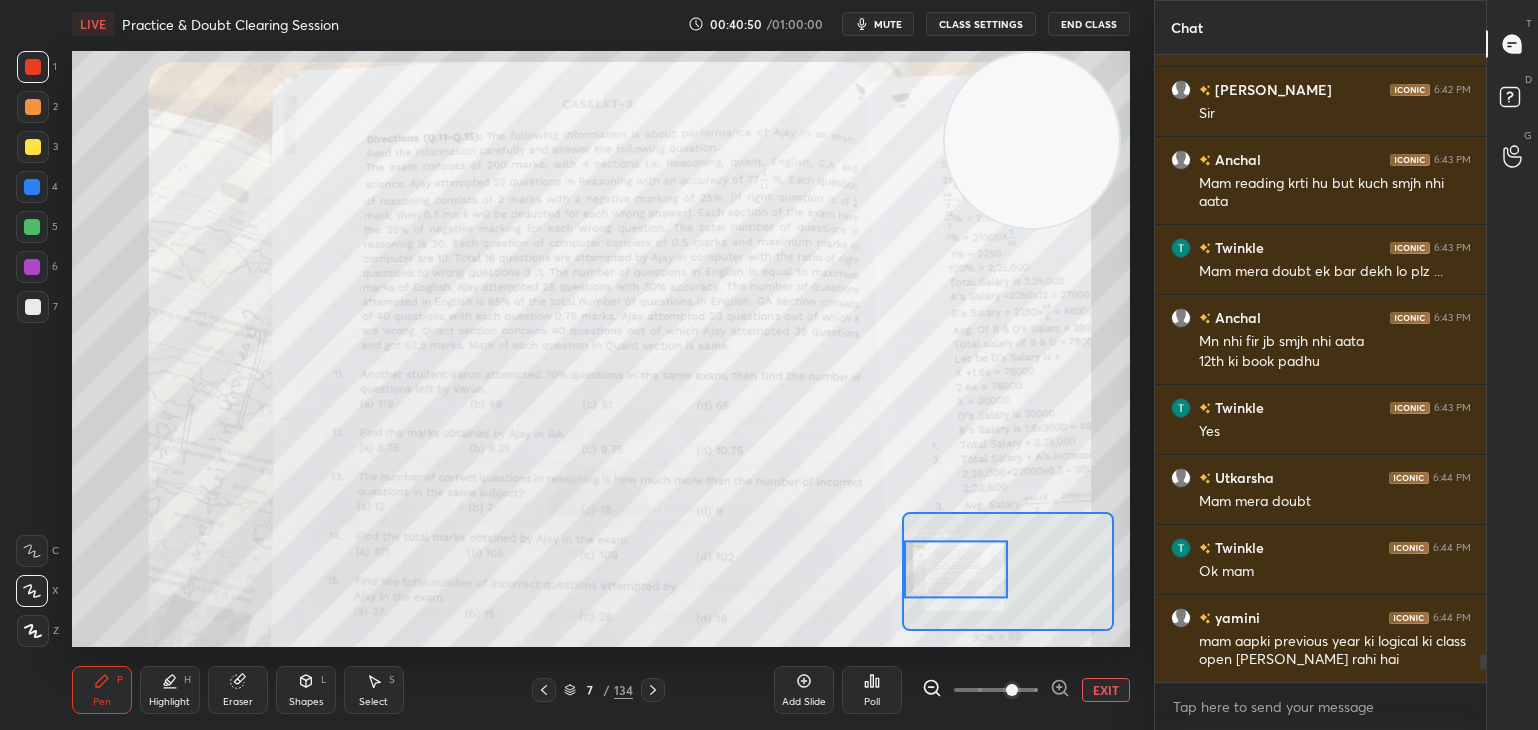 click 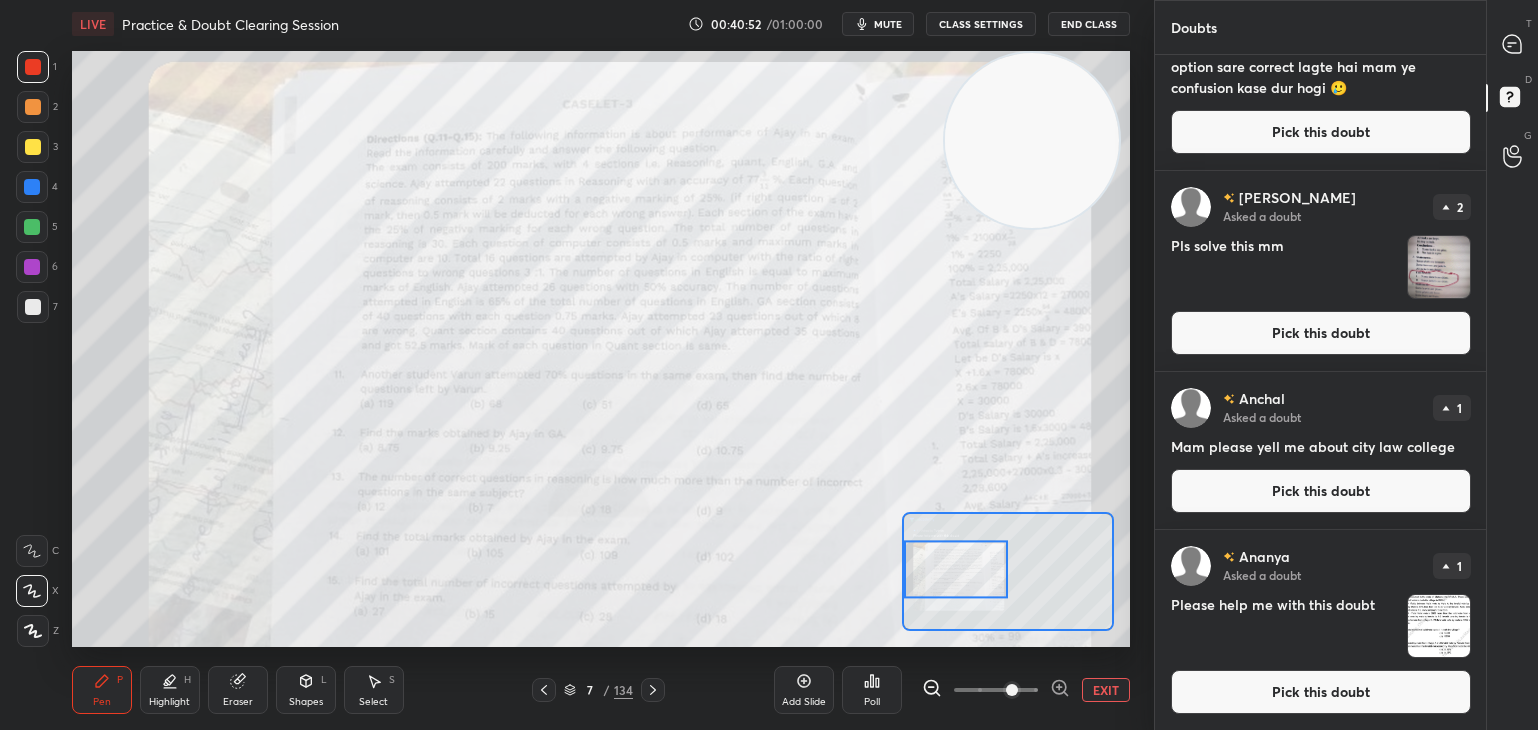 scroll, scrollTop: 0, scrollLeft: 0, axis: both 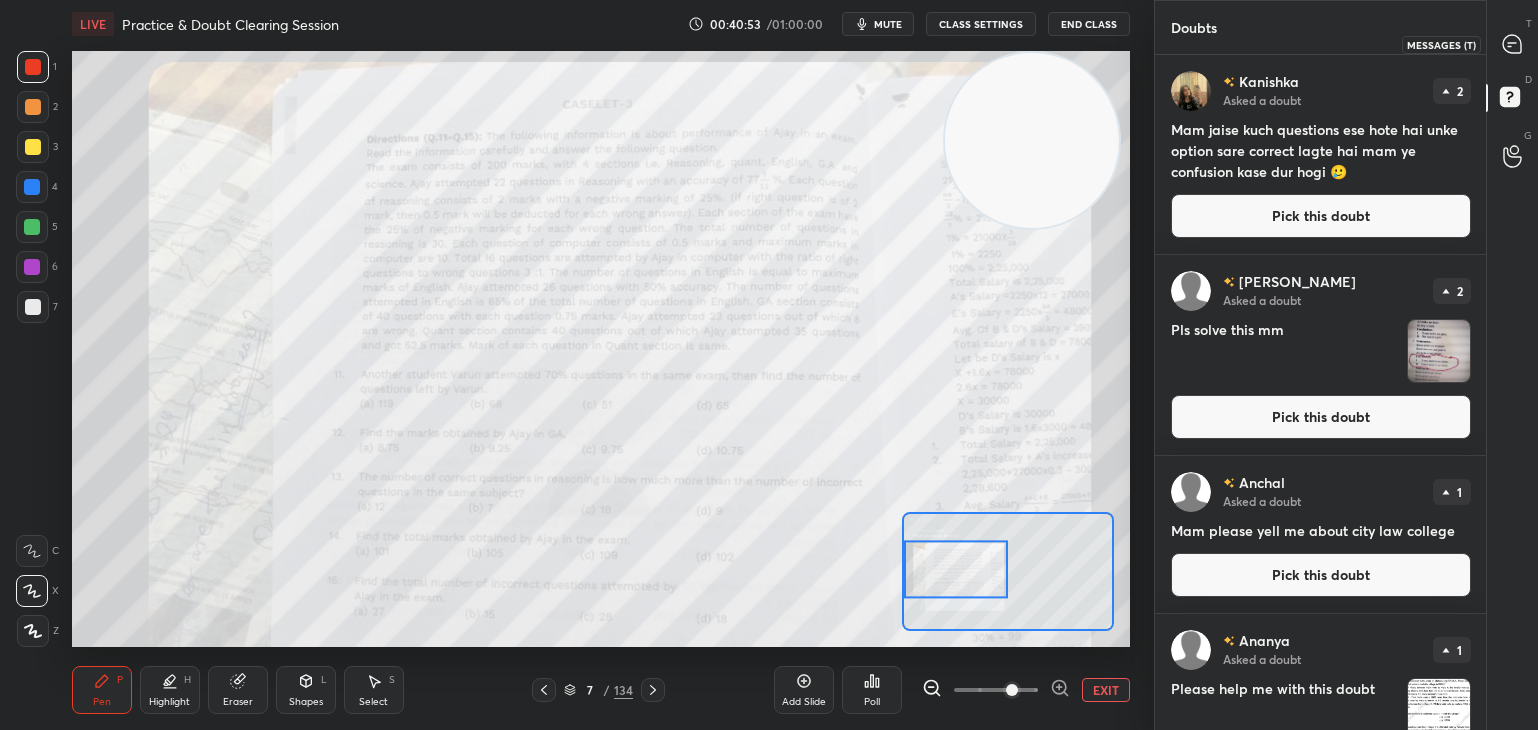 click 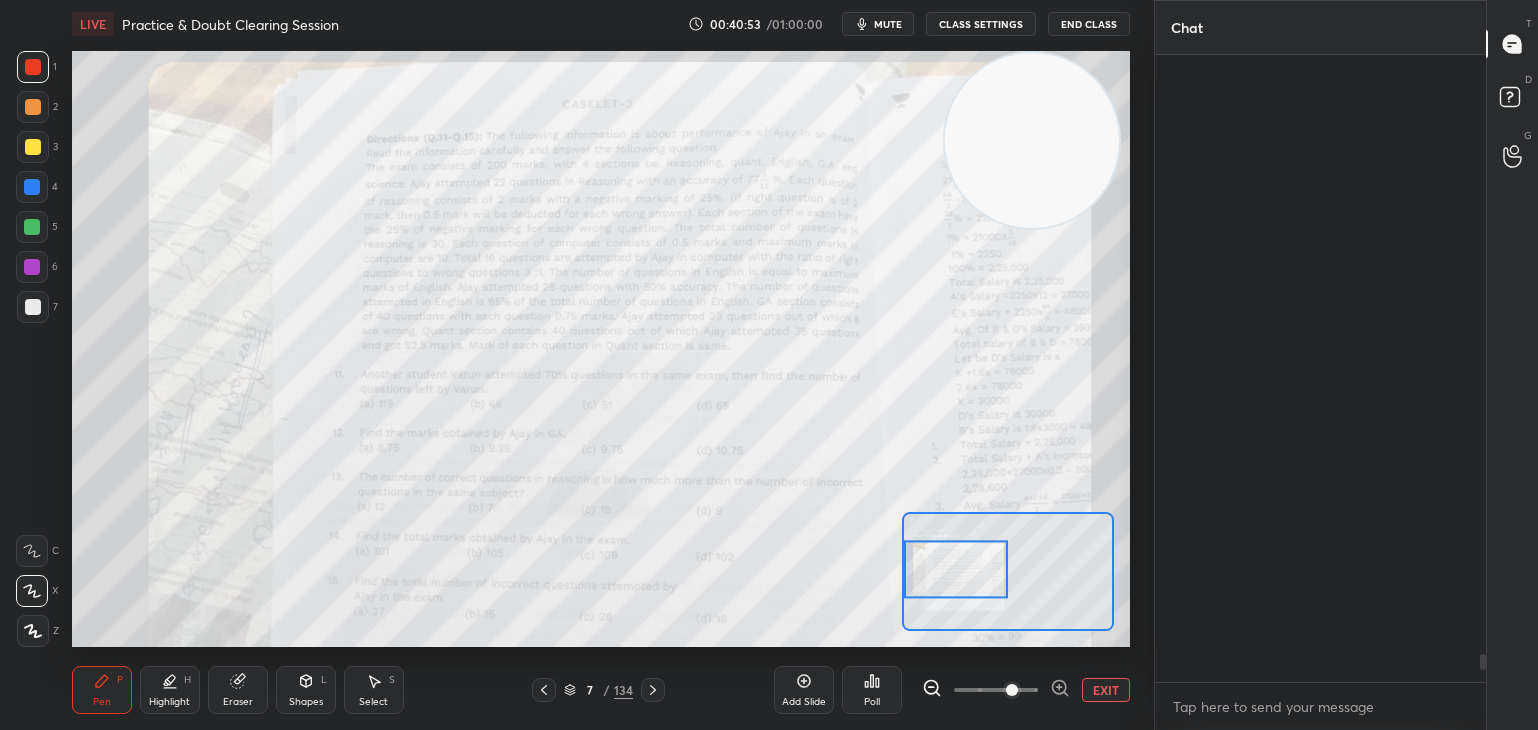 scroll, scrollTop: 13400, scrollLeft: 0, axis: vertical 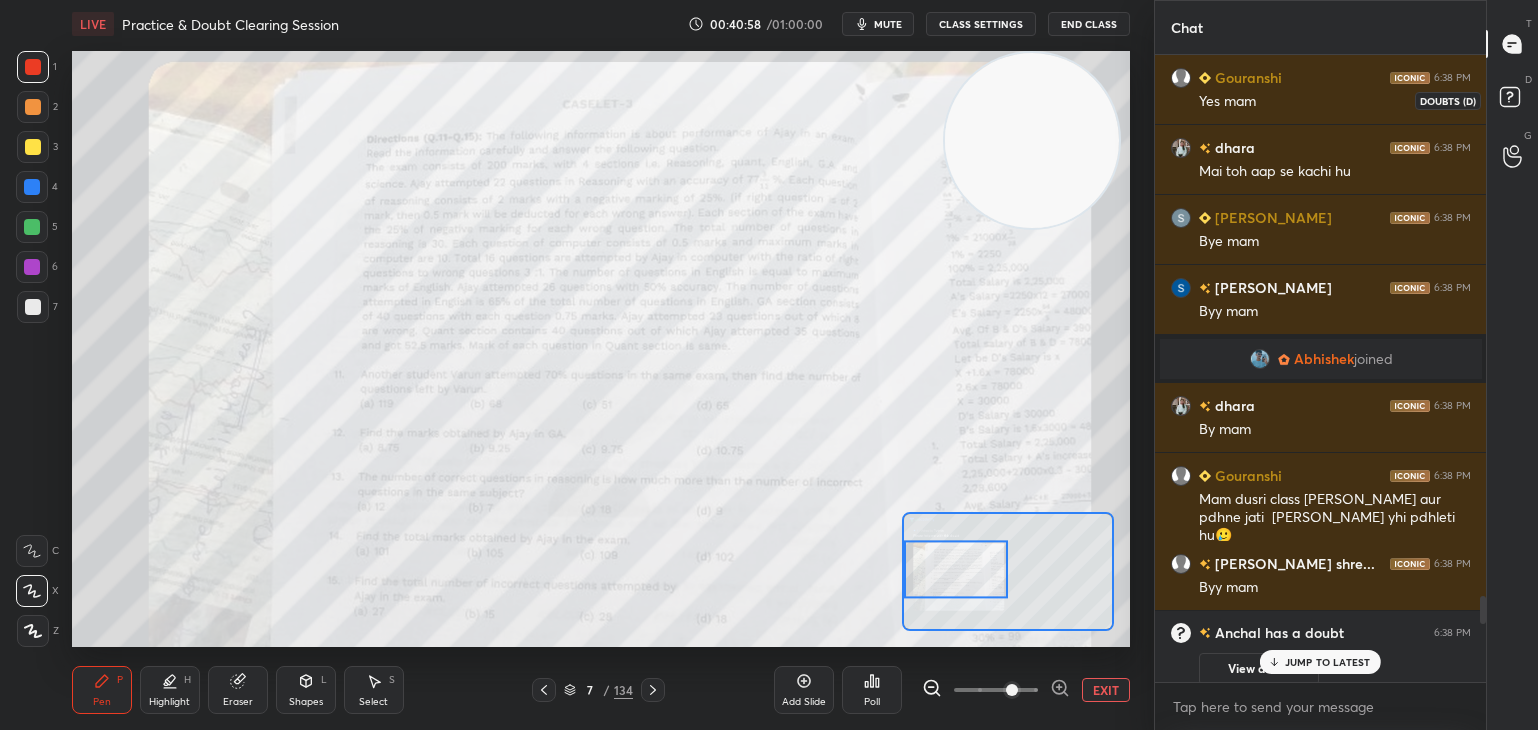 click 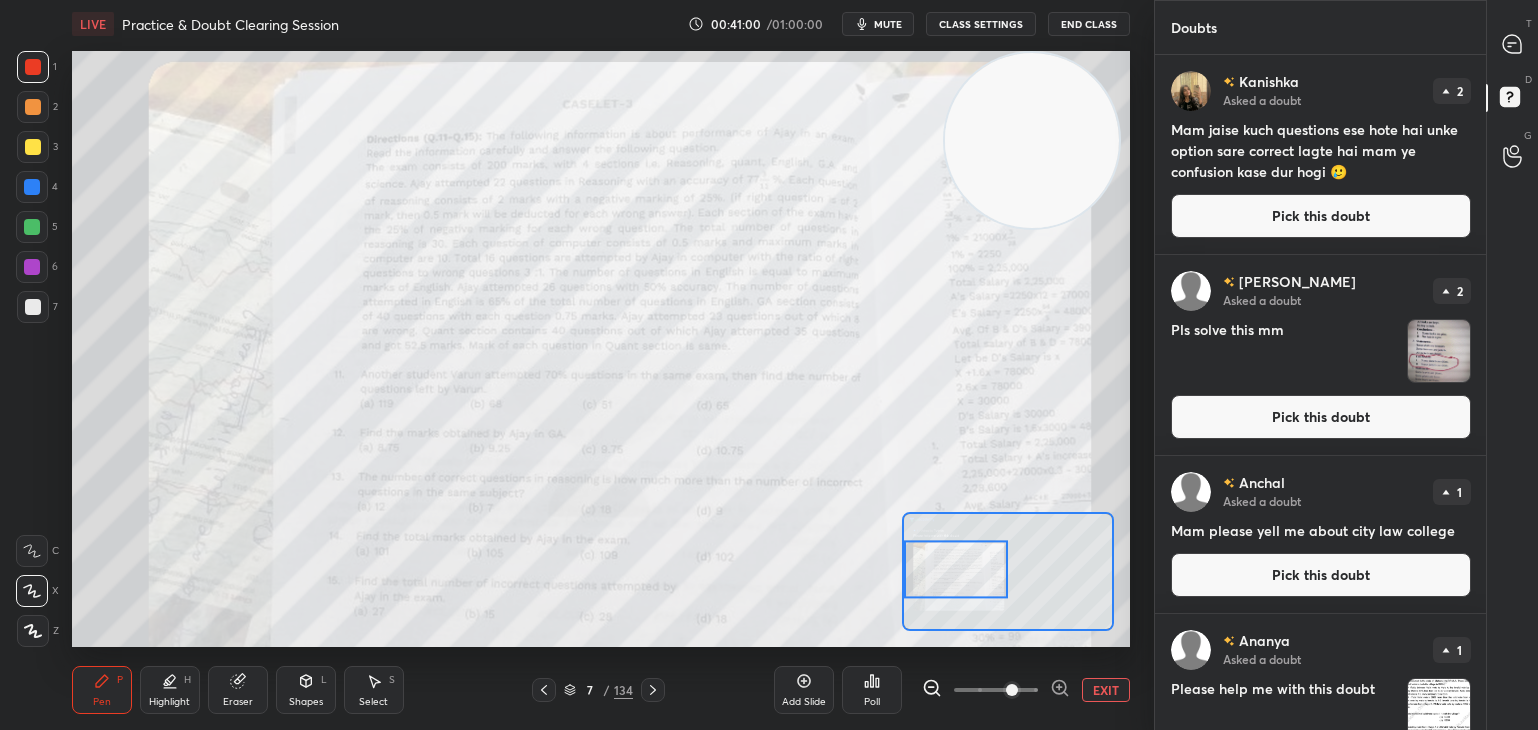 click on "Pick this doubt" at bounding box center [1321, 575] 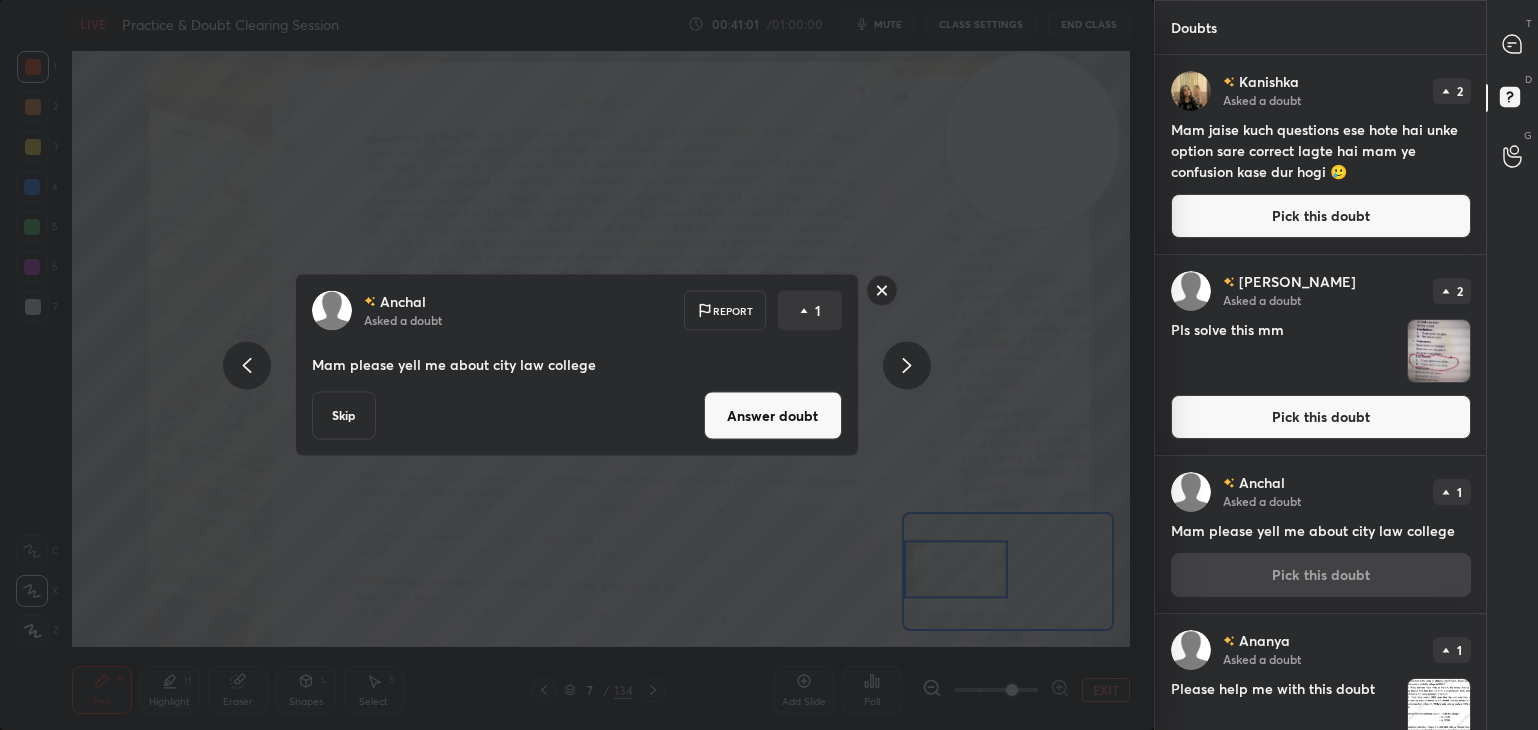 click on "Answer doubt" at bounding box center [773, 416] 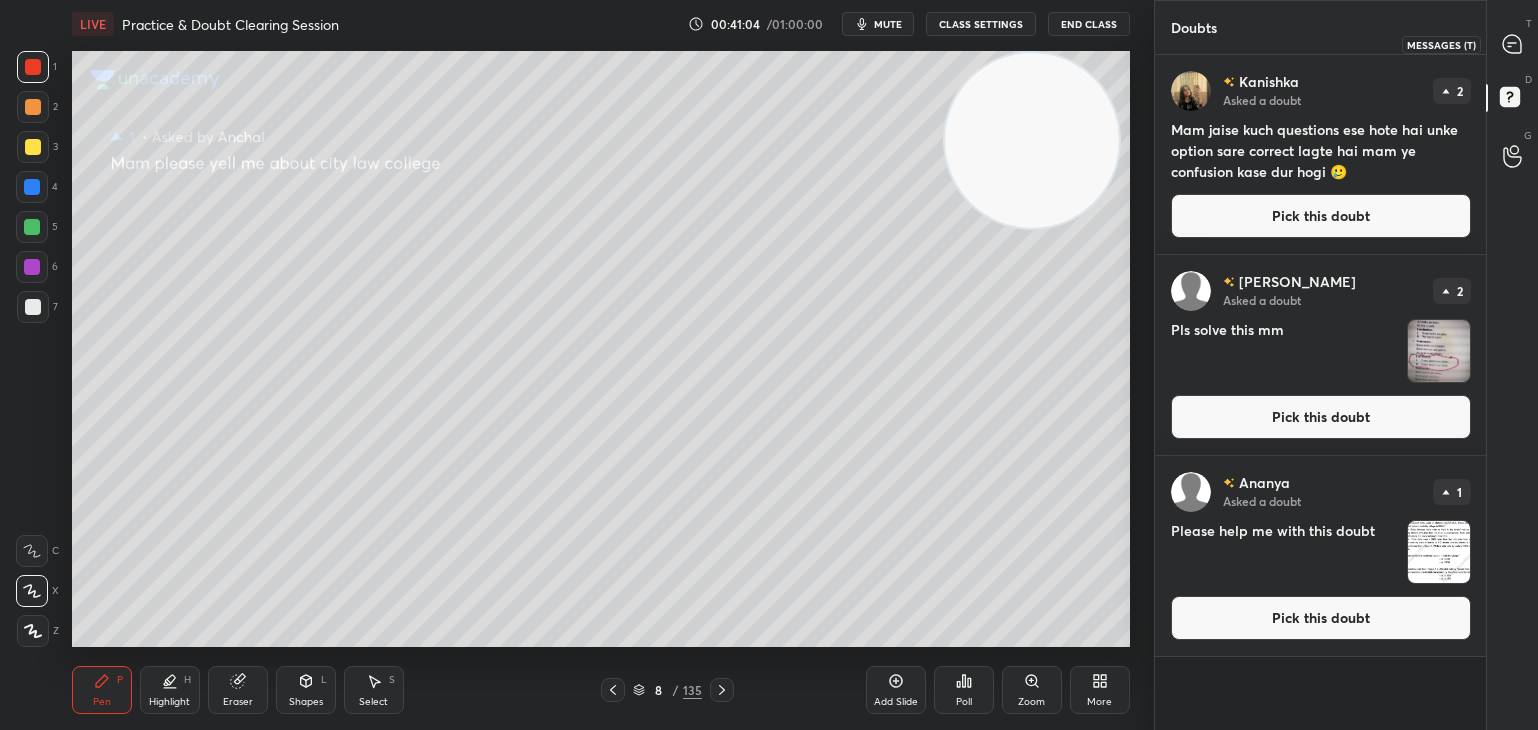 click 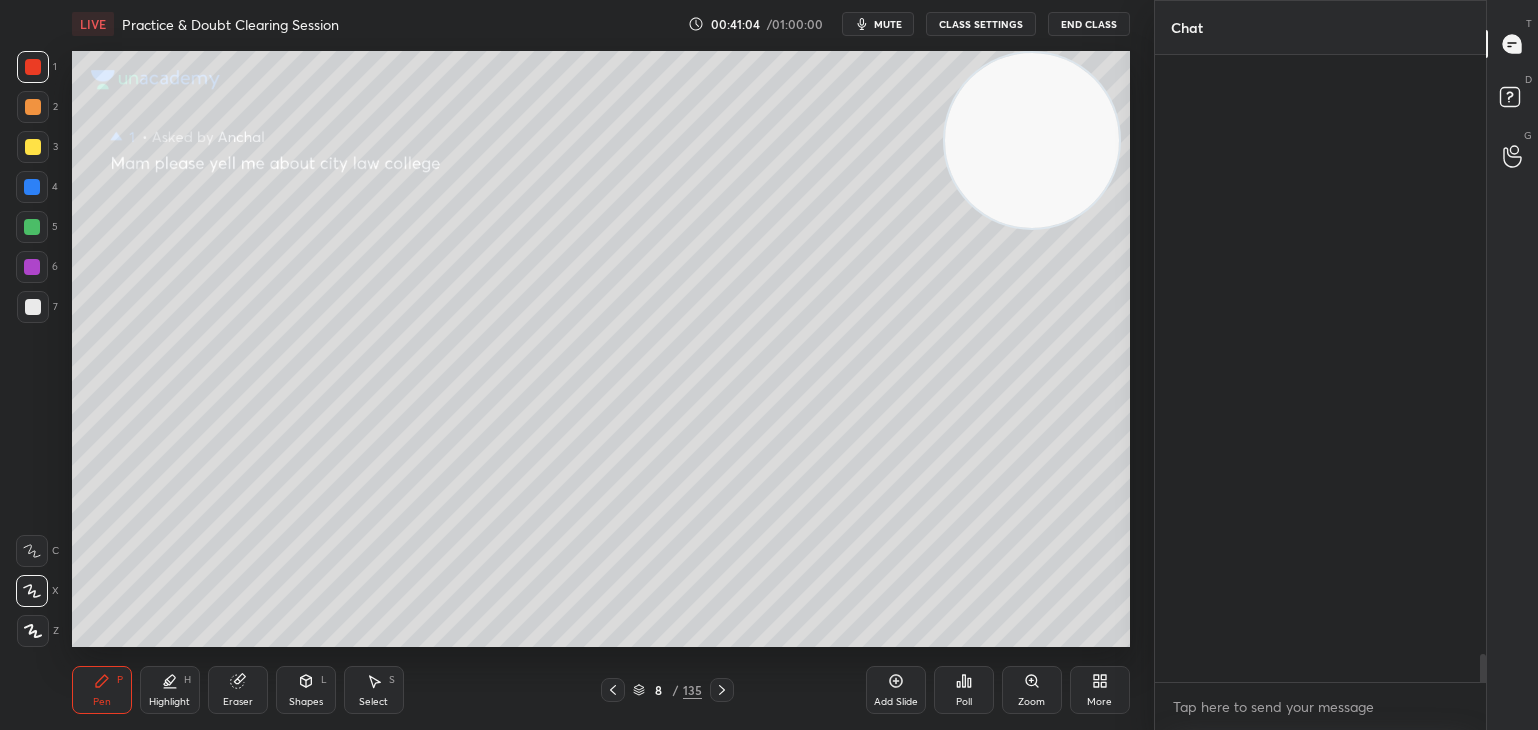 scroll, scrollTop: 13816, scrollLeft: 0, axis: vertical 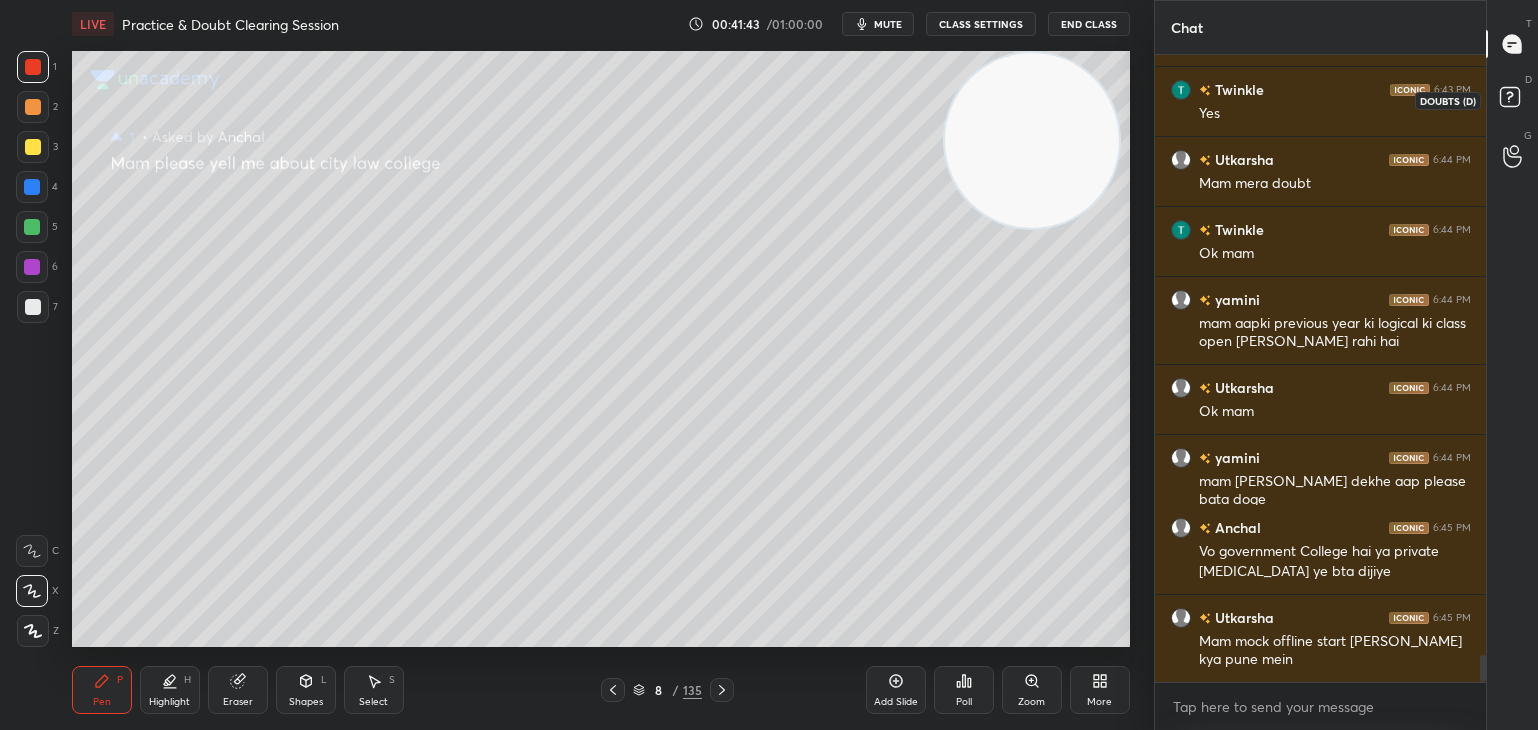 click 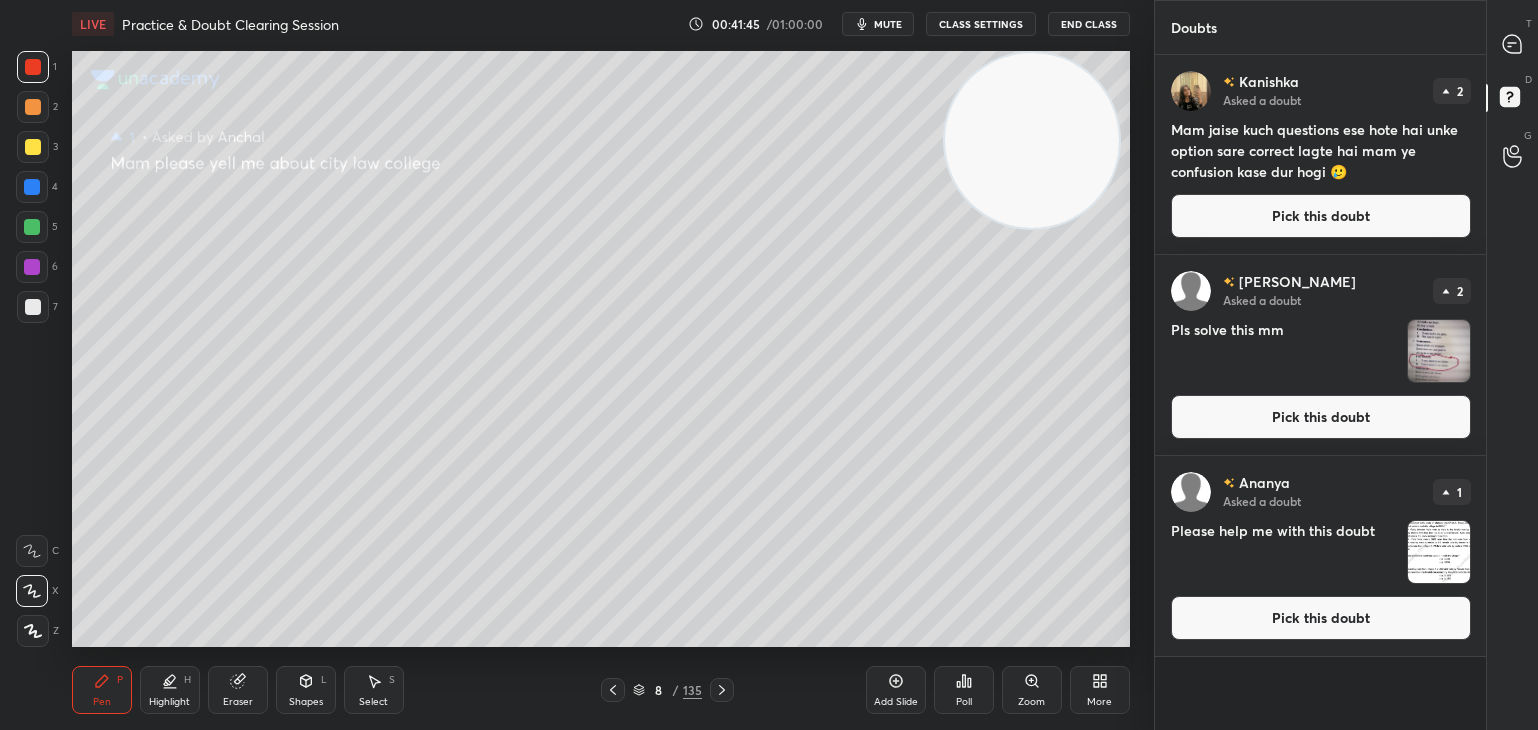 click on "Pick this doubt" at bounding box center (1321, 618) 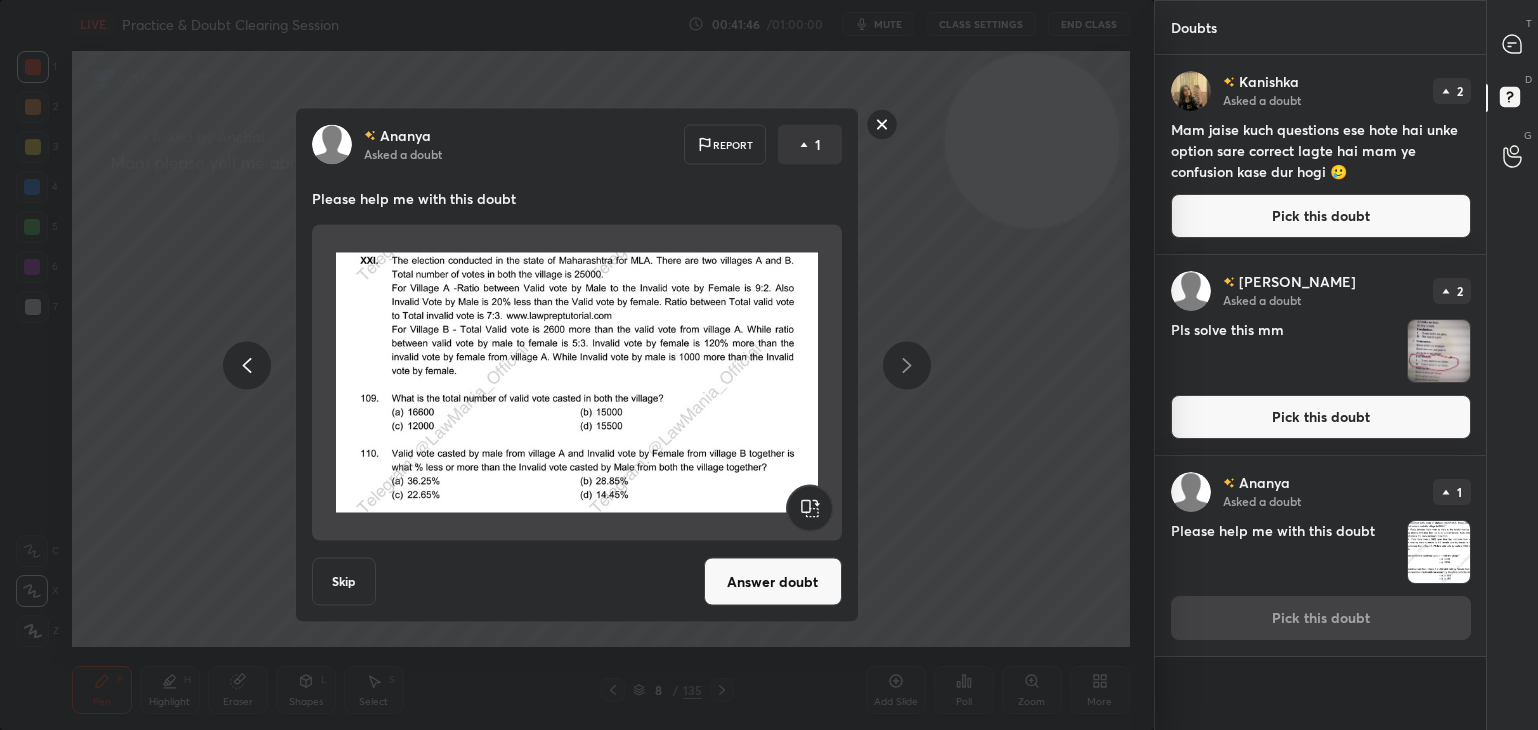 click on "Answer doubt" at bounding box center [773, 582] 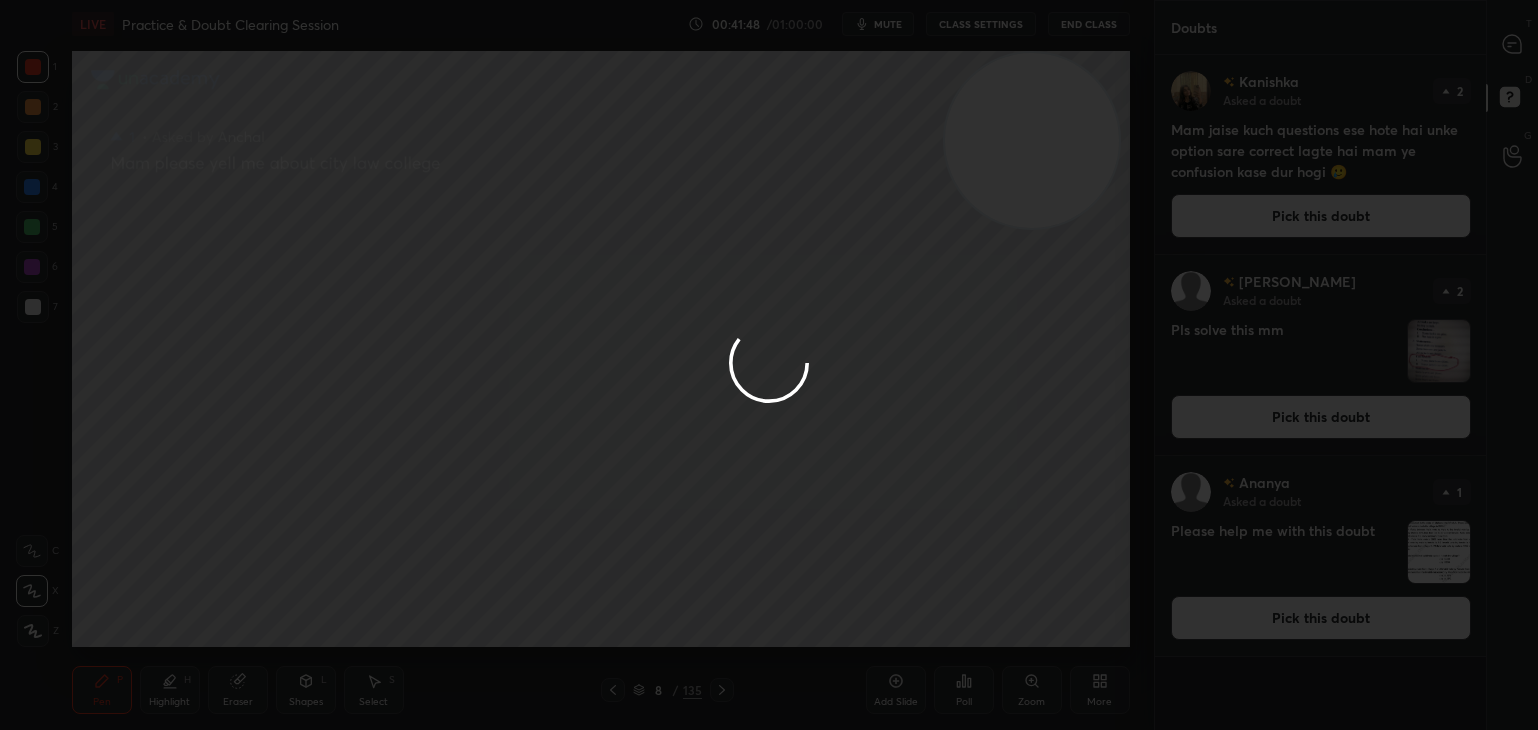 click at bounding box center [769, 365] 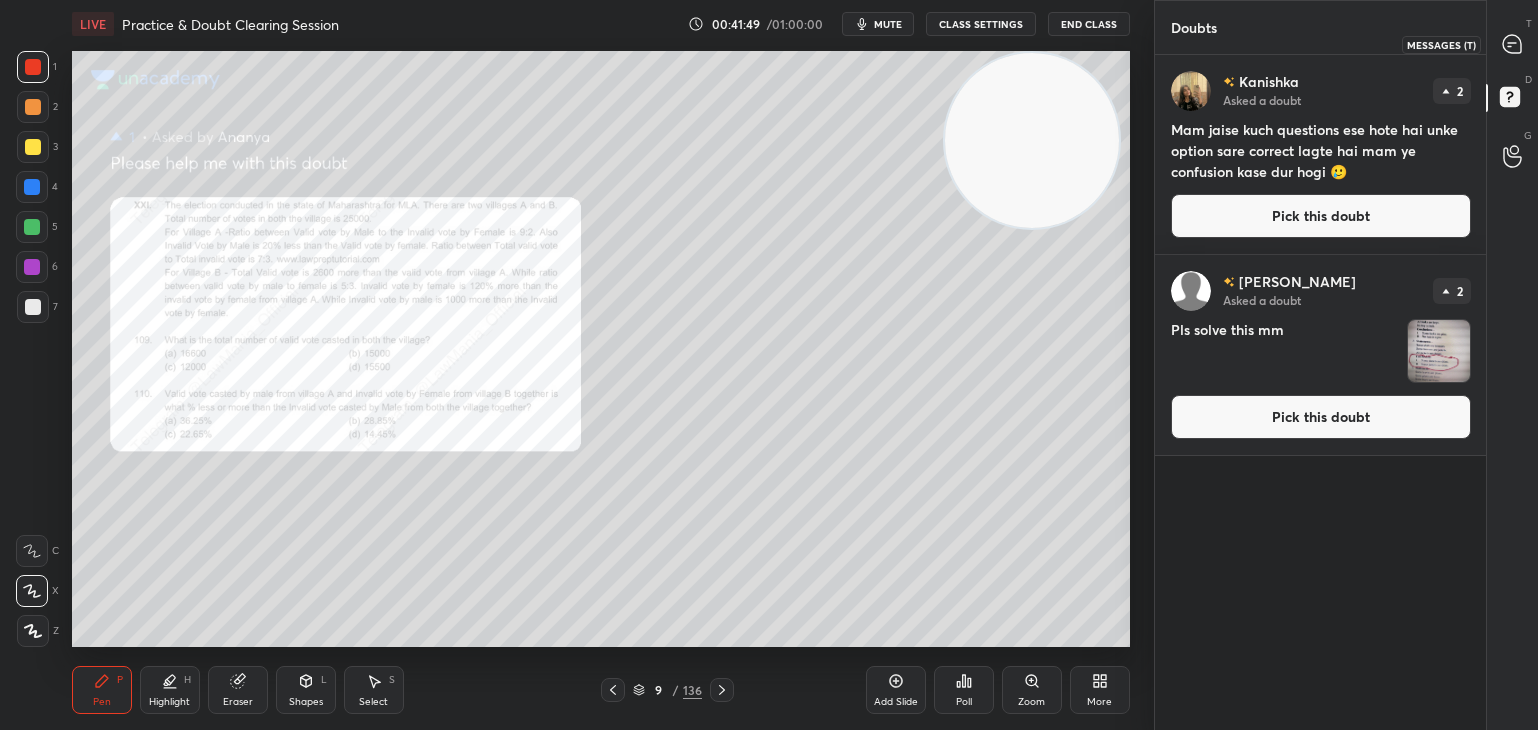 click 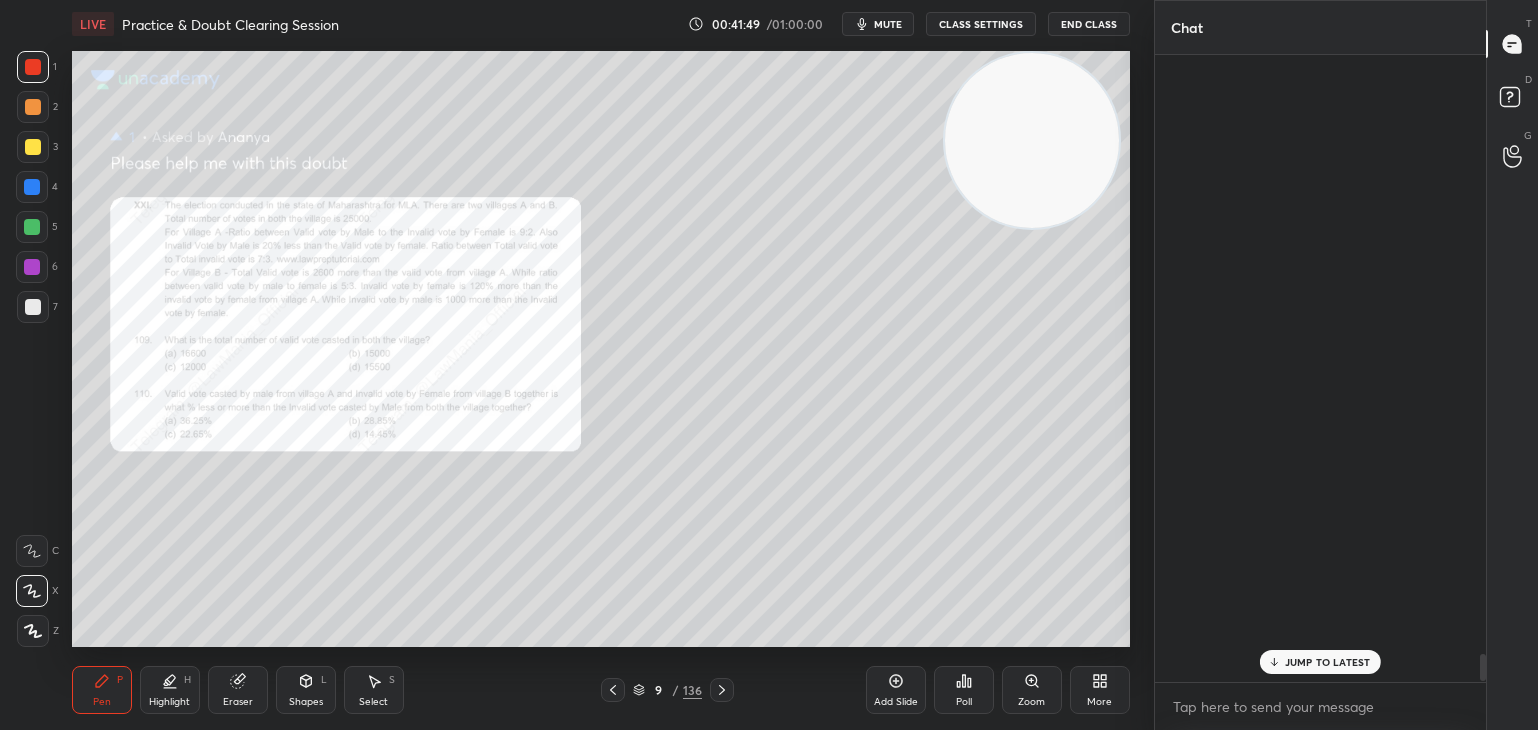 scroll, scrollTop: 14102, scrollLeft: 0, axis: vertical 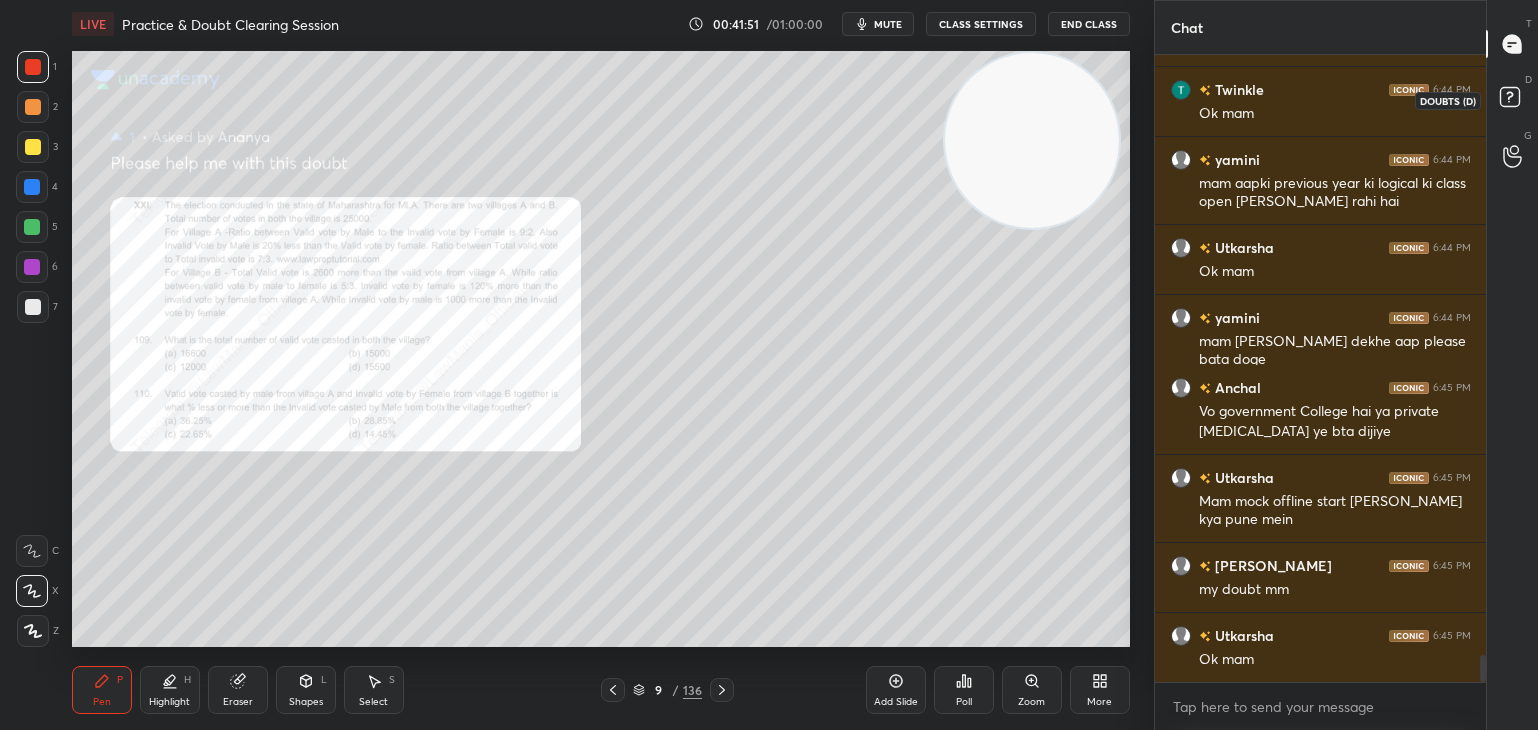 click 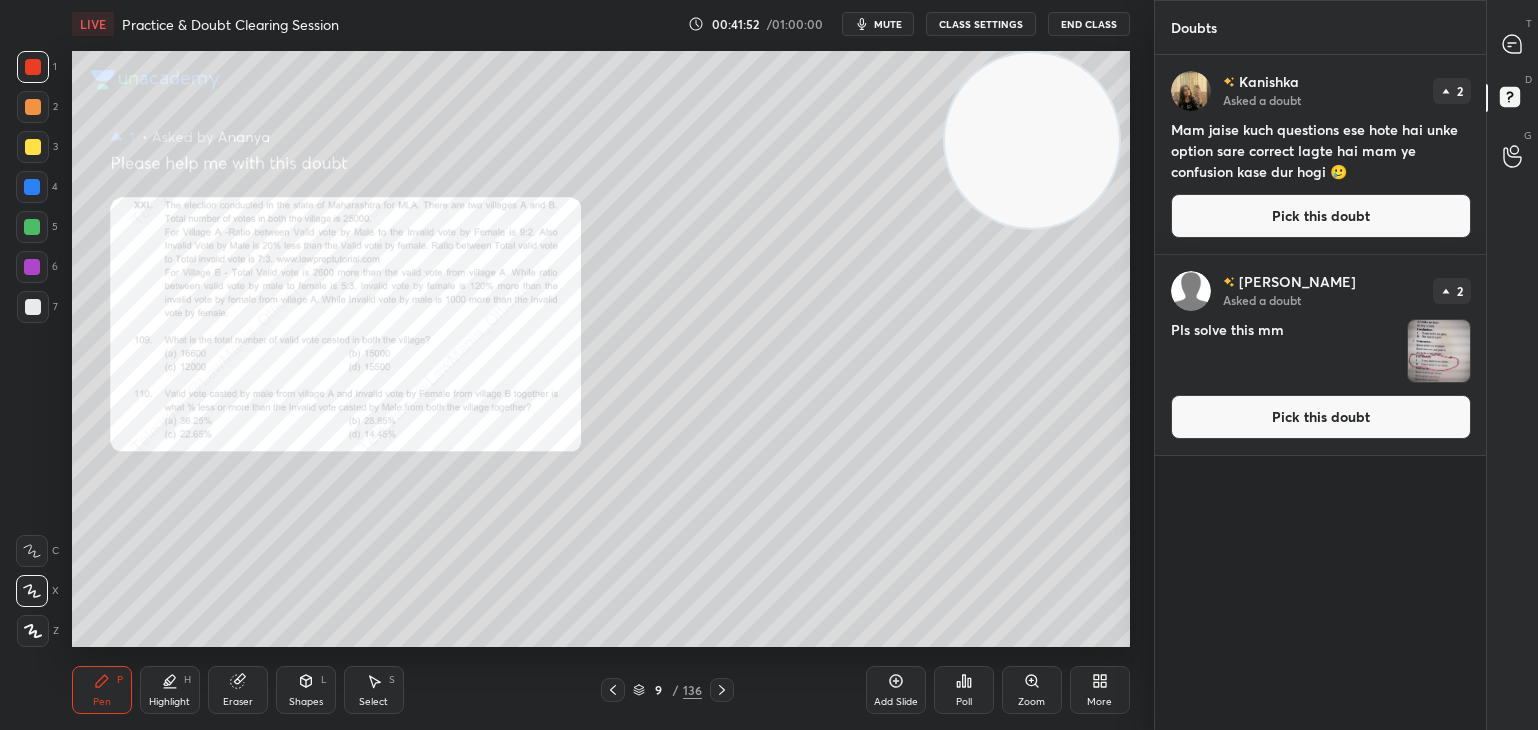 click on "Pick this doubt" at bounding box center [1321, 417] 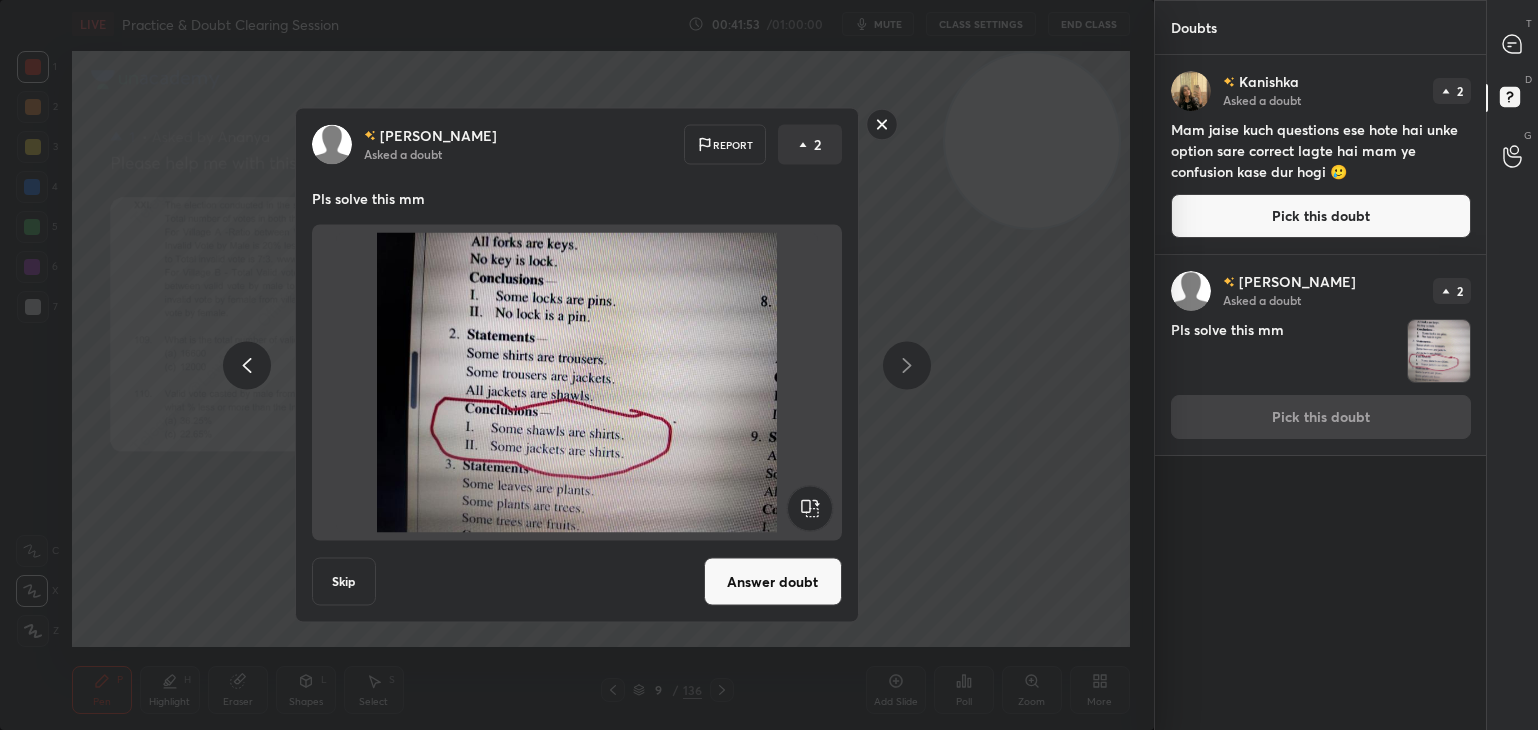 click on "Answer doubt" at bounding box center (773, 582) 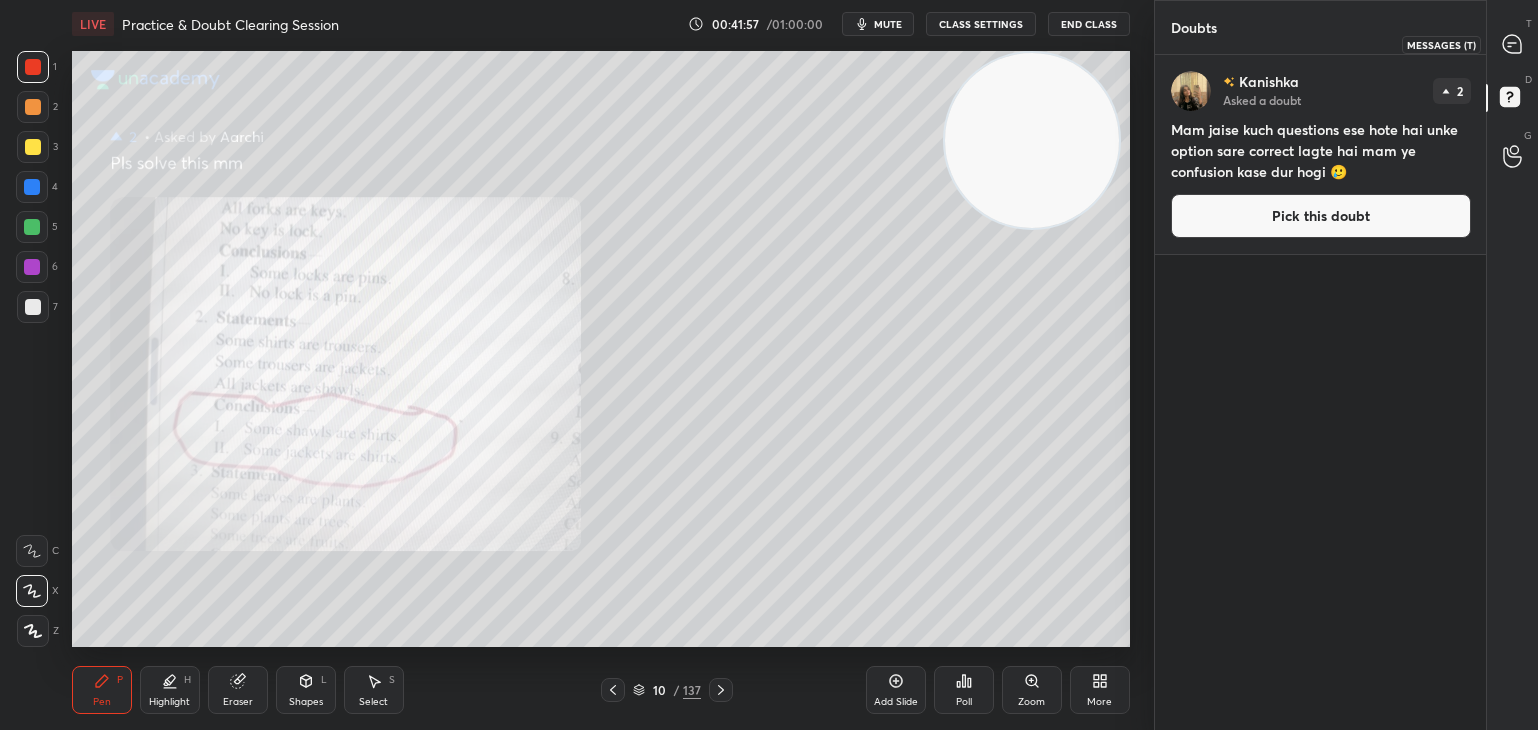 click 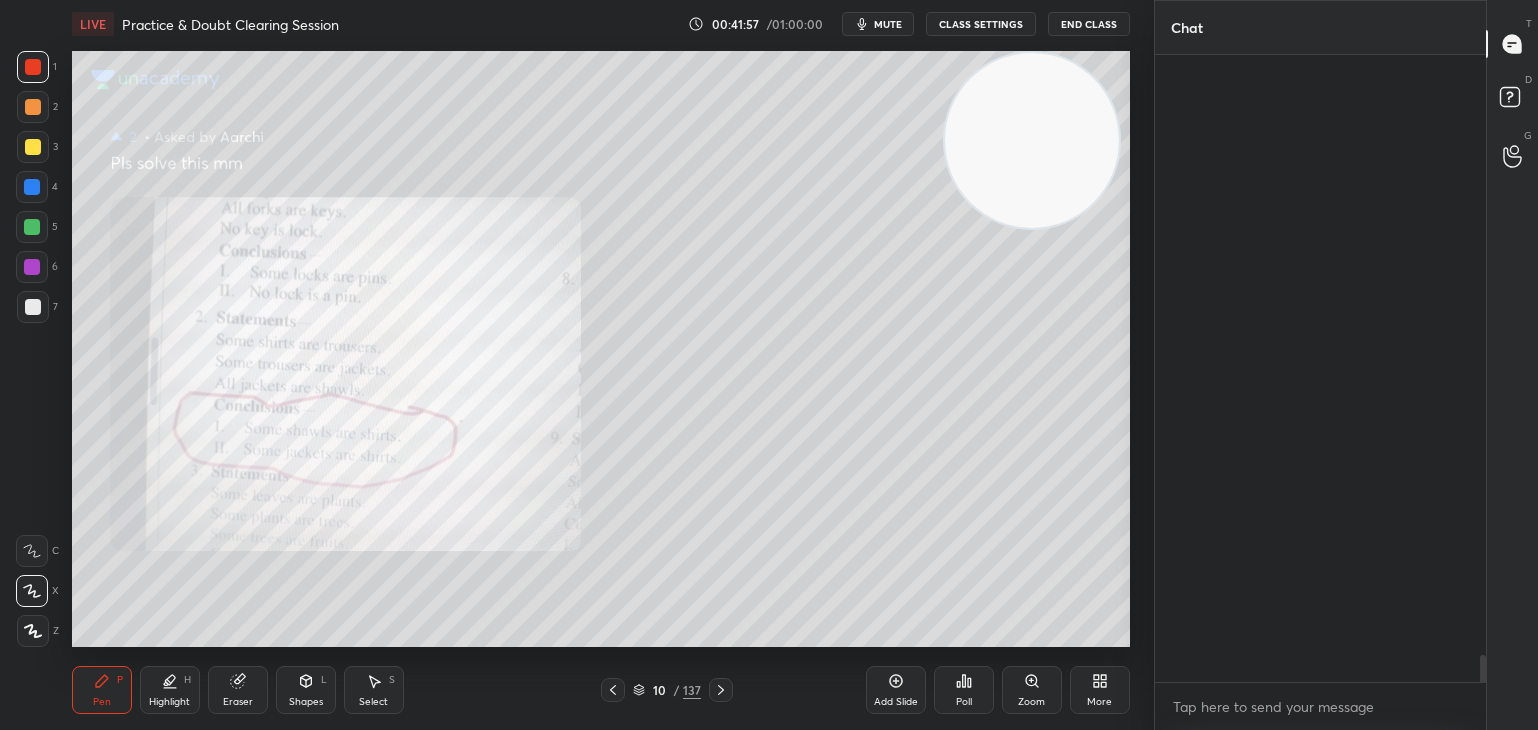 scroll, scrollTop: 14176, scrollLeft: 0, axis: vertical 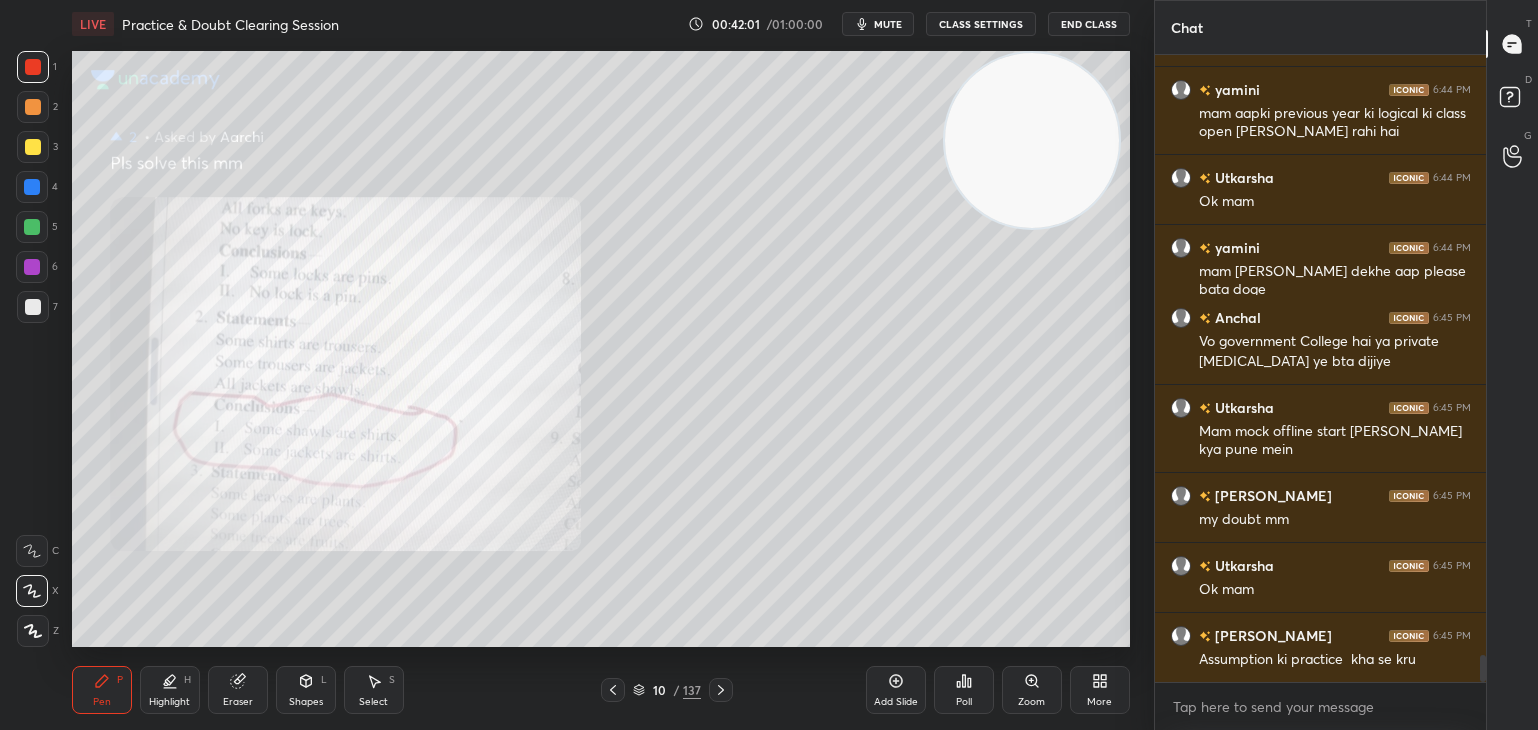 click at bounding box center [33, 67] 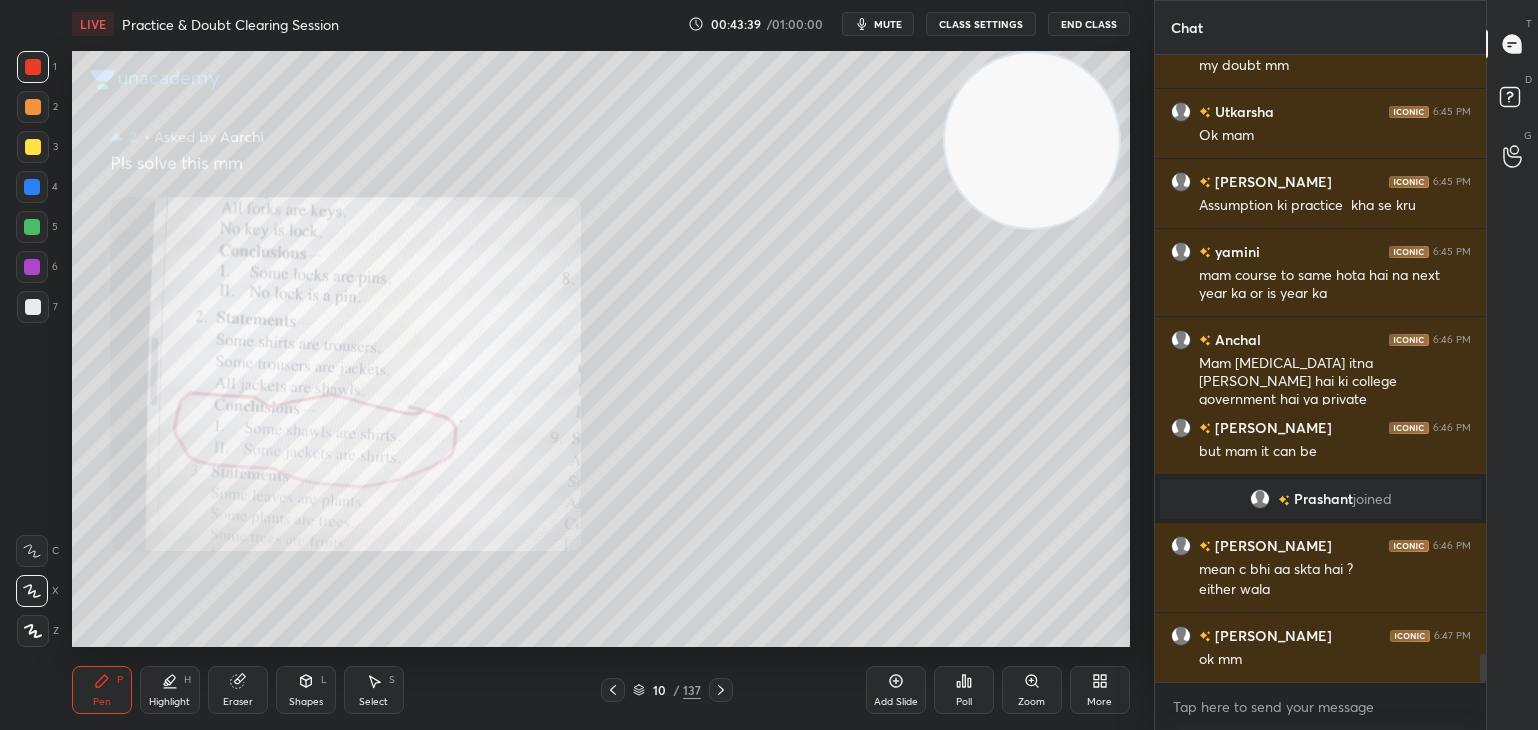 scroll, scrollTop: 13684, scrollLeft: 0, axis: vertical 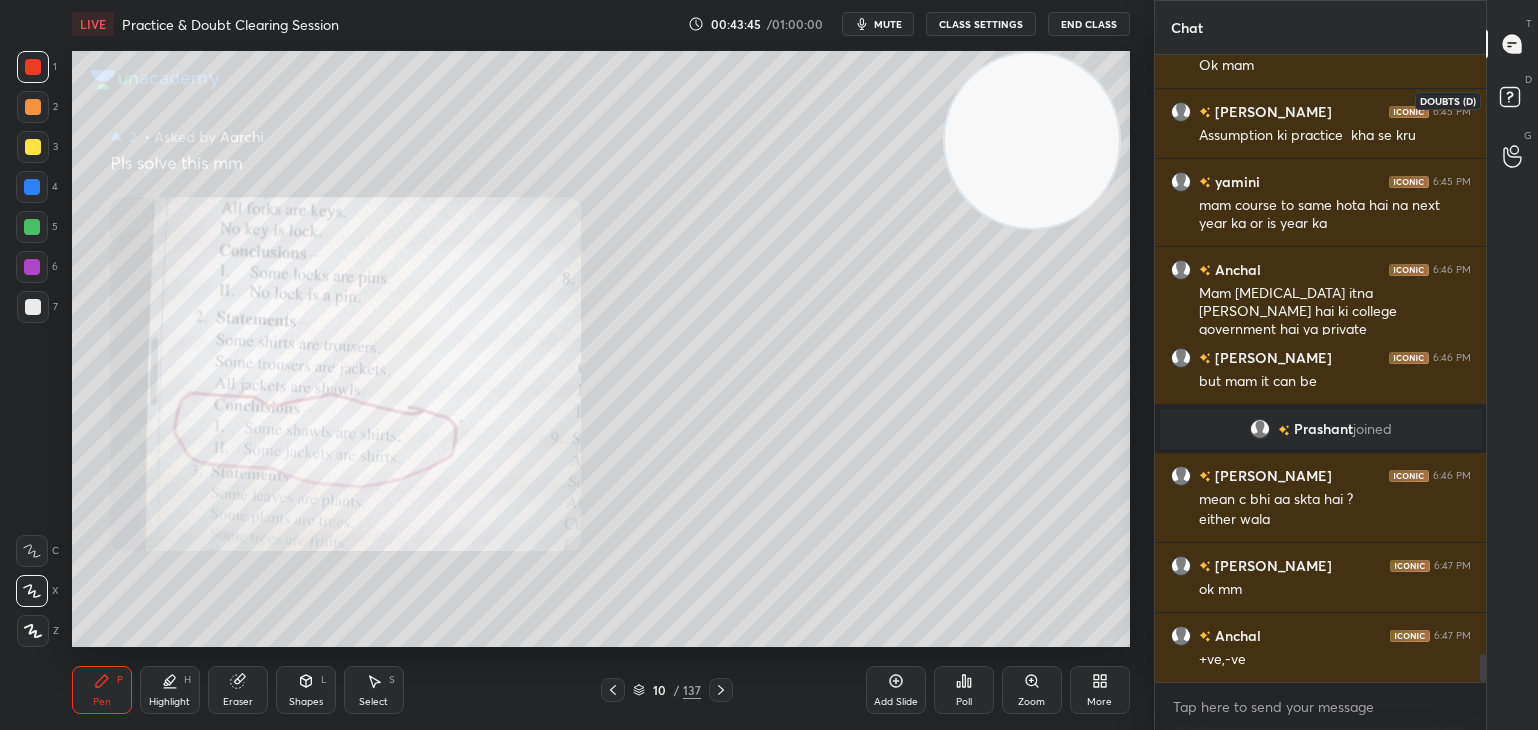 click 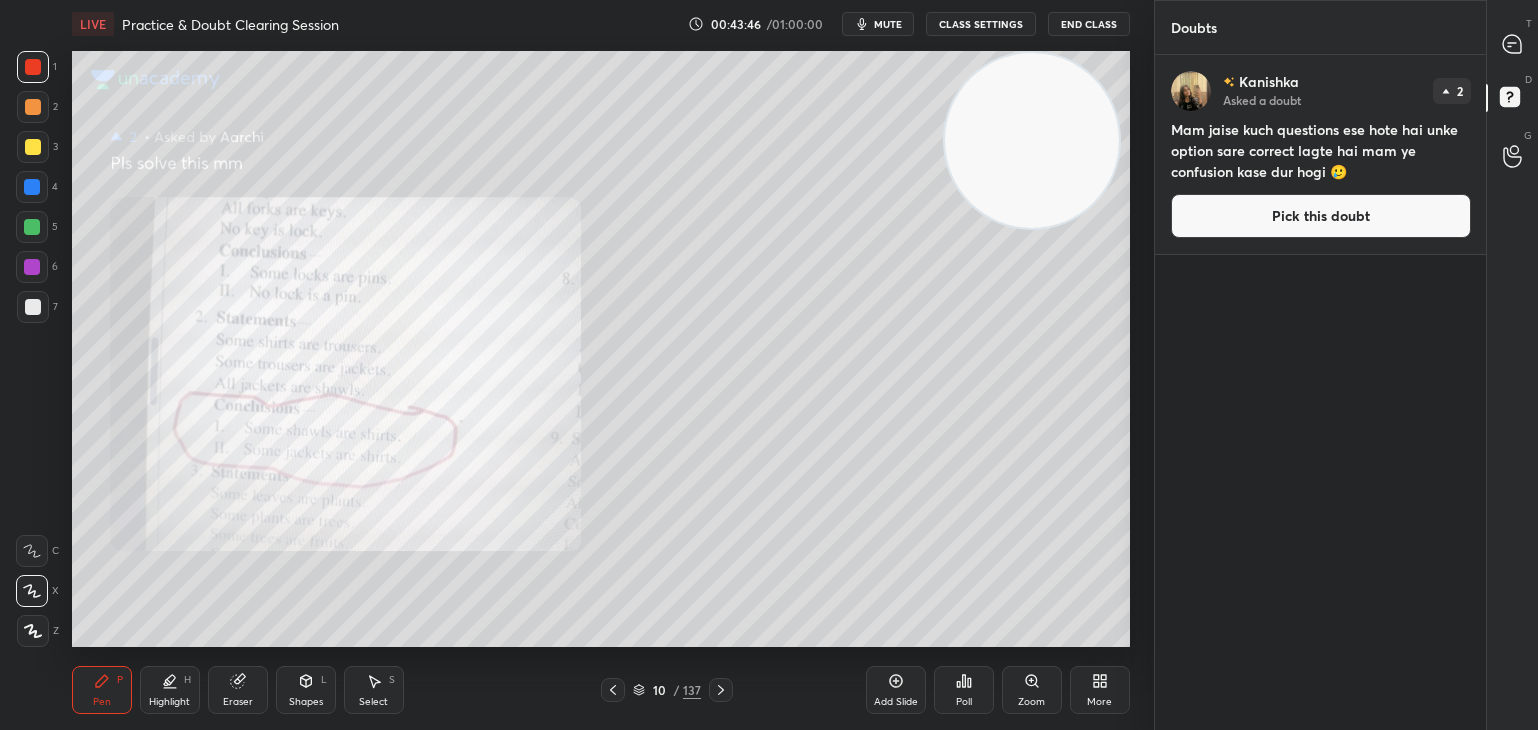 click 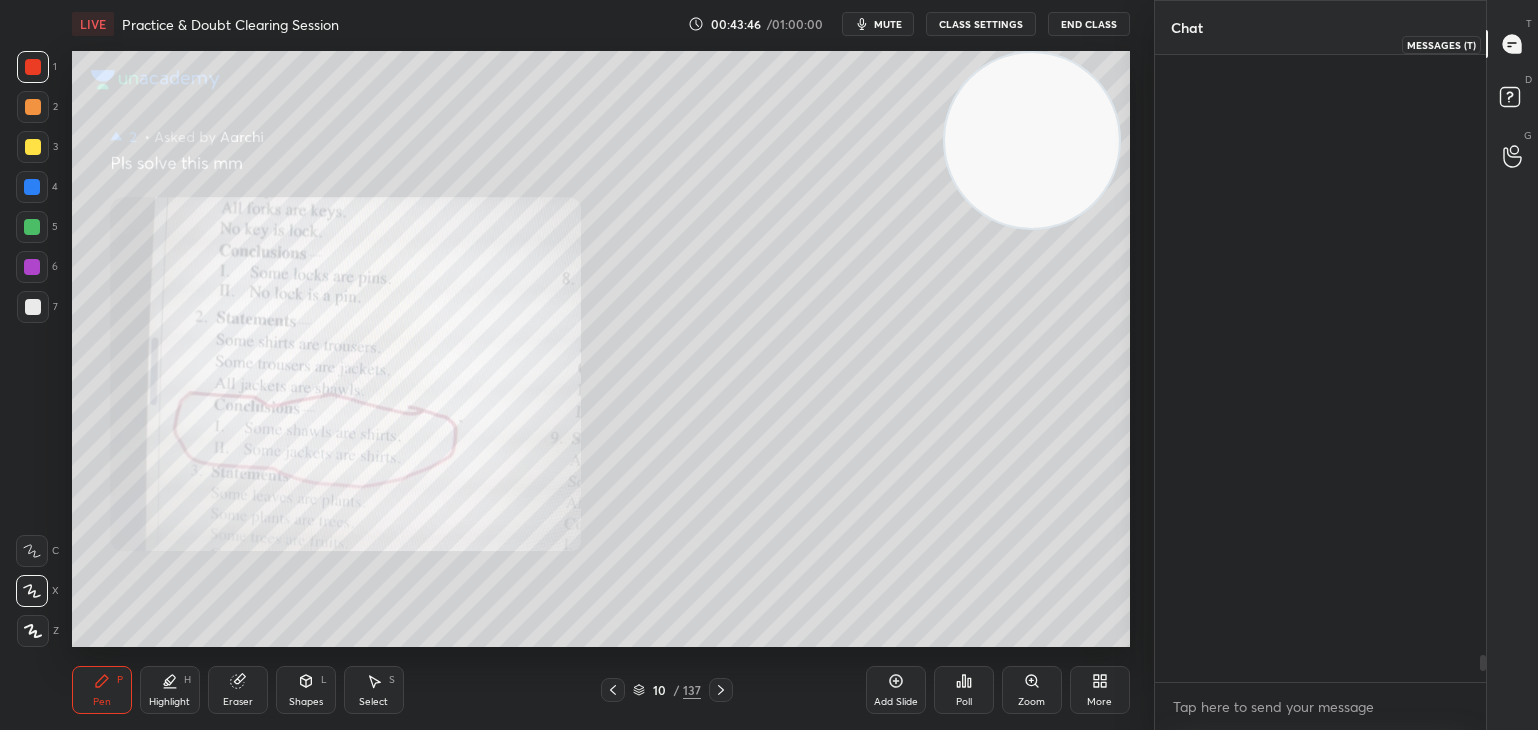 scroll, scrollTop: 14078, scrollLeft: 0, axis: vertical 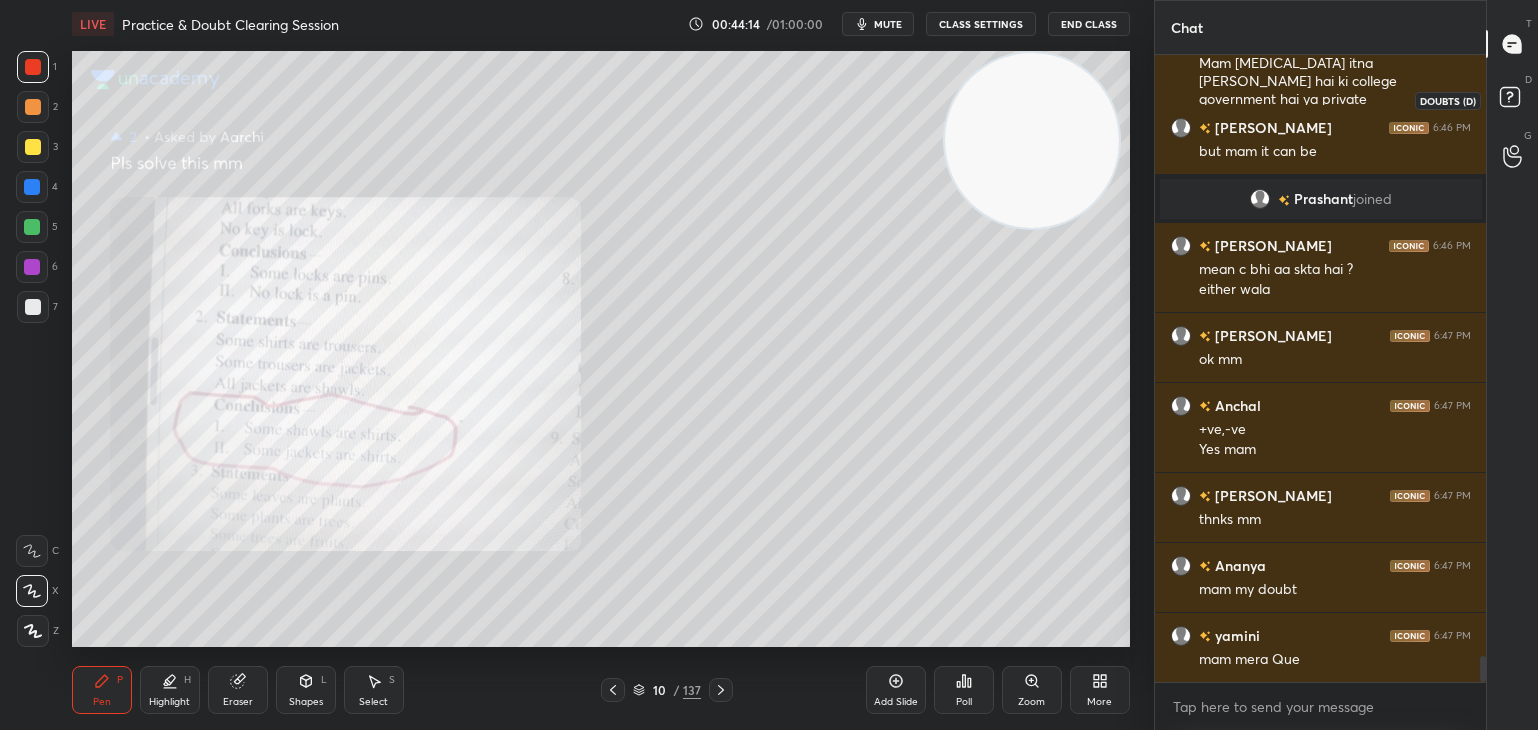 click 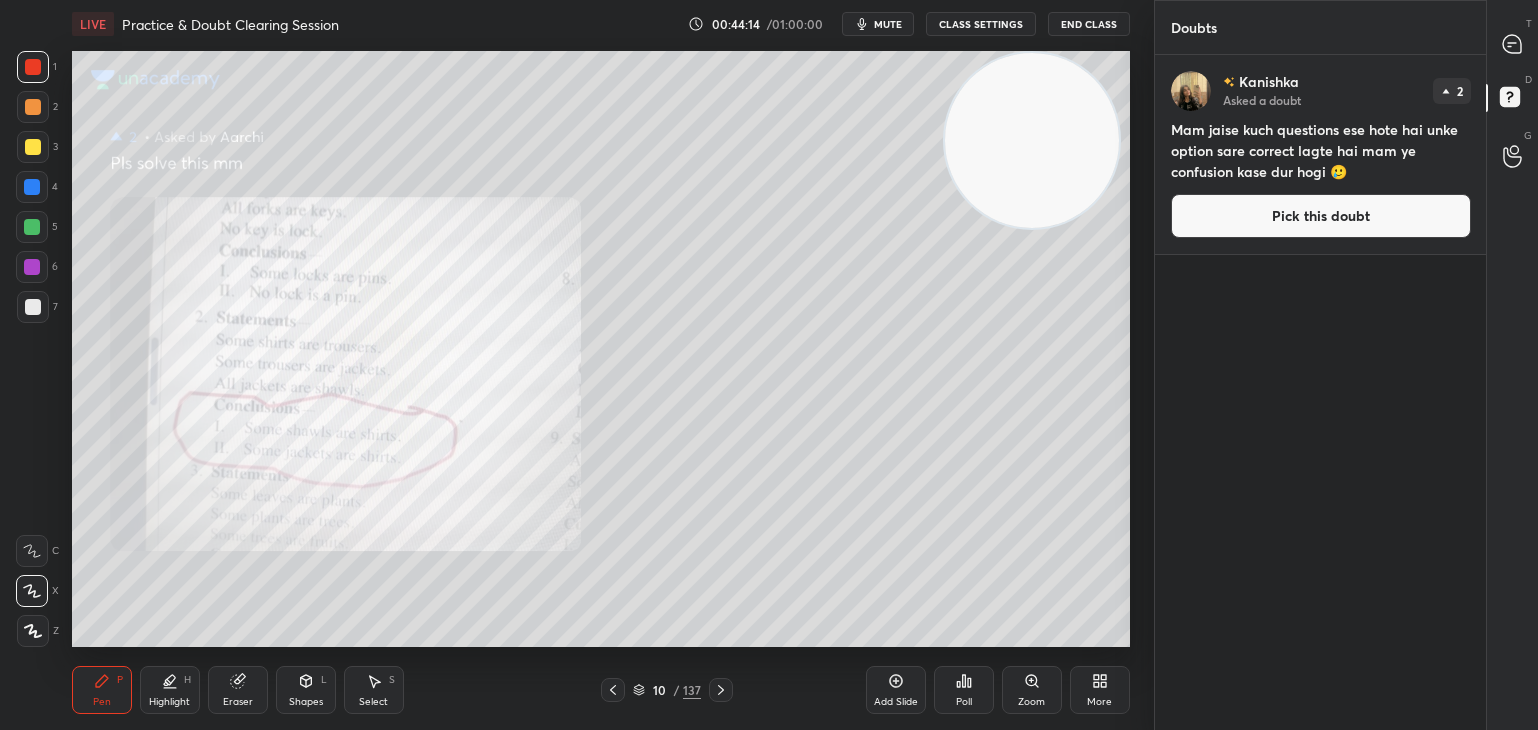 click on "Pick this doubt" at bounding box center (1321, 216) 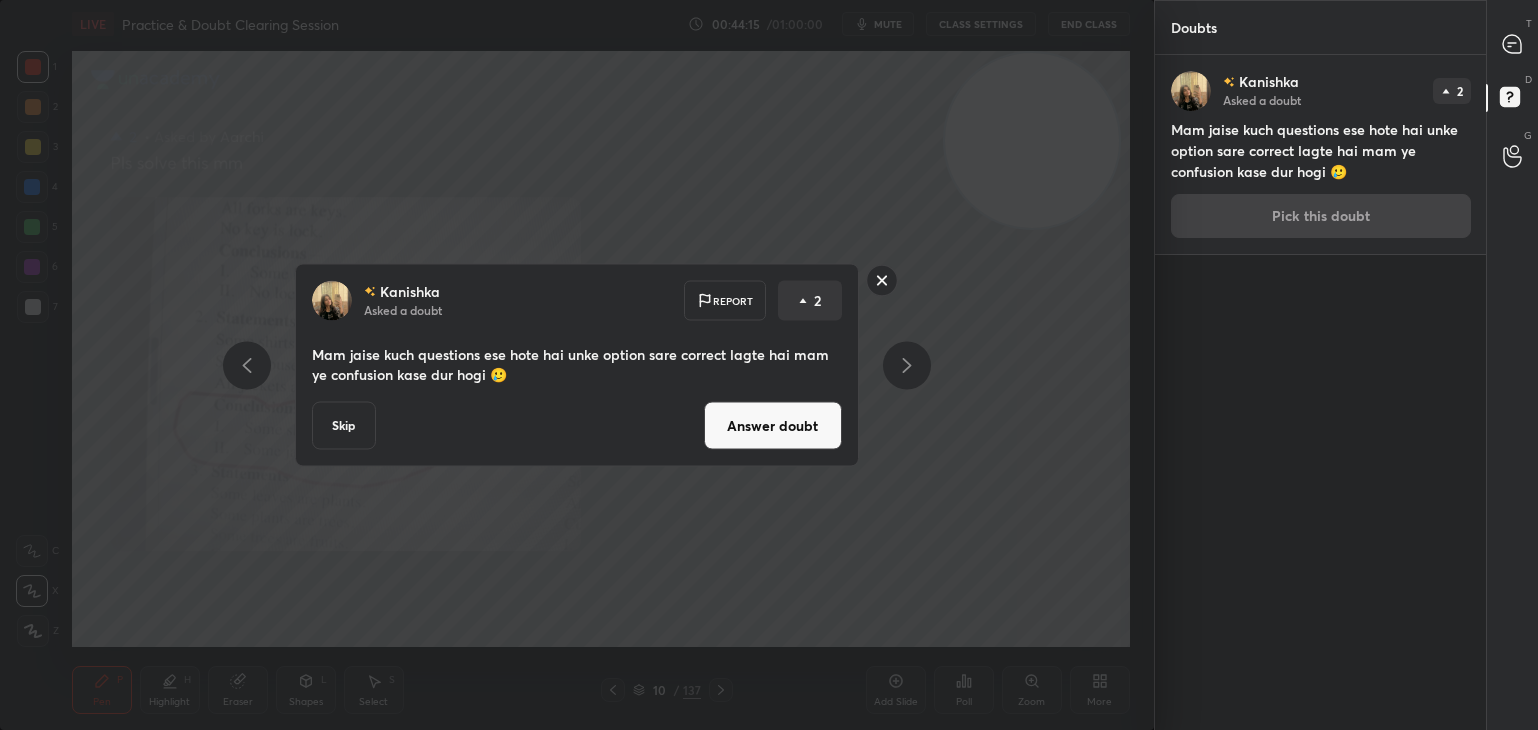click on "Answer doubt" at bounding box center [773, 426] 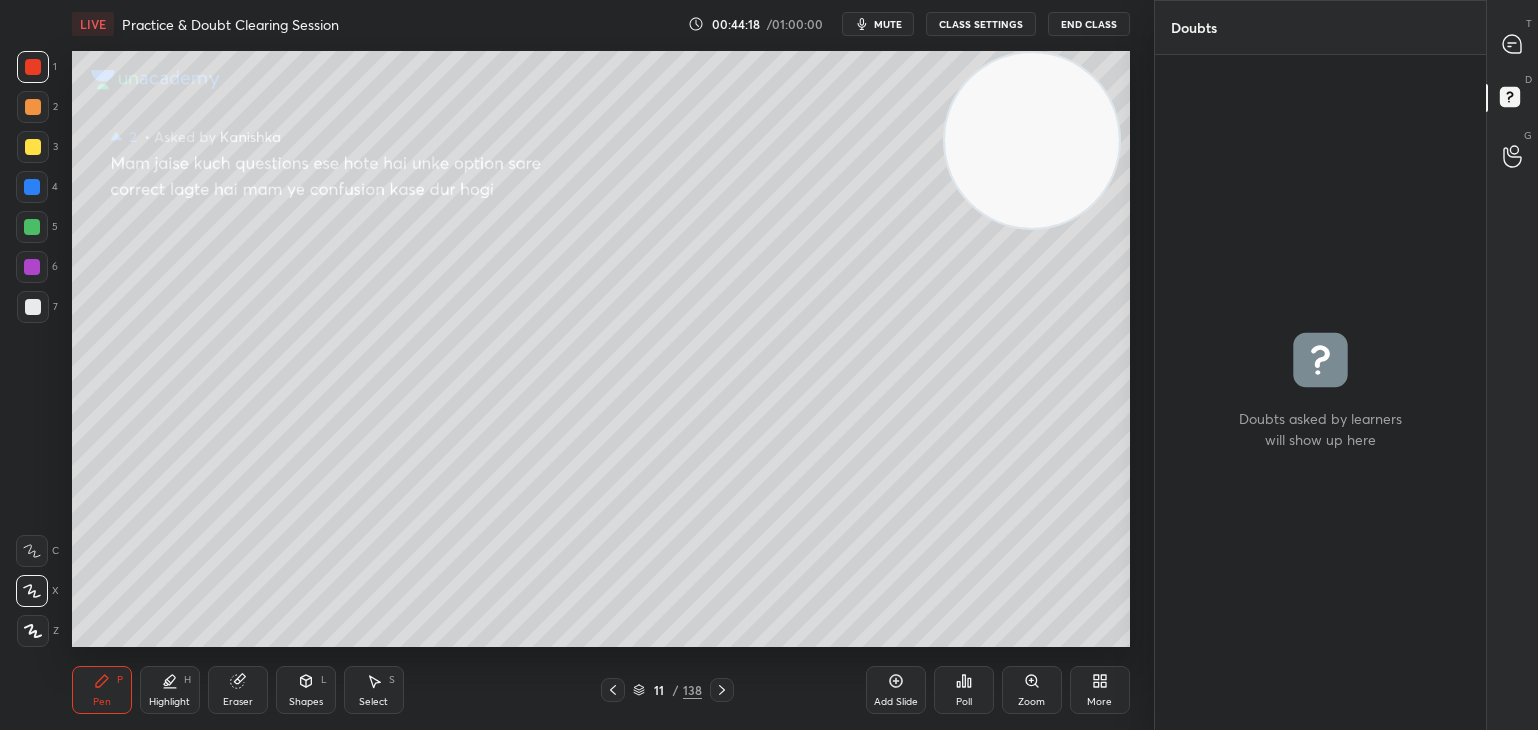 click on "T Messages (T)" at bounding box center (1512, 44) 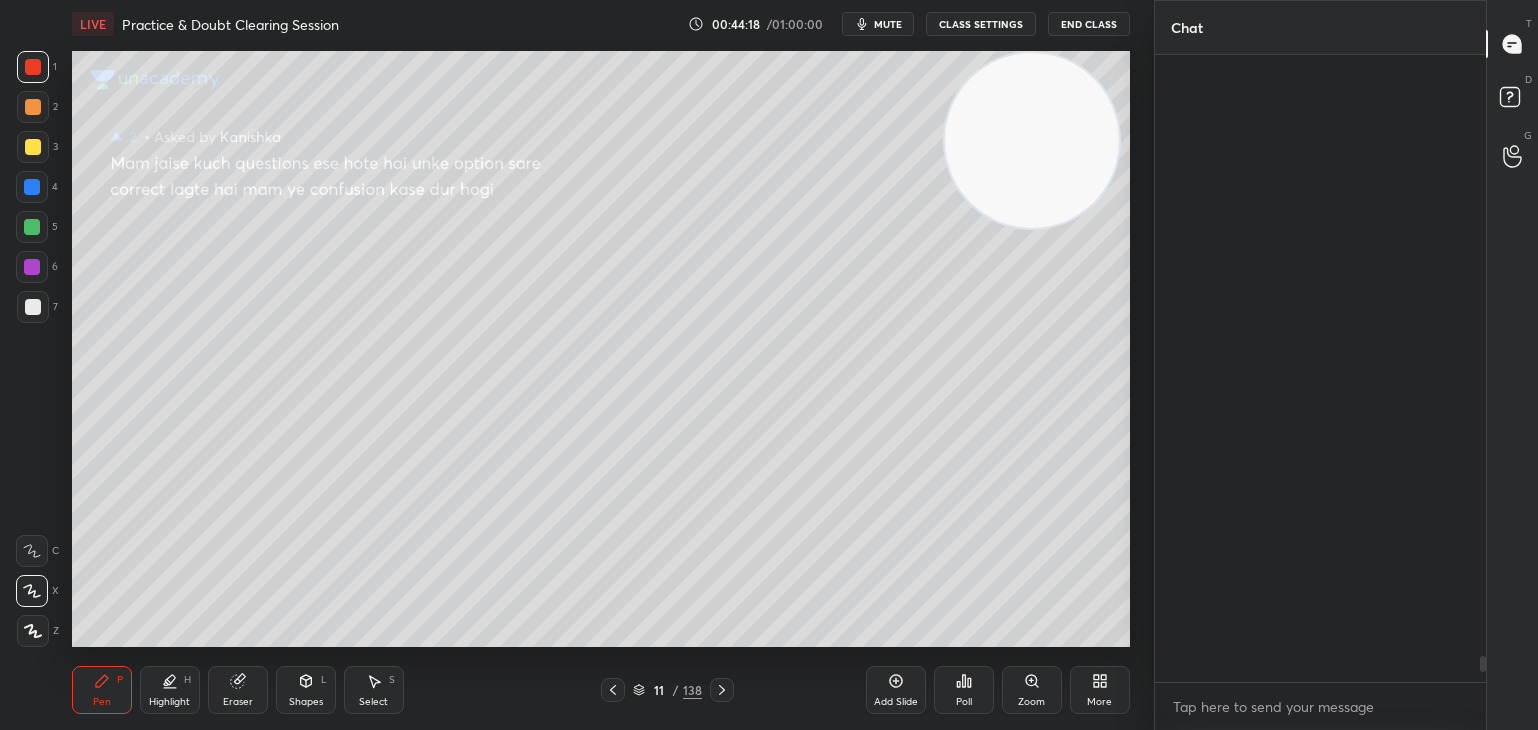 scroll, scrollTop: 14222, scrollLeft: 0, axis: vertical 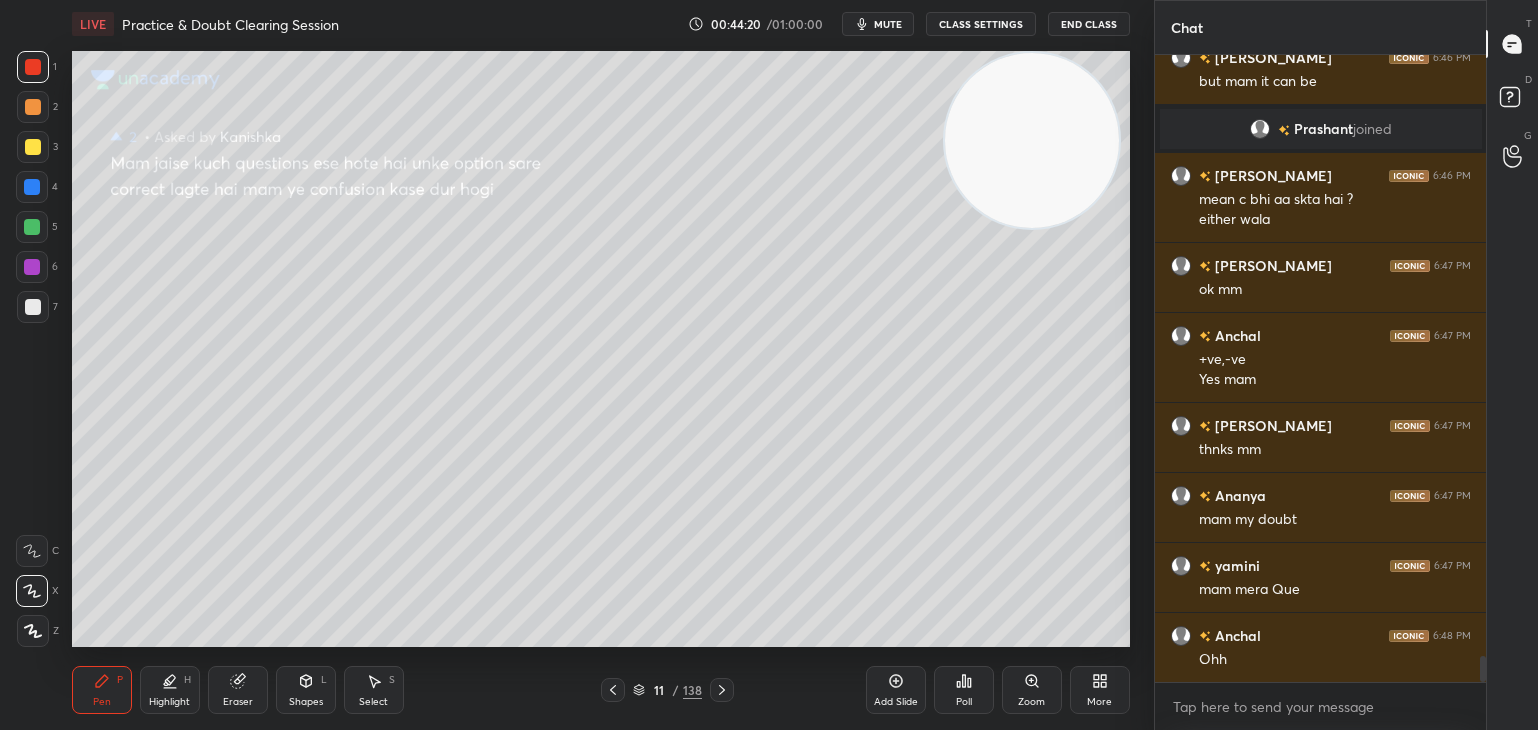 click at bounding box center [613, 690] 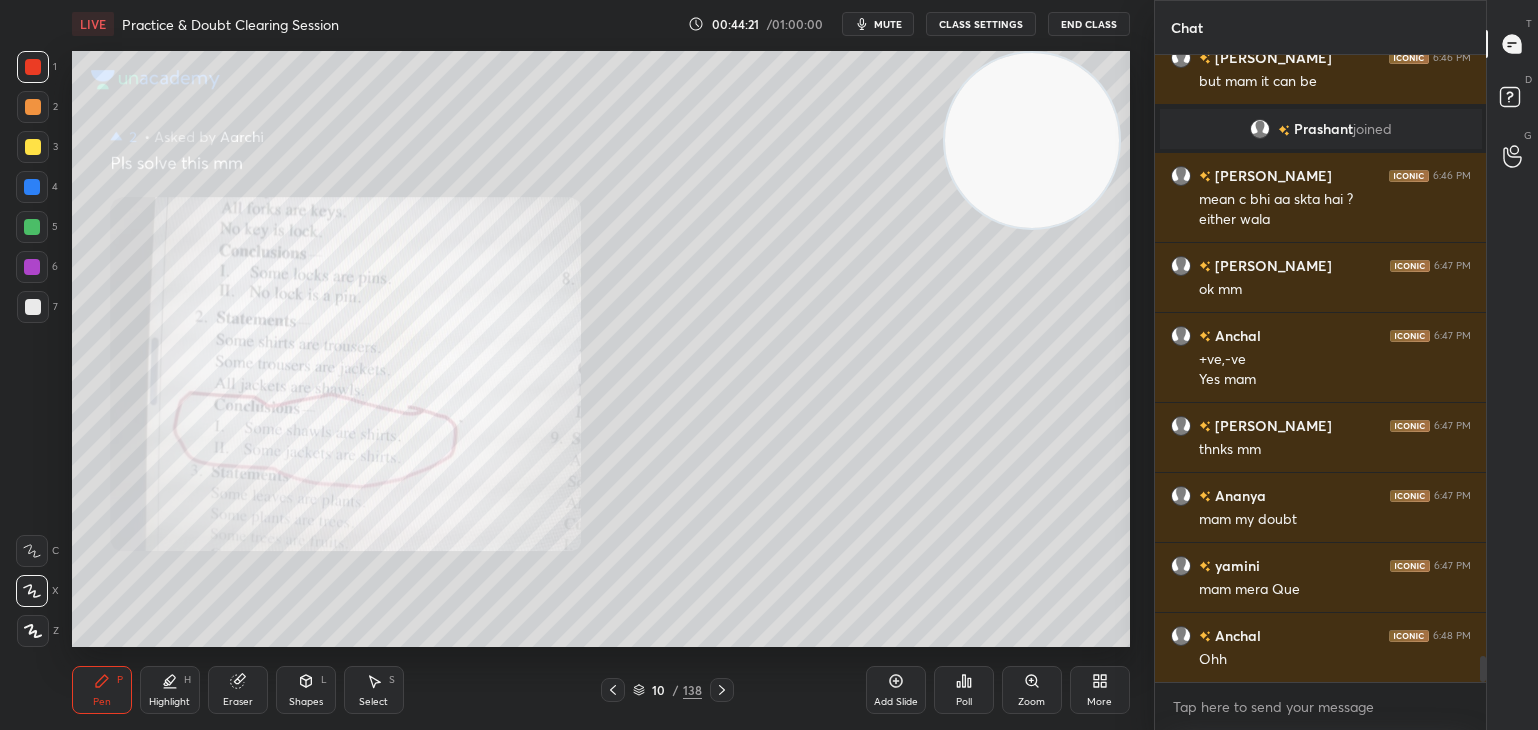 click 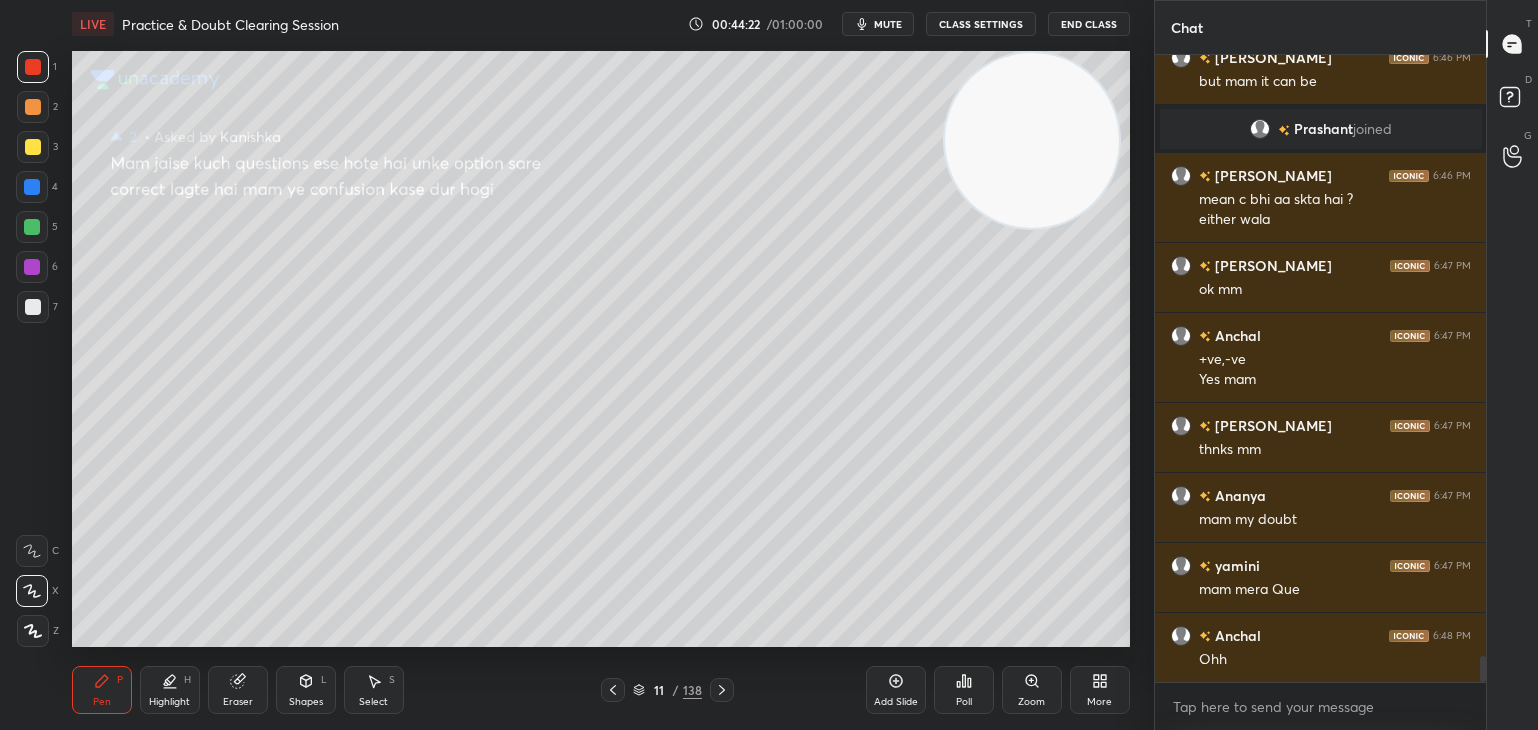 click 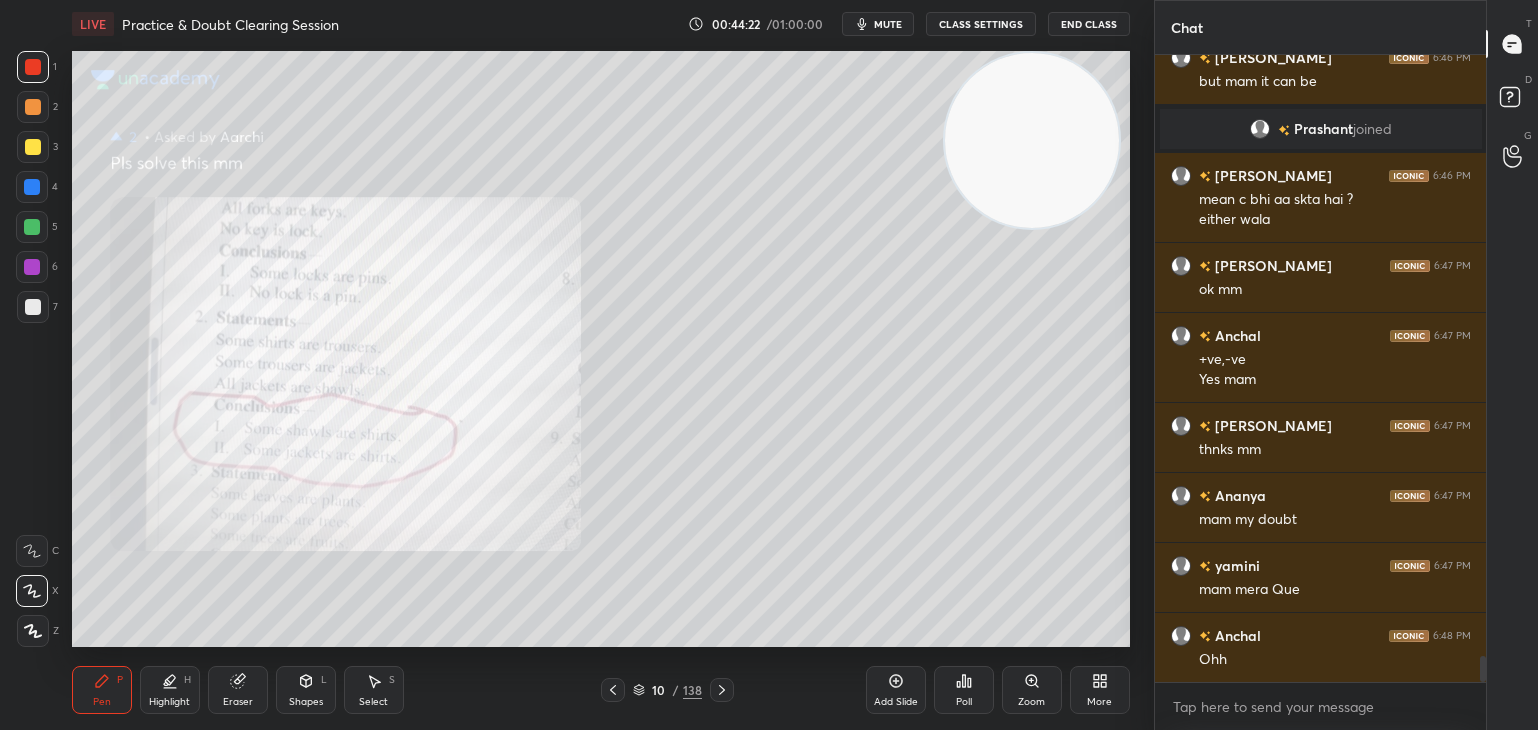click 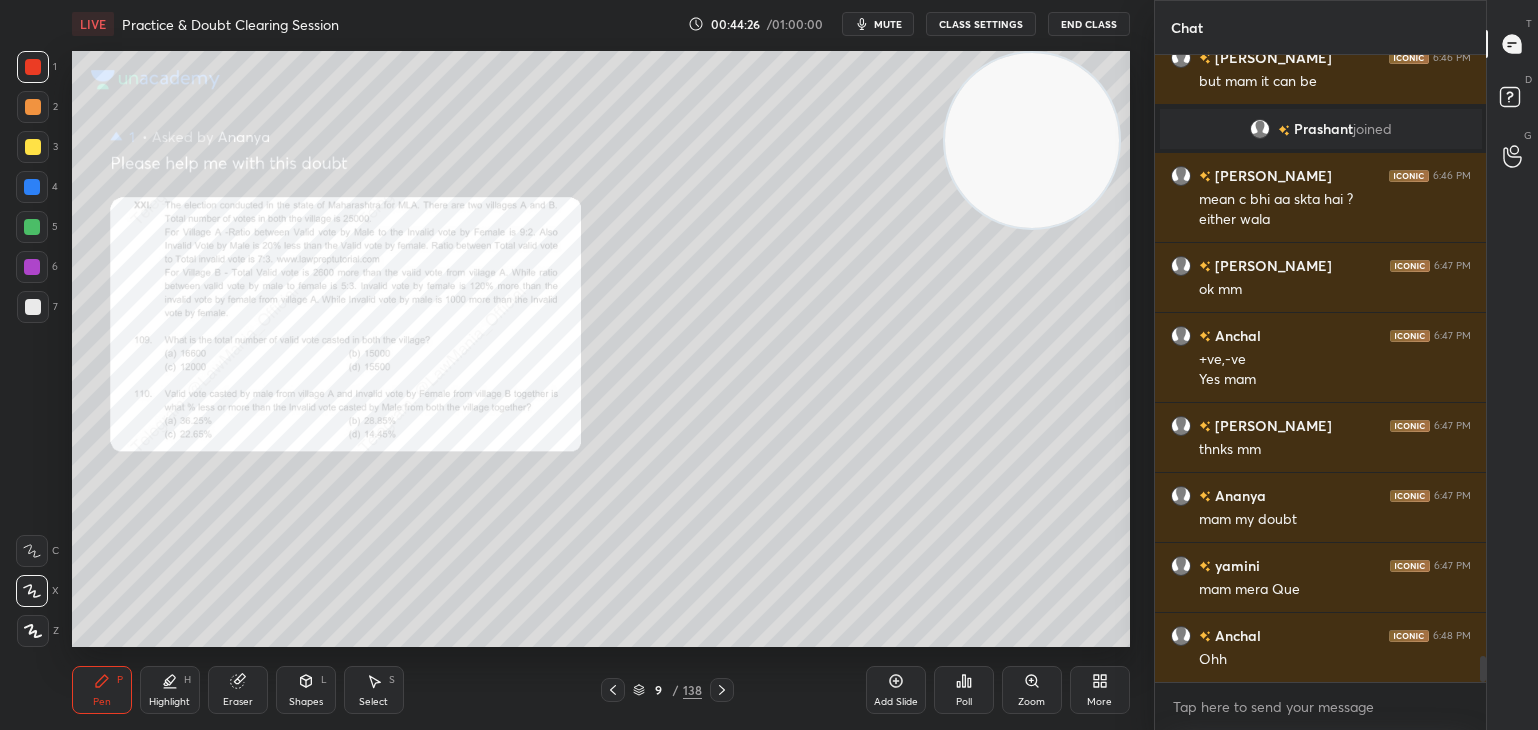 click 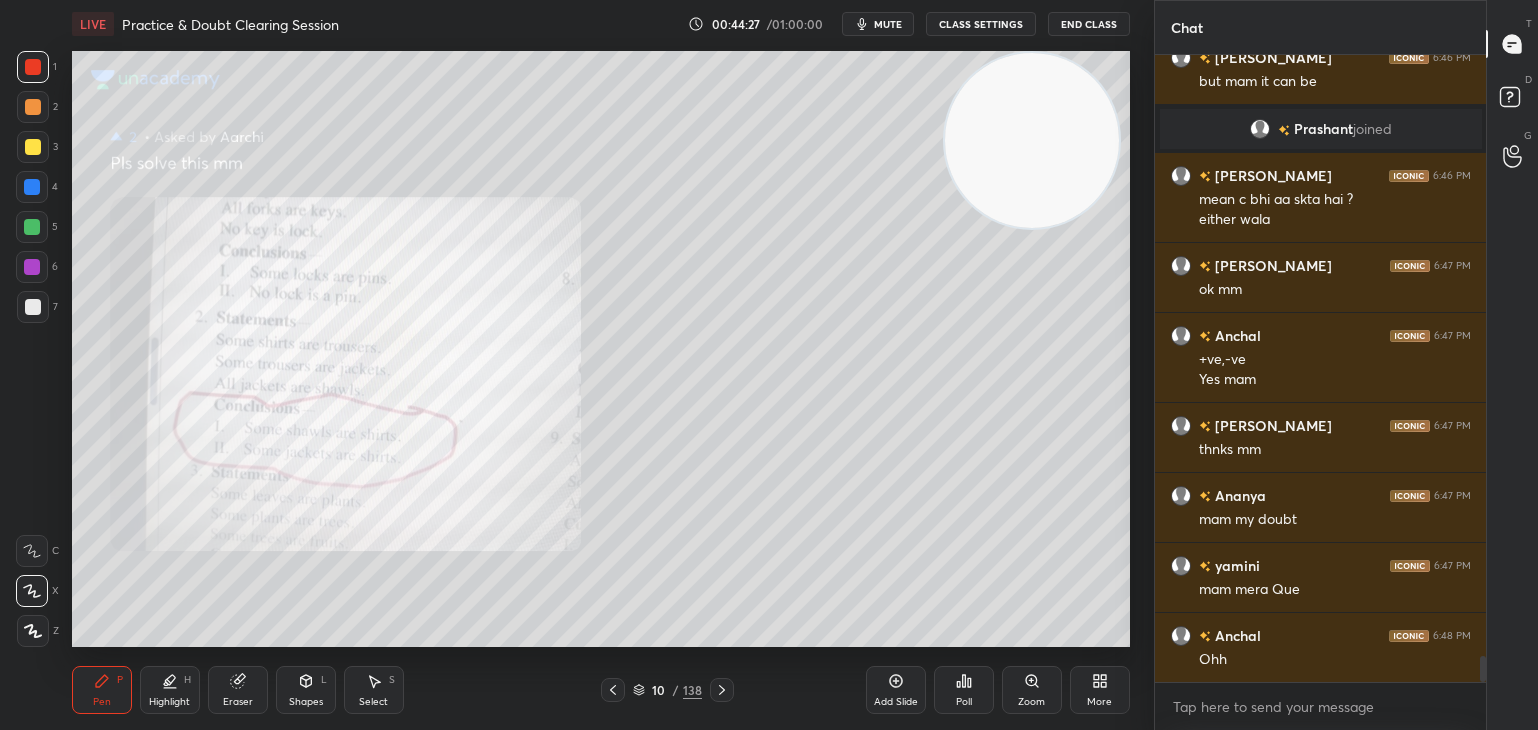 click 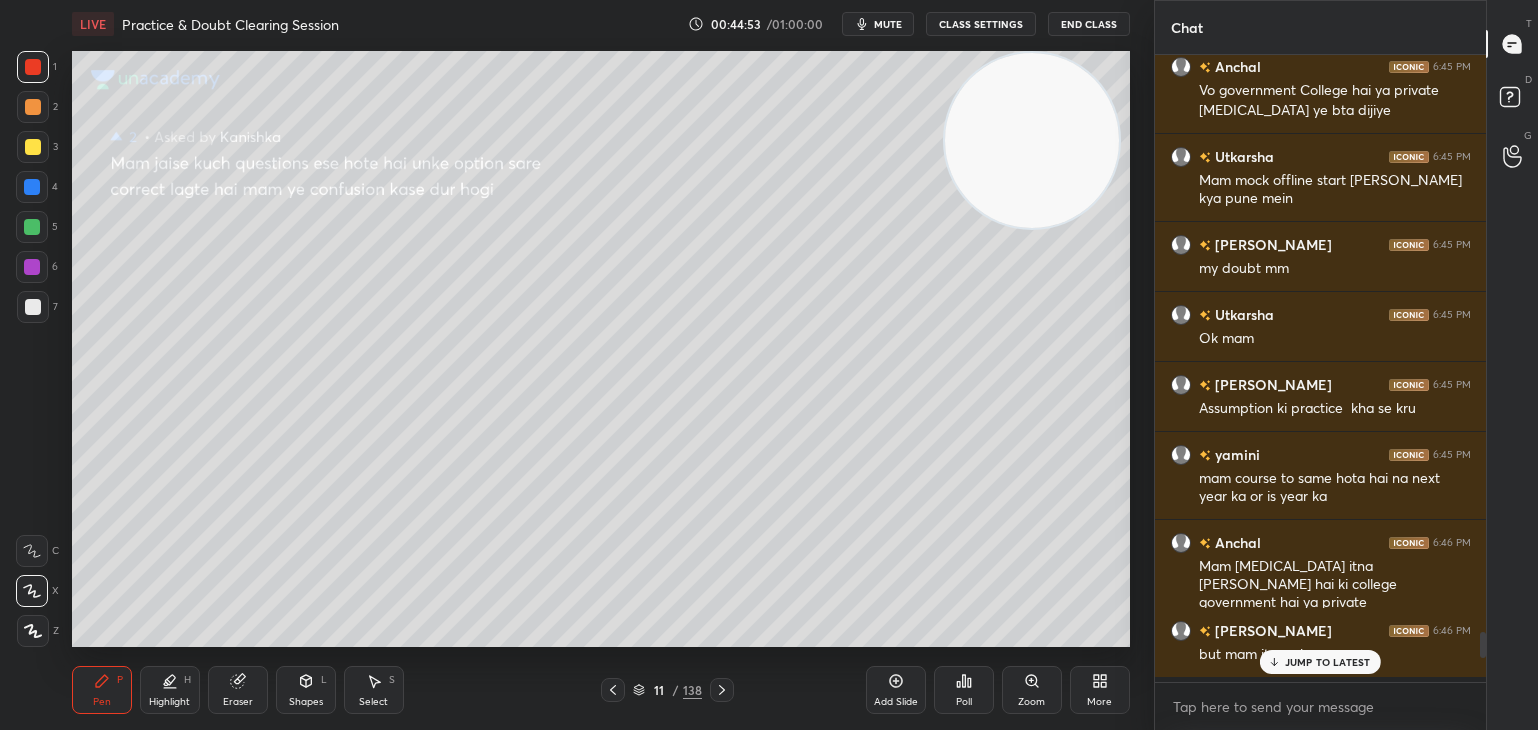 scroll, scrollTop: 13722, scrollLeft: 0, axis: vertical 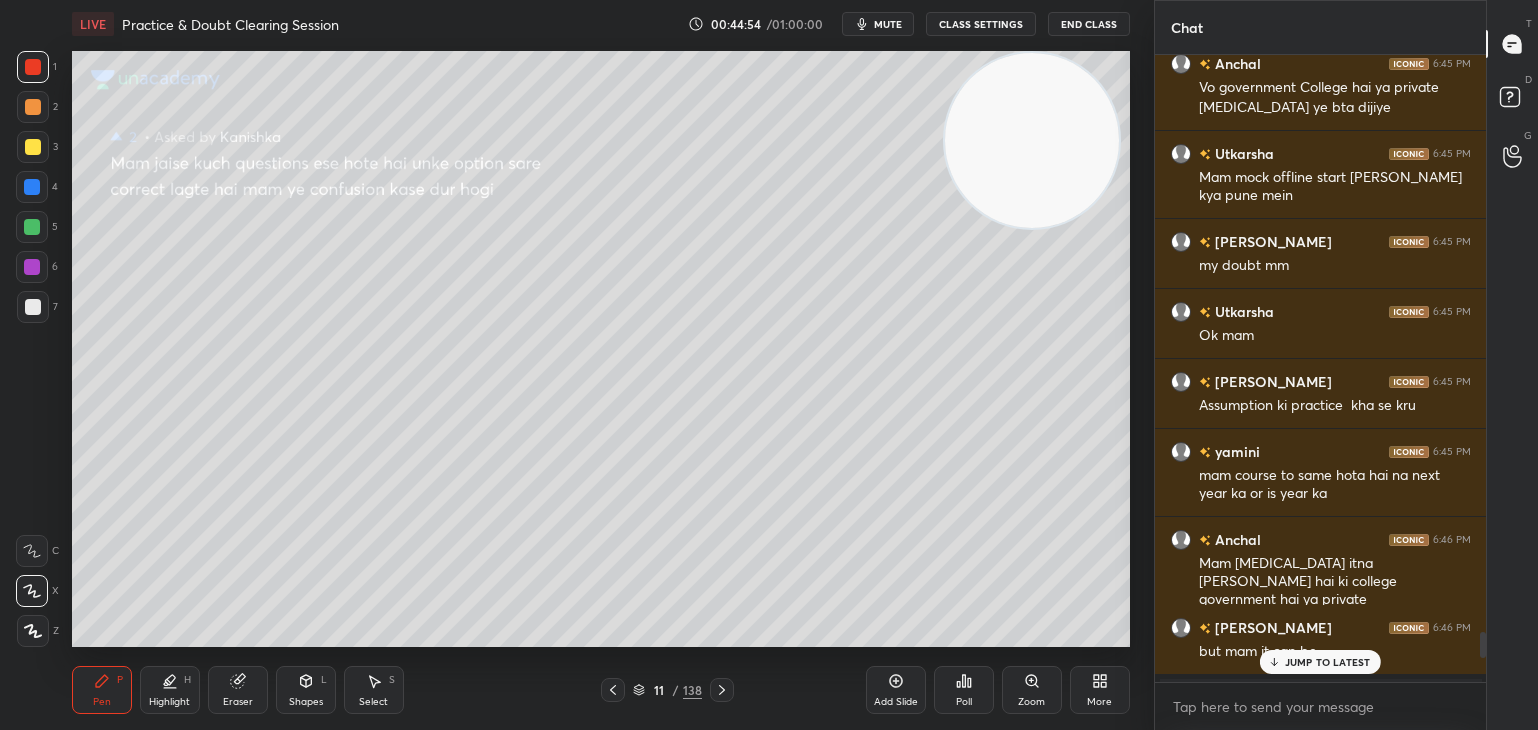 click 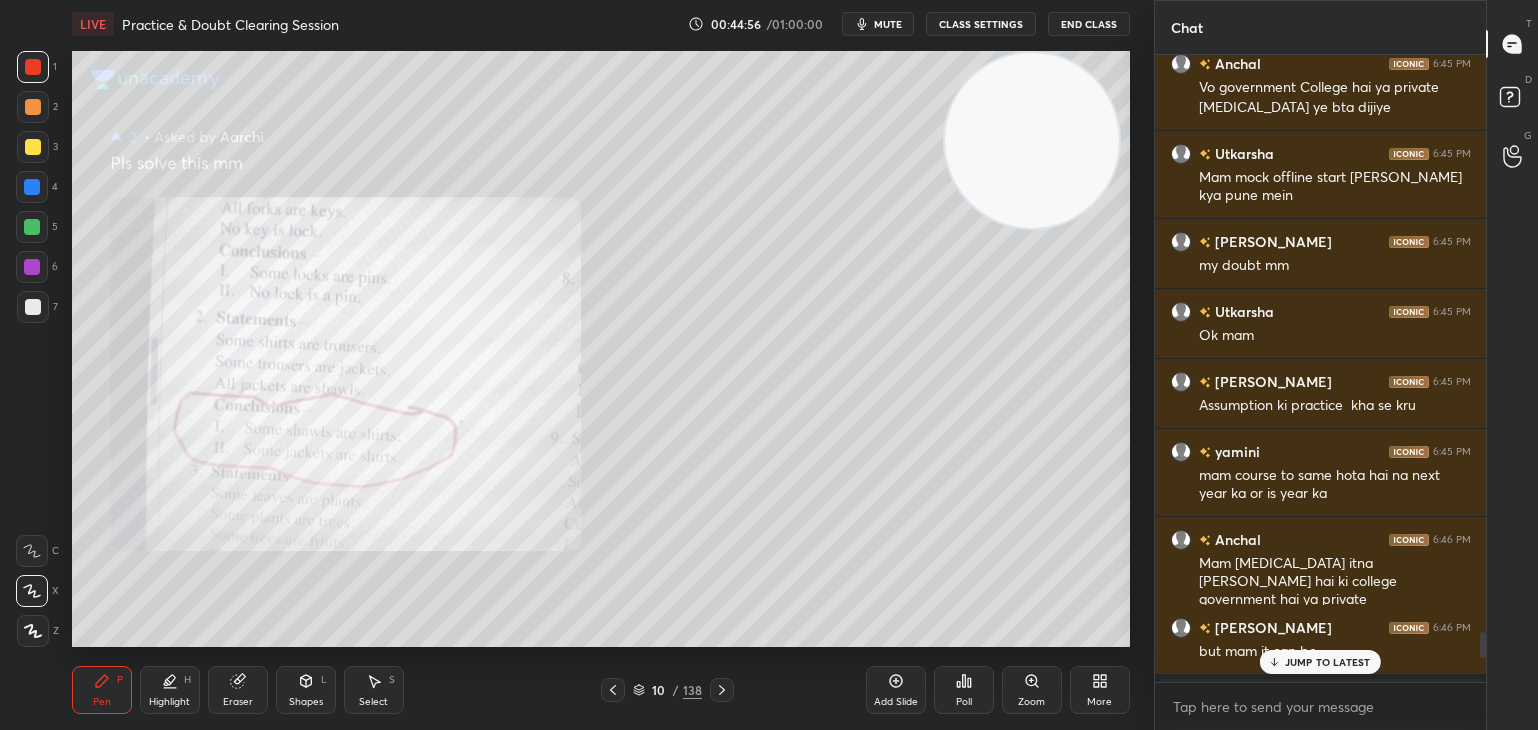 click 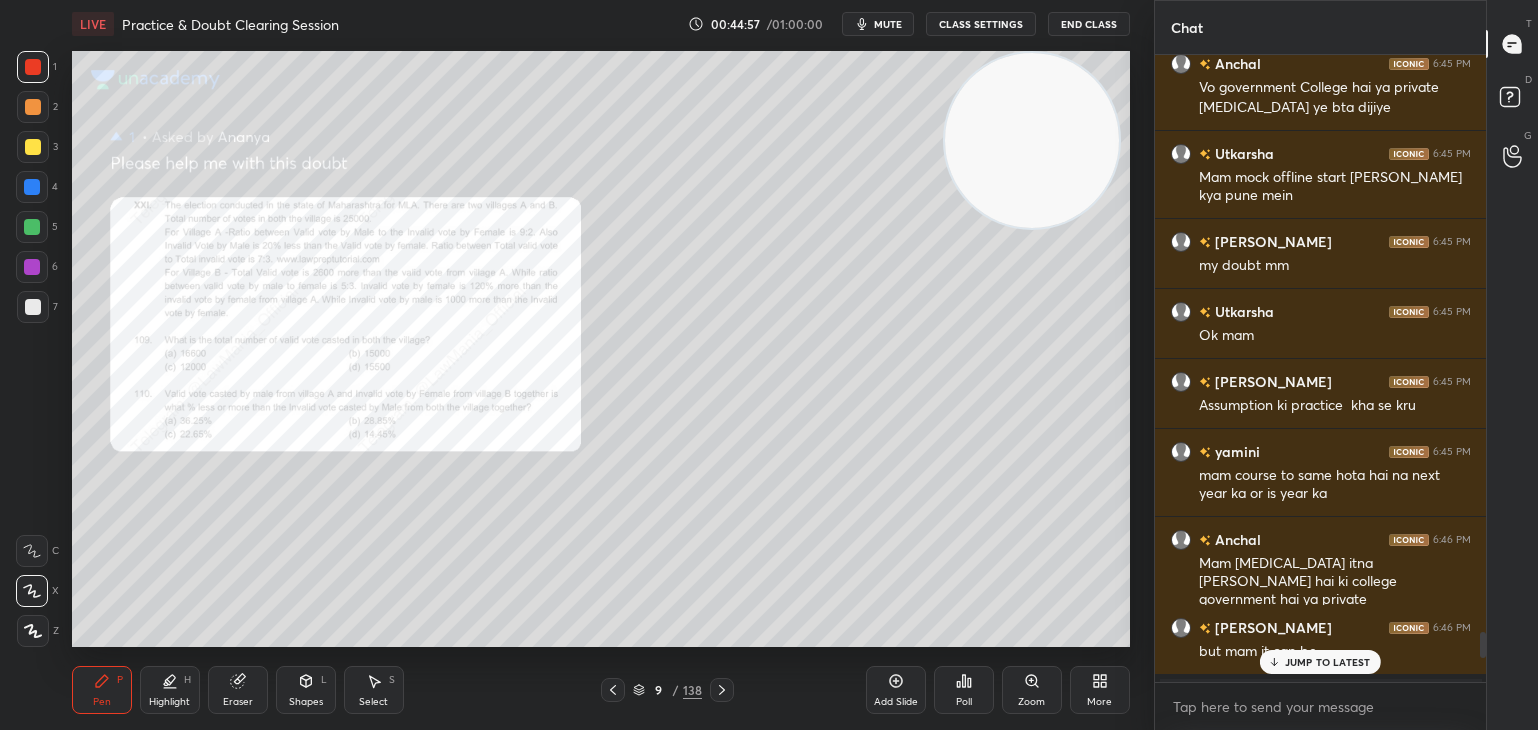 click on "JUMP TO LATEST" at bounding box center (1320, 662) 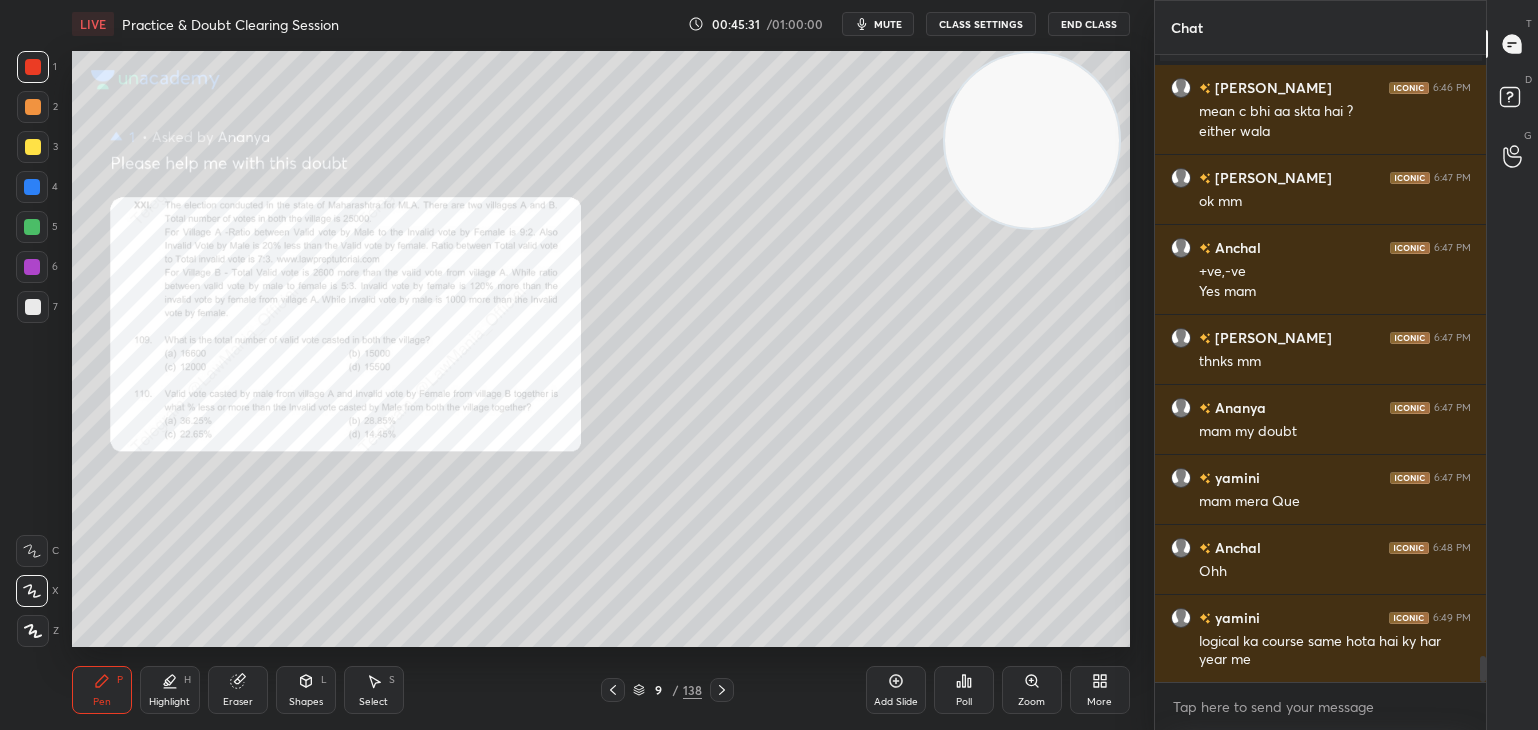 scroll, scrollTop: 14468, scrollLeft: 0, axis: vertical 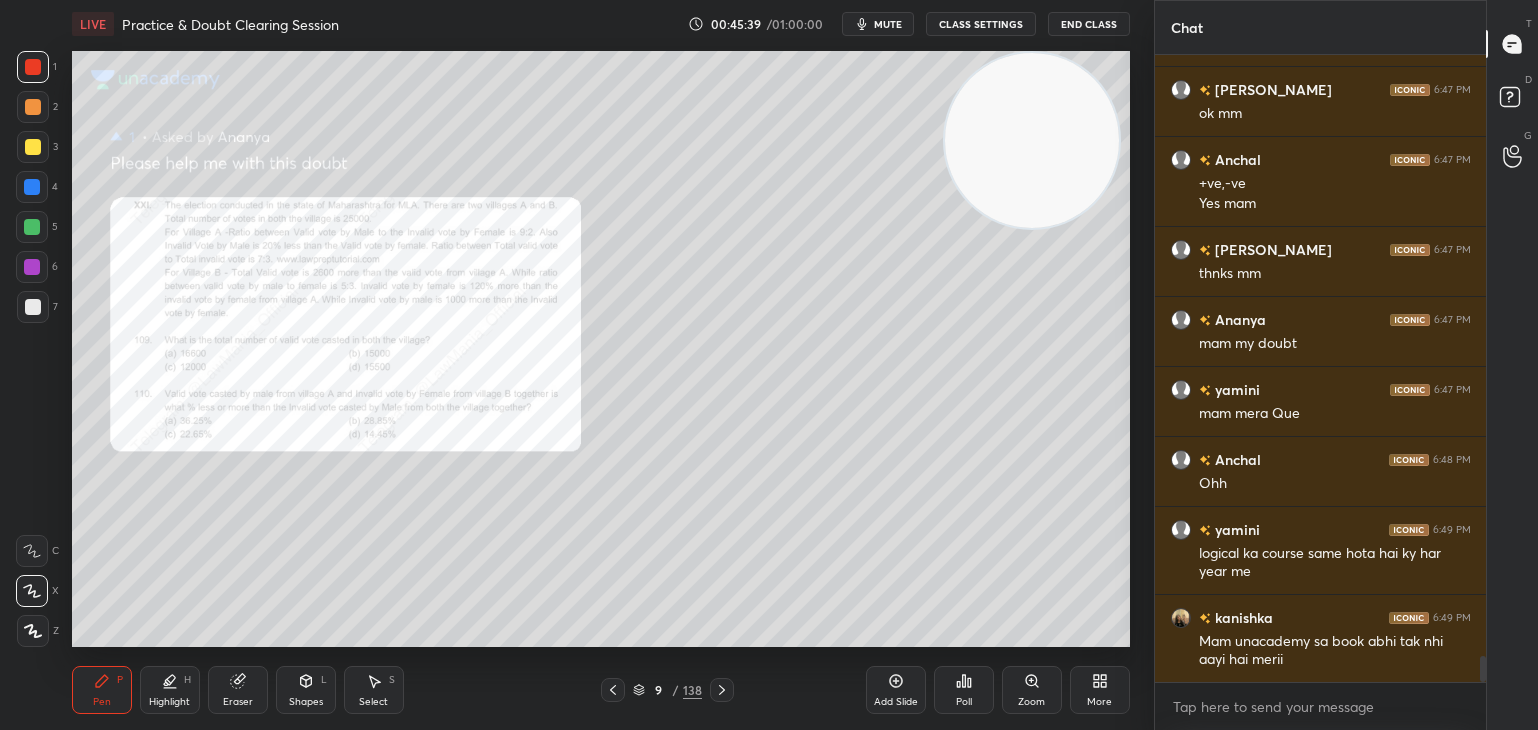 click 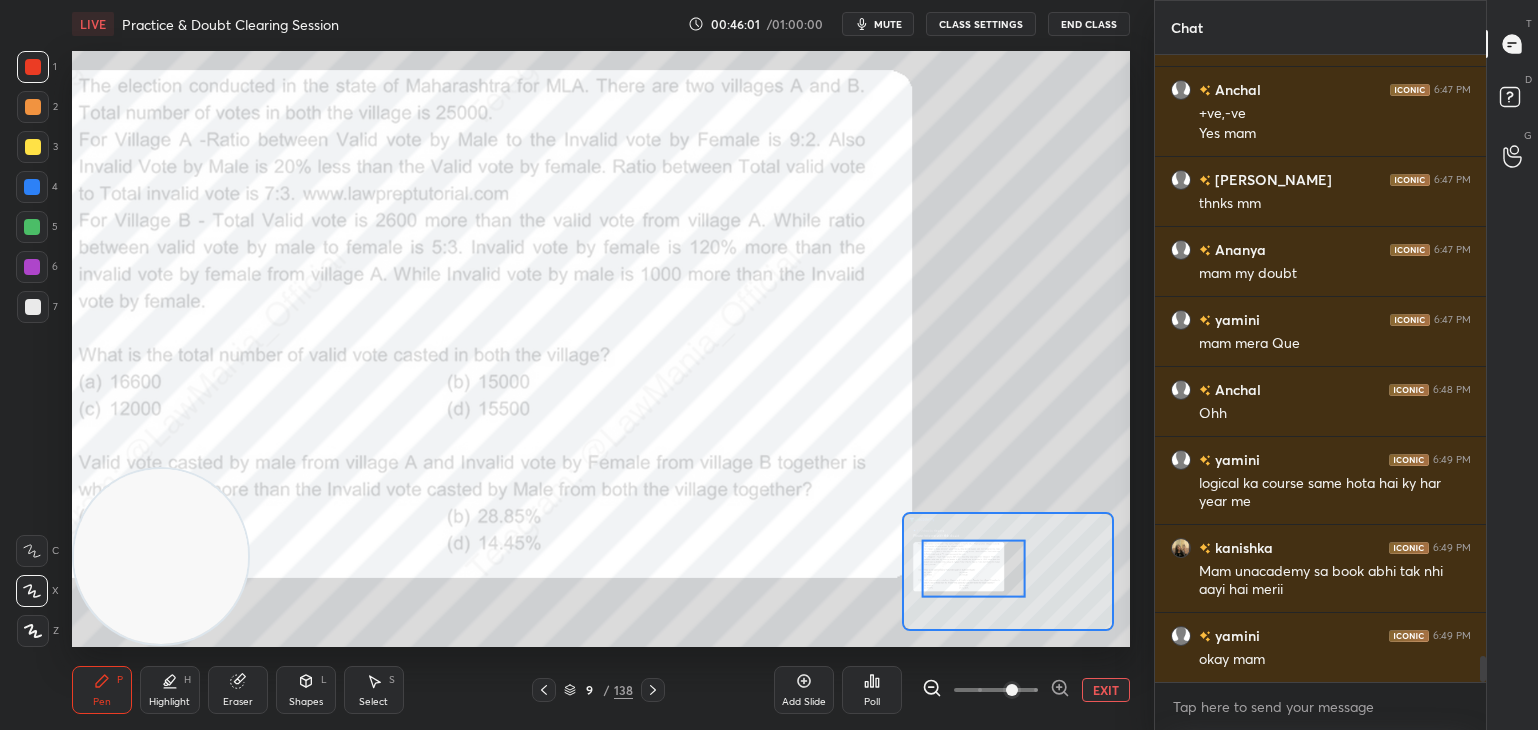 scroll, scrollTop: 14608, scrollLeft: 0, axis: vertical 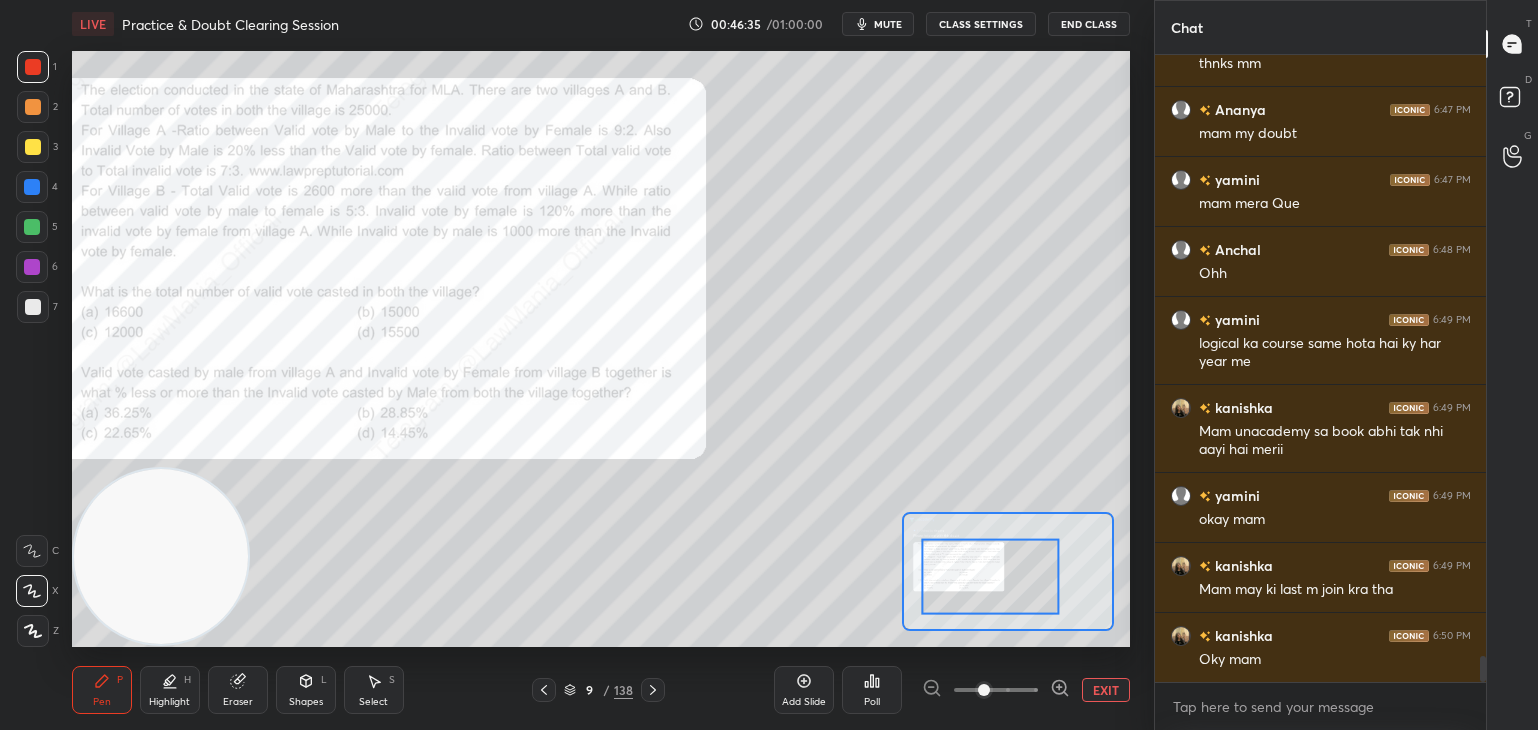 click on "Eraser" at bounding box center (238, 690) 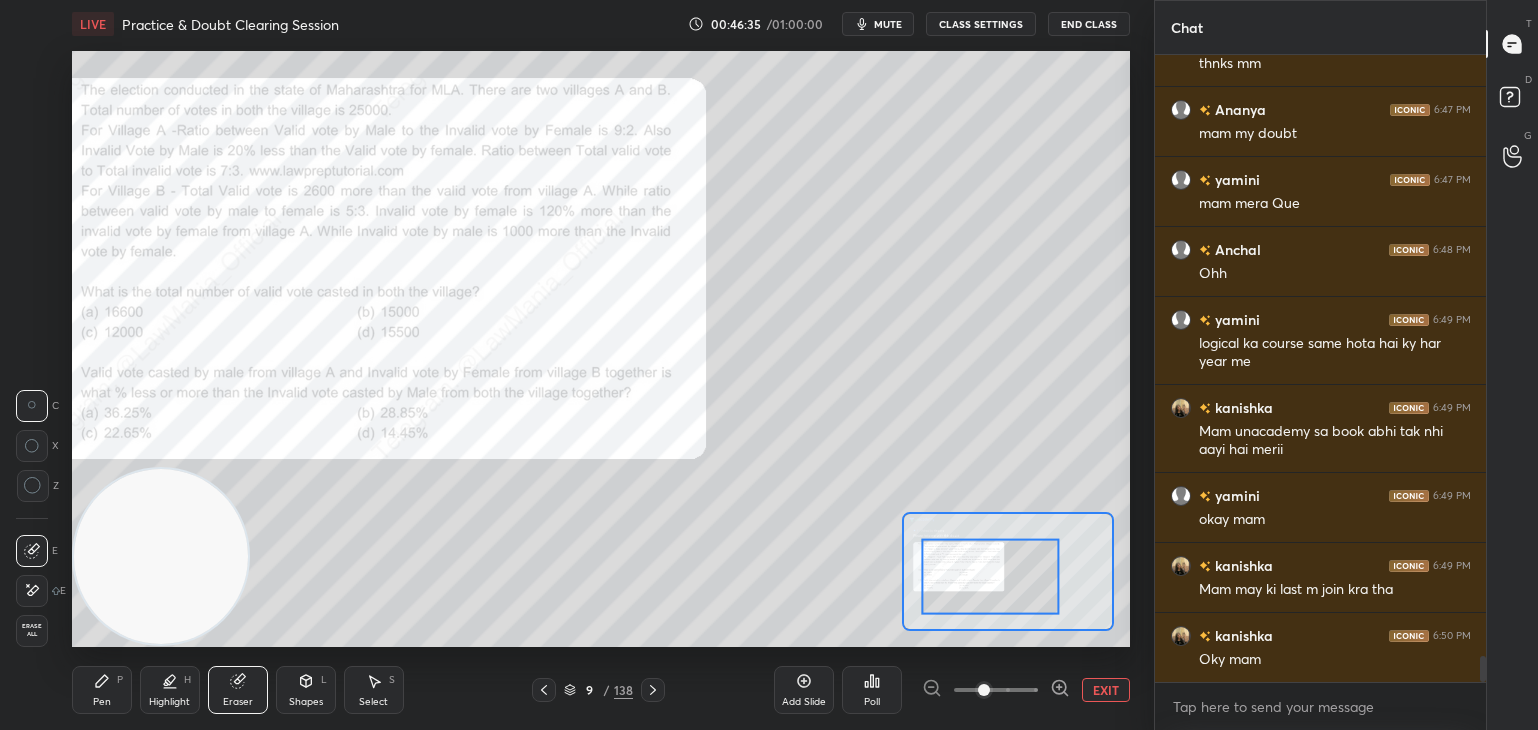 click on "Erase all" at bounding box center [32, 630] 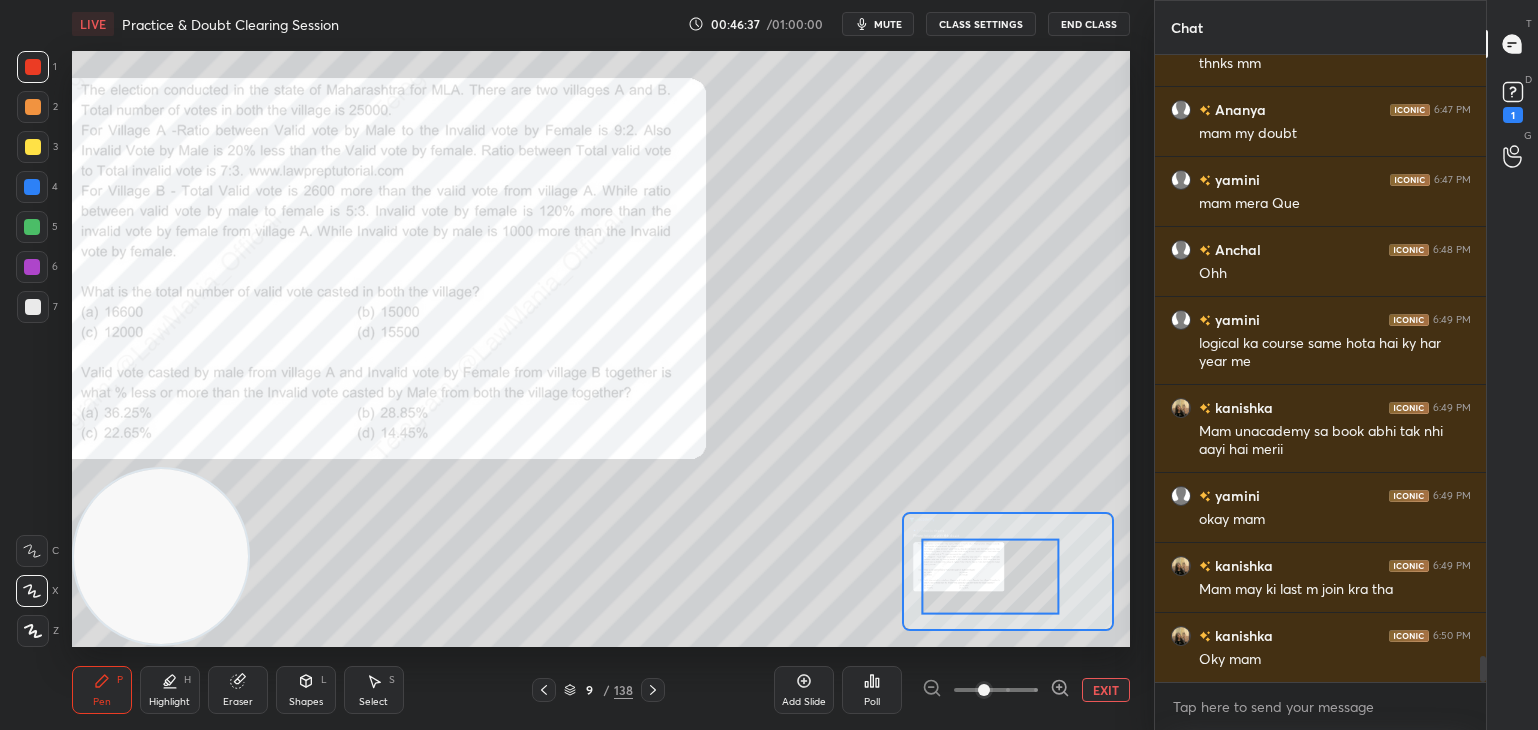 scroll, scrollTop: 14764, scrollLeft: 0, axis: vertical 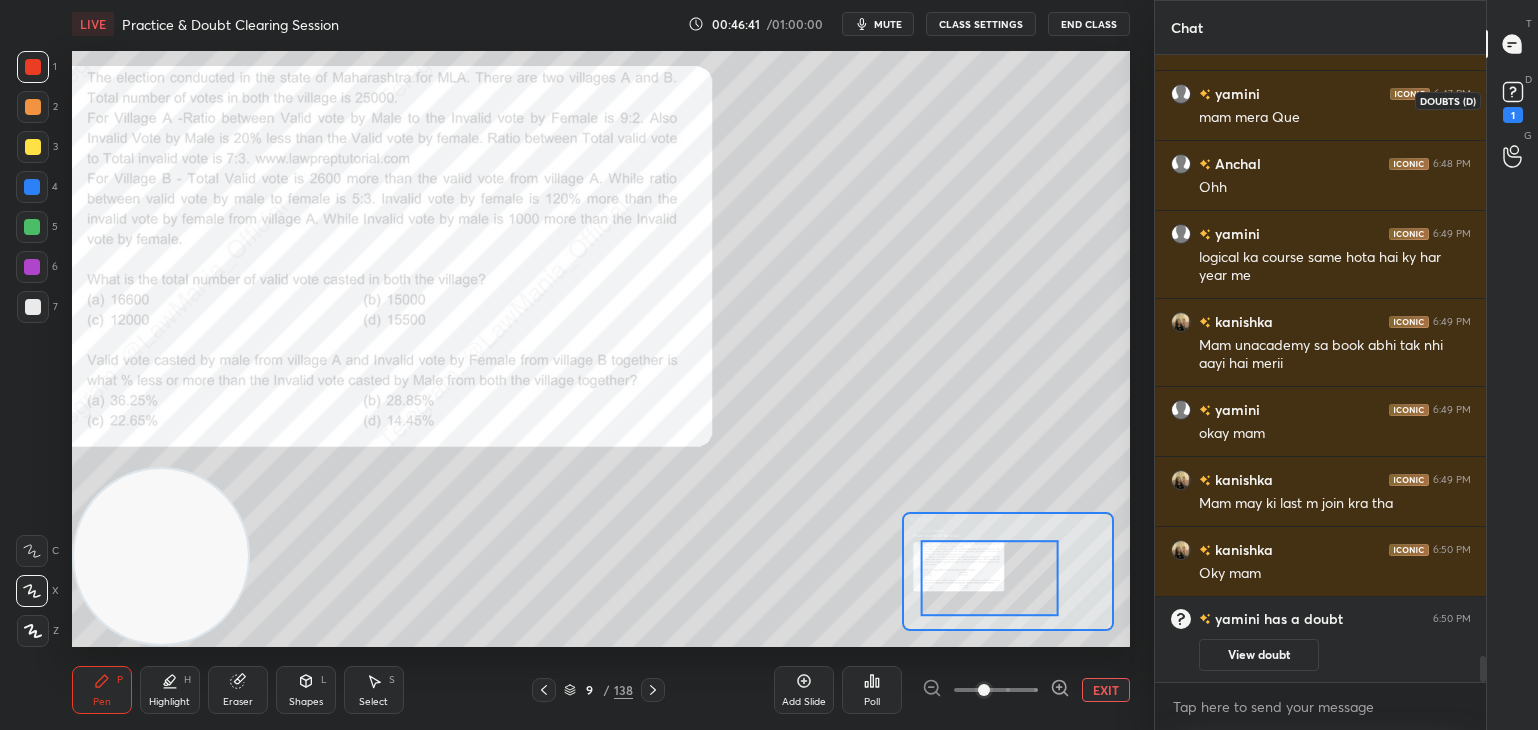click on "1" at bounding box center (1513, 115) 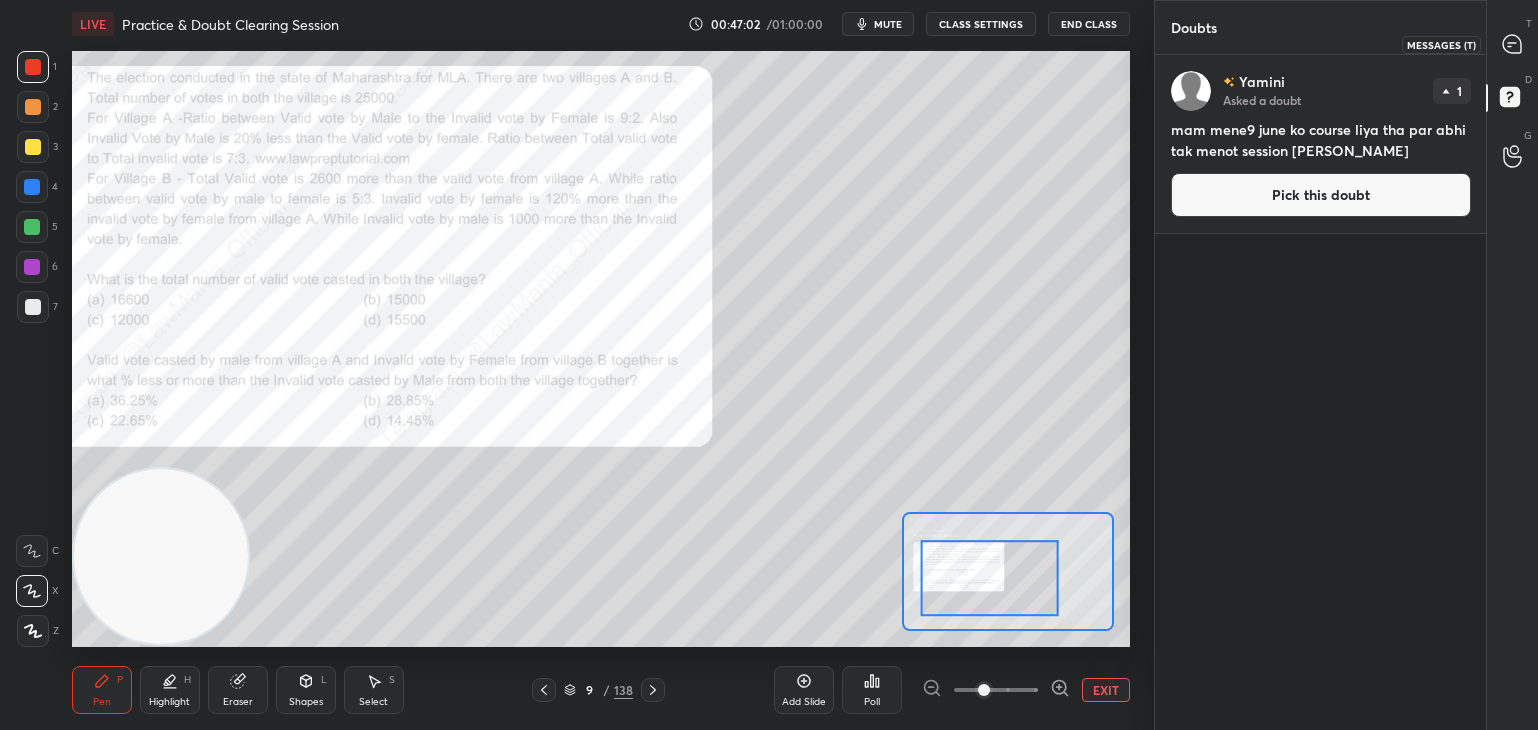 click 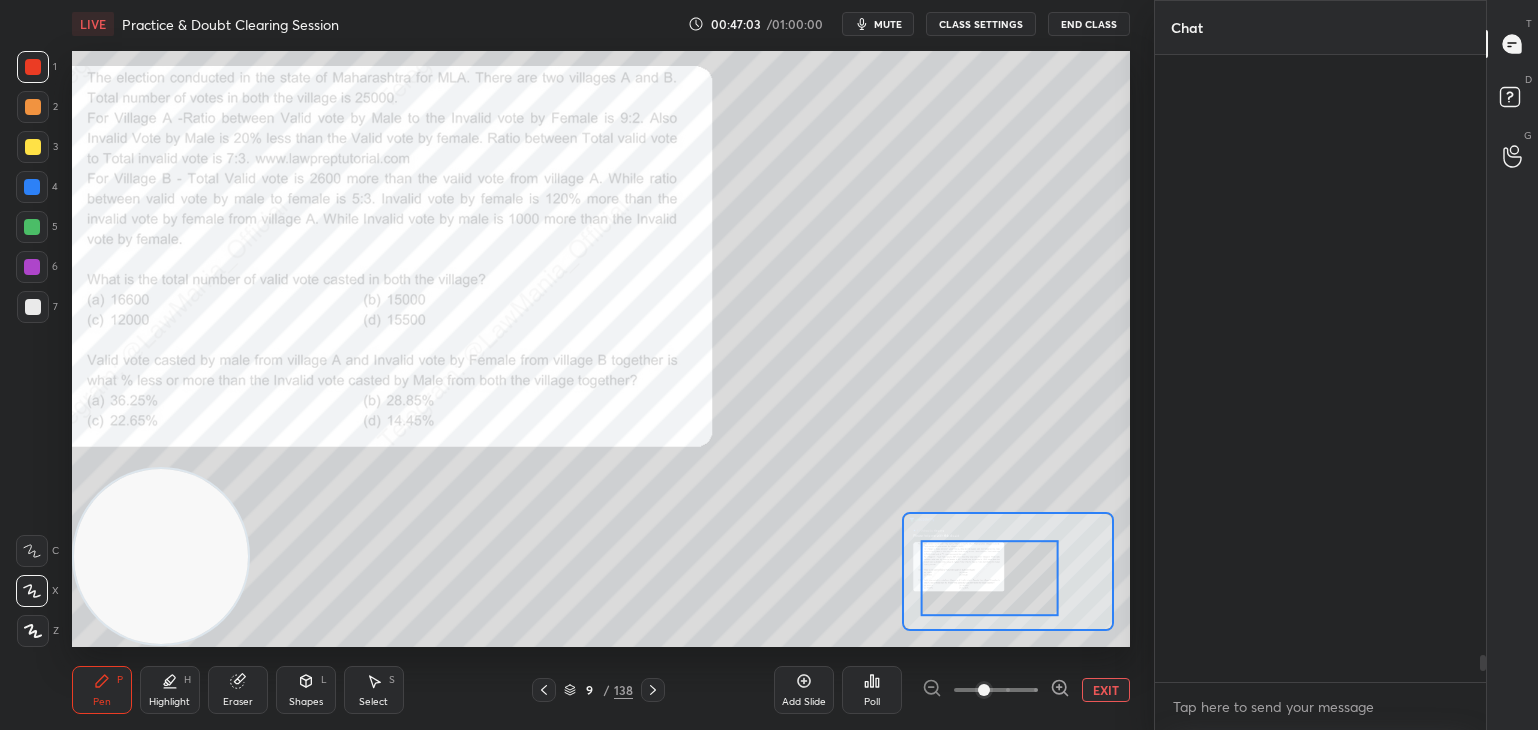scroll, scrollTop: 13958, scrollLeft: 0, axis: vertical 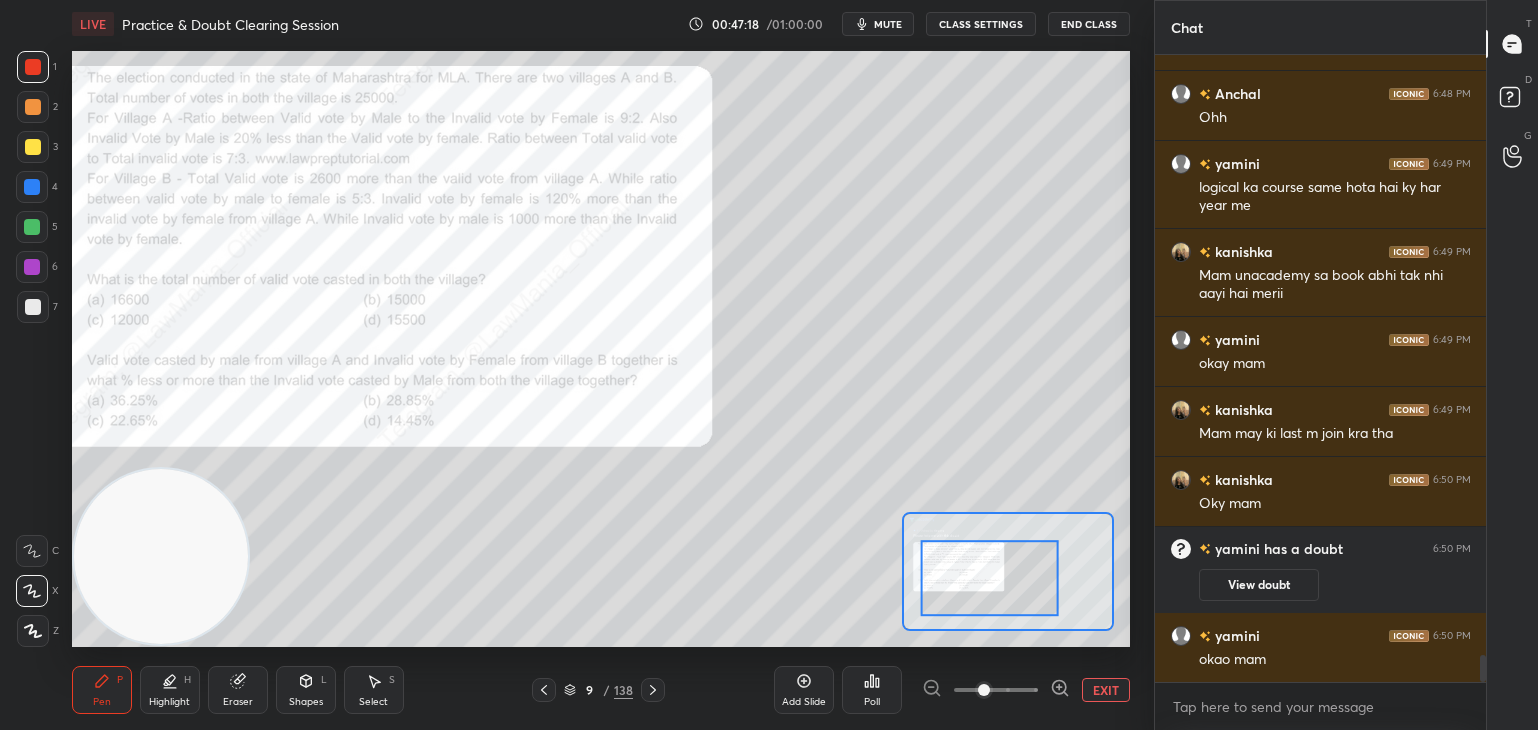 click at bounding box center [33, 67] 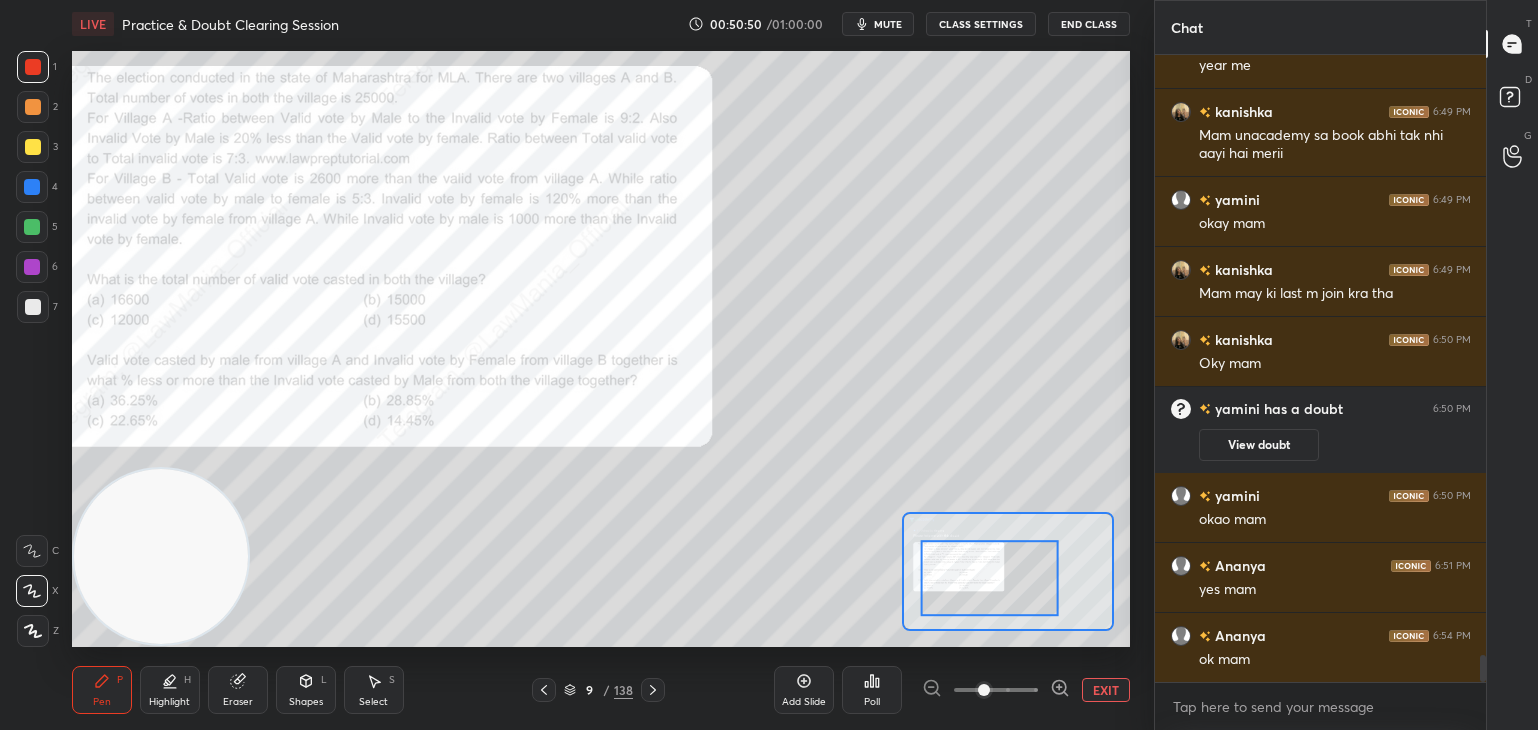 scroll, scrollTop: 14238, scrollLeft: 0, axis: vertical 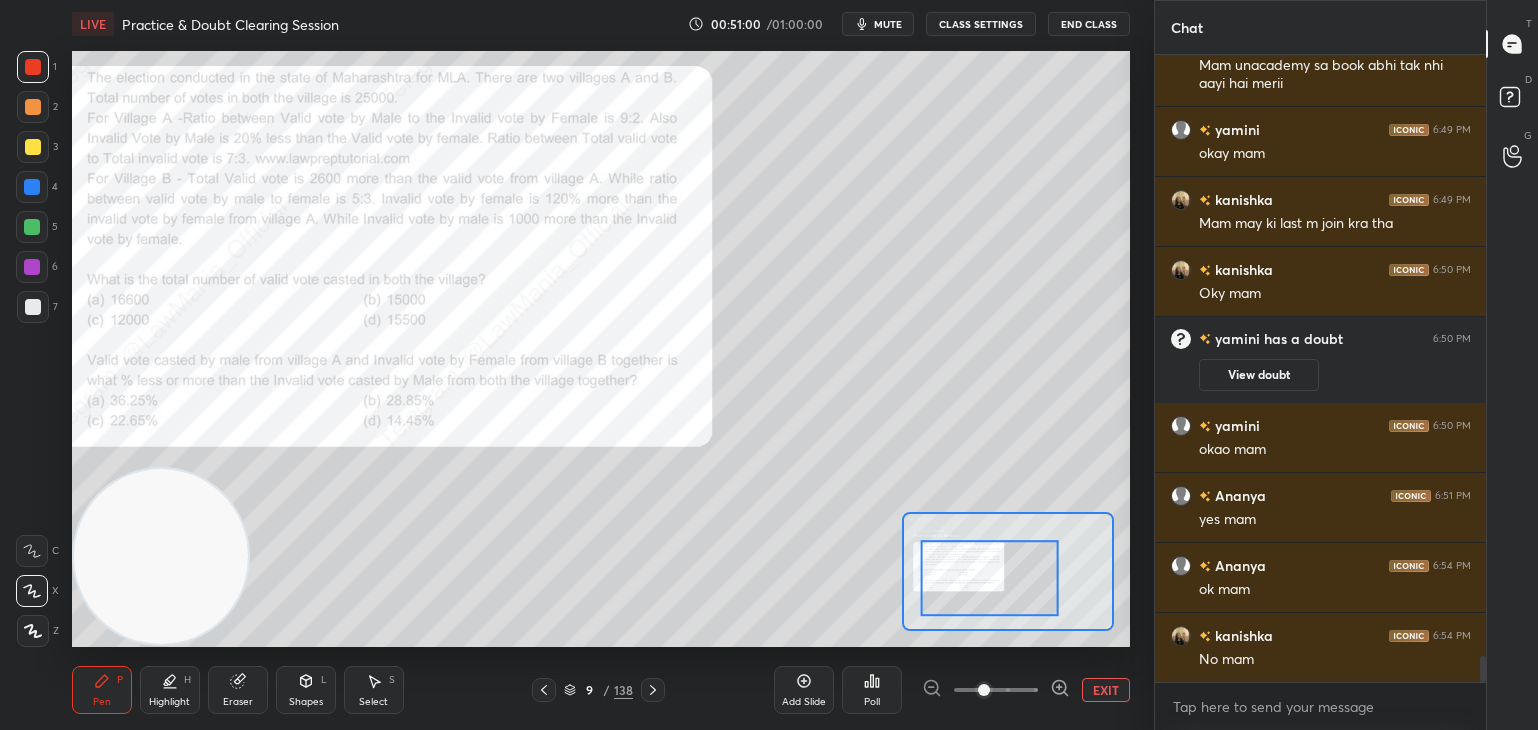 click on "End Class" at bounding box center (1089, 24) 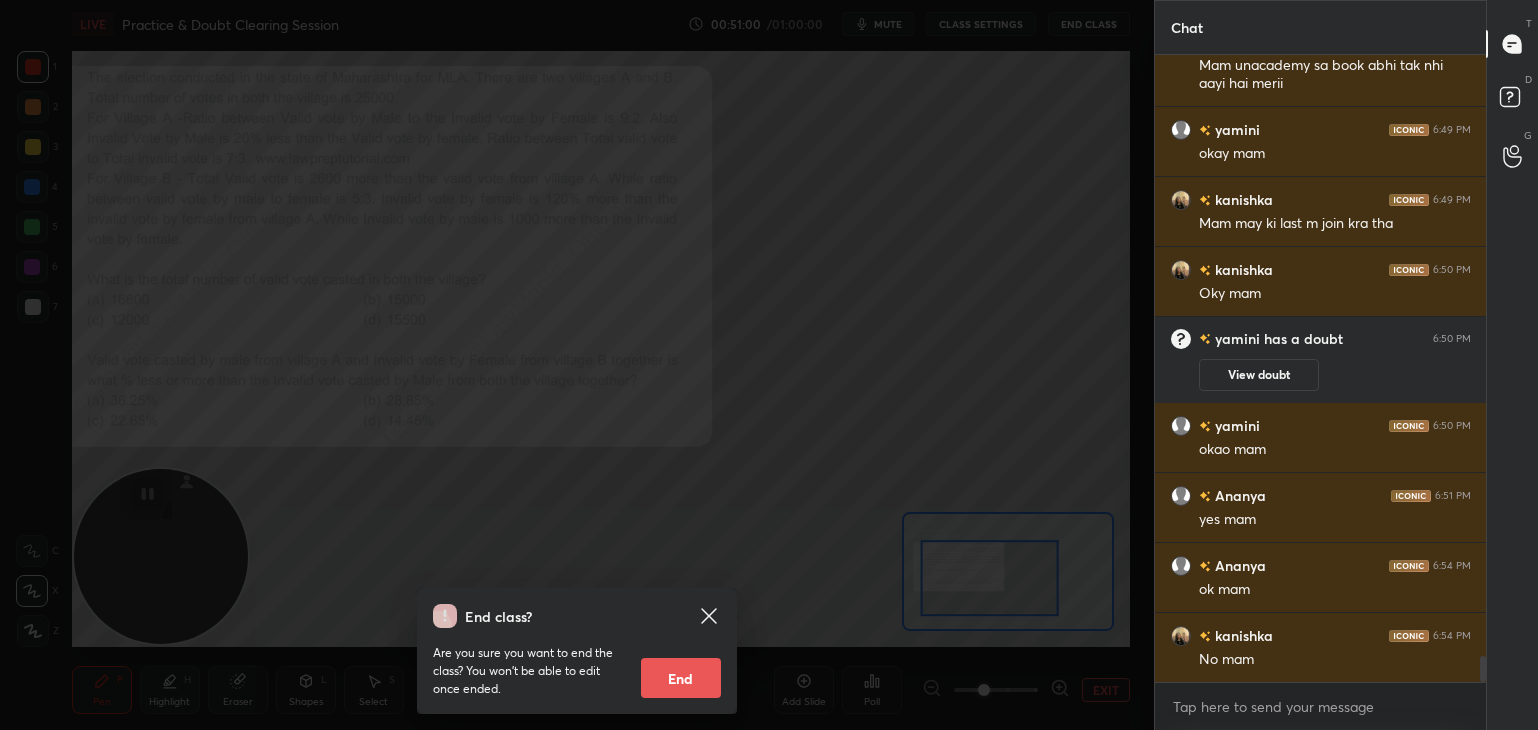 click on "End" at bounding box center [681, 678] 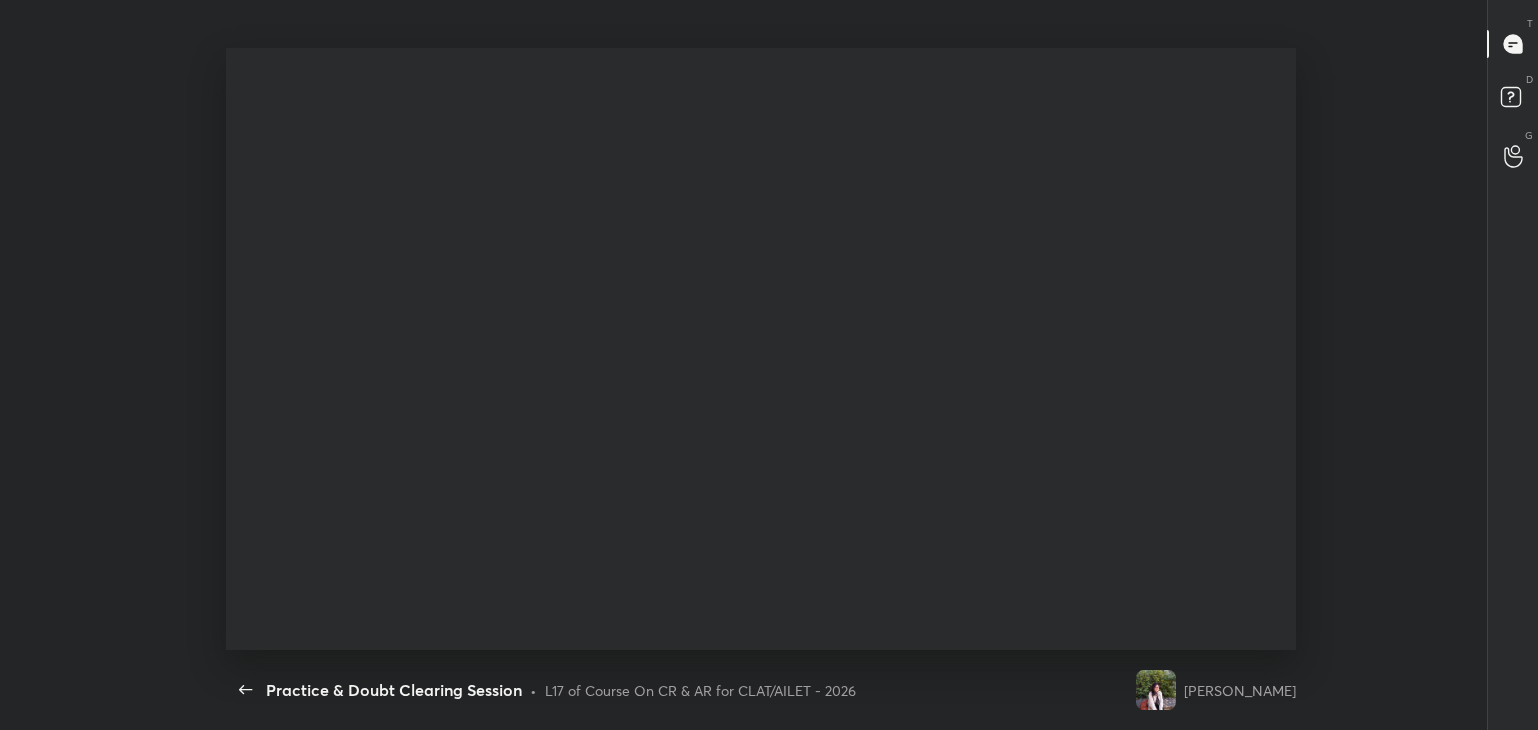 scroll, scrollTop: 99397, scrollLeft: 98856, axis: both 